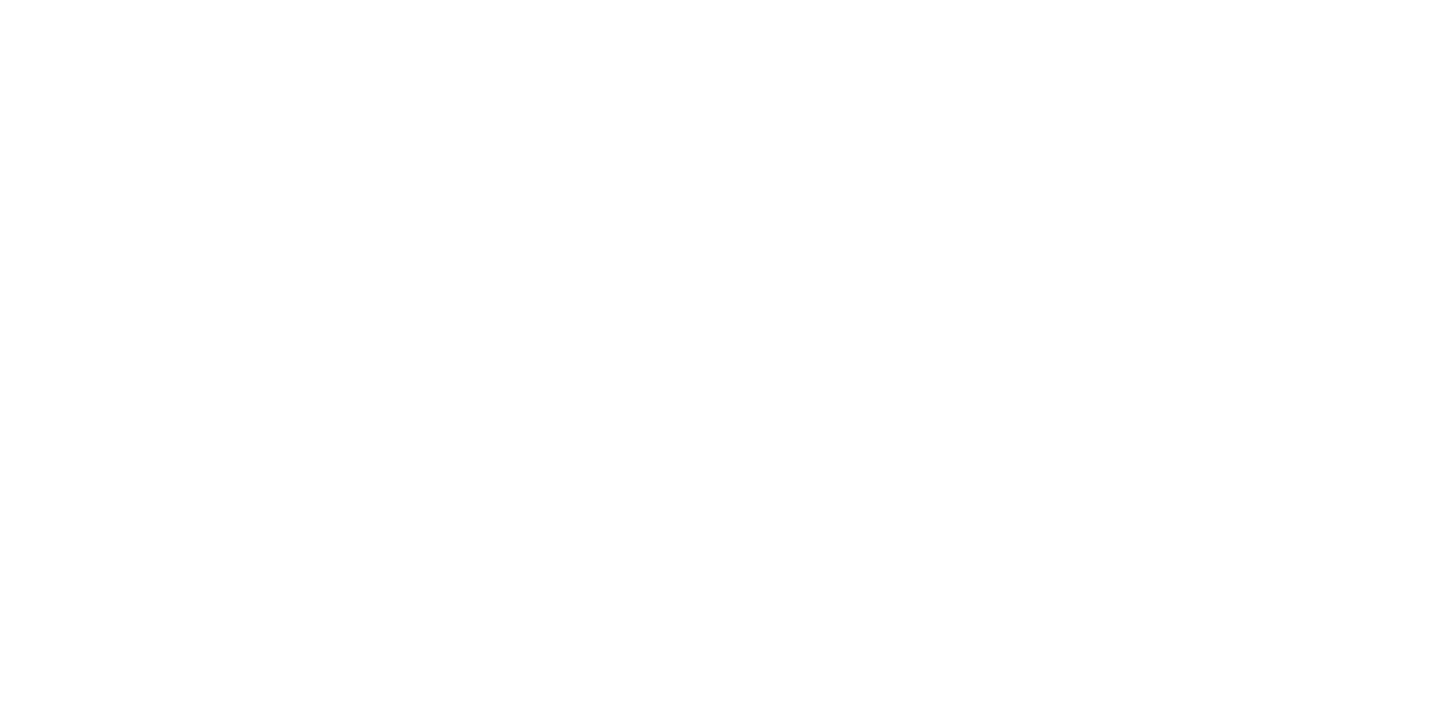 scroll, scrollTop: 0, scrollLeft: 0, axis: both 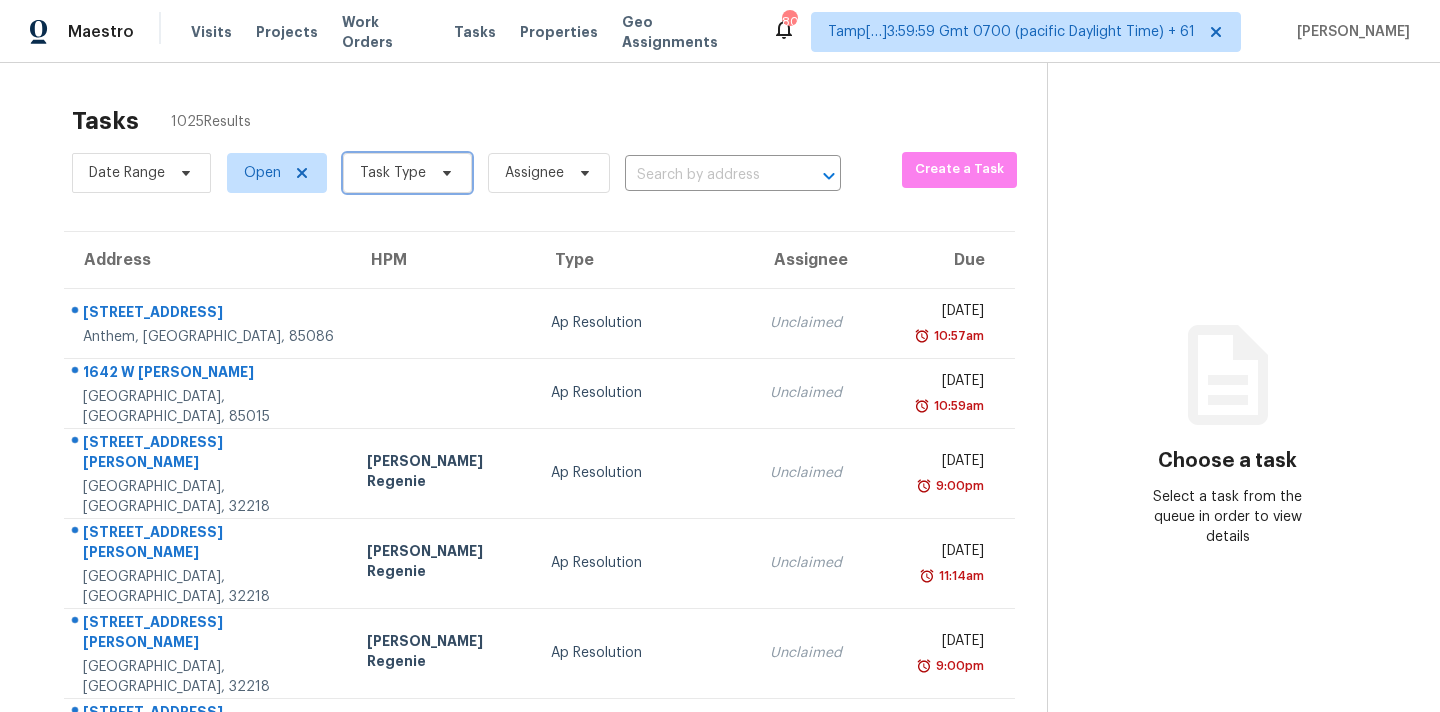 click on "Task Type" at bounding box center [407, 173] 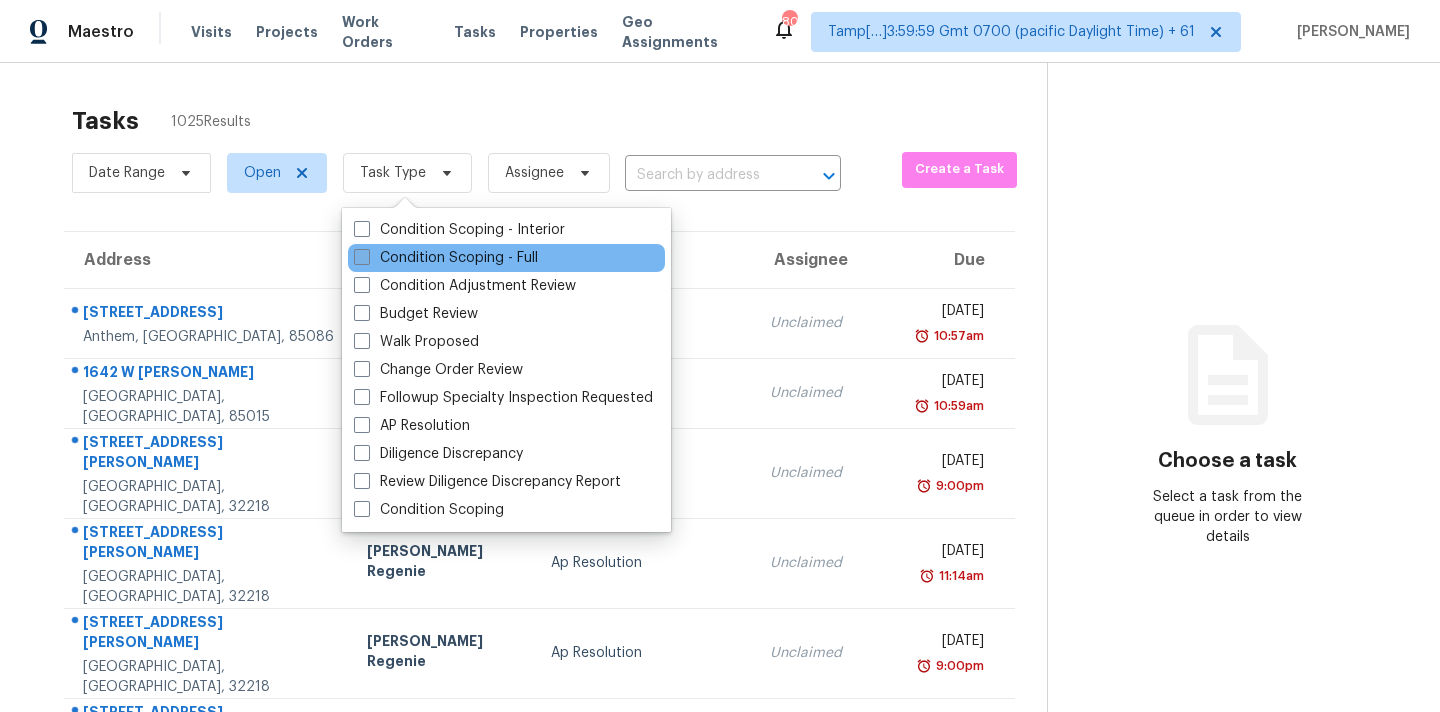 click on "Condition Scoping - Full" at bounding box center (446, 258) 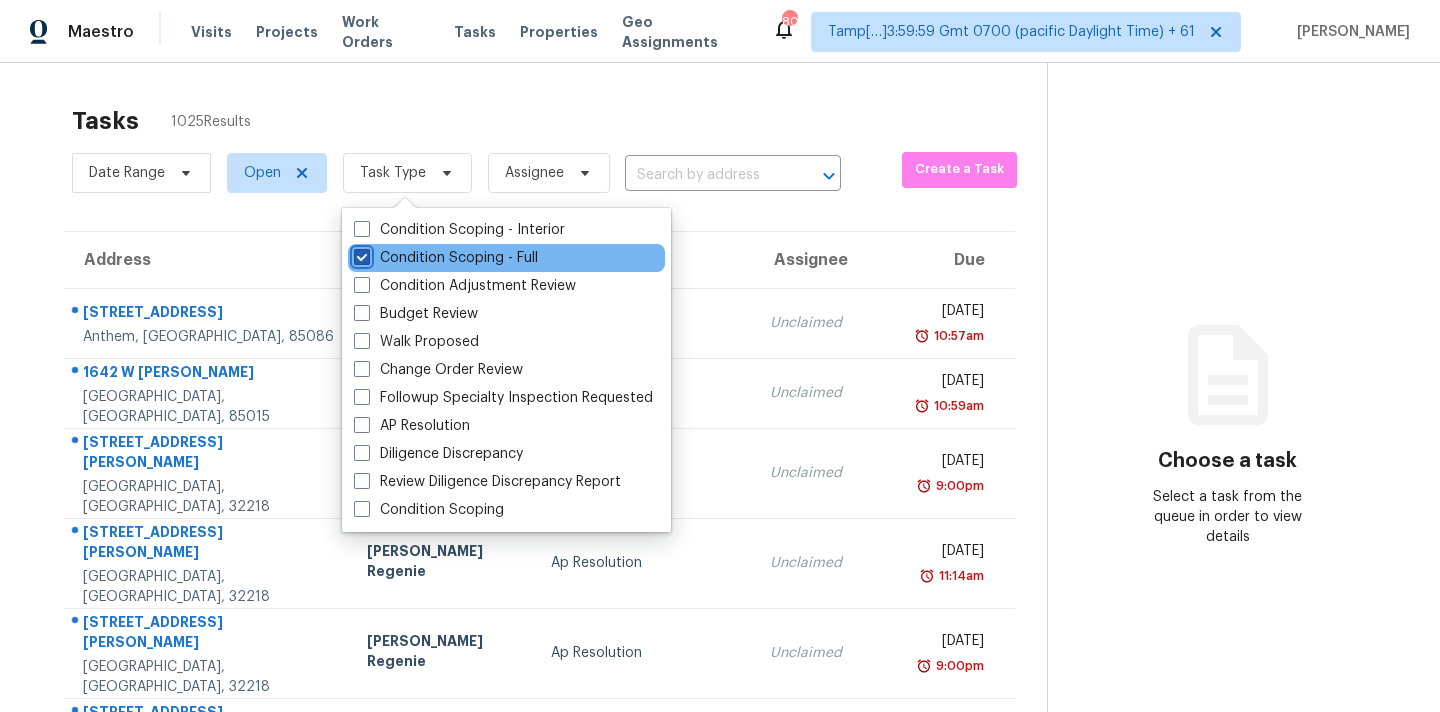 checkbox on "true" 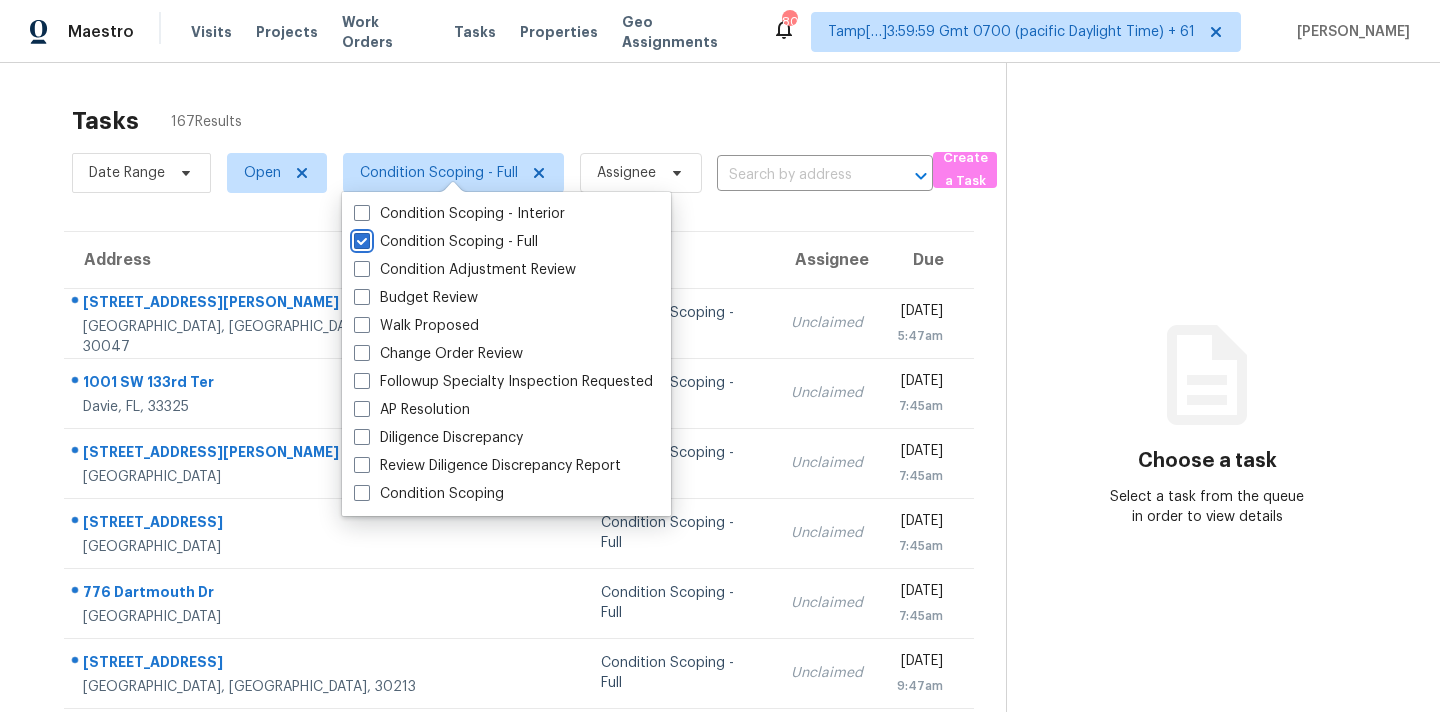 scroll, scrollTop: 329, scrollLeft: 0, axis: vertical 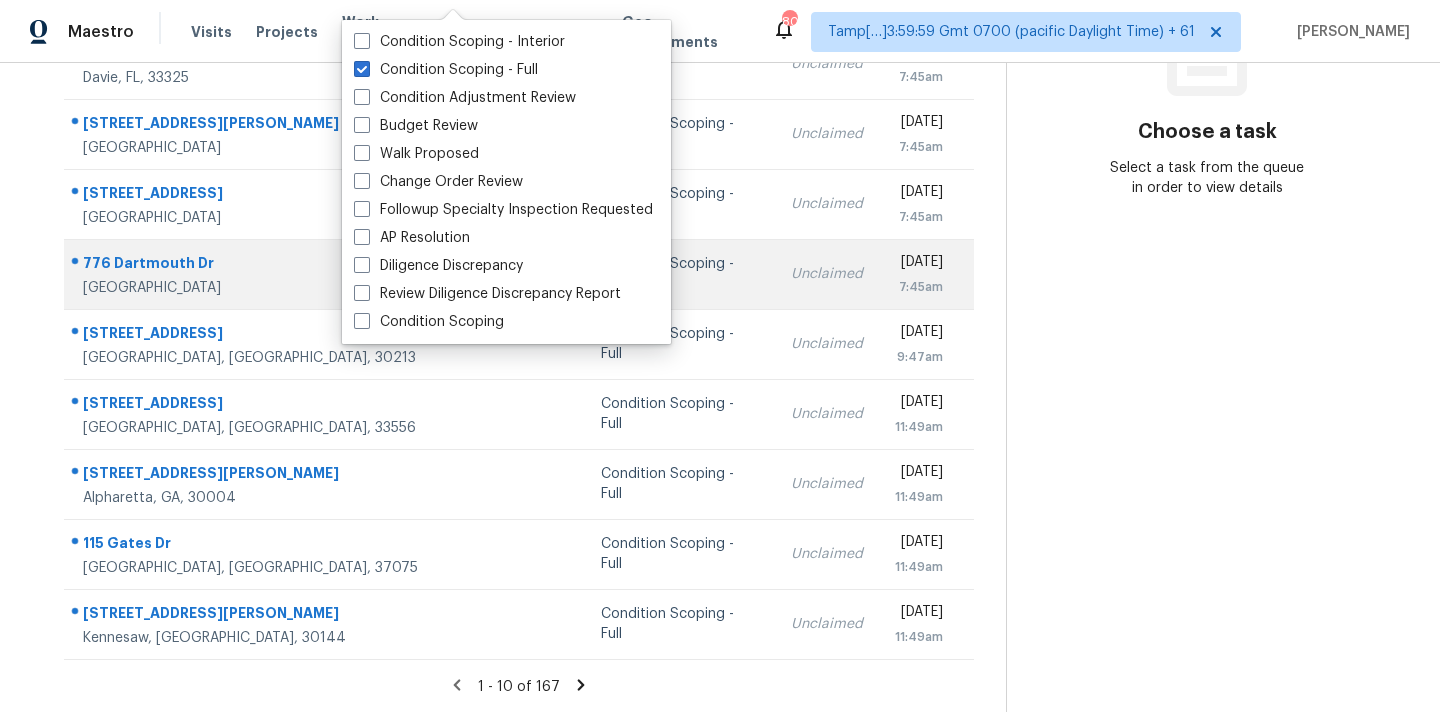 click on "Unclaimed" at bounding box center (827, 274) 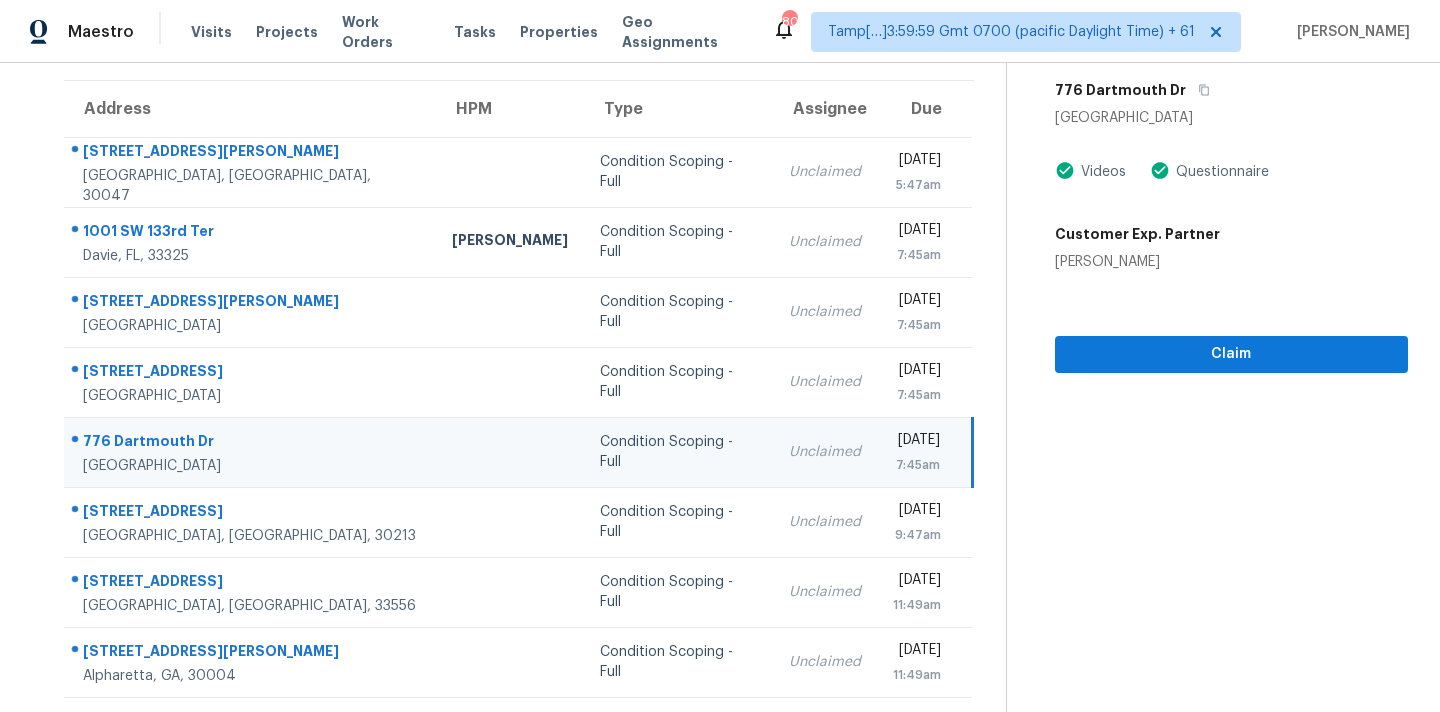 scroll, scrollTop: 130, scrollLeft: 0, axis: vertical 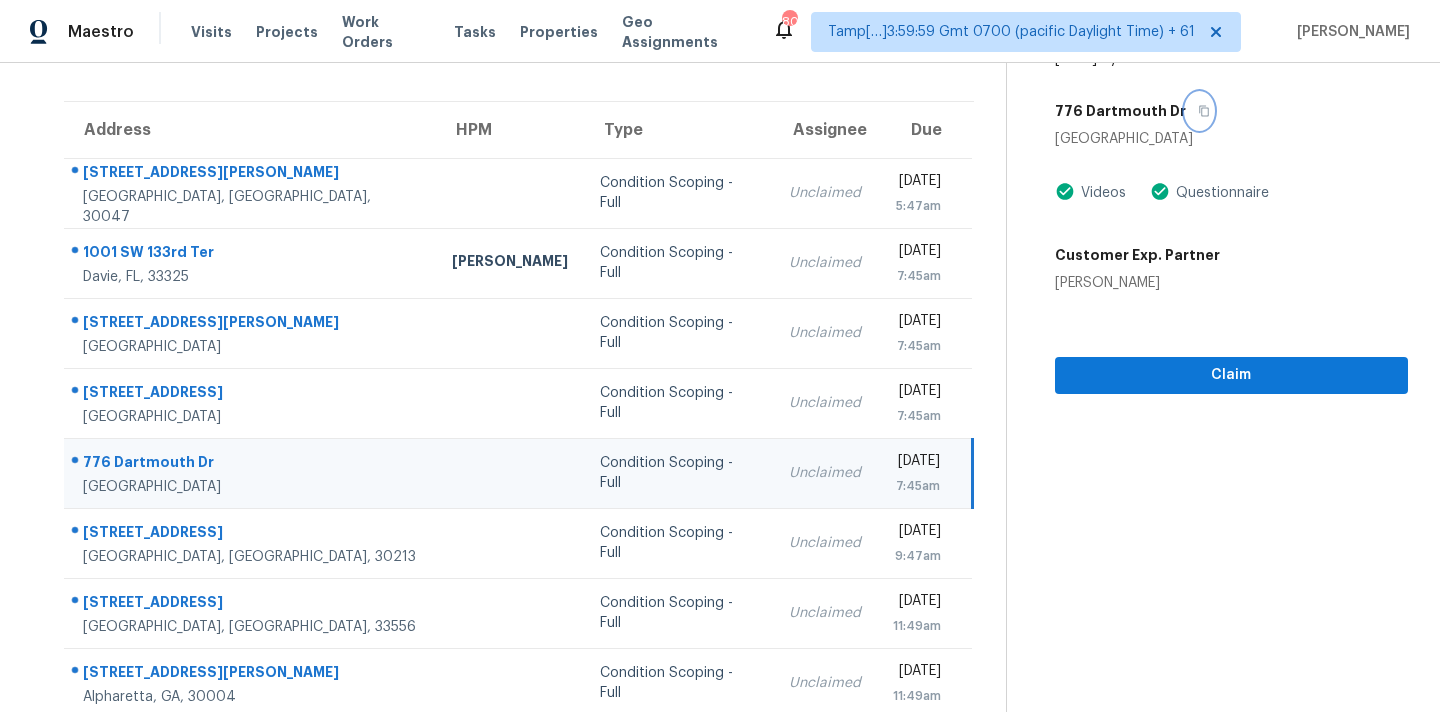 click 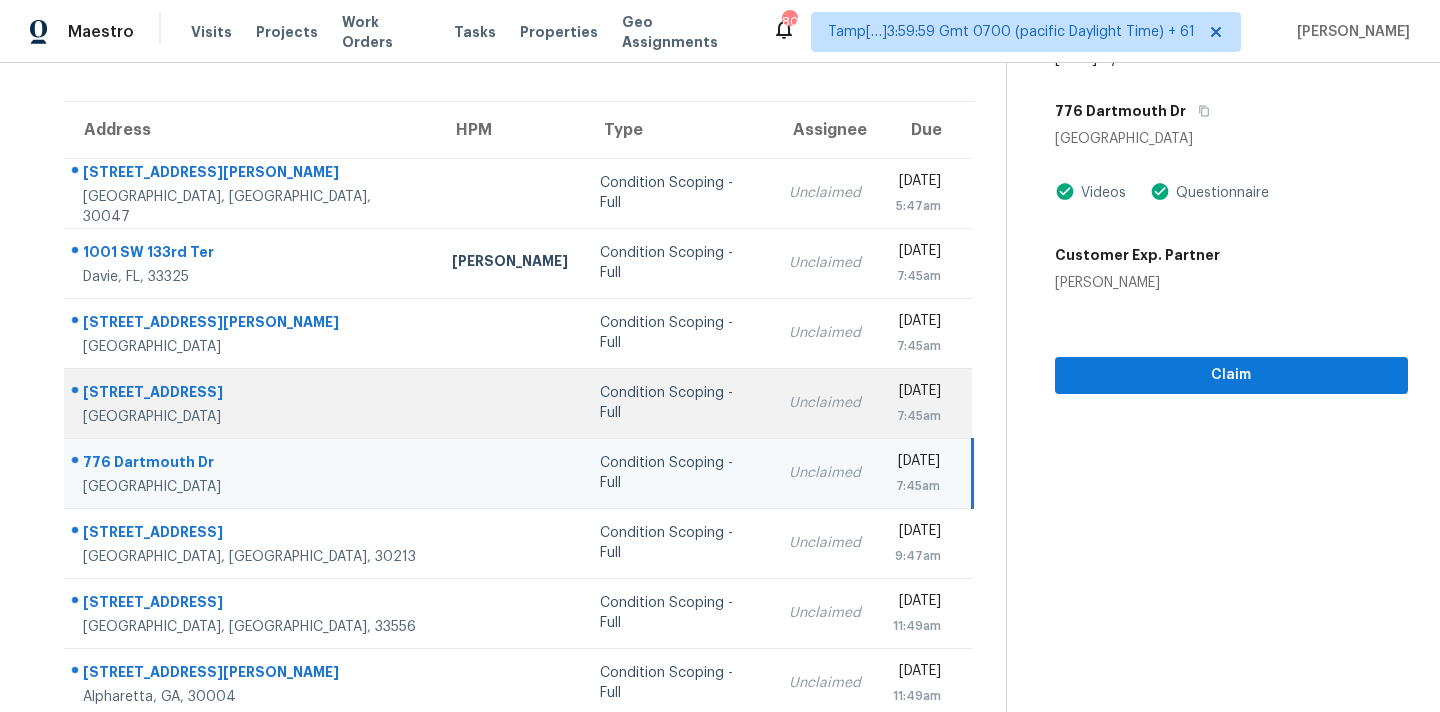 click on "[DATE] 7:45am" at bounding box center (924, 403) 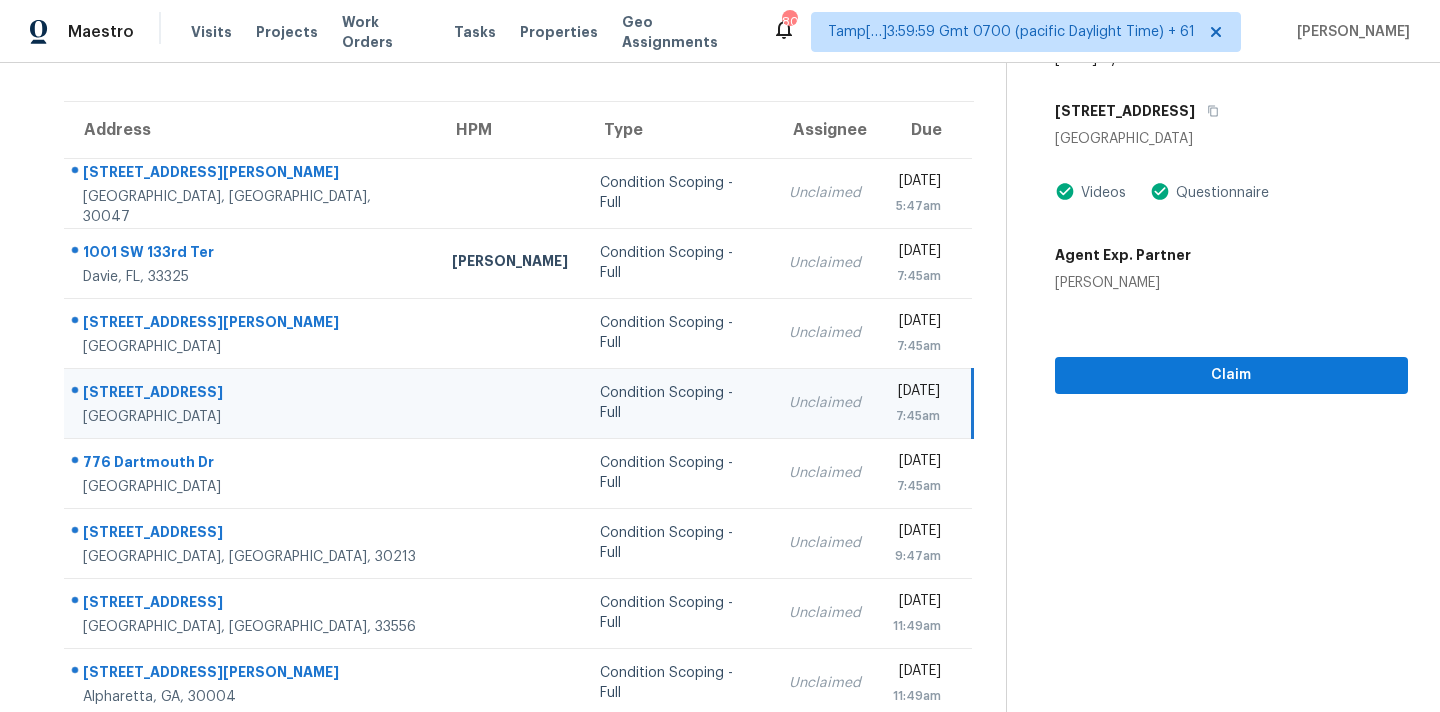 scroll, scrollTop: 329, scrollLeft: 0, axis: vertical 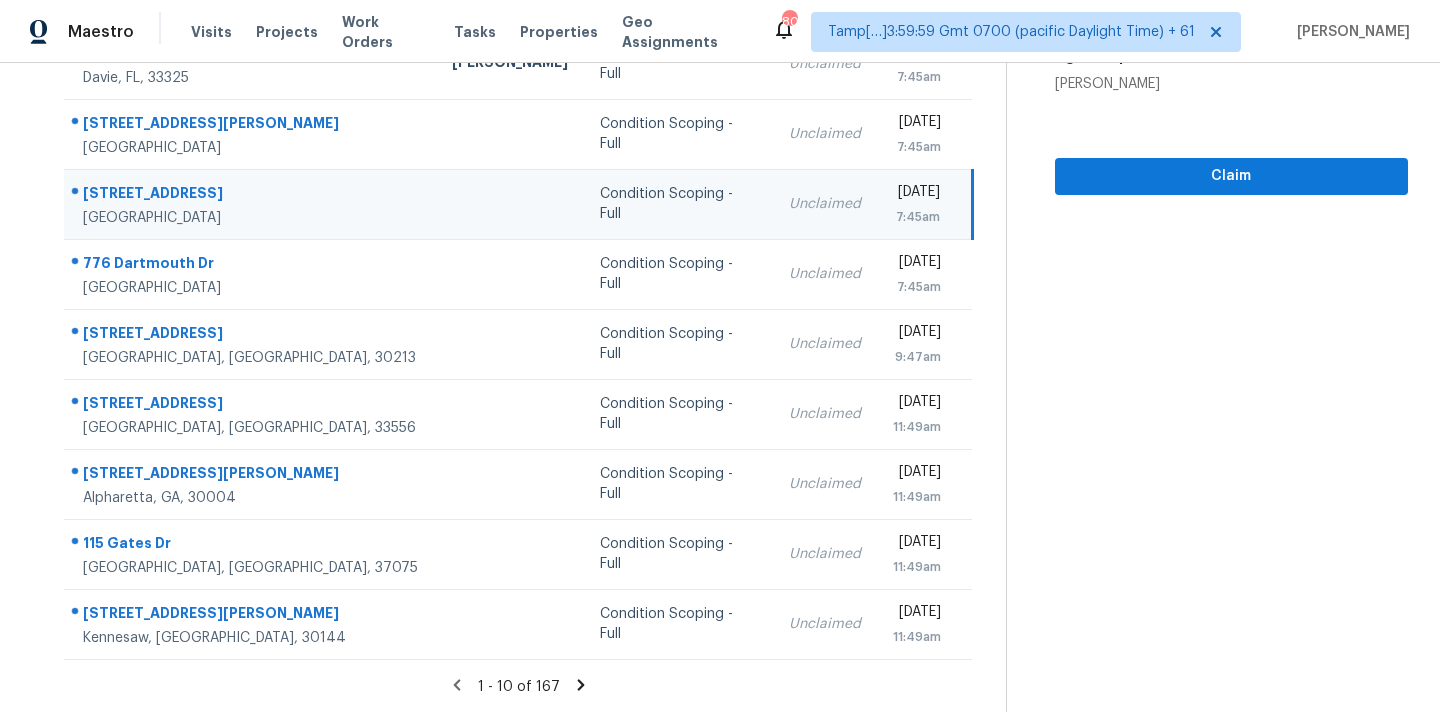 click 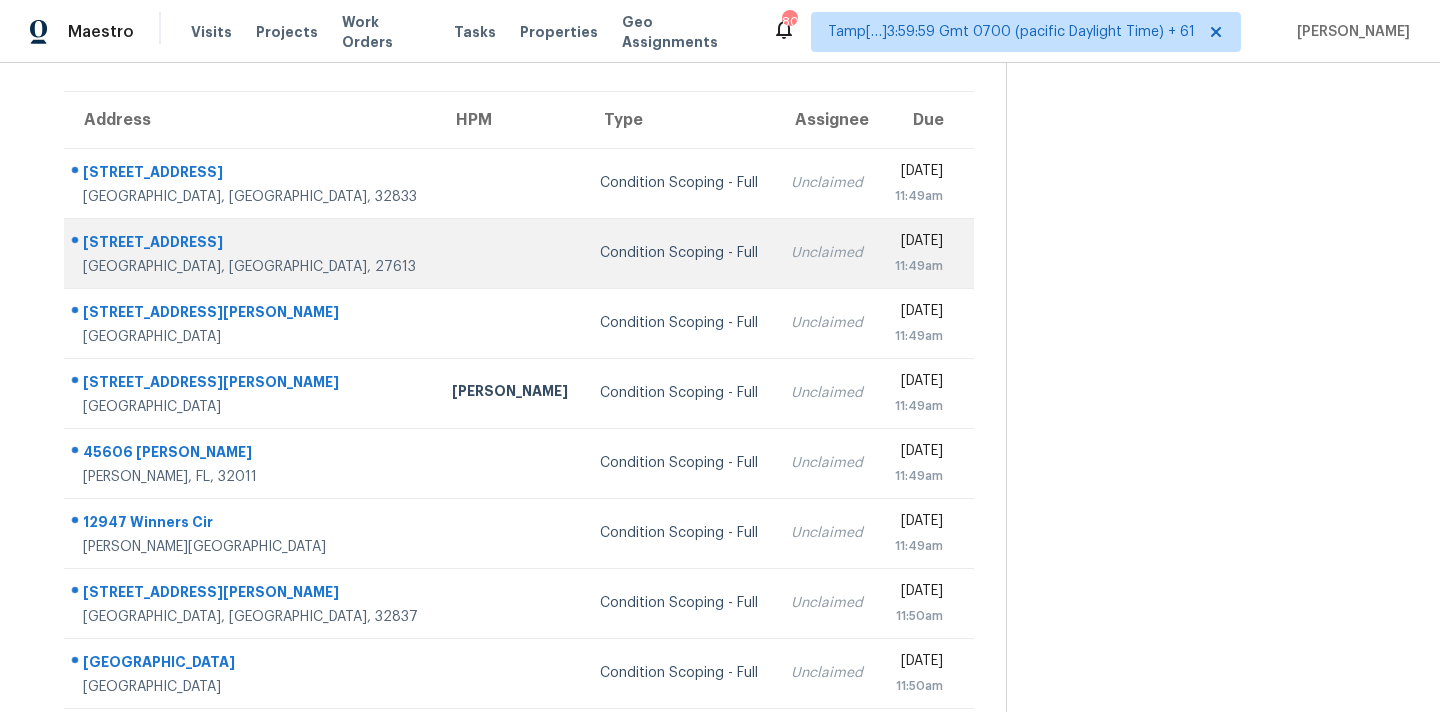 scroll, scrollTop: 132, scrollLeft: 0, axis: vertical 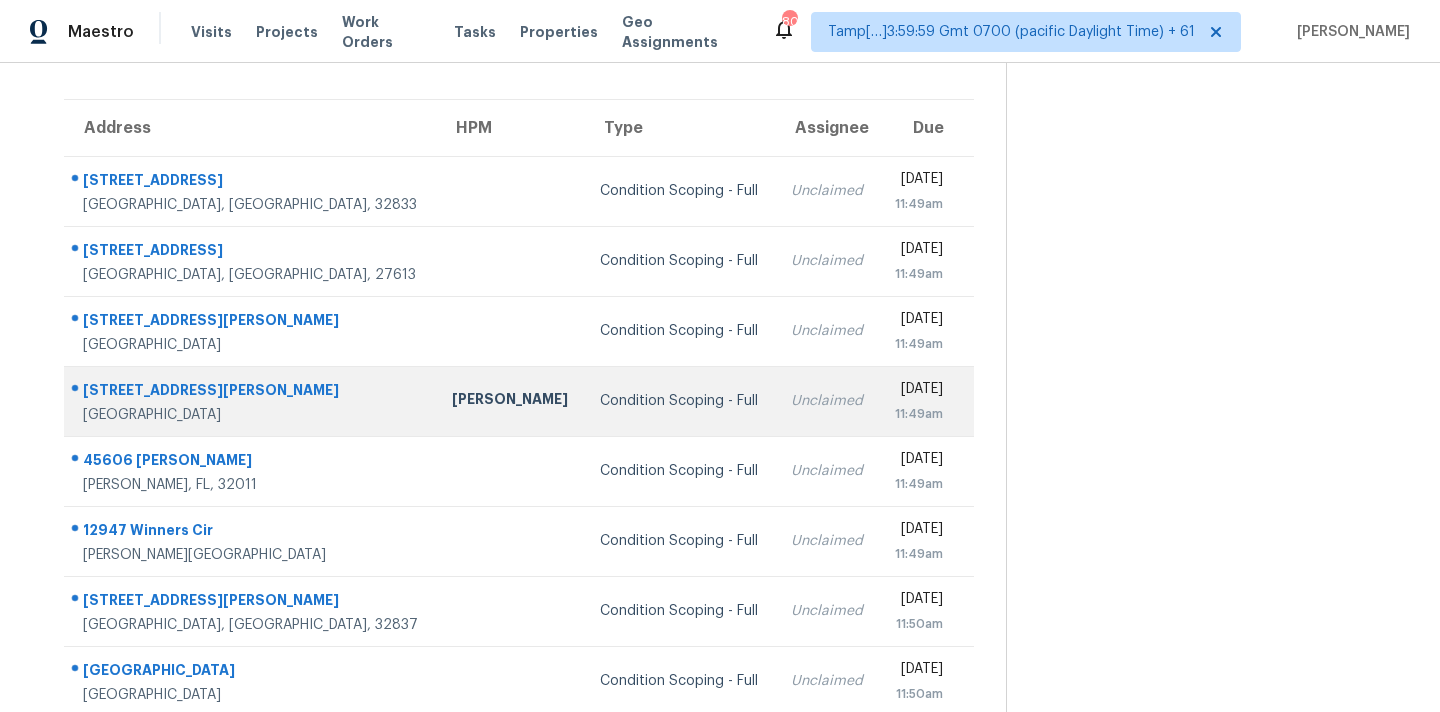 click on "Unclaimed" at bounding box center [827, 401] 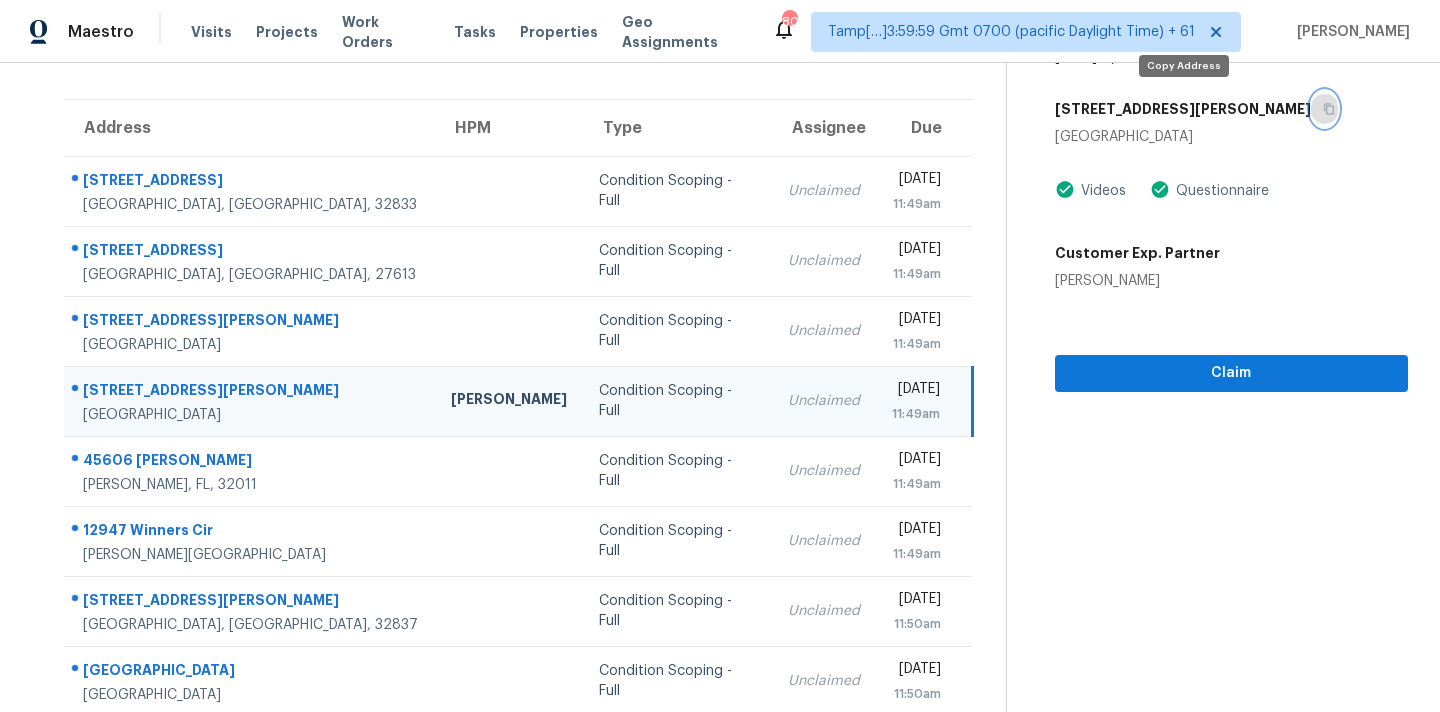 click 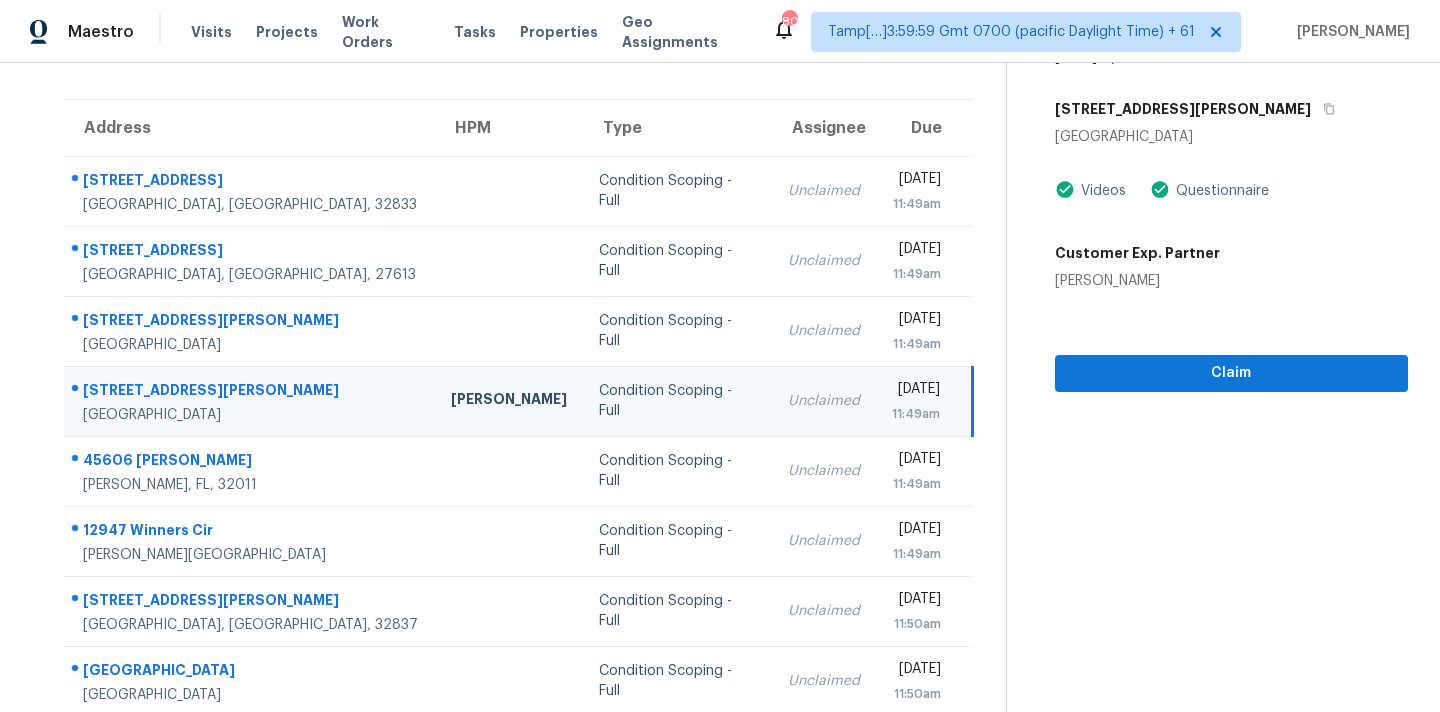 click on "[DATE]" at bounding box center [916, 391] 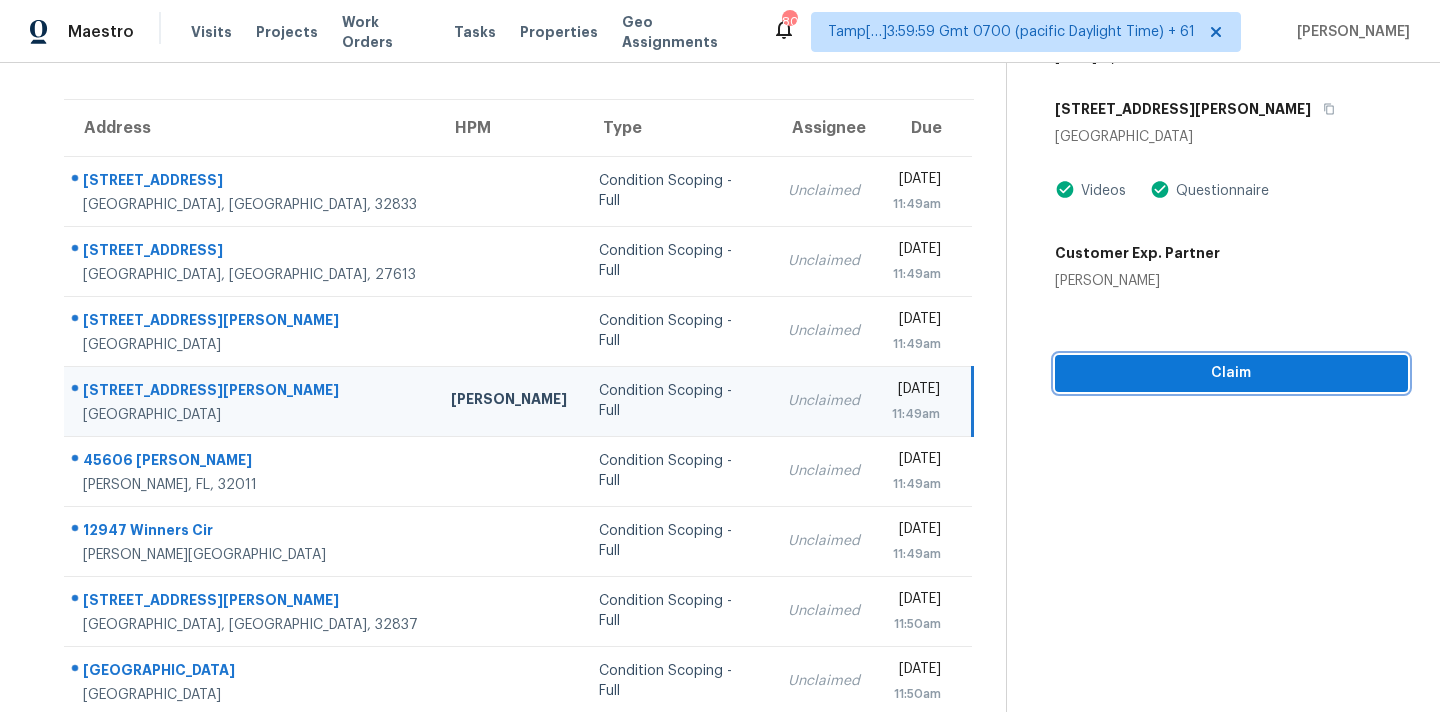 click on "Claim" at bounding box center (1231, 373) 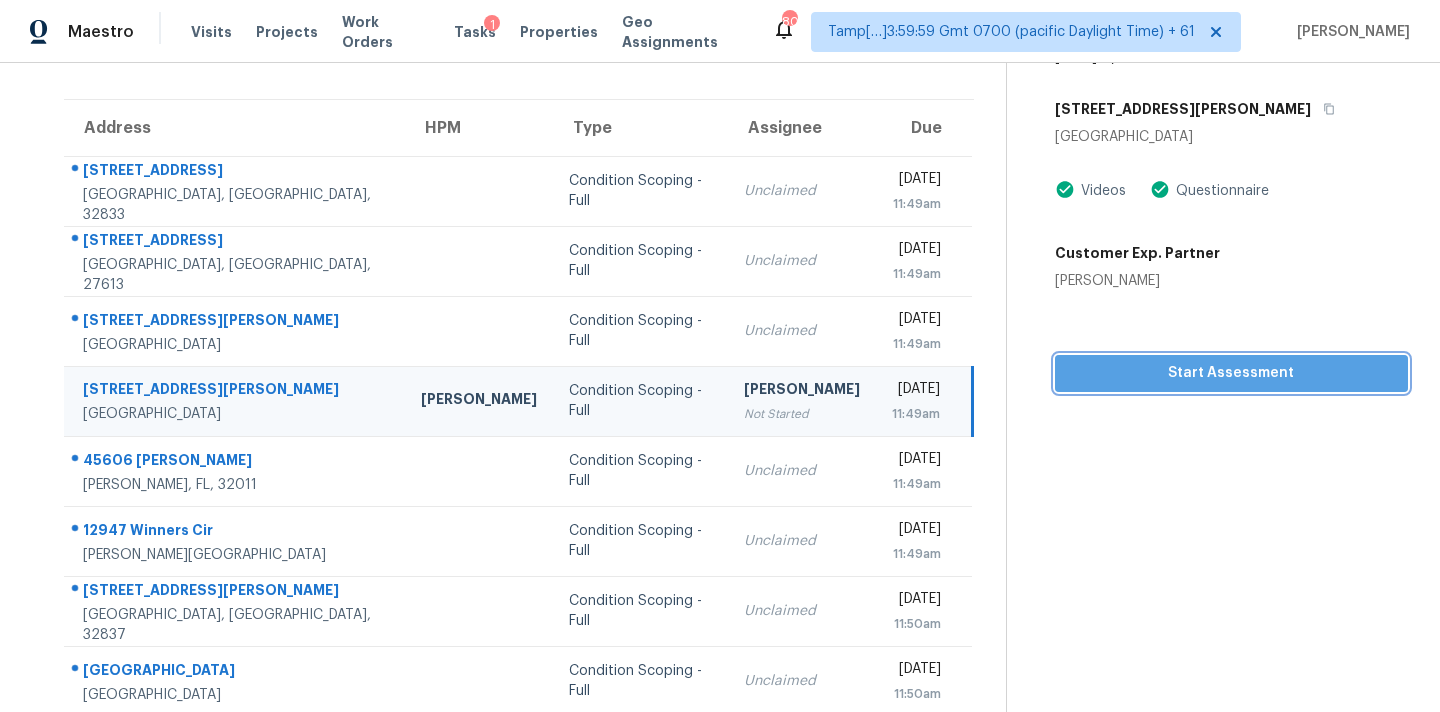 click on "Start Assessment" at bounding box center (1231, 373) 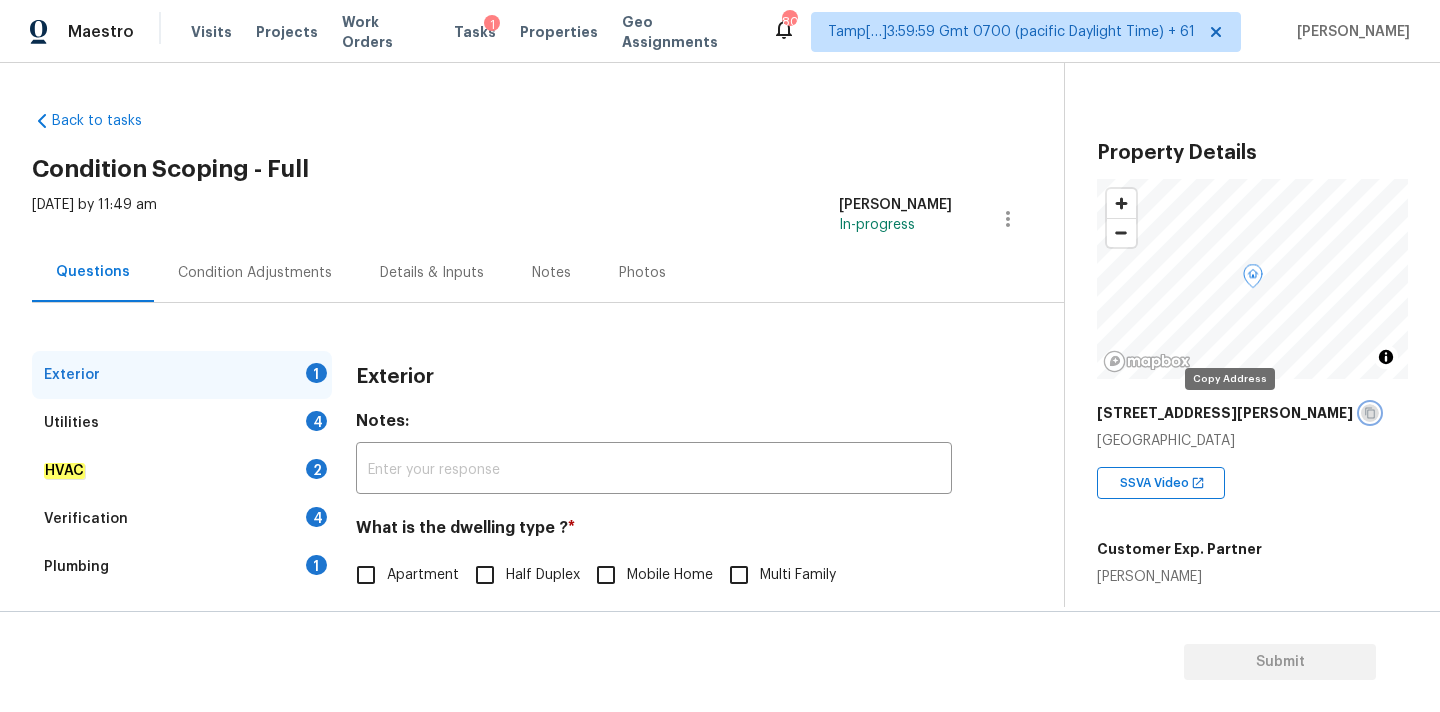 click 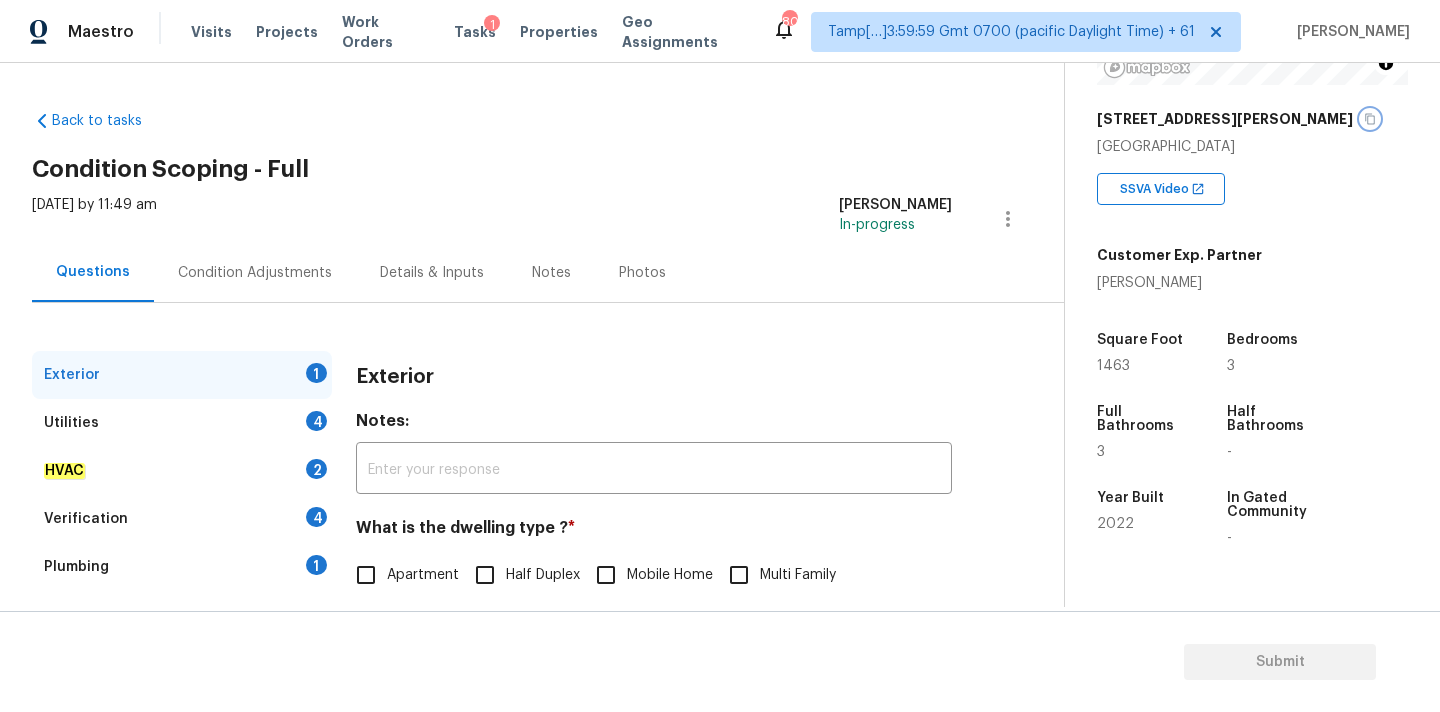 scroll, scrollTop: 302, scrollLeft: 0, axis: vertical 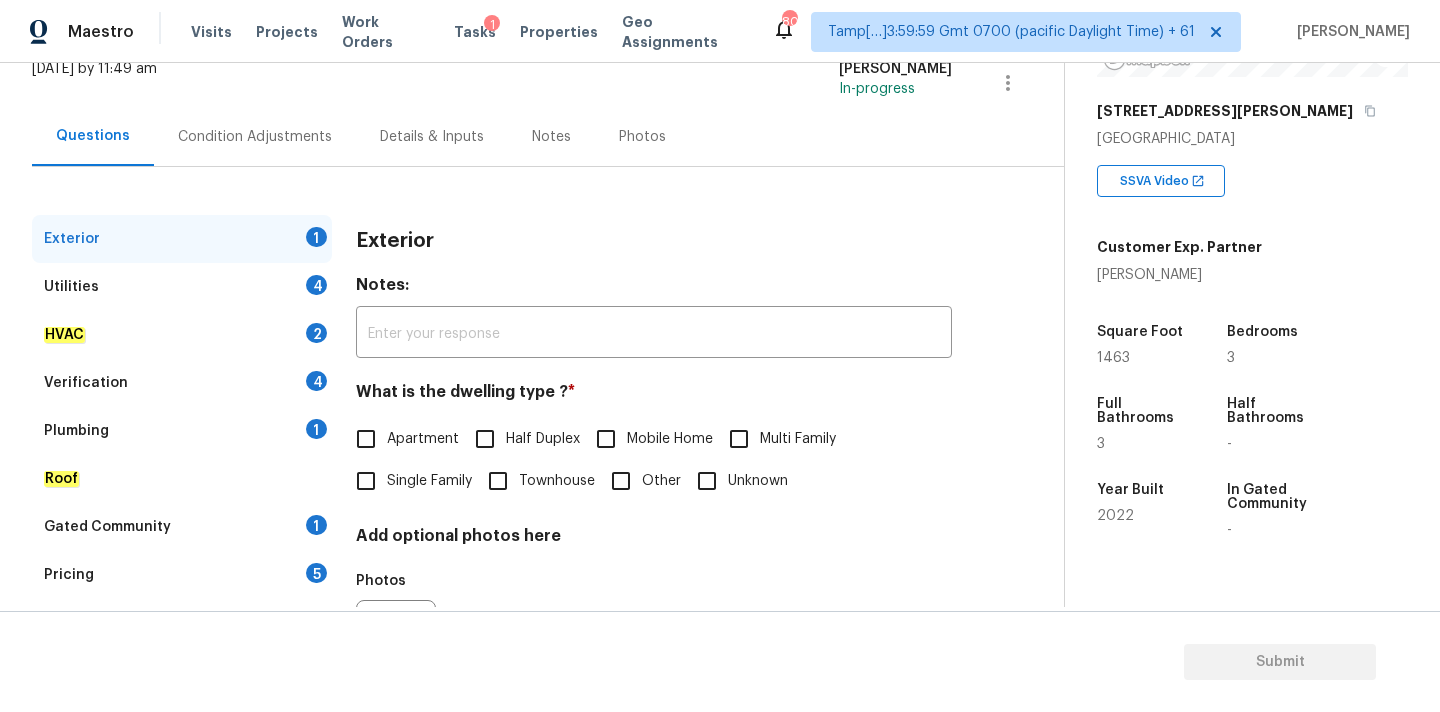 click on "Single Family" at bounding box center [429, 481] 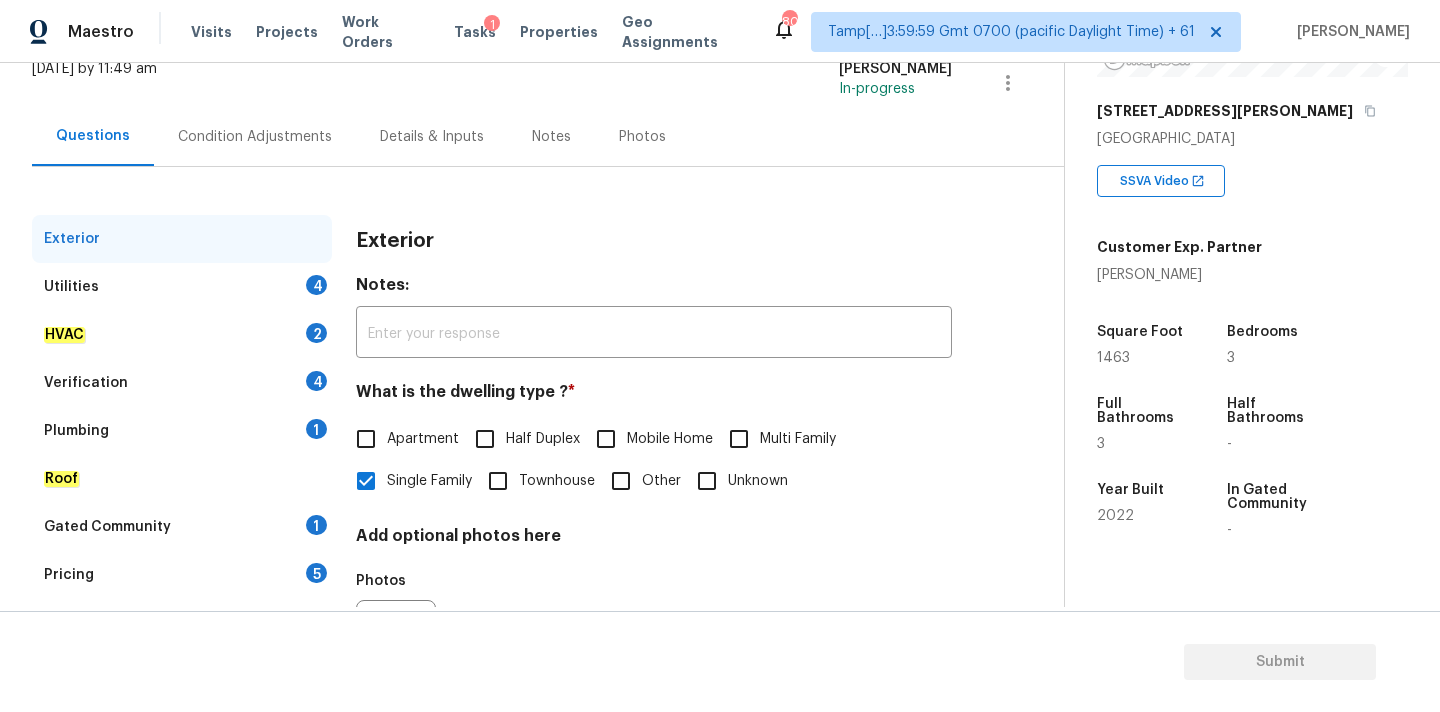 click on "Condition Adjustments" at bounding box center (255, 137) 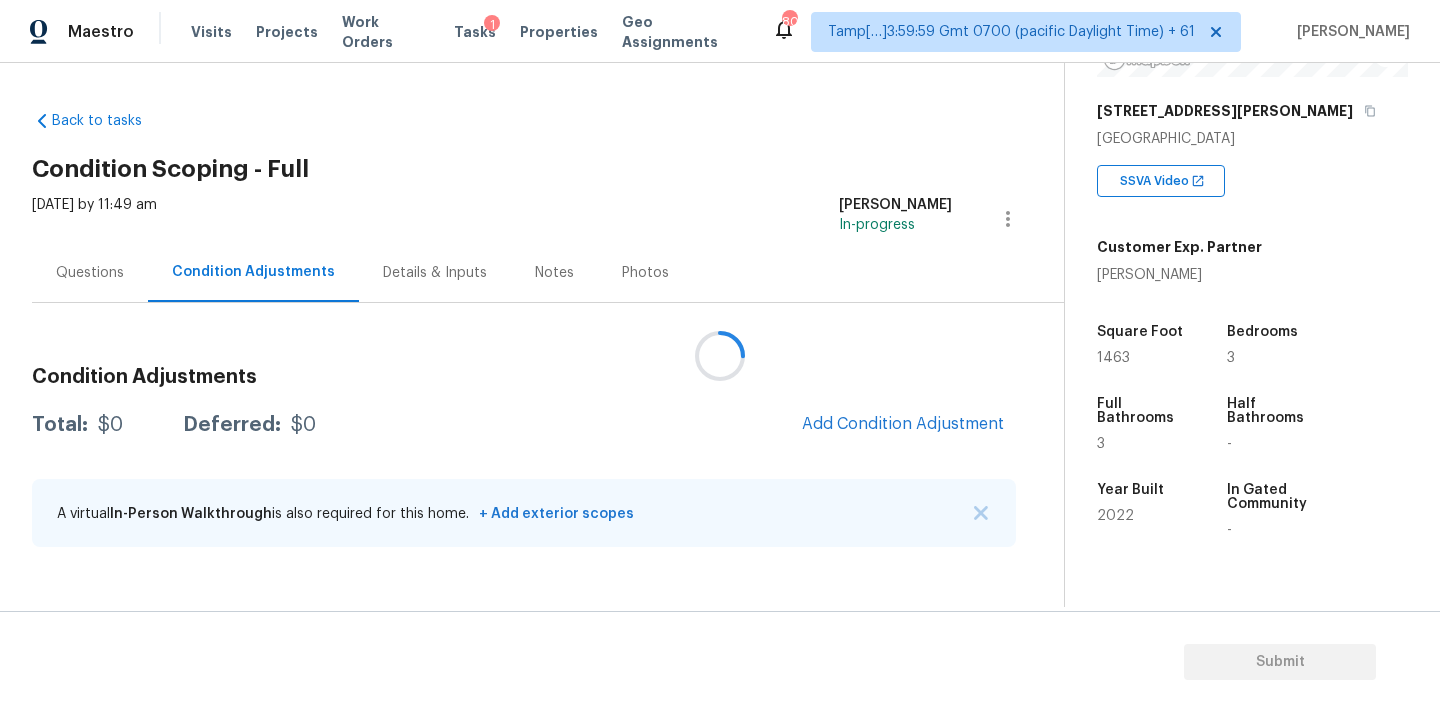 scroll, scrollTop: 0, scrollLeft: 0, axis: both 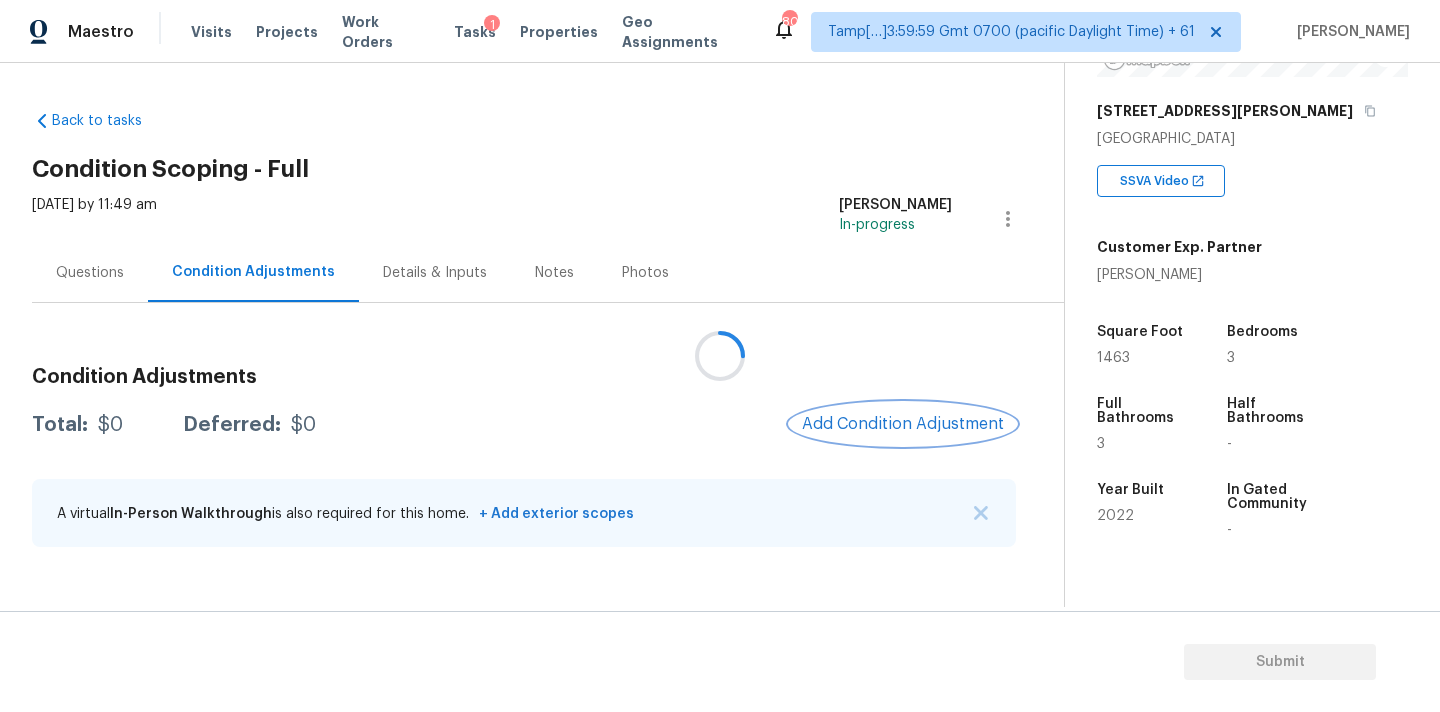 click on "Add Condition Adjustment" at bounding box center [903, 424] 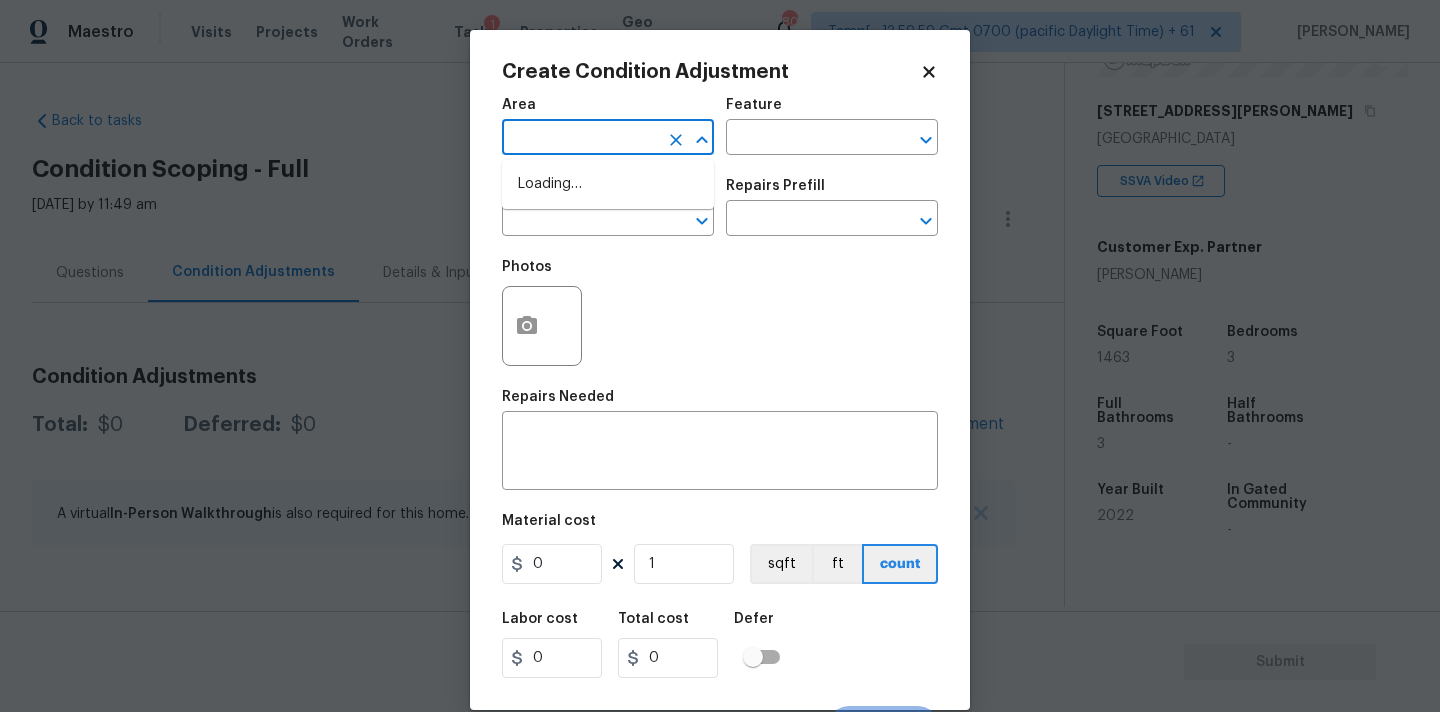 click at bounding box center (580, 139) 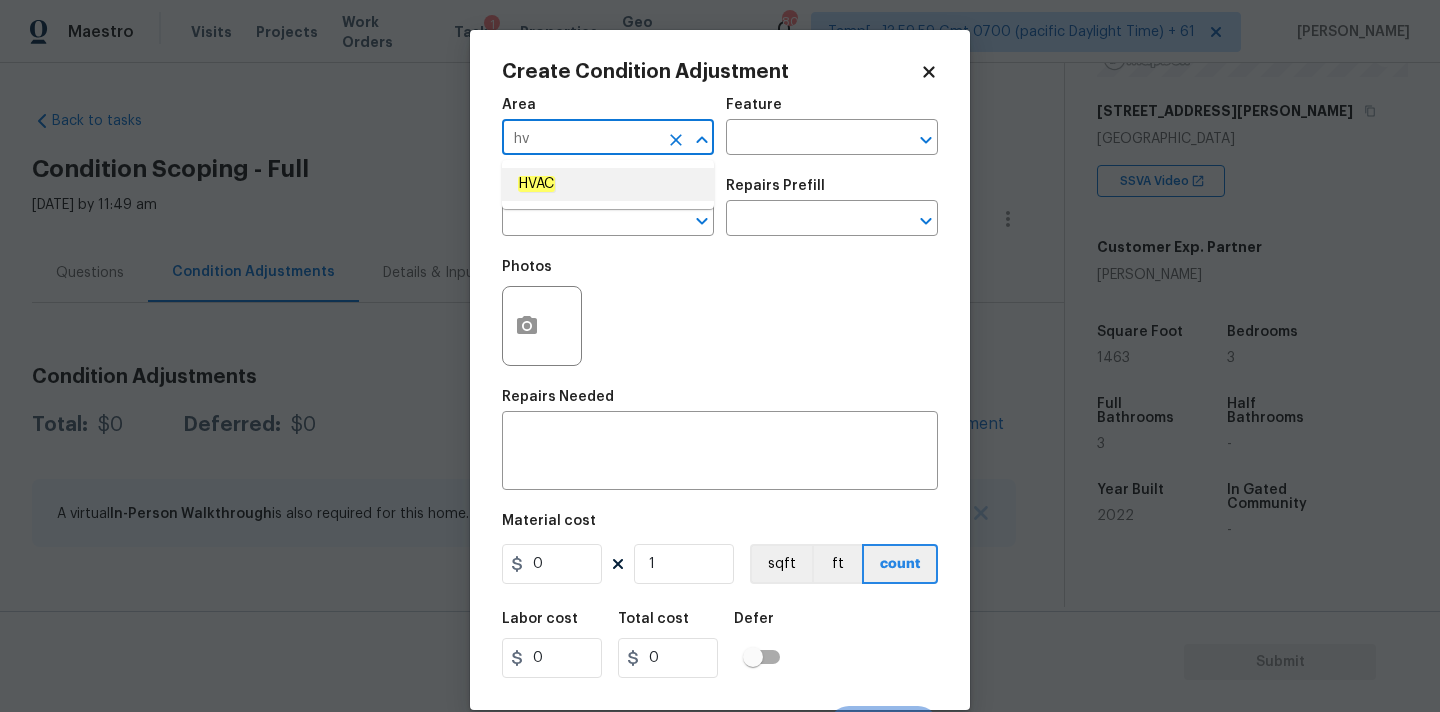 click on "HVAC" at bounding box center (608, 184) 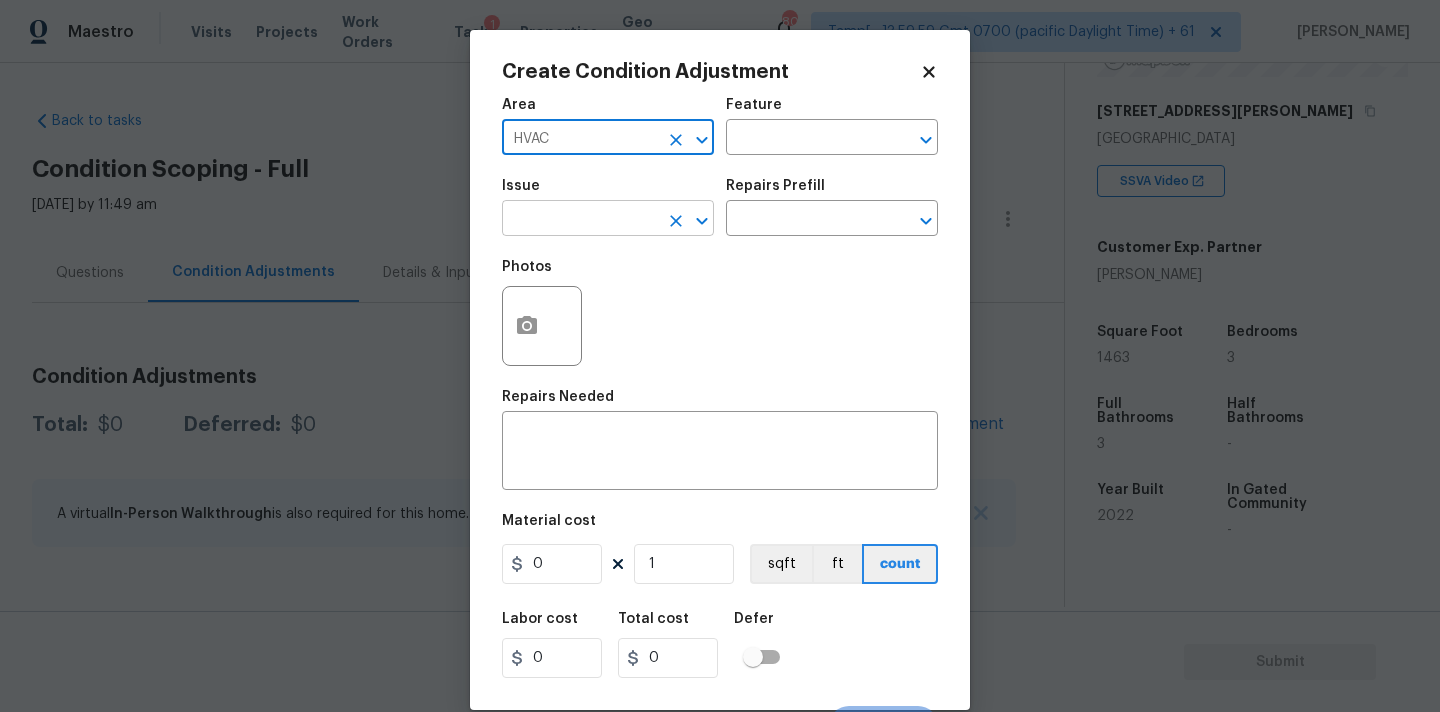 type on "HVAC" 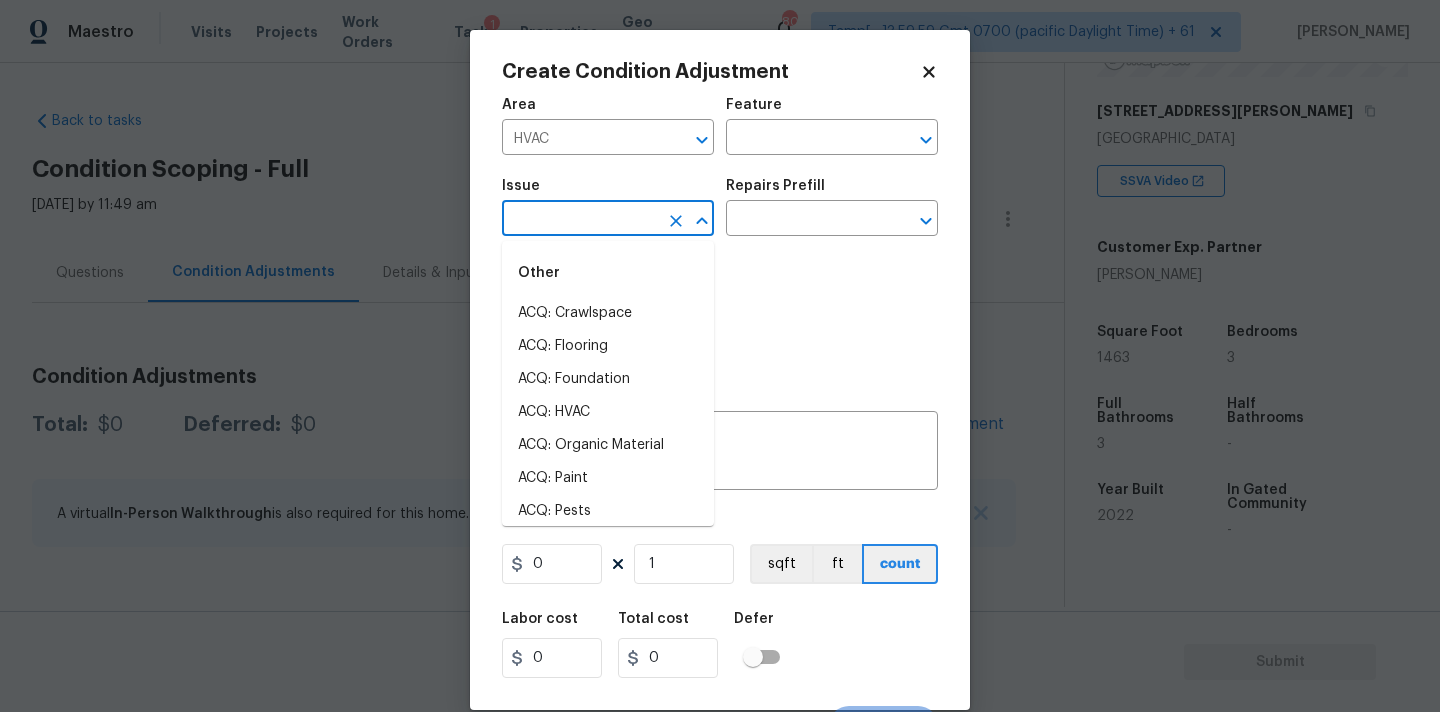 click at bounding box center (580, 220) 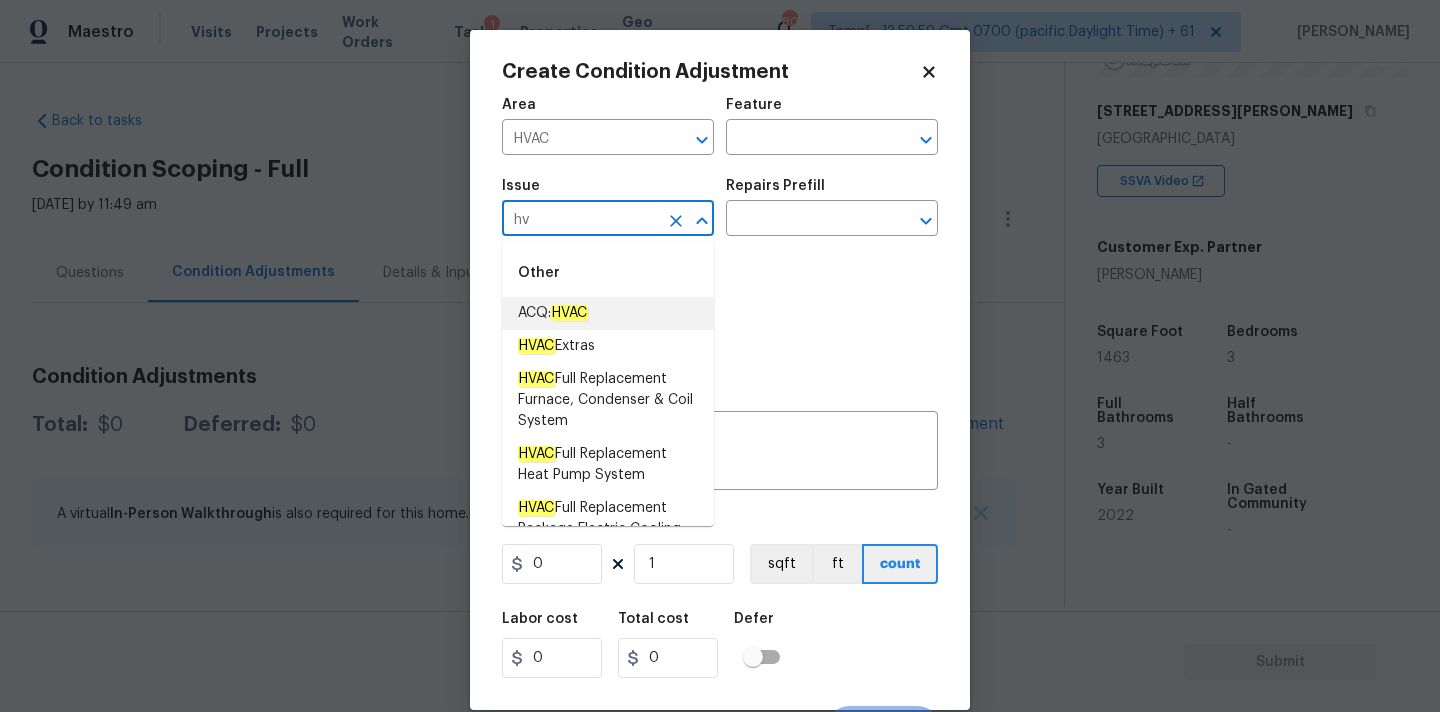 click on "ACQ:  HVAC" at bounding box center [608, 313] 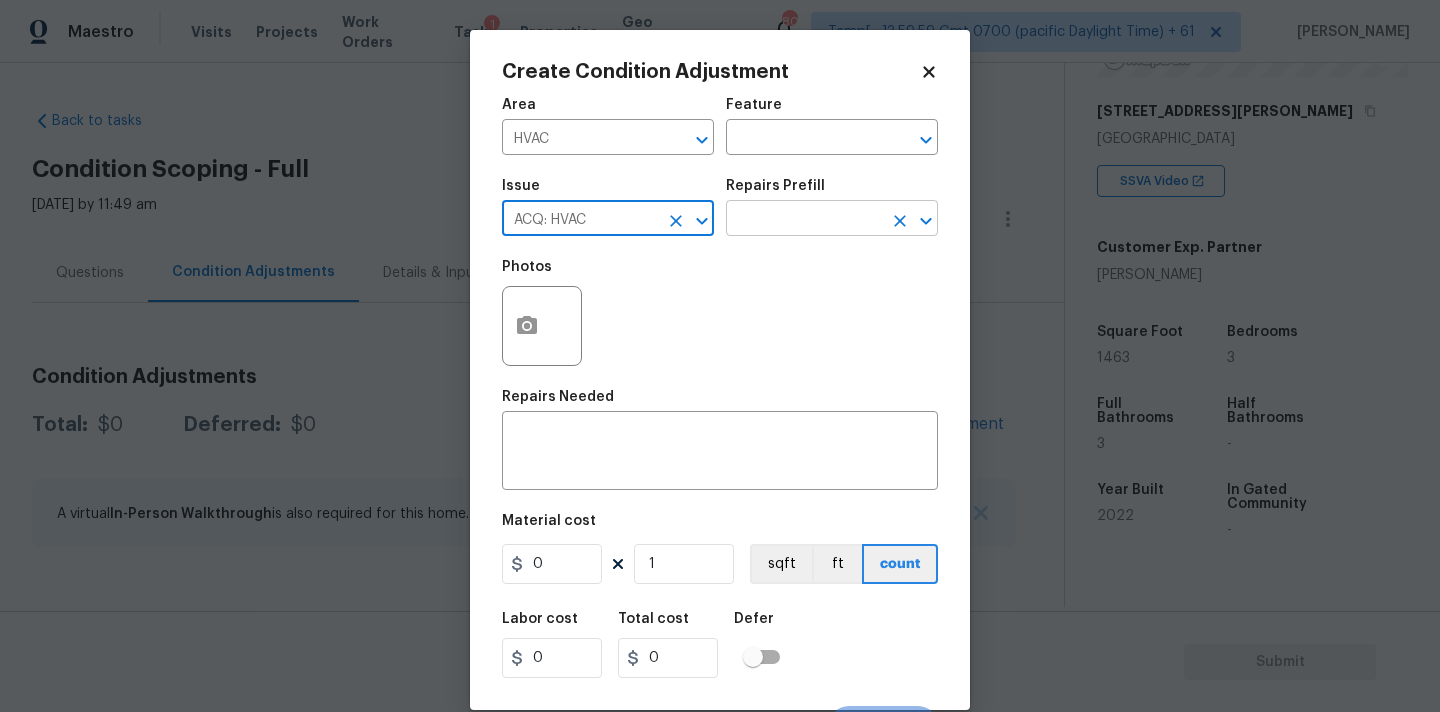 type on "ACQ: HVAC" 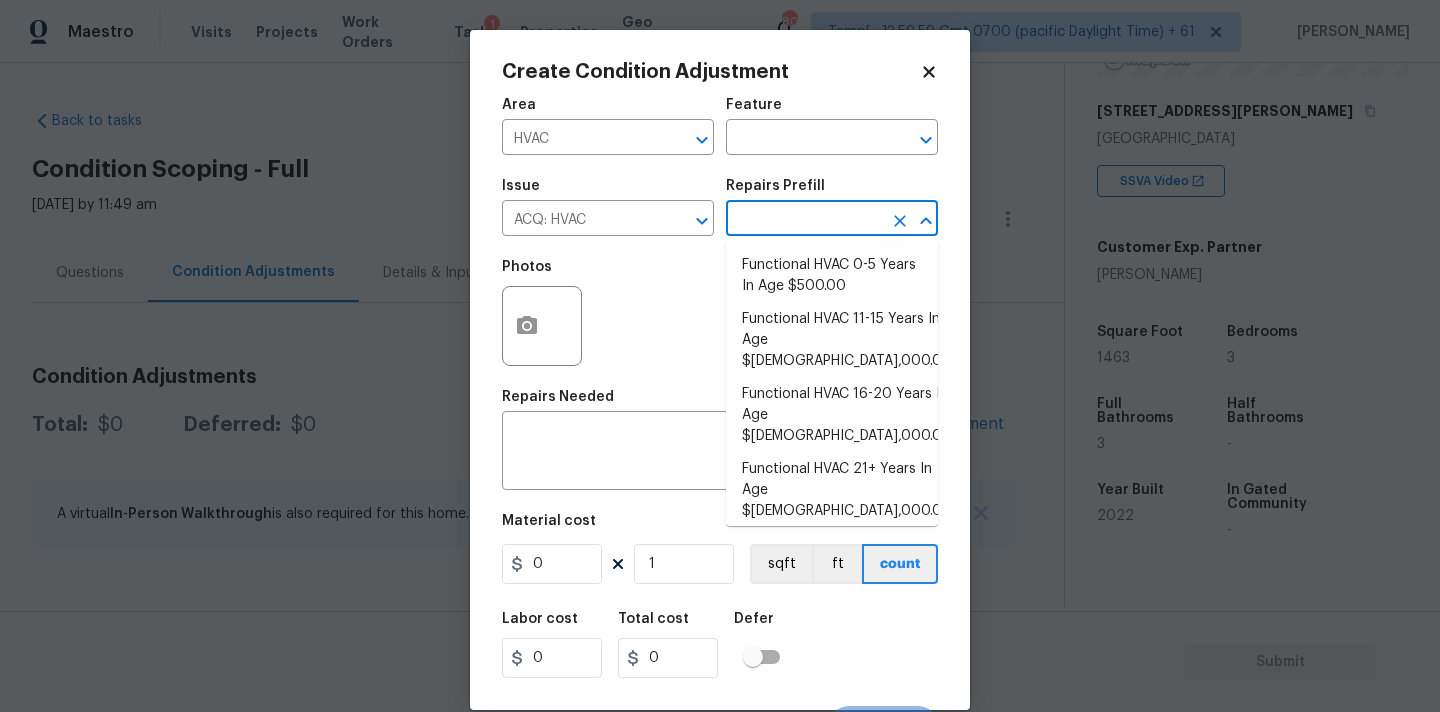 click at bounding box center (804, 220) 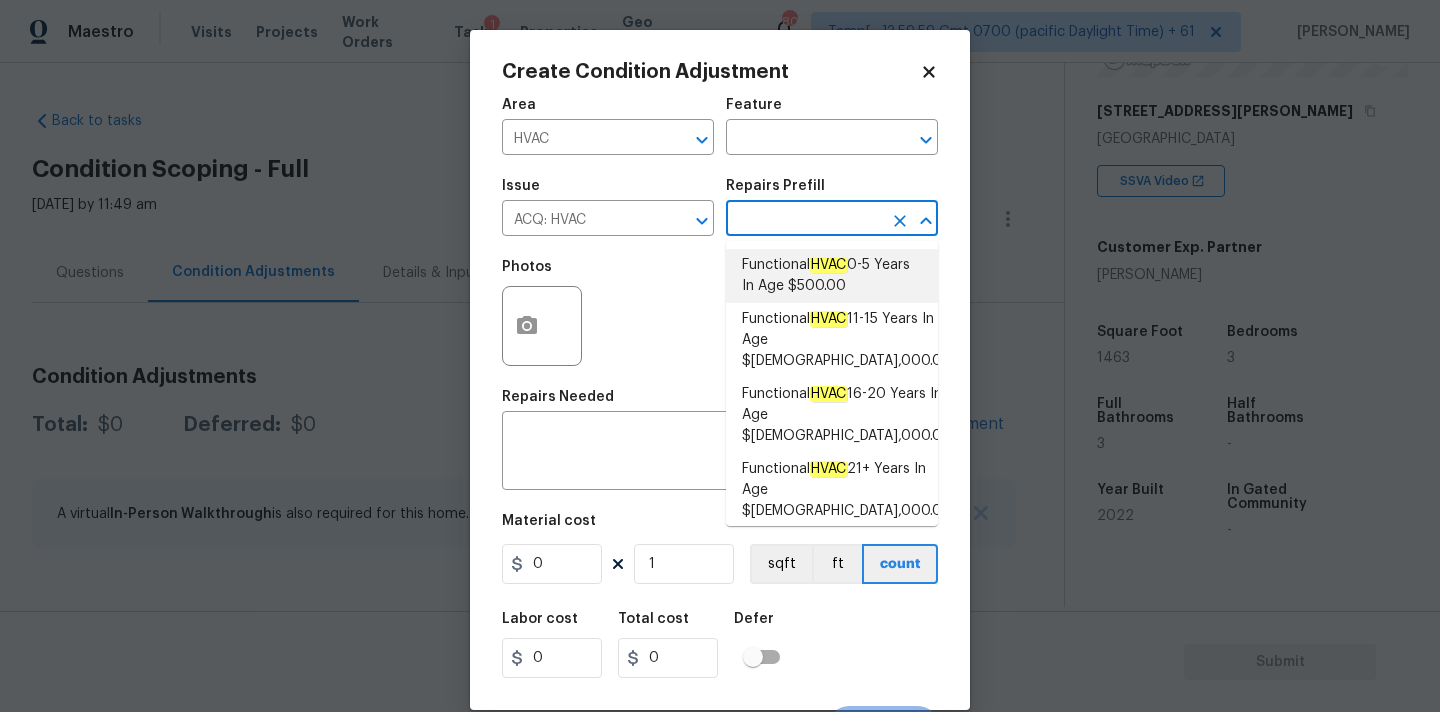 click on "Functional  HVAC  0-5 Years In Age $500.00" at bounding box center (832, 276) 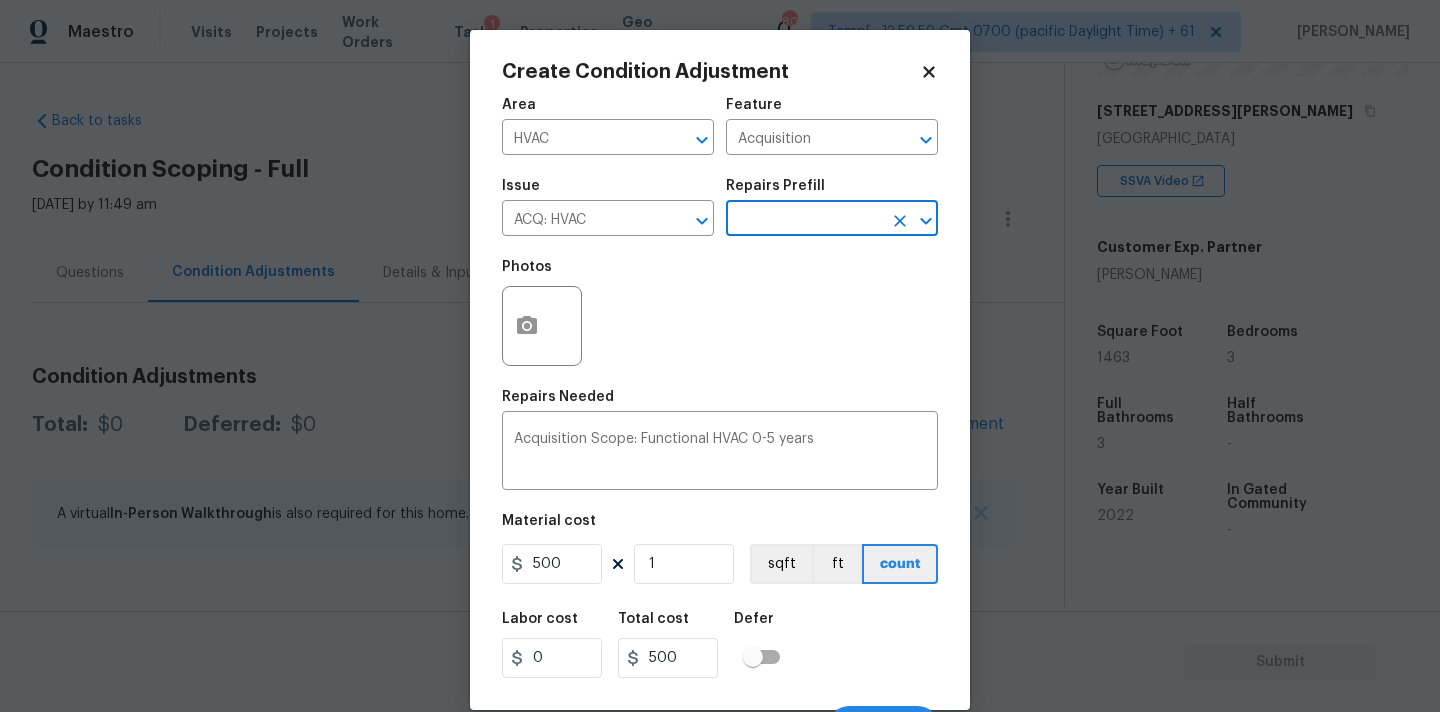 scroll, scrollTop: 35, scrollLeft: 0, axis: vertical 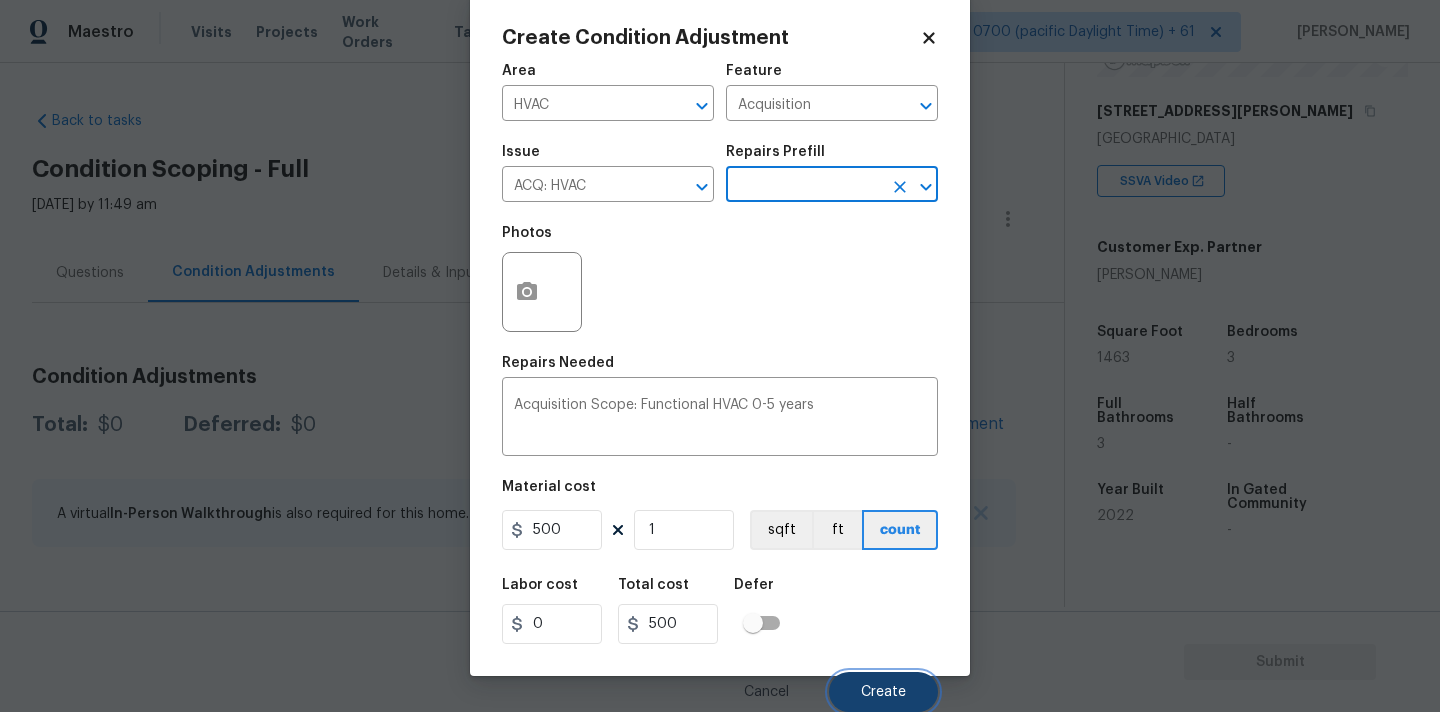 click on "Create" at bounding box center [883, 692] 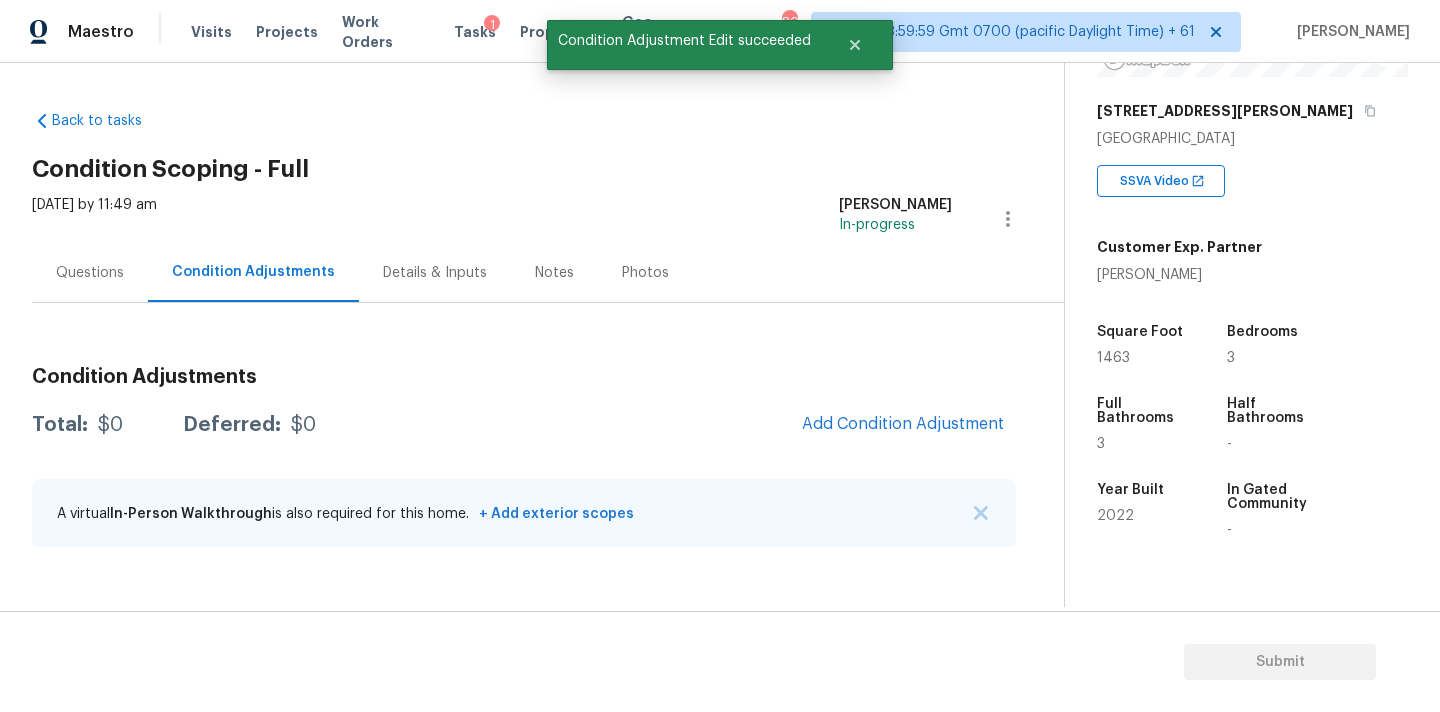 scroll, scrollTop: 28, scrollLeft: 0, axis: vertical 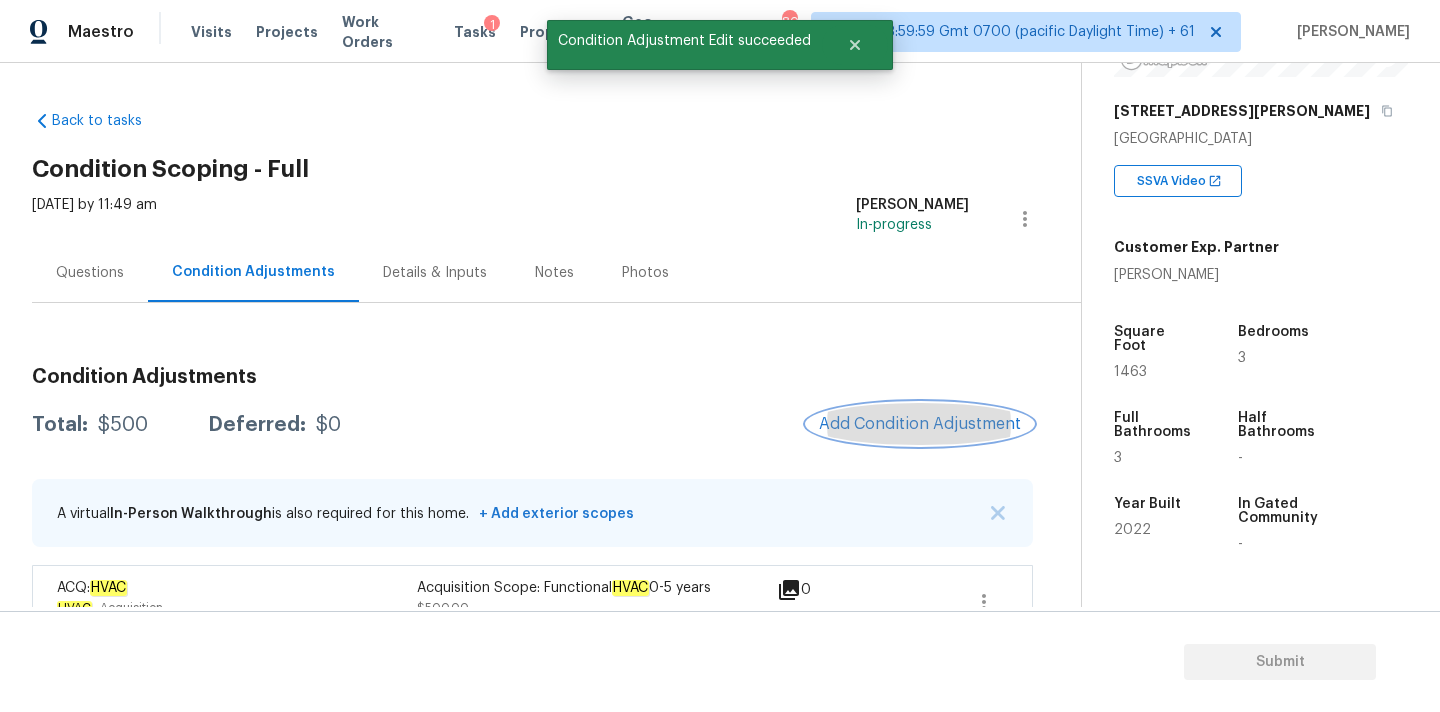 click on "Add Condition Adjustment" at bounding box center (920, 424) 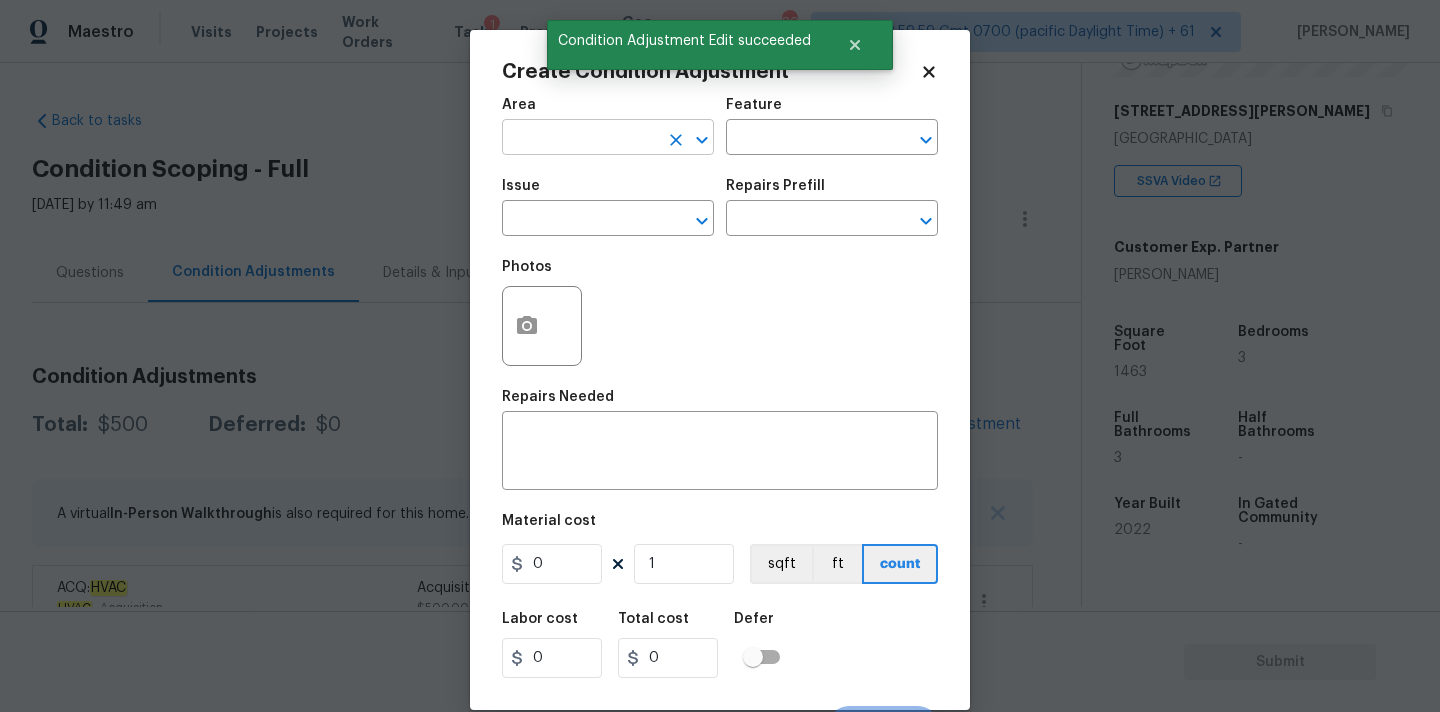 click at bounding box center [580, 139] 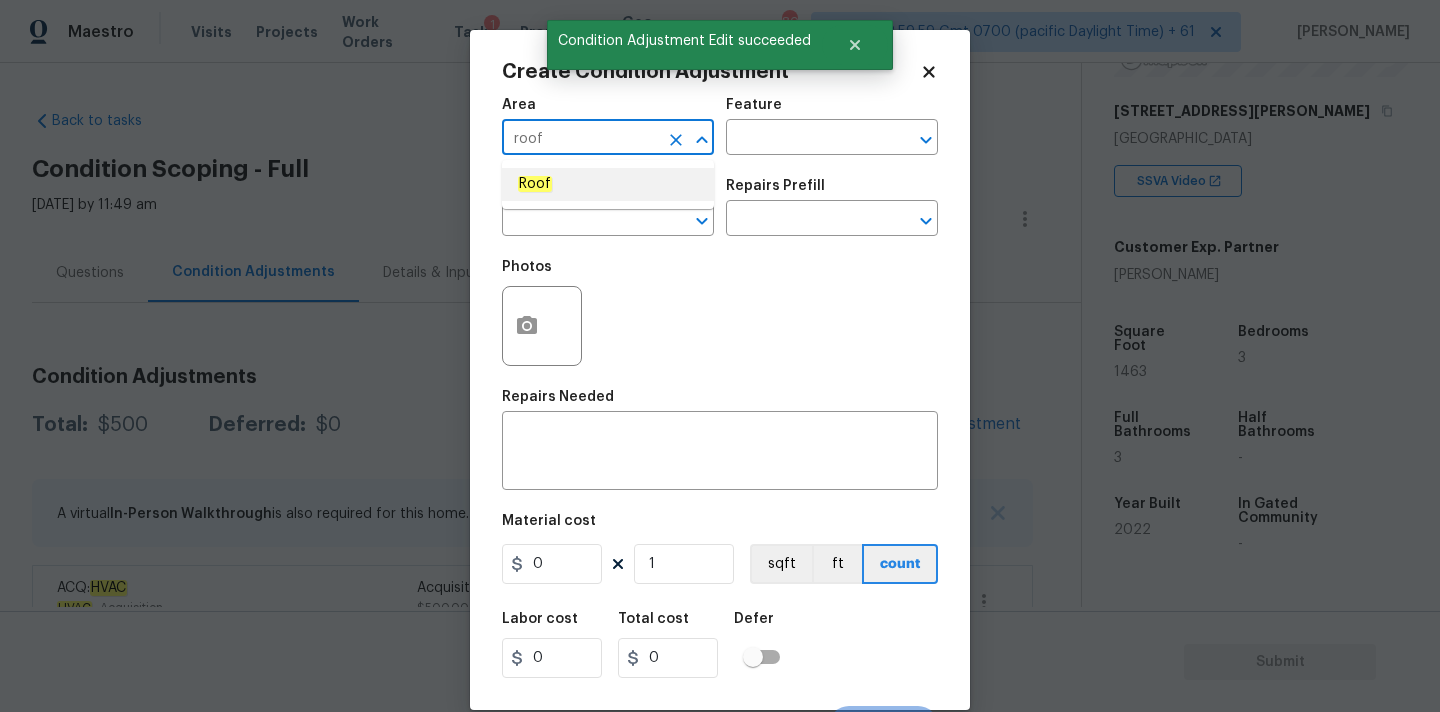 click on "Roof" at bounding box center [608, 184] 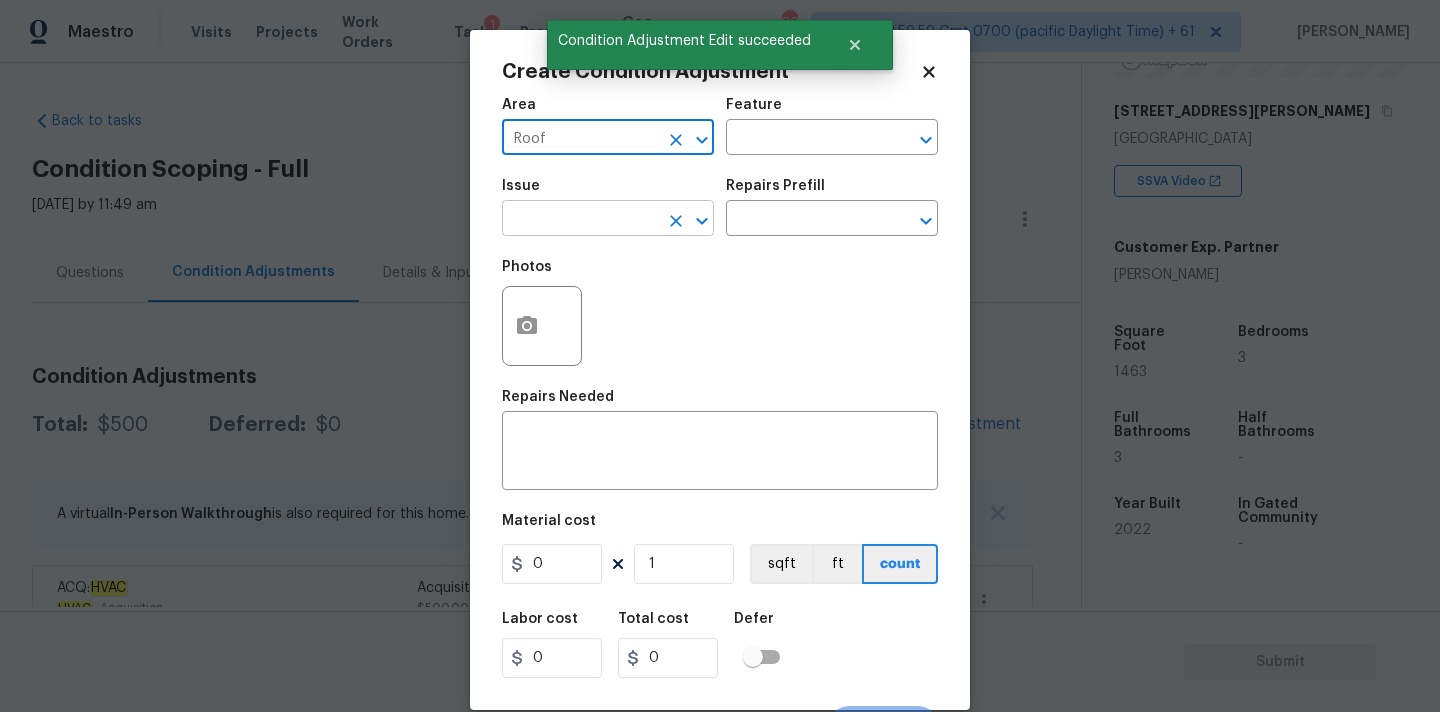 type on "Roof" 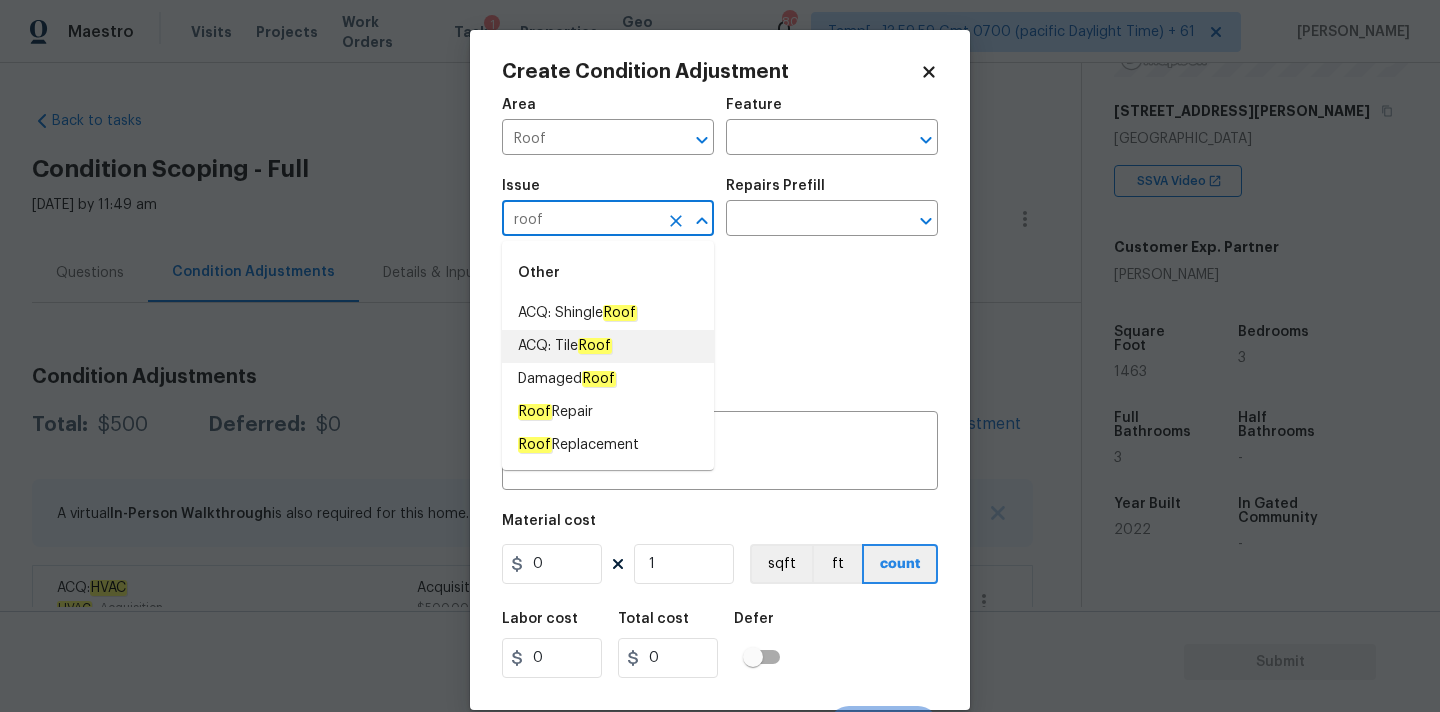 click on "Roof" at bounding box center [595, 346] 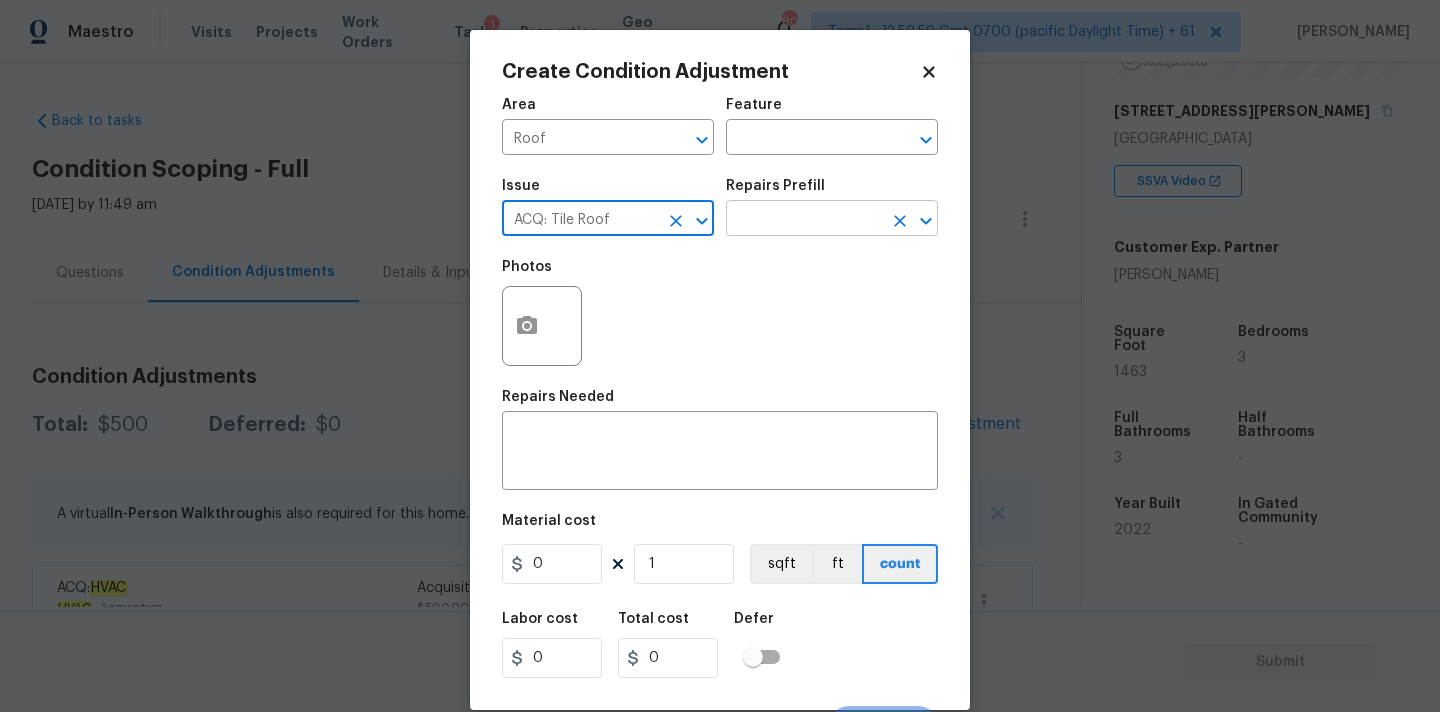 type on "ACQ: Tile Roof" 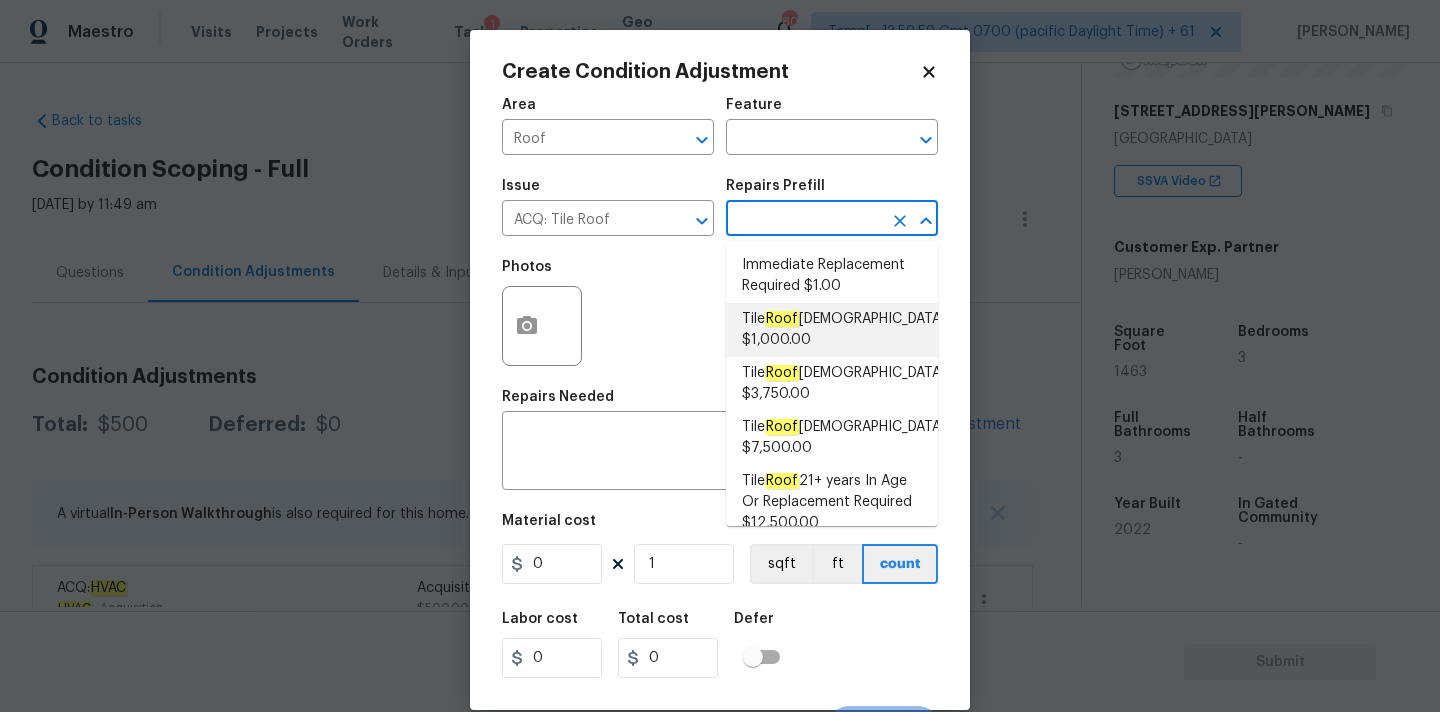 click on "Roof" at bounding box center (782, 319) 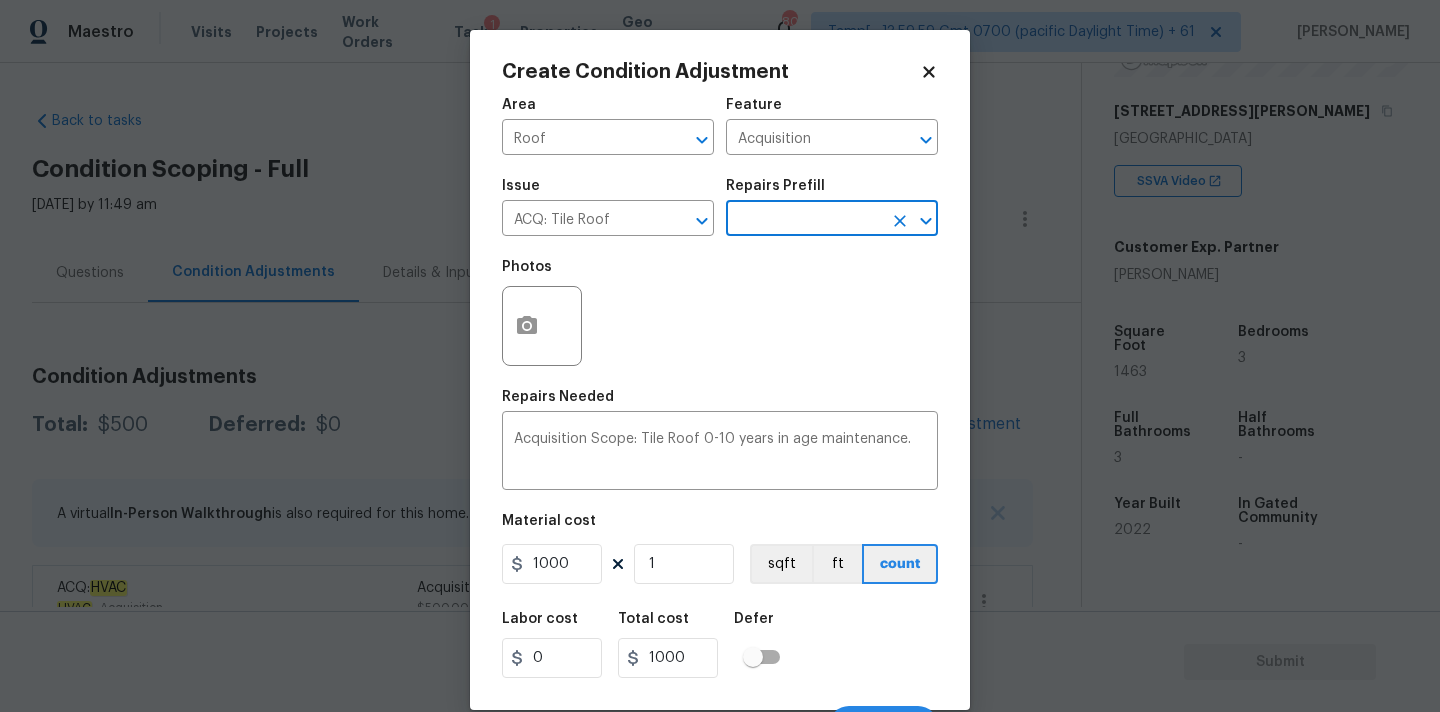 scroll, scrollTop: 35, scrollLeft: 0, axis: vertical 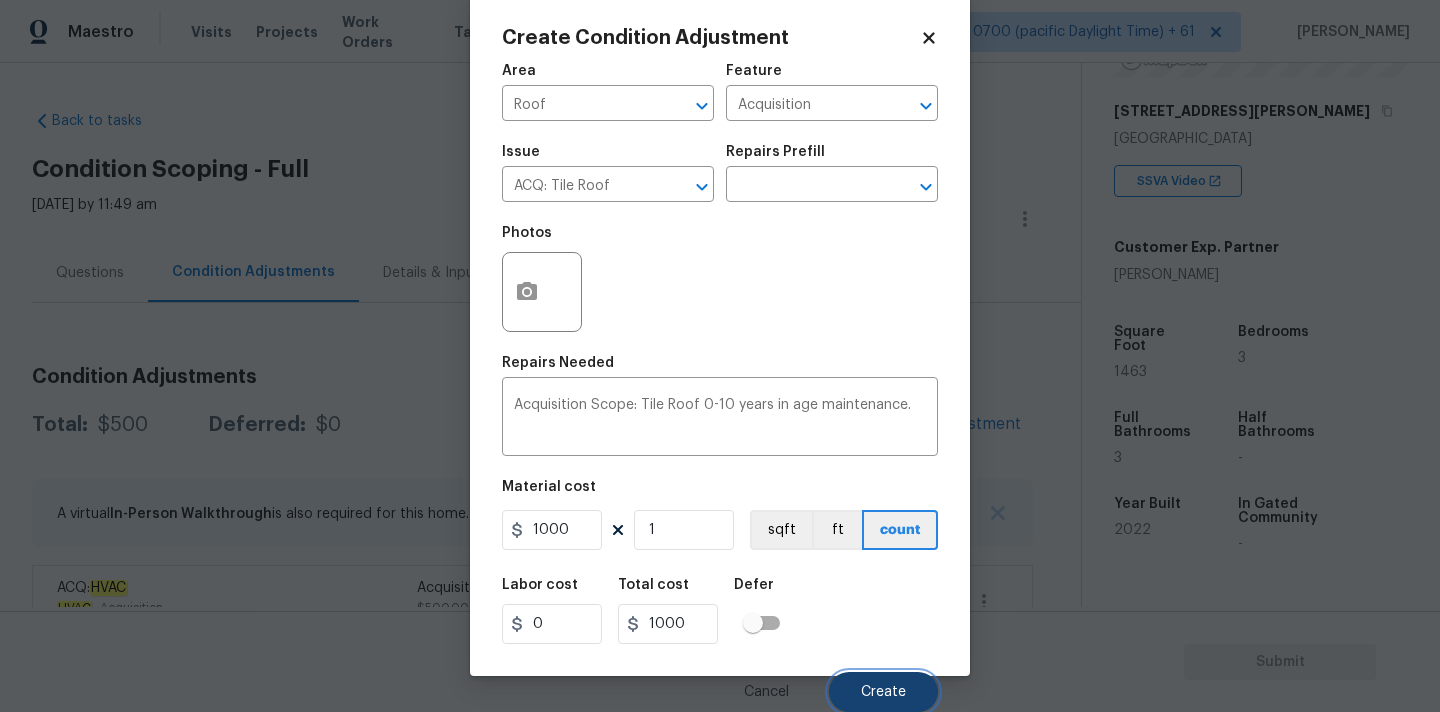click on "Create" at bounding box center (883, 692) 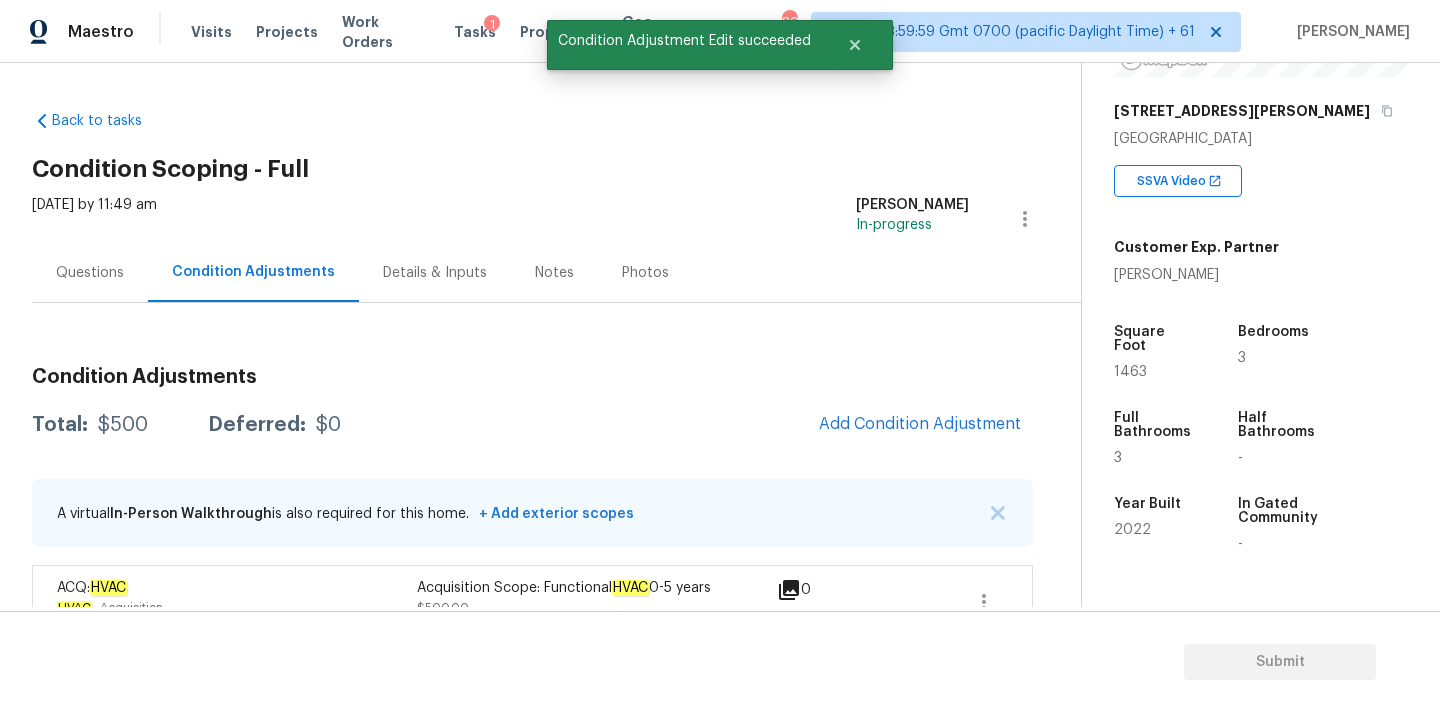scroll, scrollTop: 28, scrollLeft: 0, axis: vertical 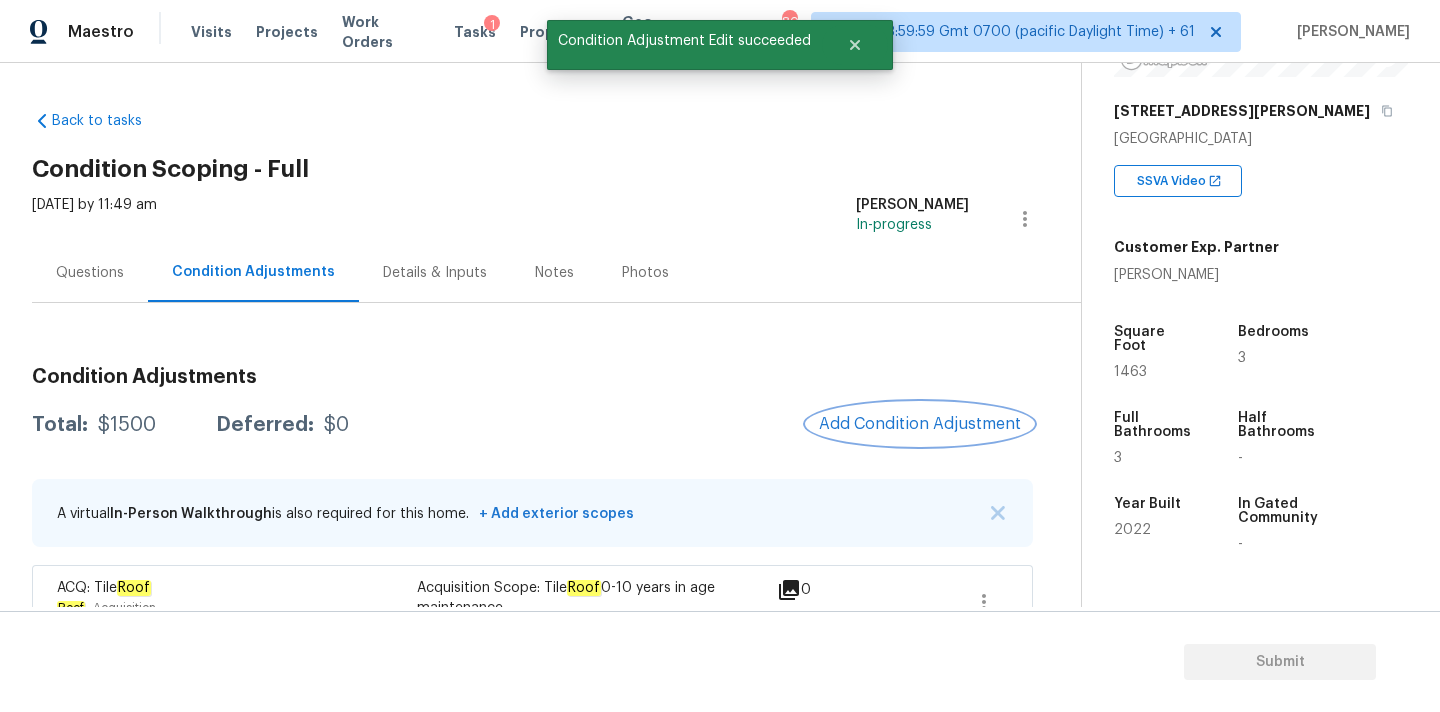 click on "Add Condition Adjustment" at bounding box center (920, 424) 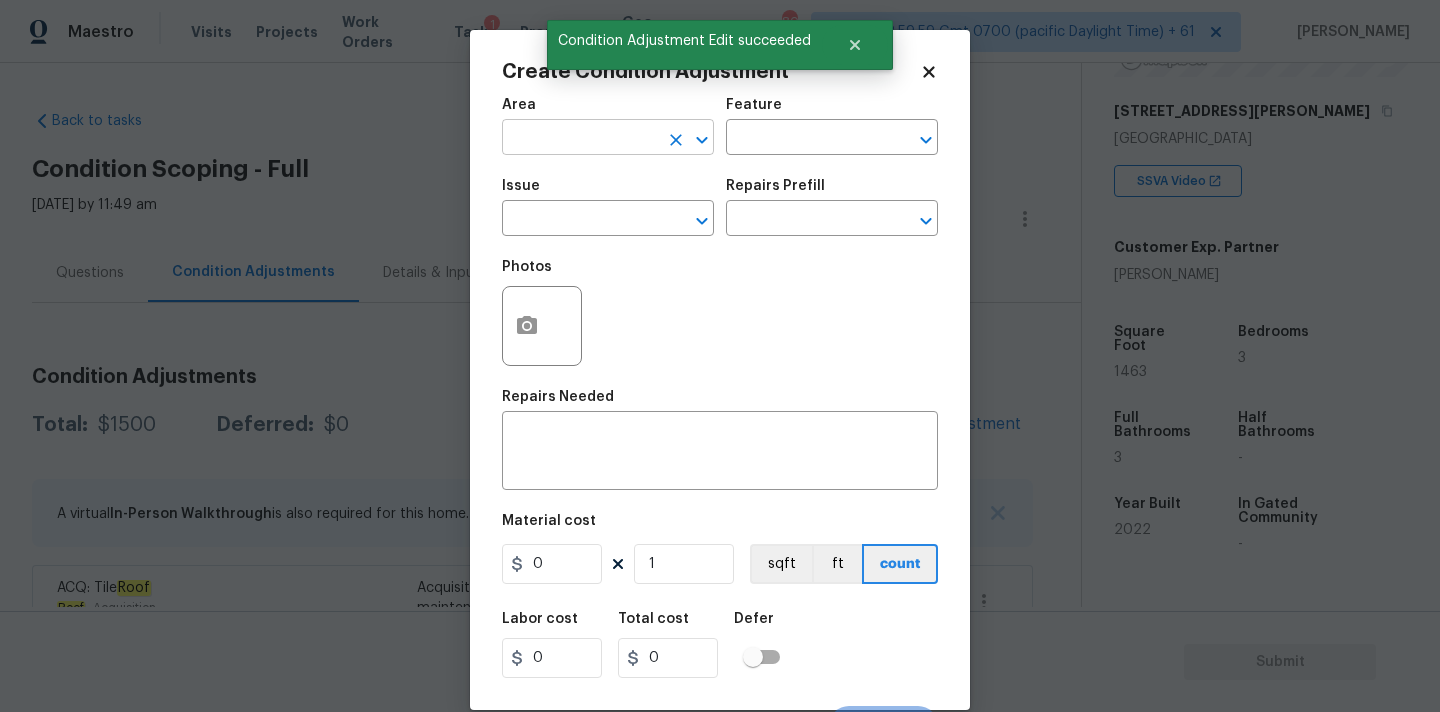 click at bounding box center [580, 139] 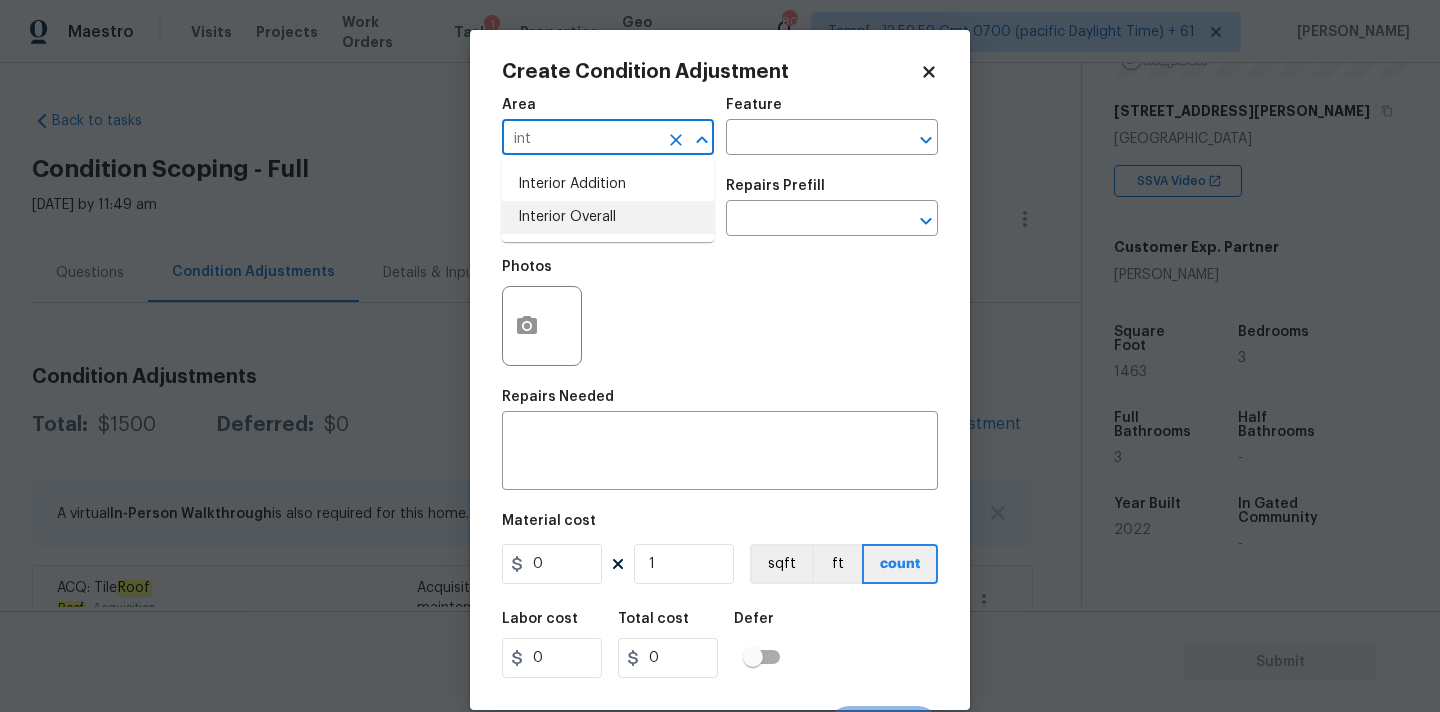 click on "Interior Overall" at bounding box center (608, 217) 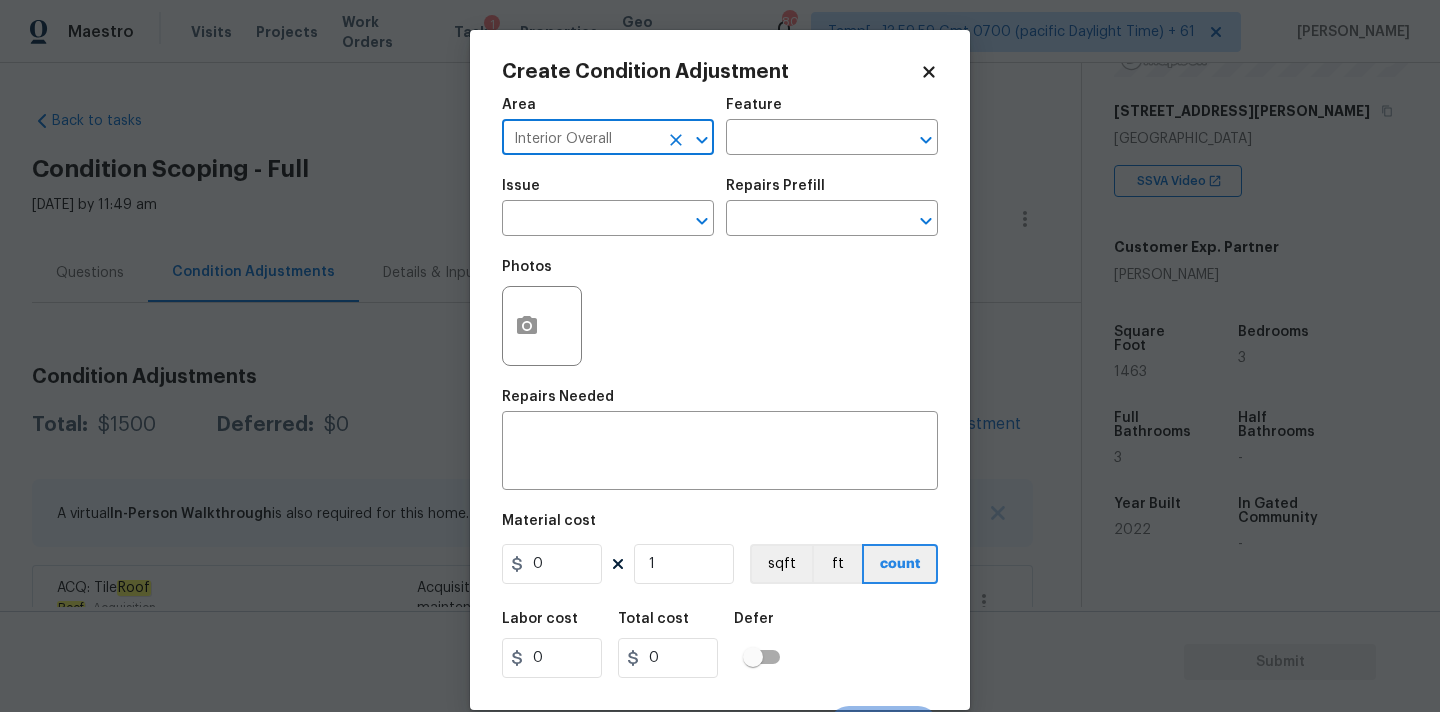type on "Interior Overall" 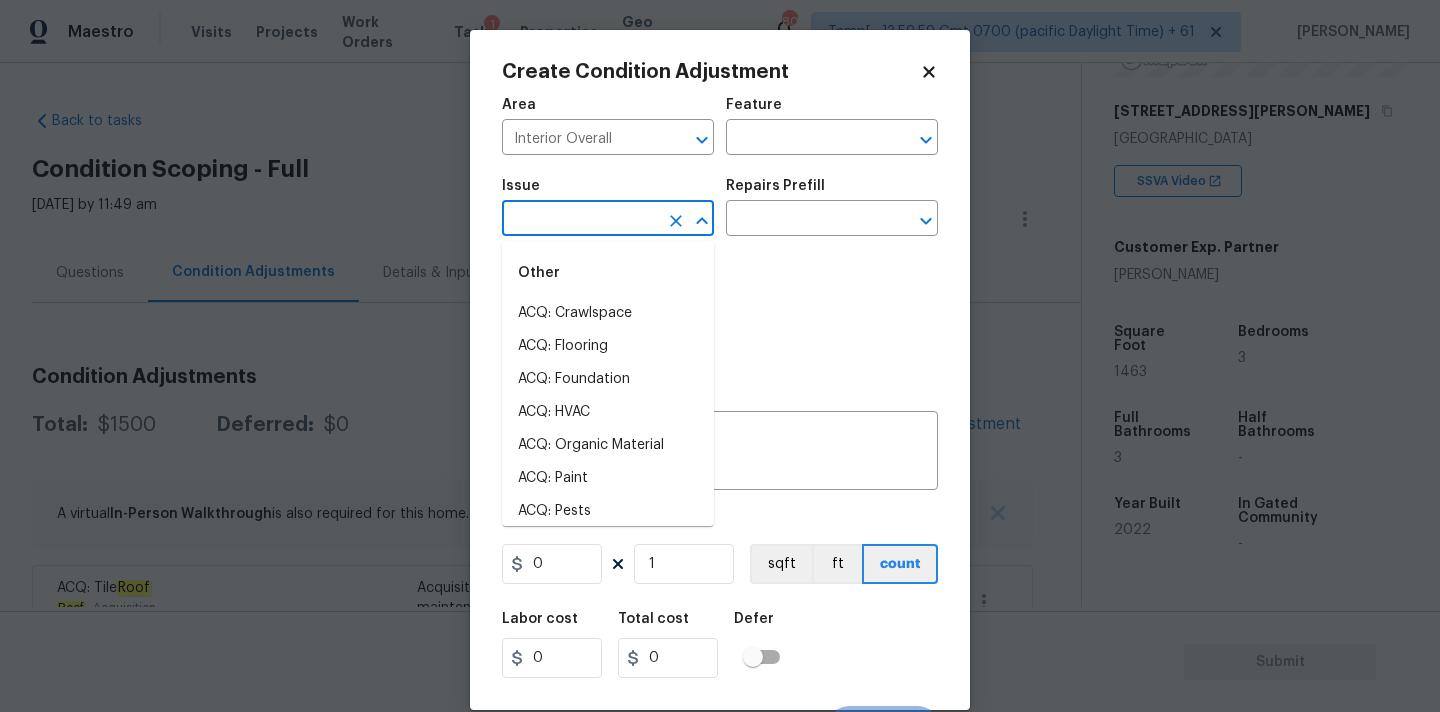 click at bounding box center [580, 220] 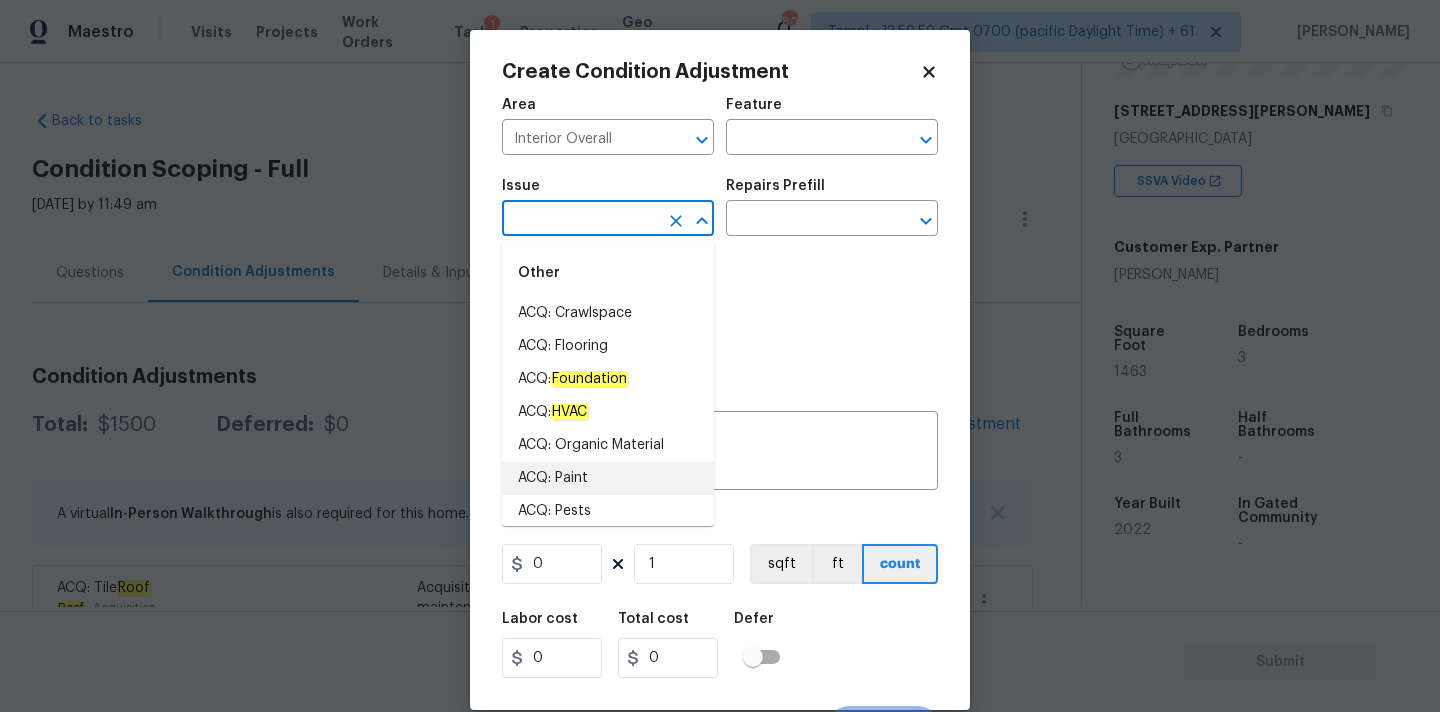 click on "ACQ: Paint" at bounding box center [608, 478] 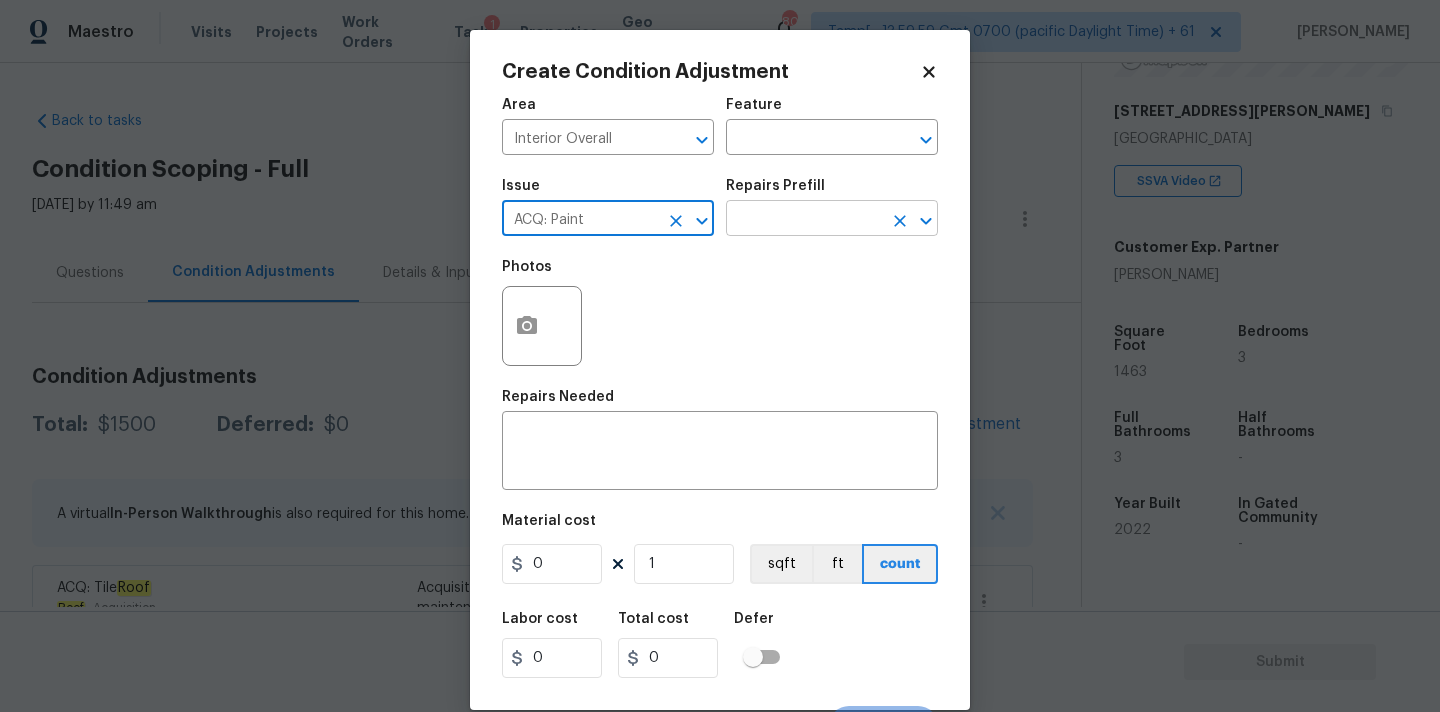 click at bounding box center (804, 220) 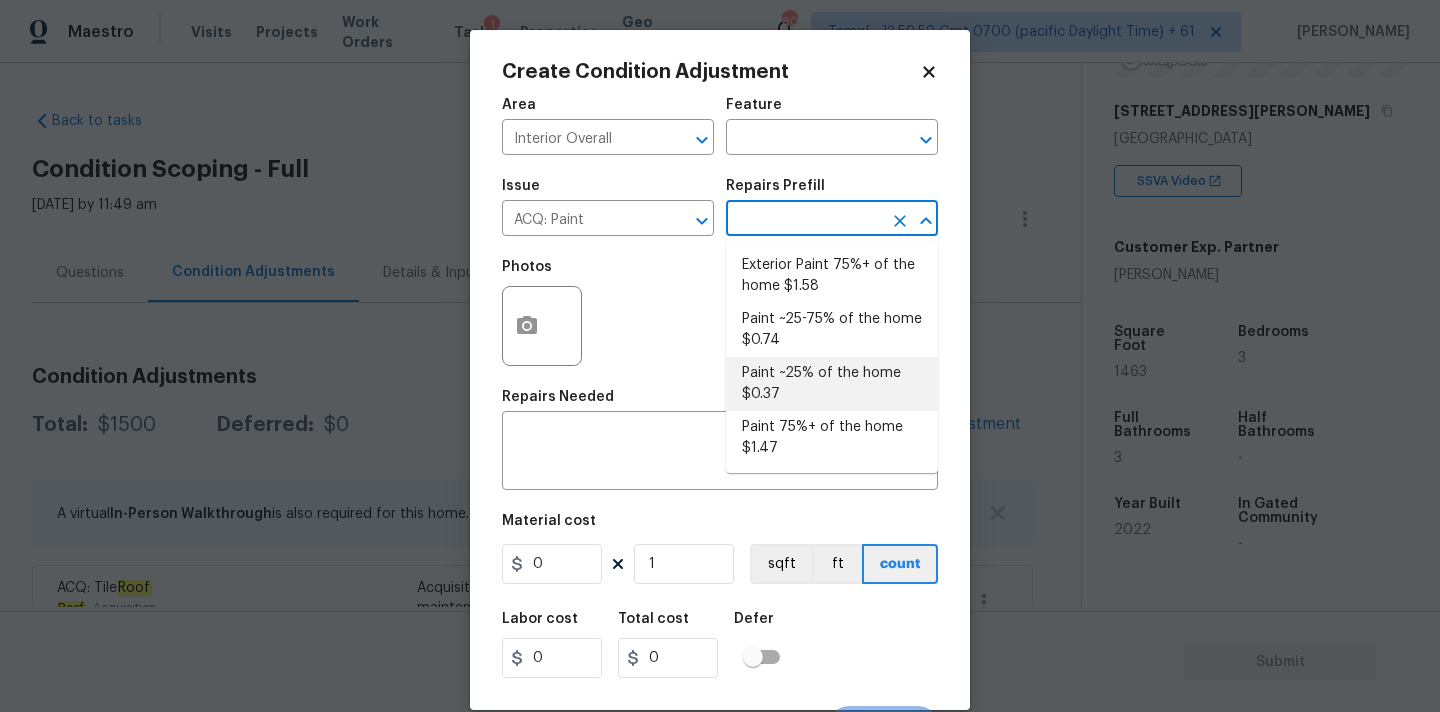 click on "Paint ~25% of the home $0.37" at bounding box center [832, 384] 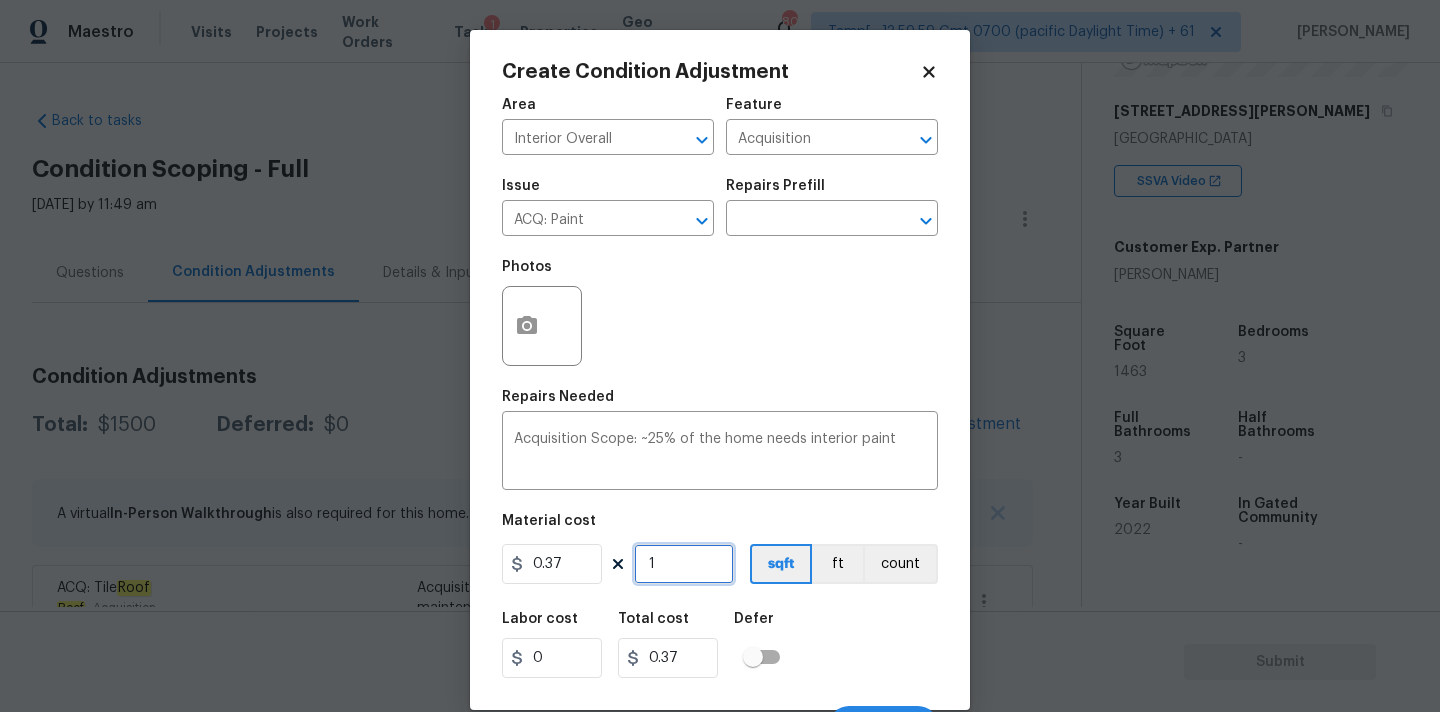 click on "1" at bounding box center (684, 564) 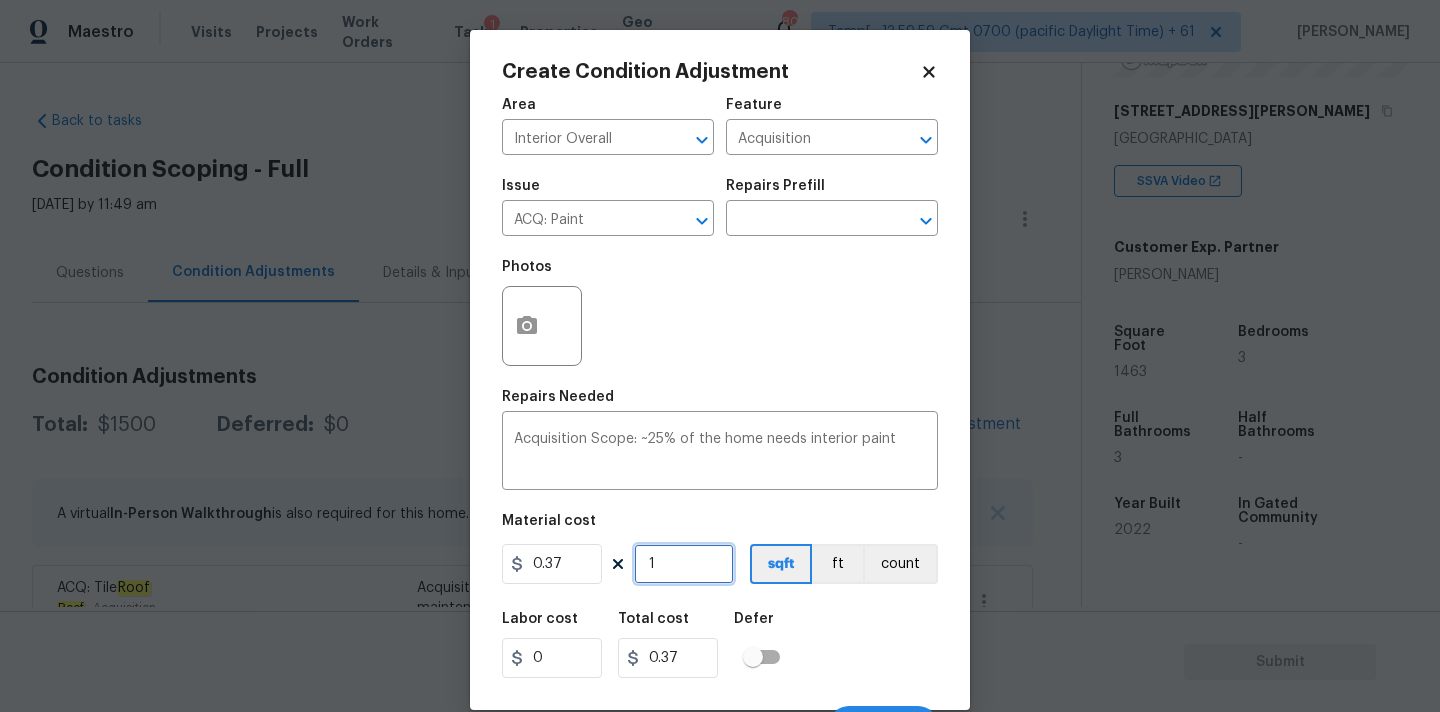 type on "14" 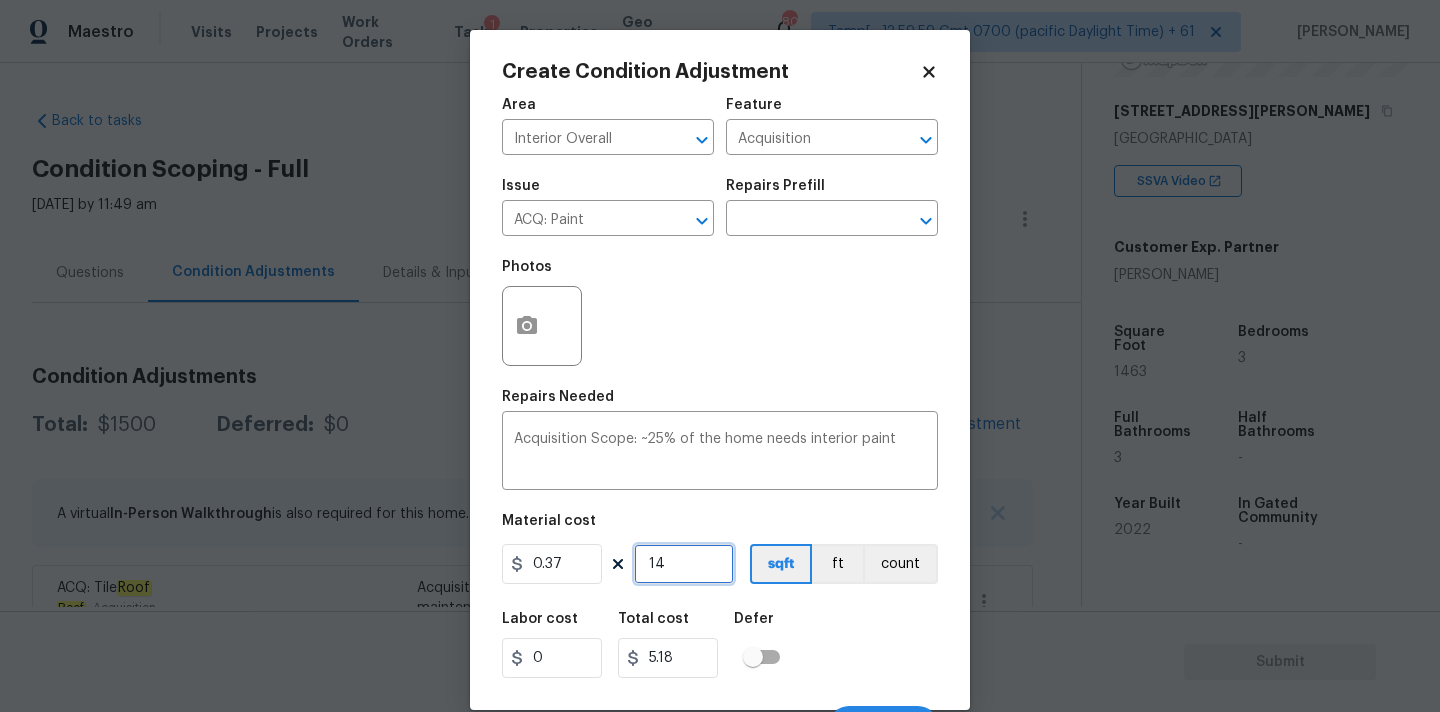 type on "146" 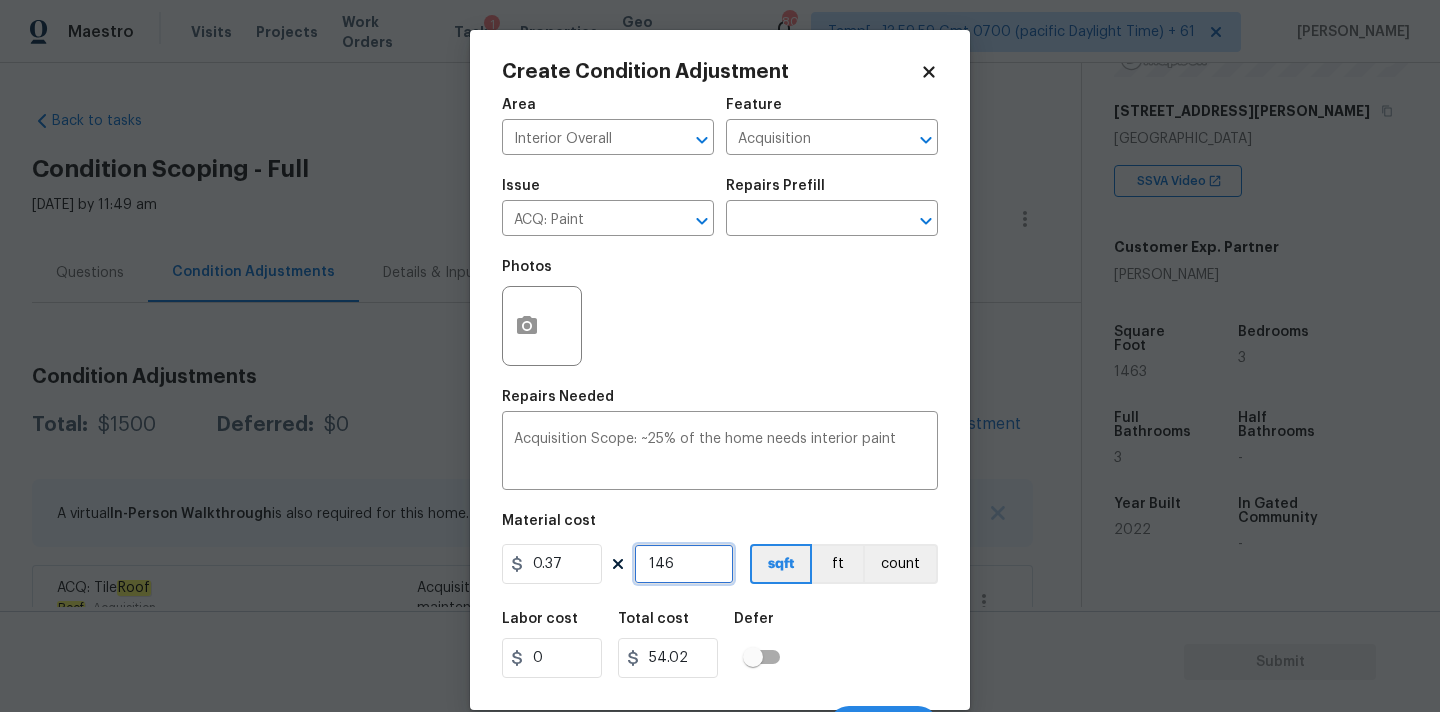 type on "1463" 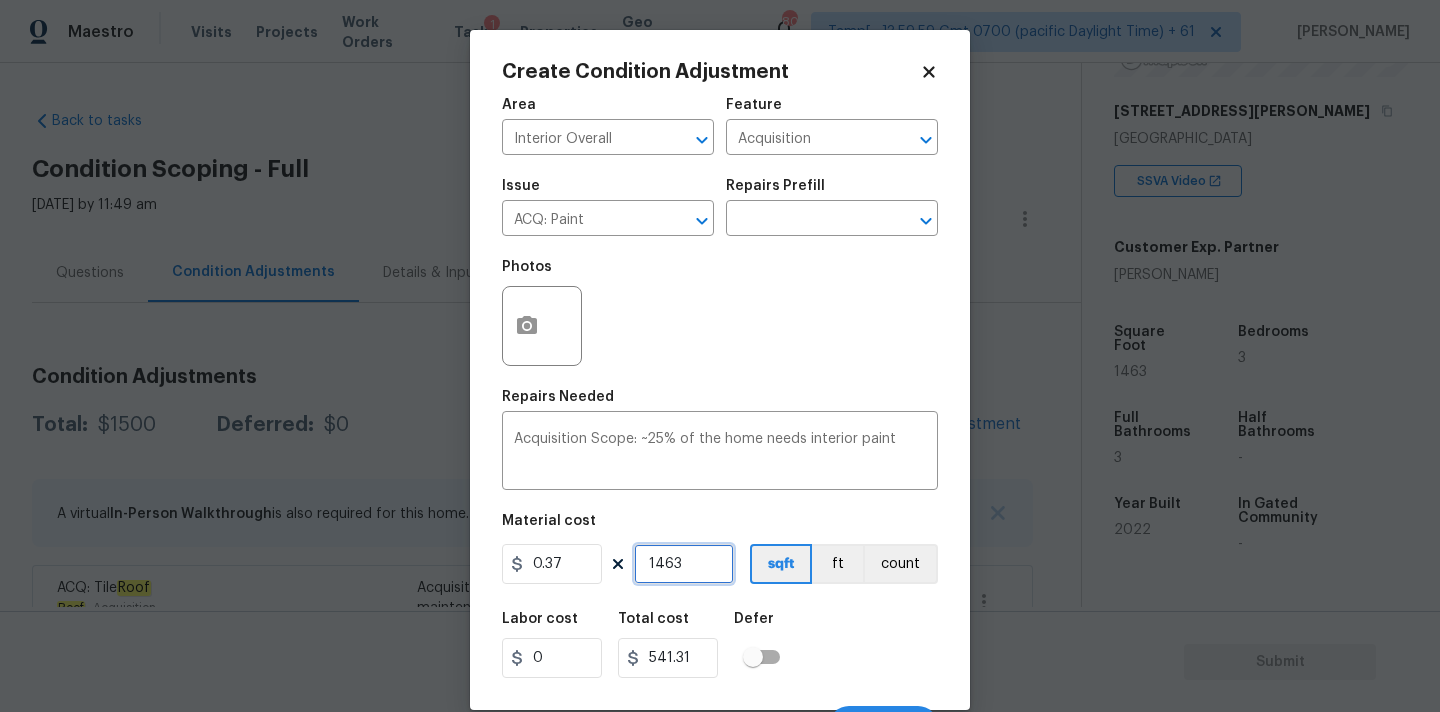 scroll, scrollTop: 35, scrollLeft: 0, axis: vertical 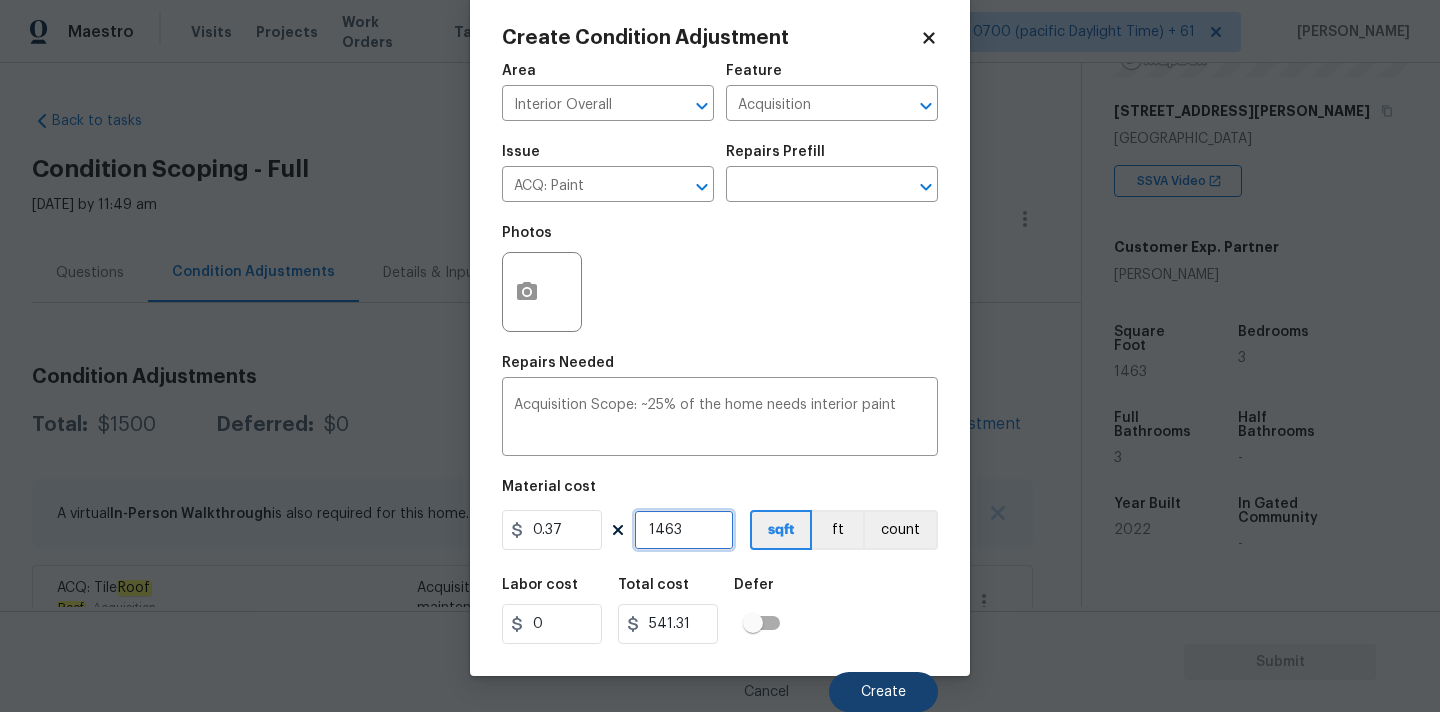 type on "1463" 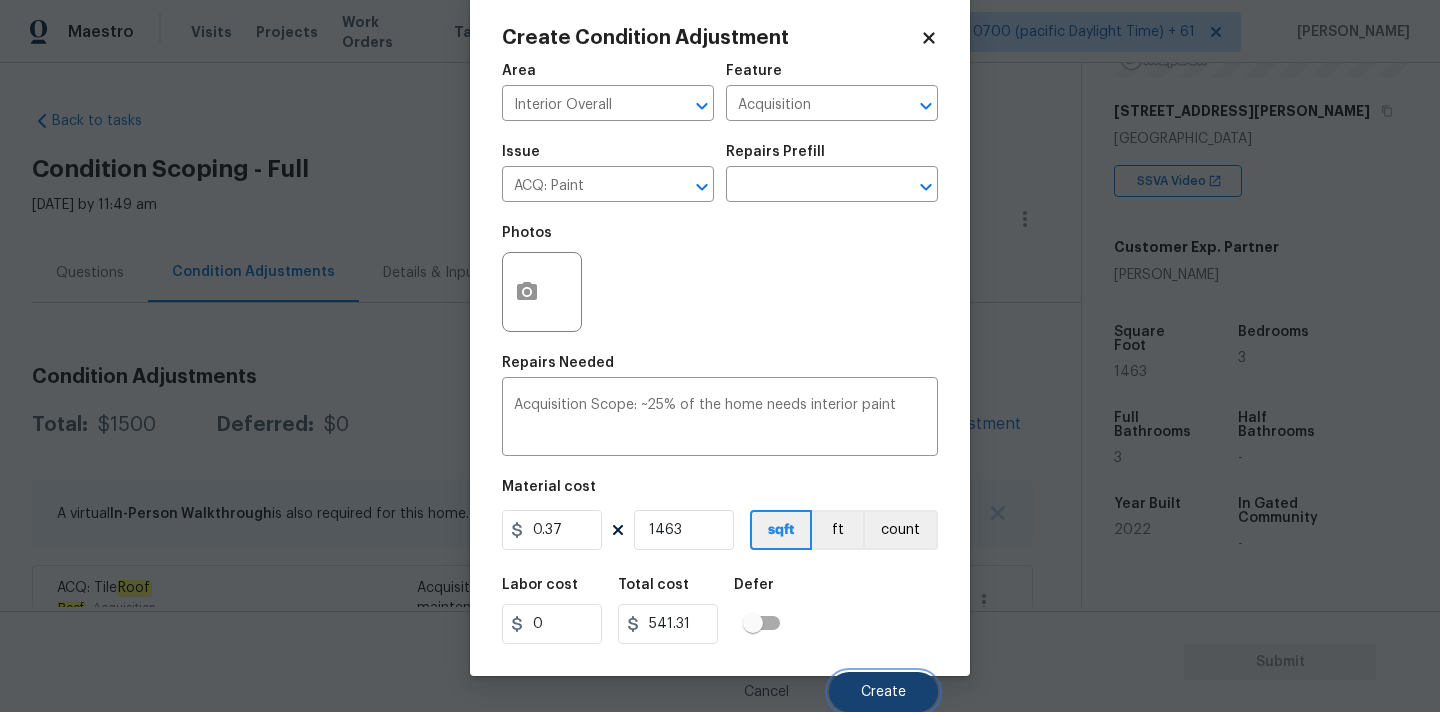 click on "Create" at bounding box center (883, 692) 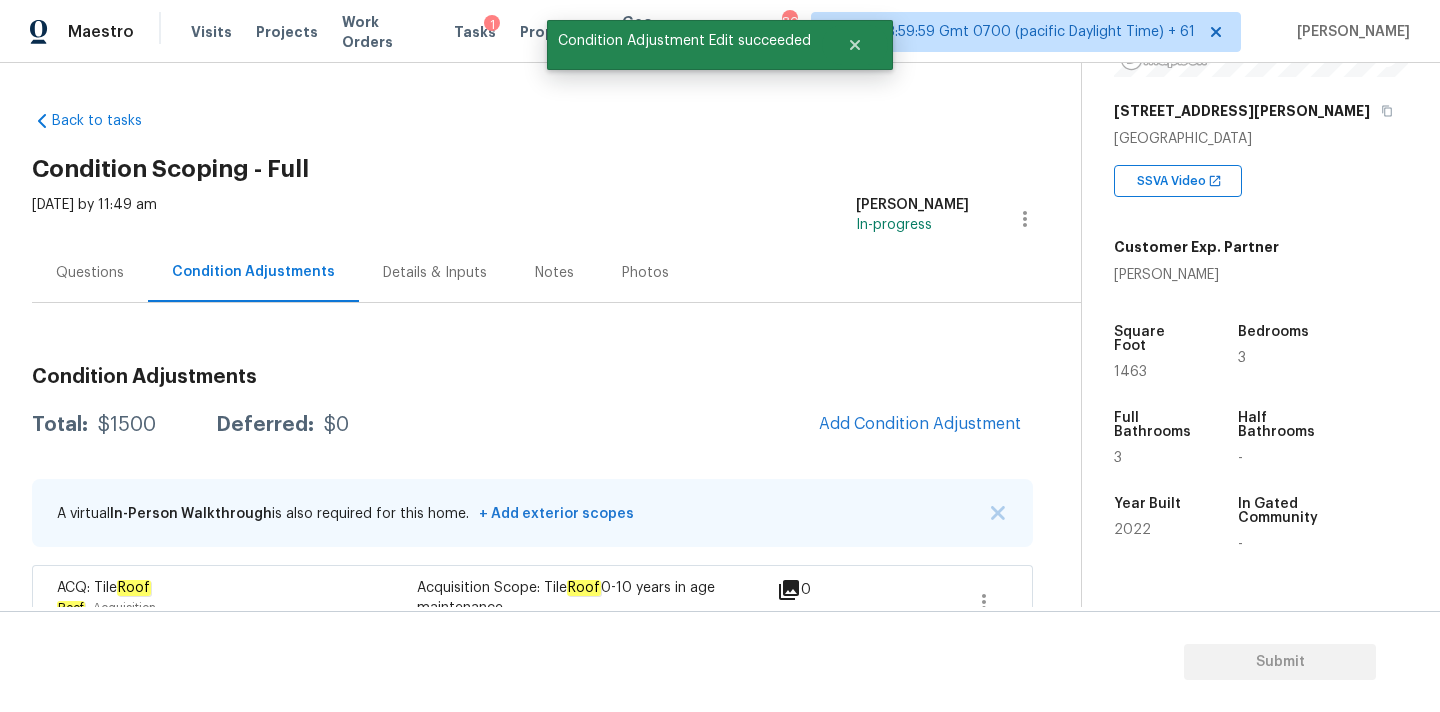 scroll, scrollTop: 28, scrollLeft: 0, axis: vertical 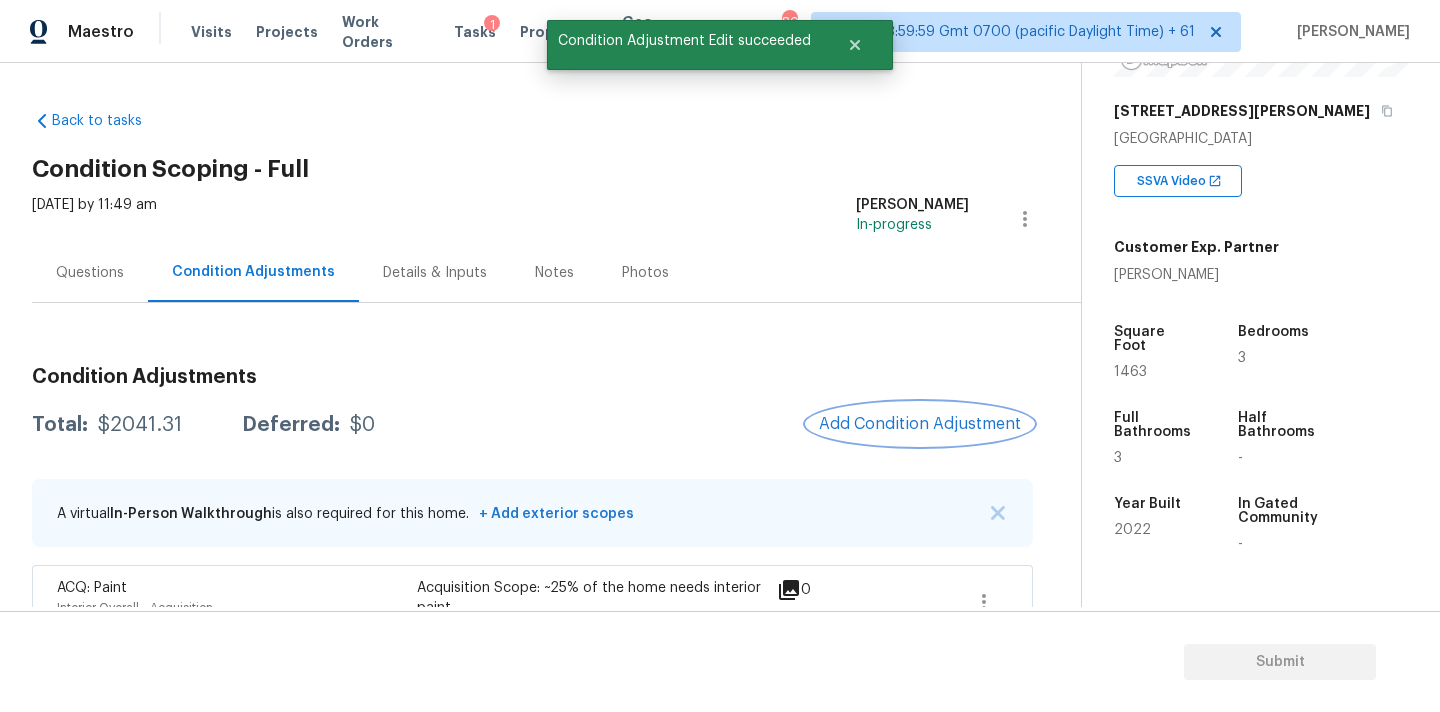 click on "Add Condition Adjustment" at bounding box center [920, 424] 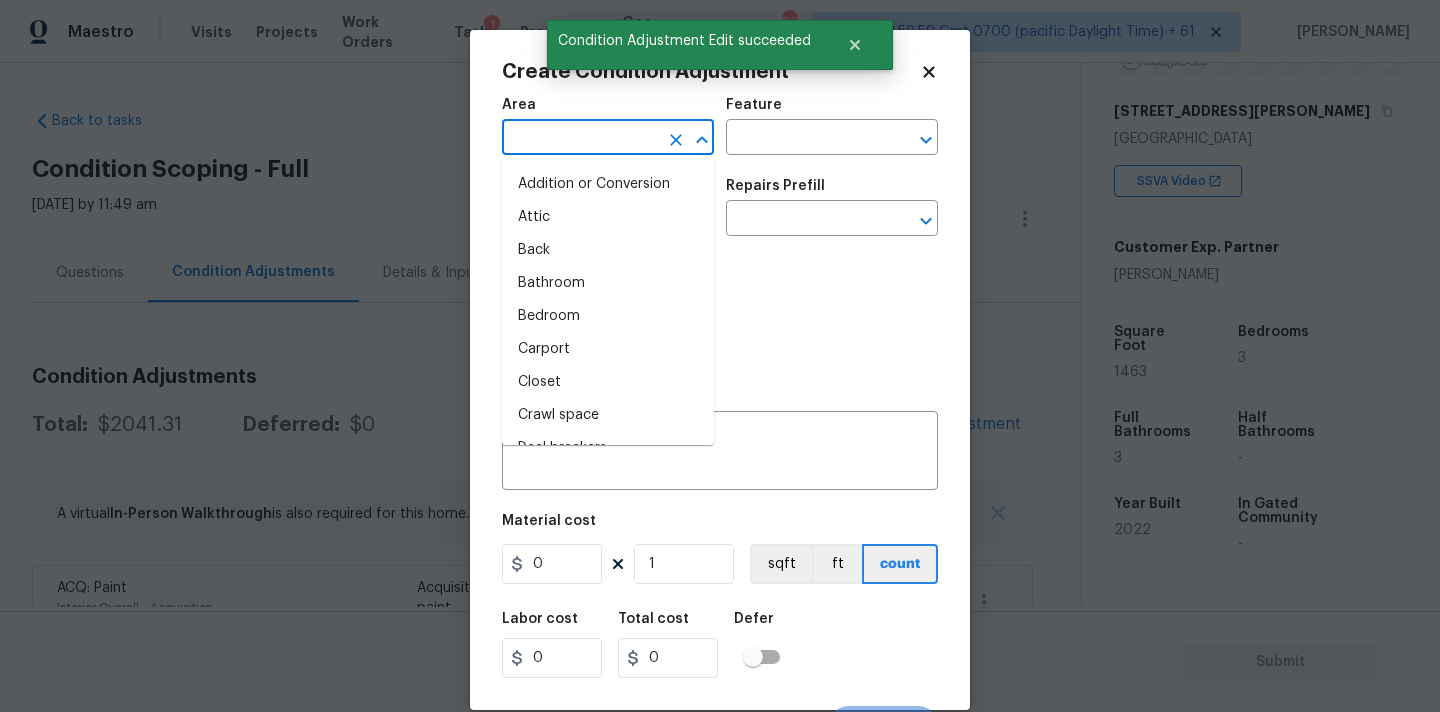 click at bounding box center (580, 139) 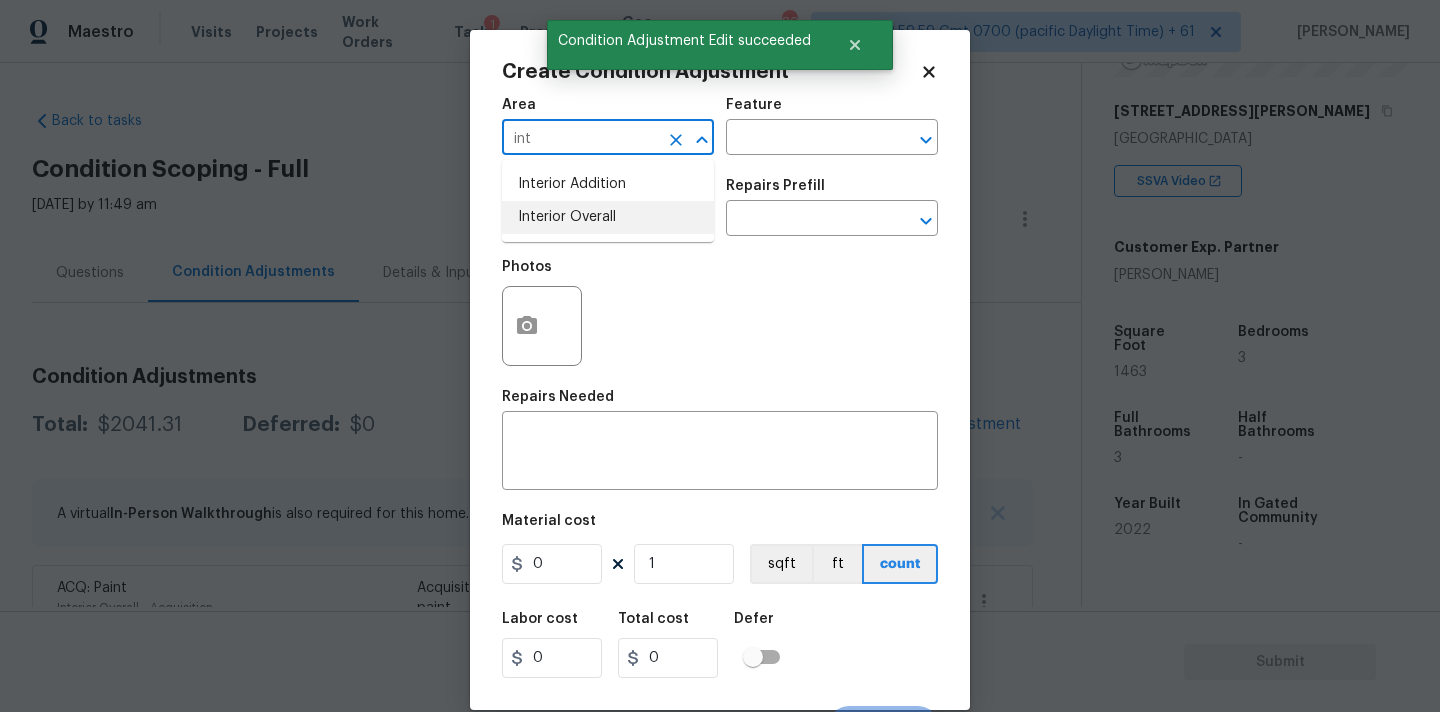 click on "Interior Overall" at bounding box center [608, 217] 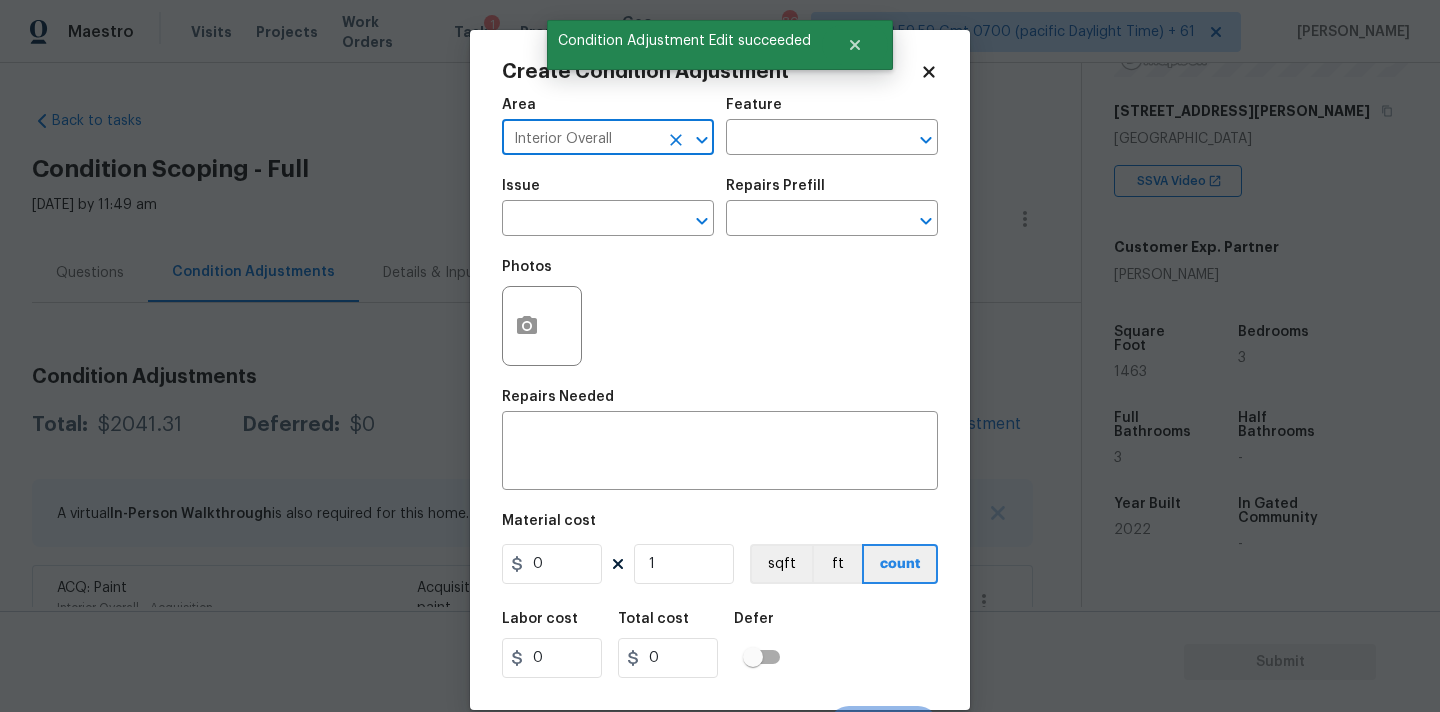 type on "Interior Overall" 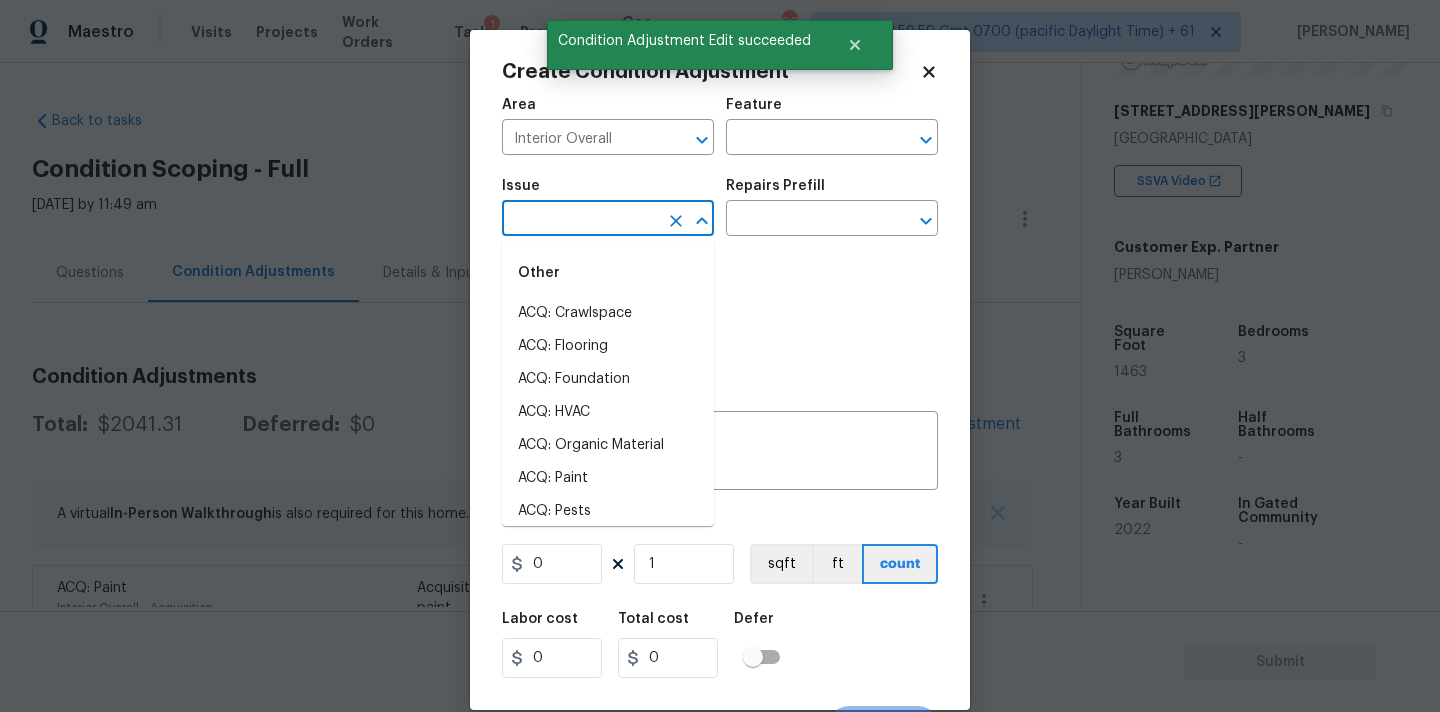 click at bounding box center (580, 220) 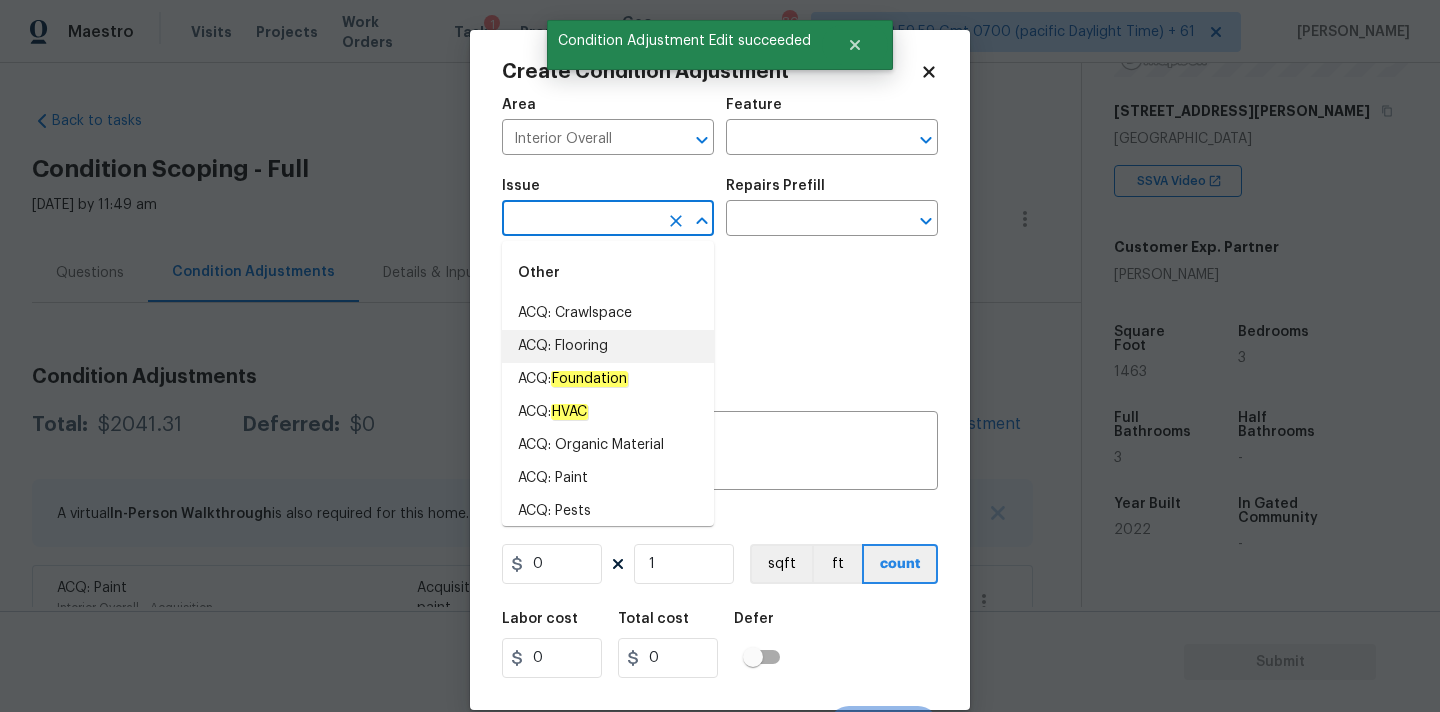click on "ACQ: Flooring" at bounding box center [608, 346] 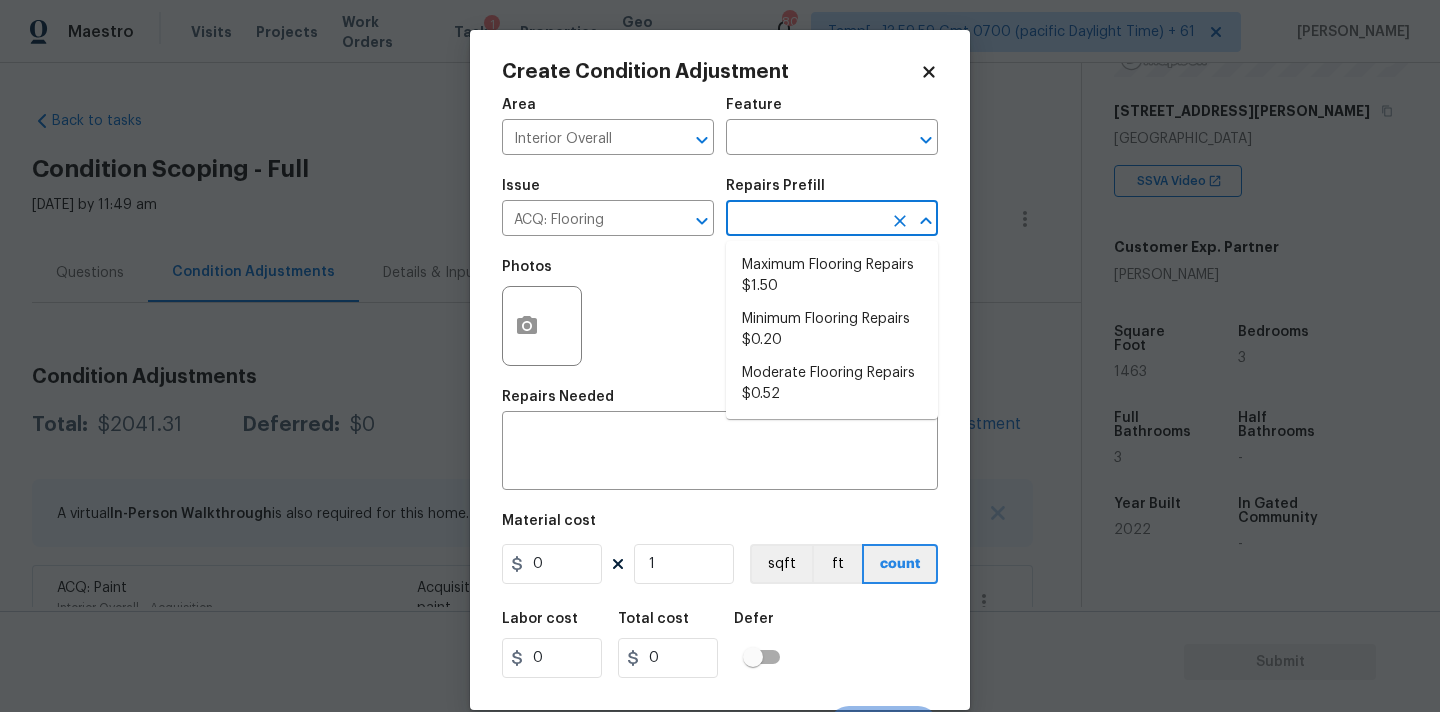click at bounding box center [804, 220] 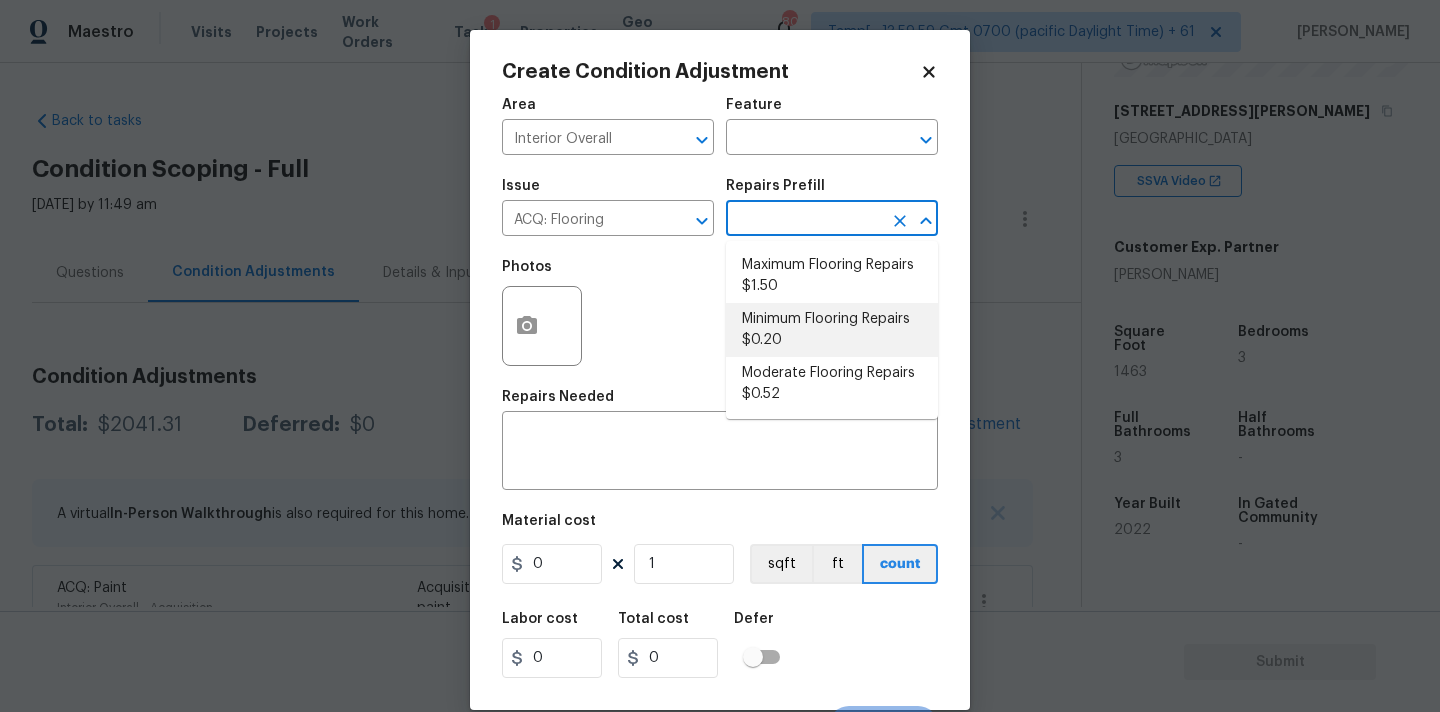 click on "Minimum Flooring Repairs $0.20" at bounding box center (832, 330) 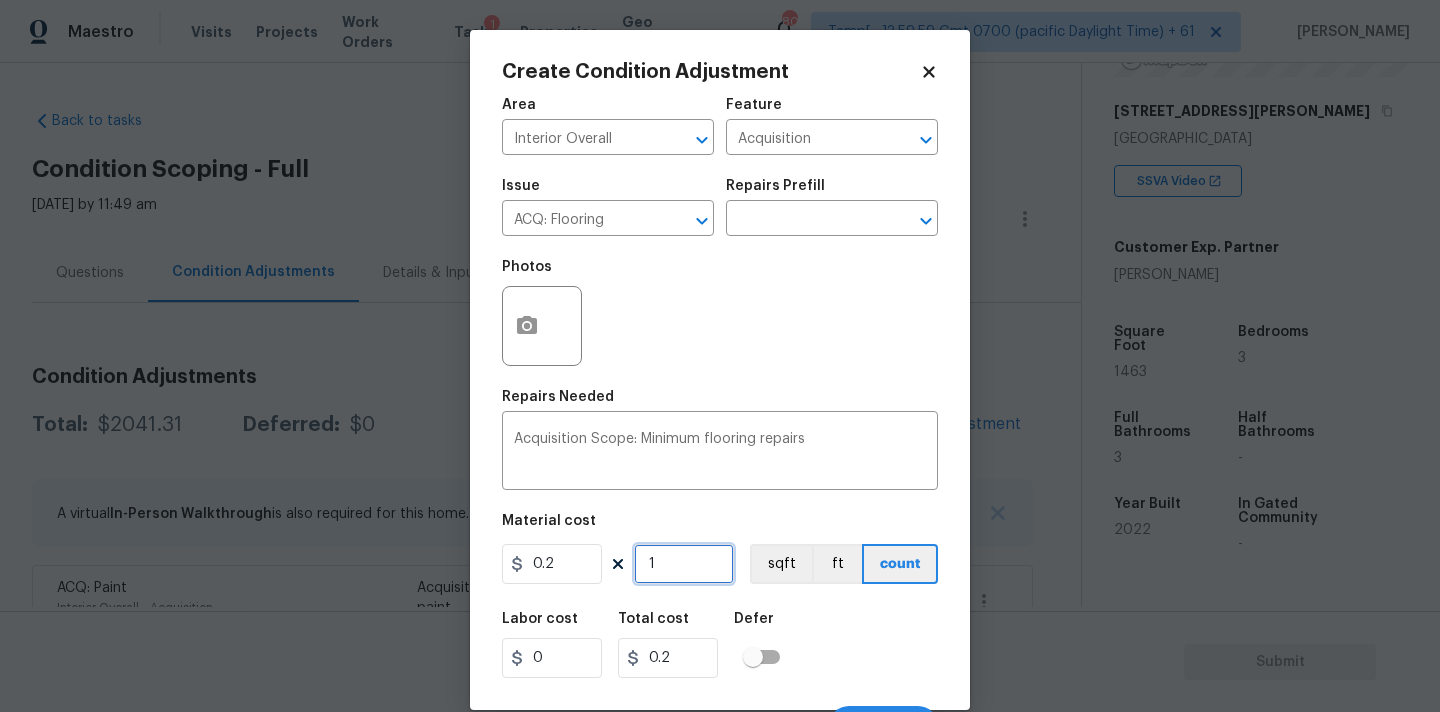 click on "1" at bounding box center (684, 564) 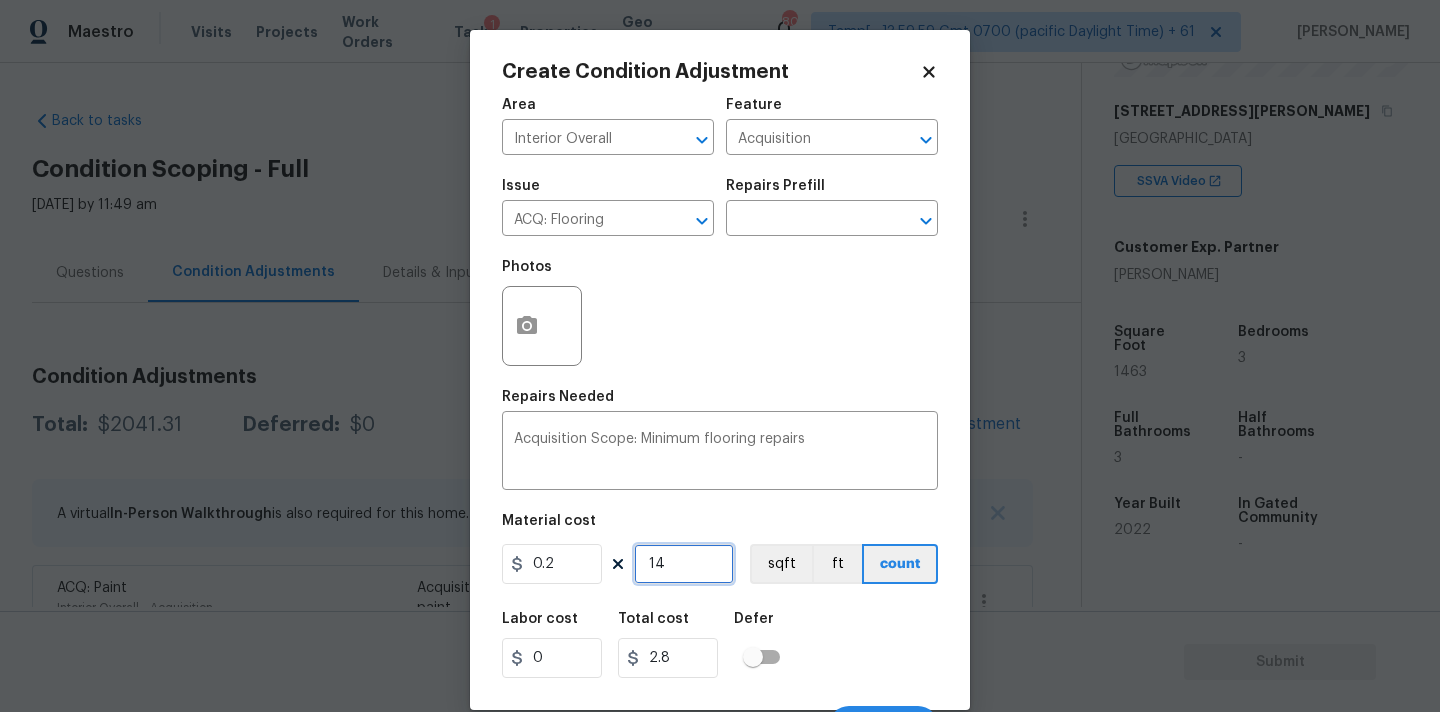 type on "146" 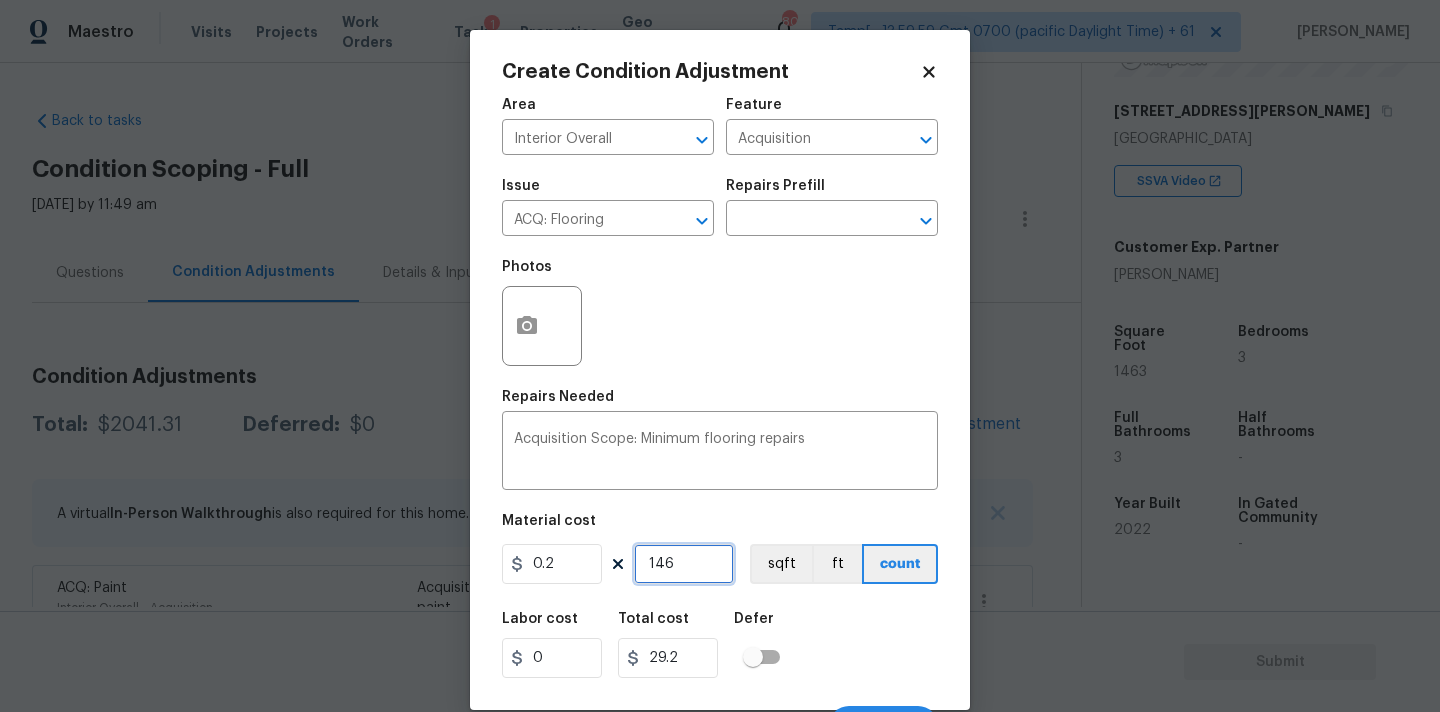 type on "1463" 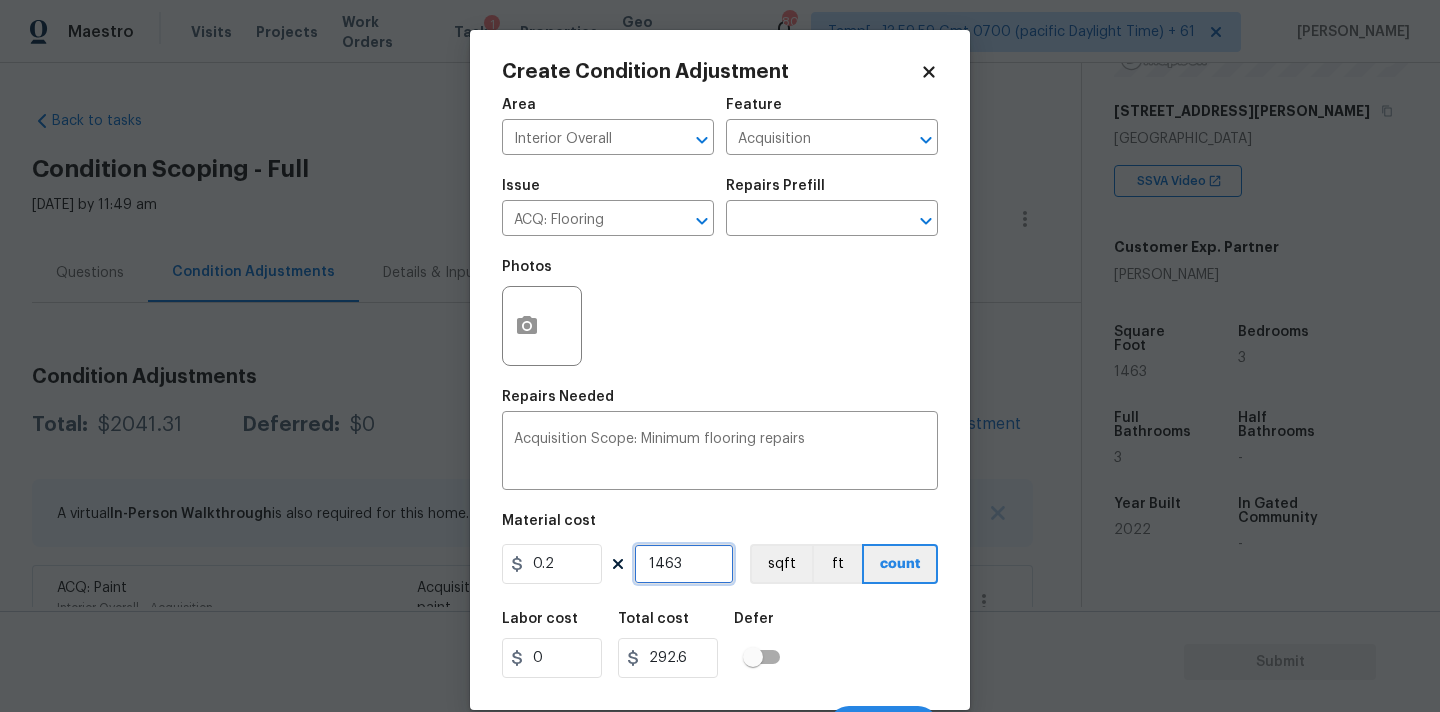 scroll, scrollTop: 35, scrollLeft: 0, axis: vertical 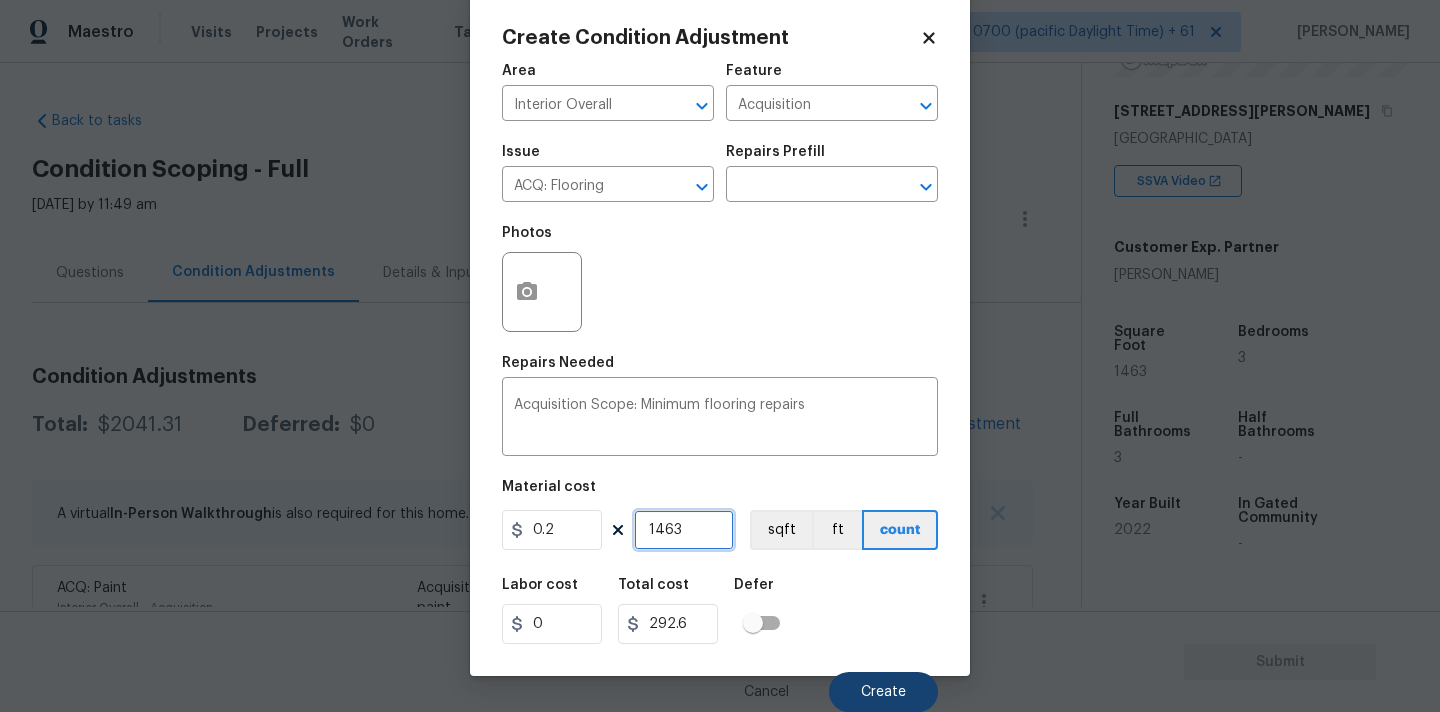 type on "1463" 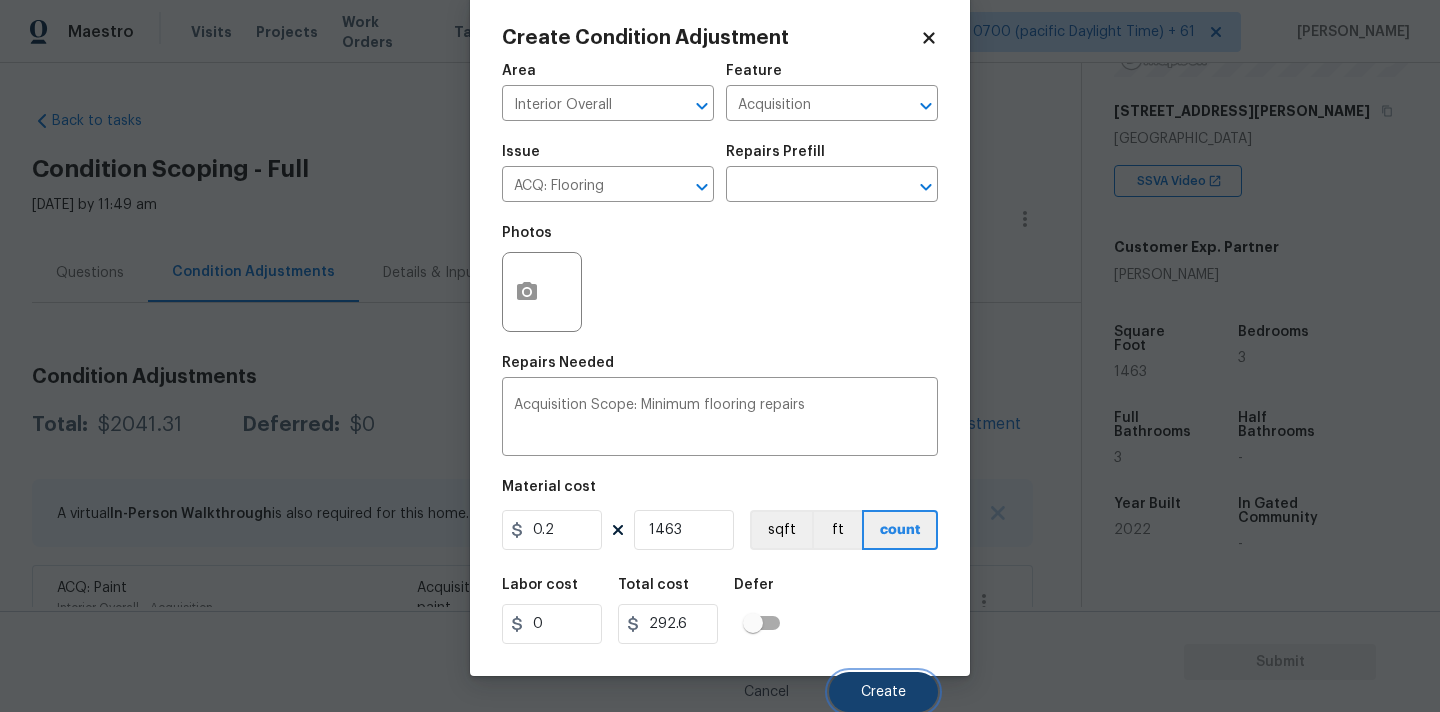 click on "Create" at bounding box center [883, 692] 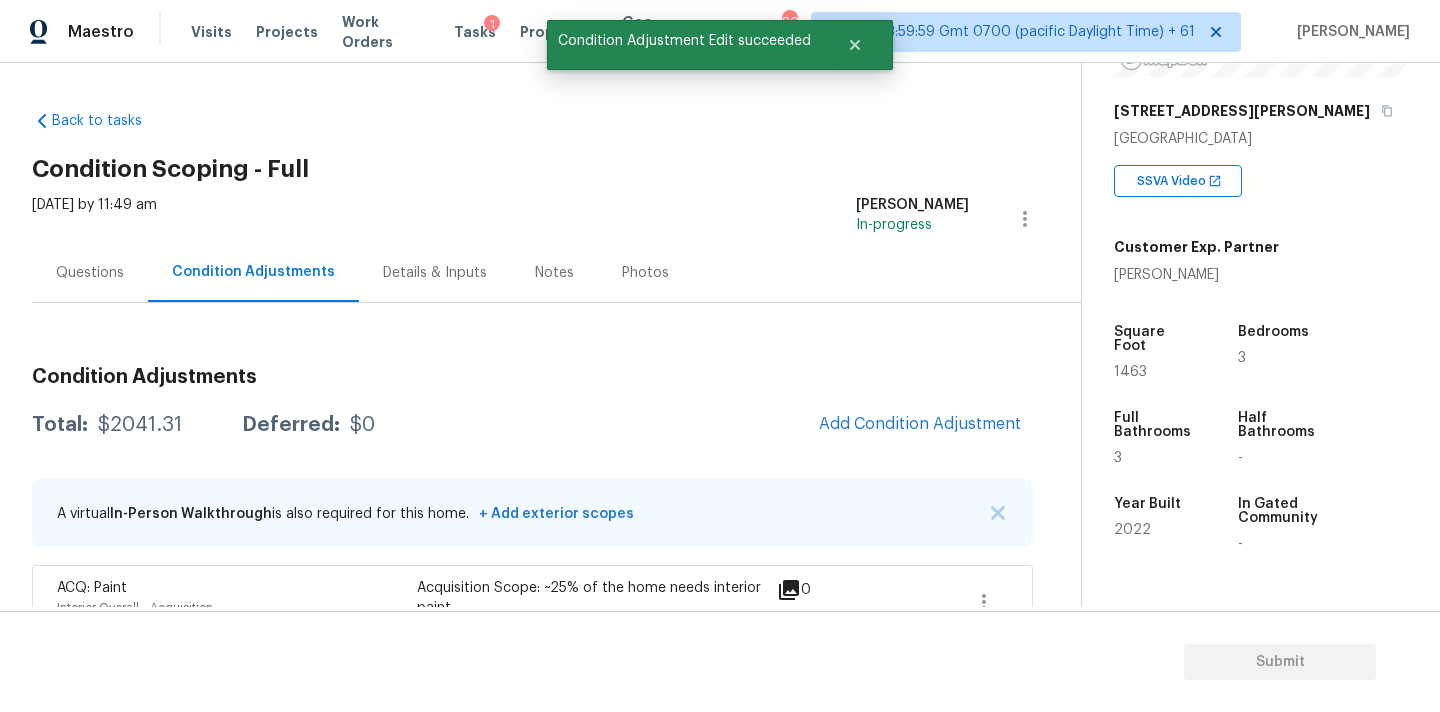 scroll, scrollTop: 28, scrollLeft: 0, axis: vertical 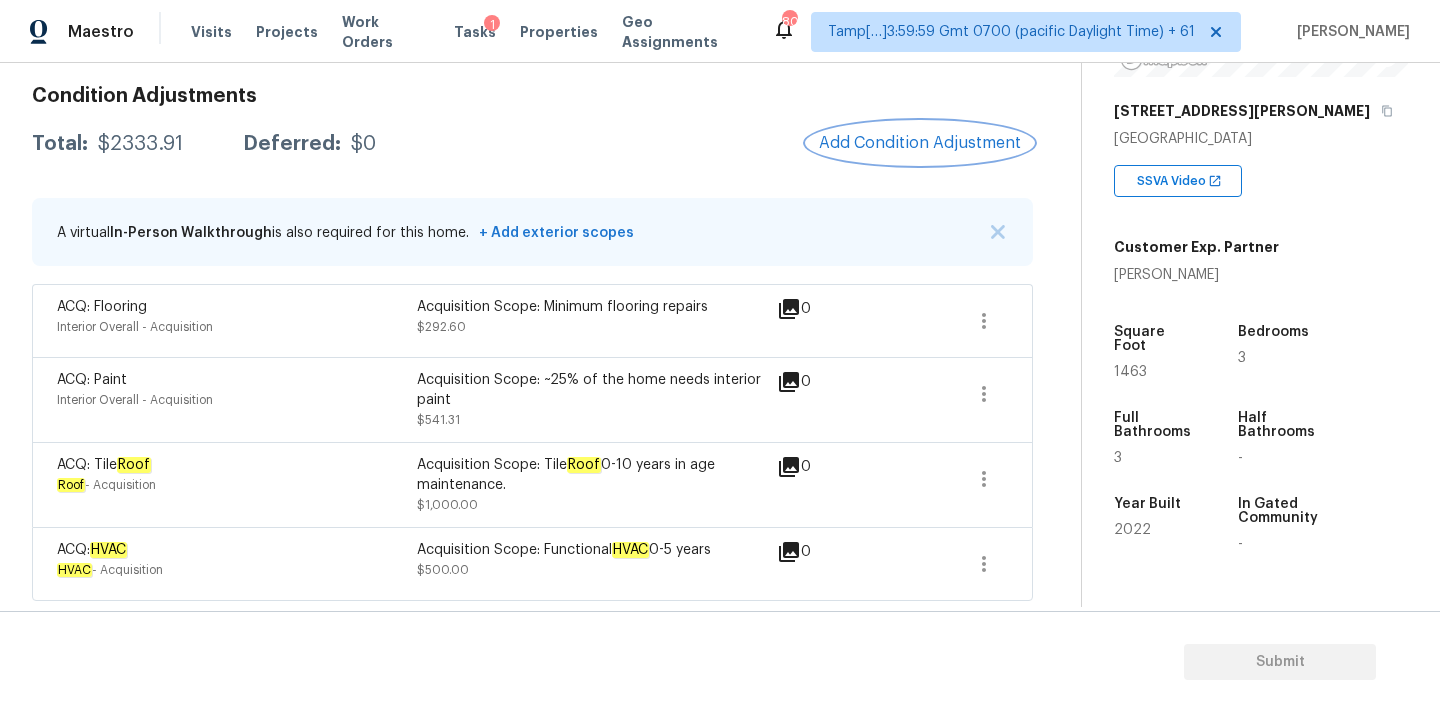 click on "Add Condition Adjustment" at bounding box center [920, 143] 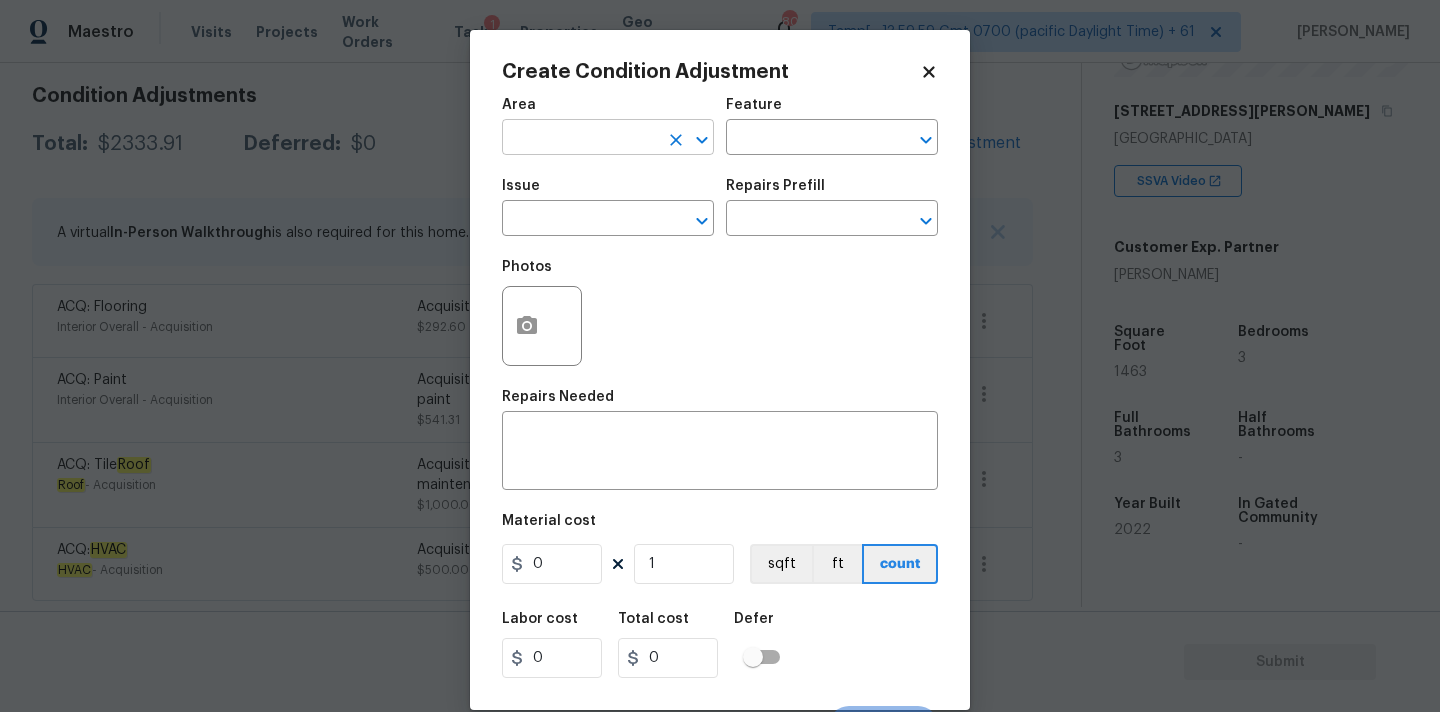 click at bounding box center (580, 139) 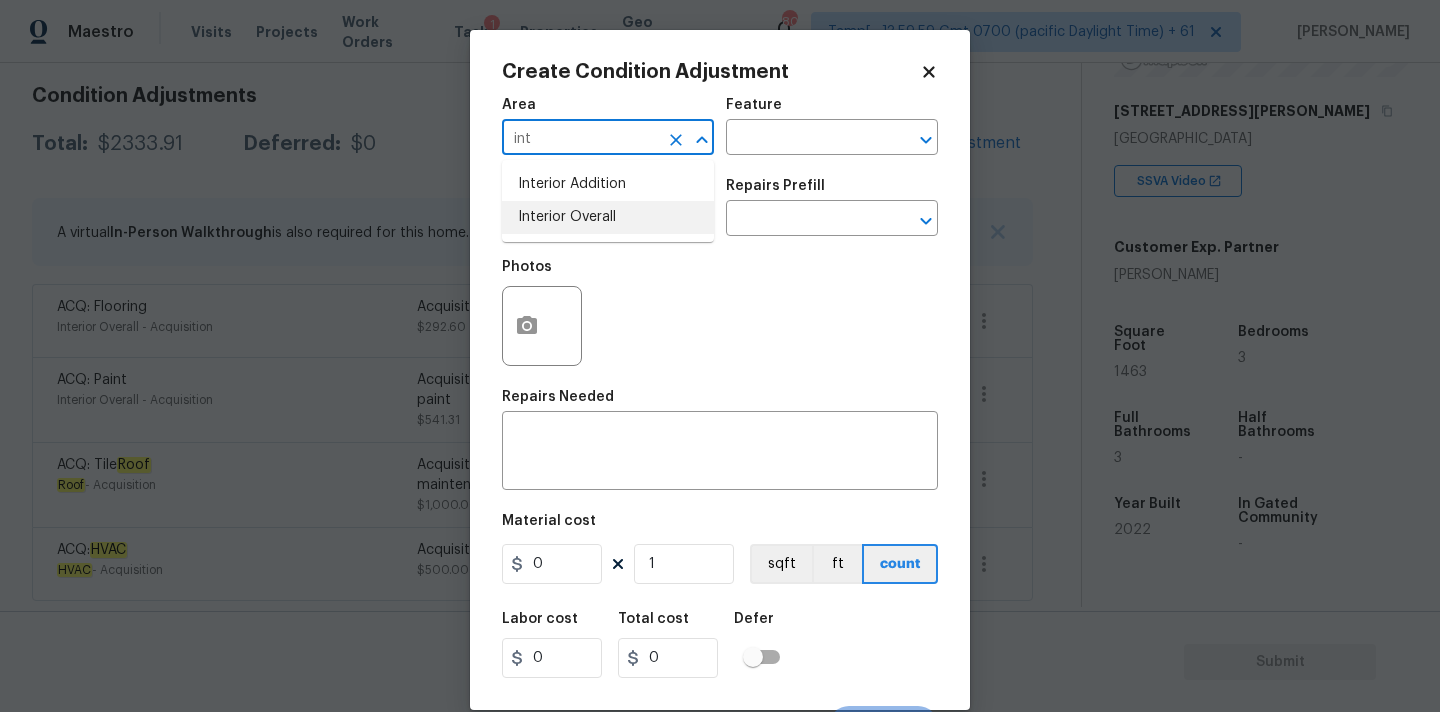 click on "Interior Overall" at bounding box center (608, 217) 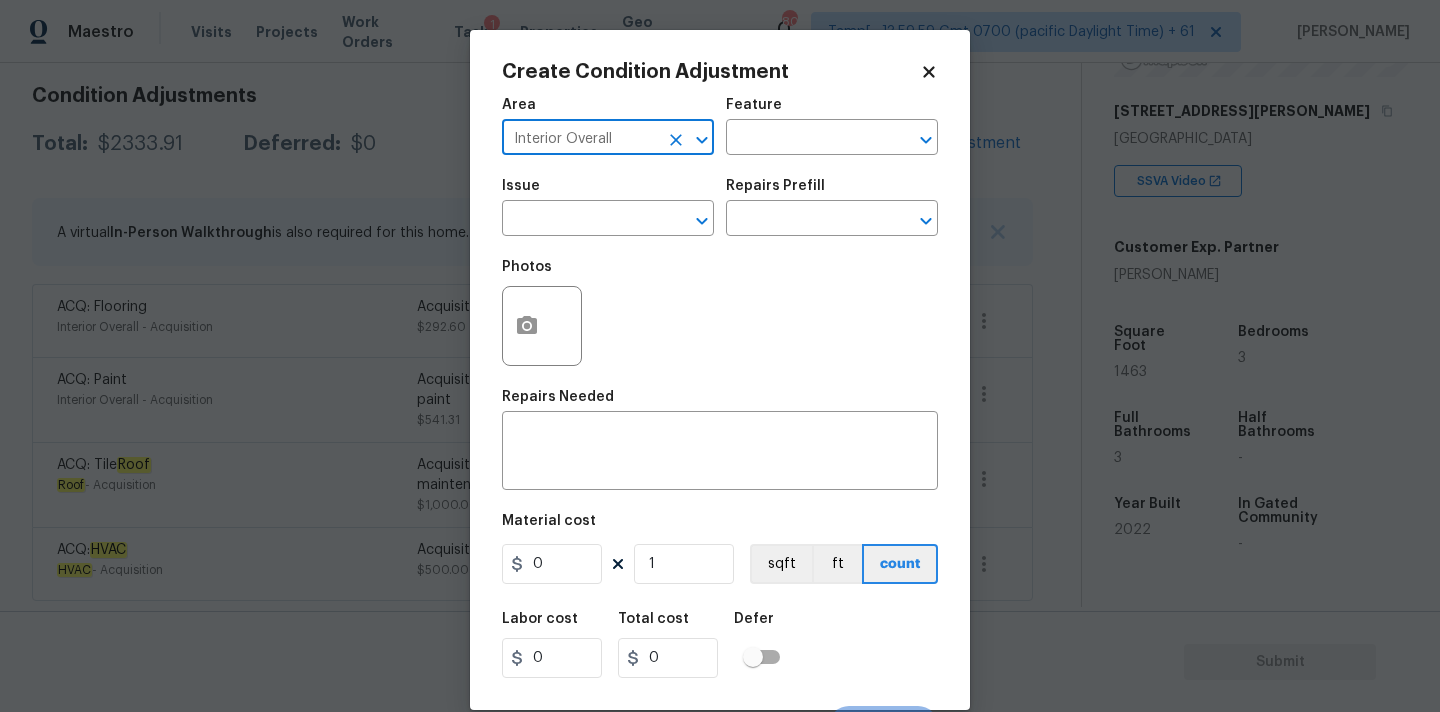 type on "Interior Overall" 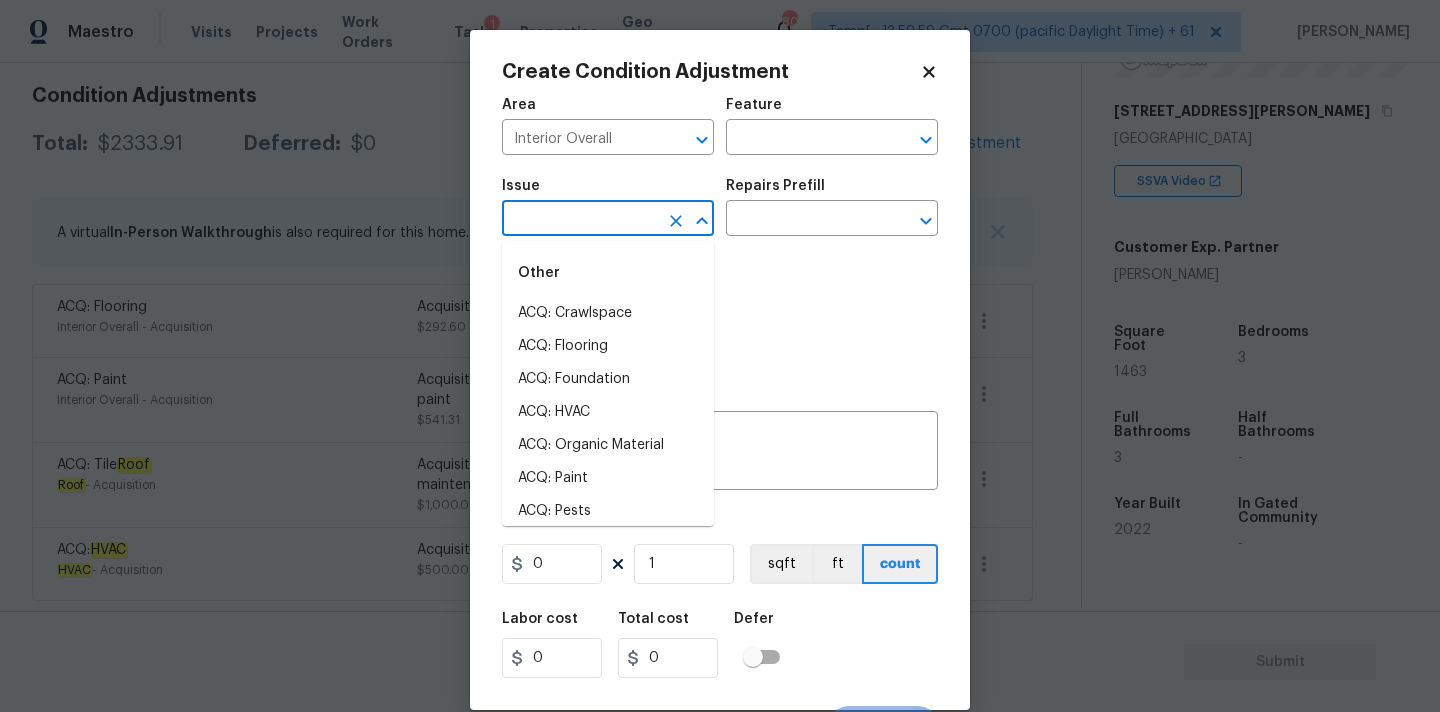 click at bounding box center (580, 220) 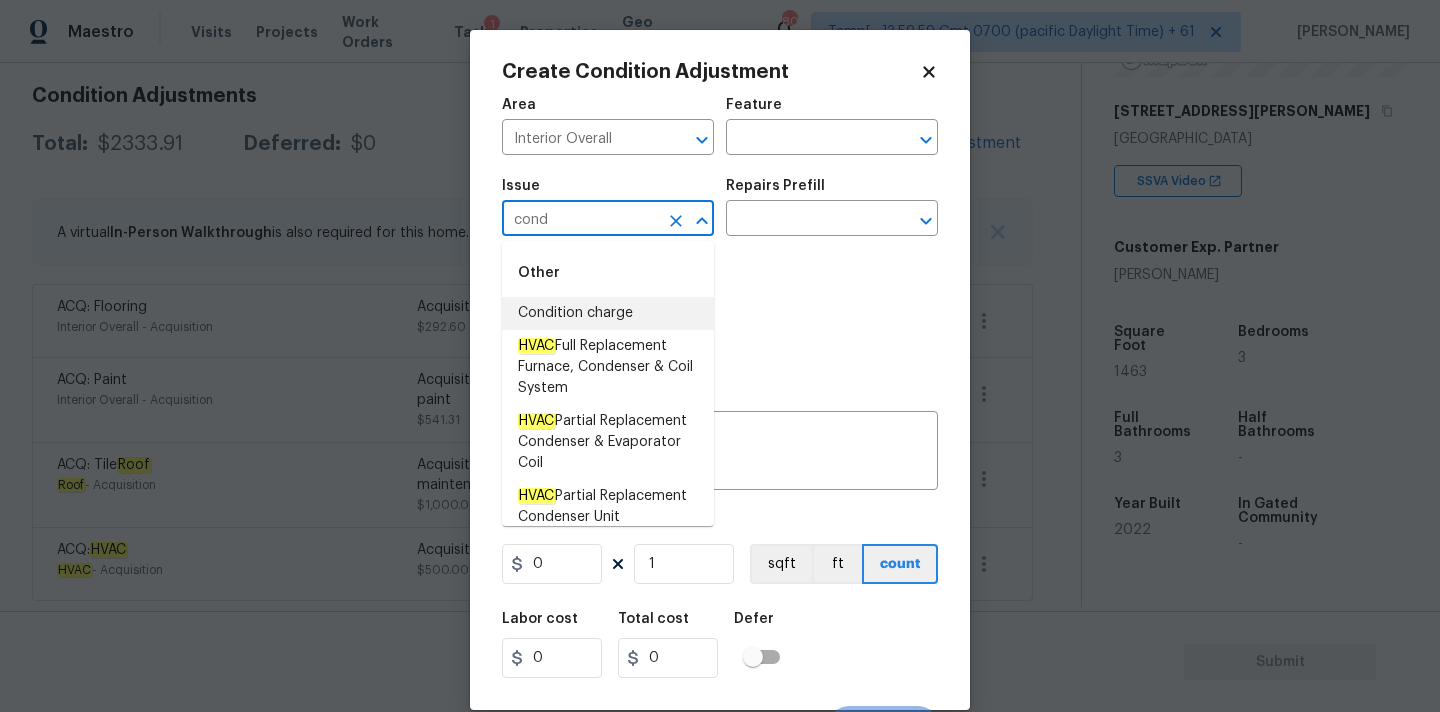 click on "Condition charge" at bounding box center (608, 313) 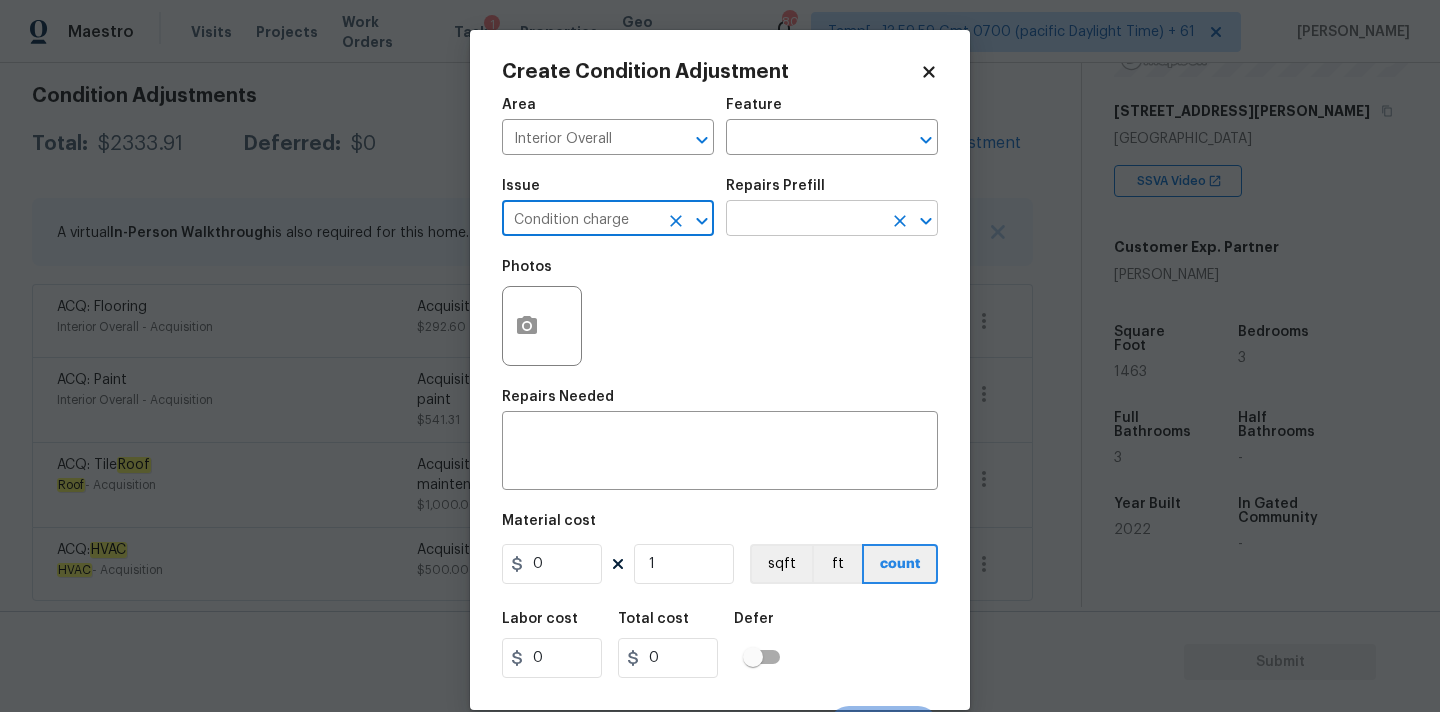 type on "Condition charge" 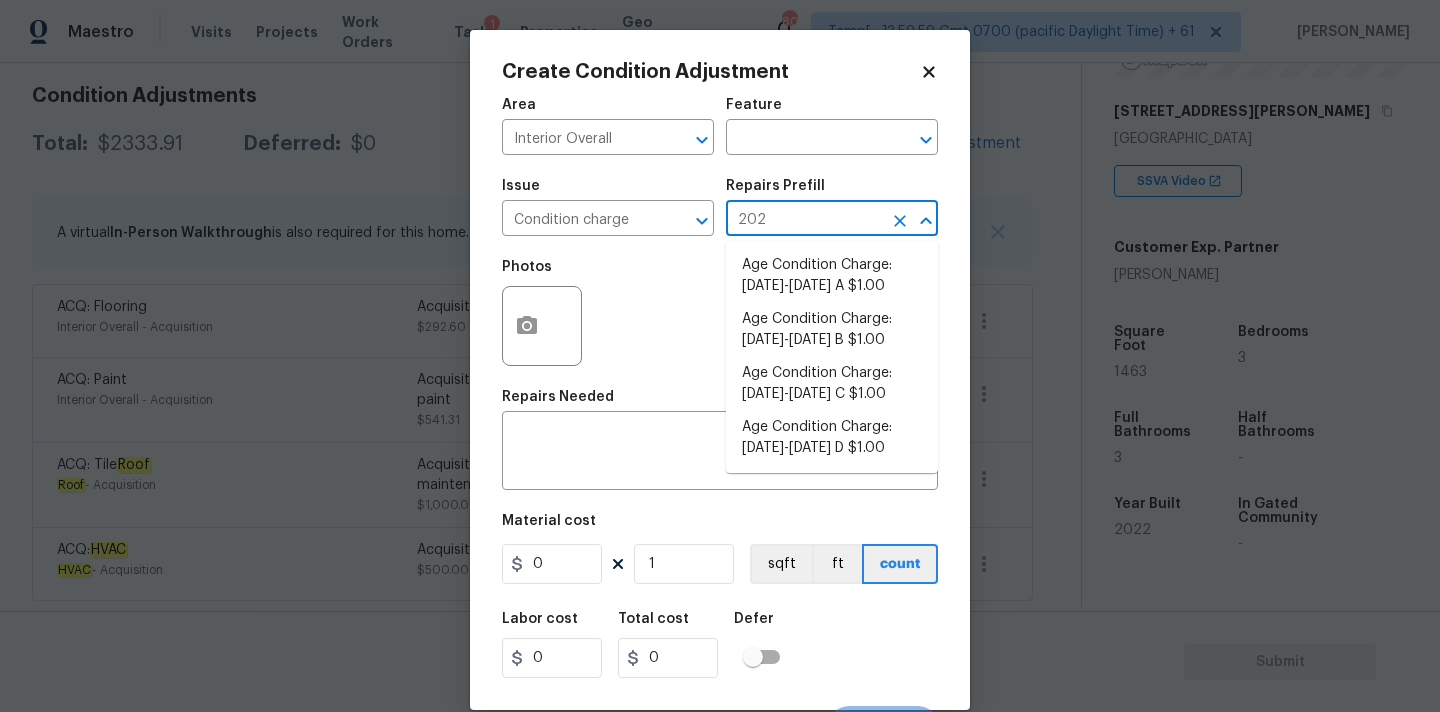 type on "2023" 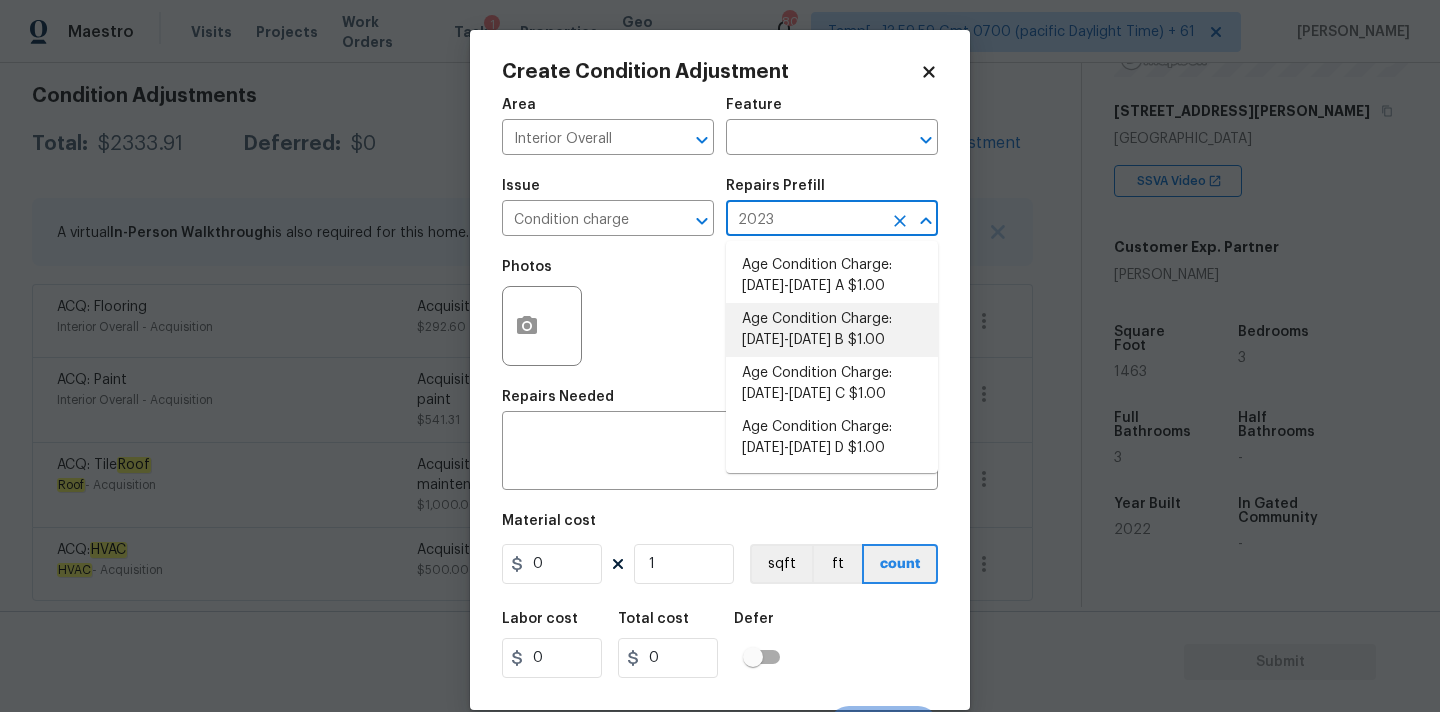 click on "Age Condition Charge: [DATE]-[DATE] B	 $1.00" at bounding box center (832, 330) 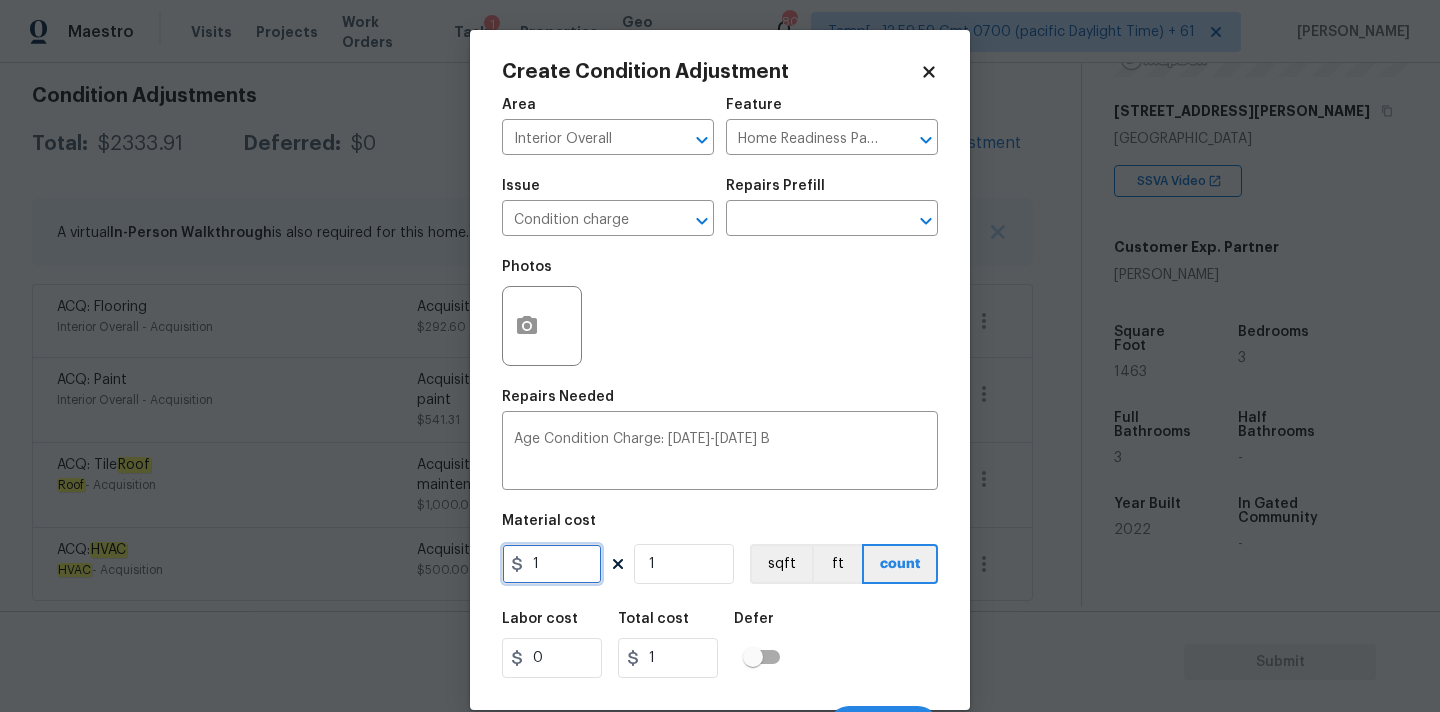 click on "1" at bounding box center (552, 564) 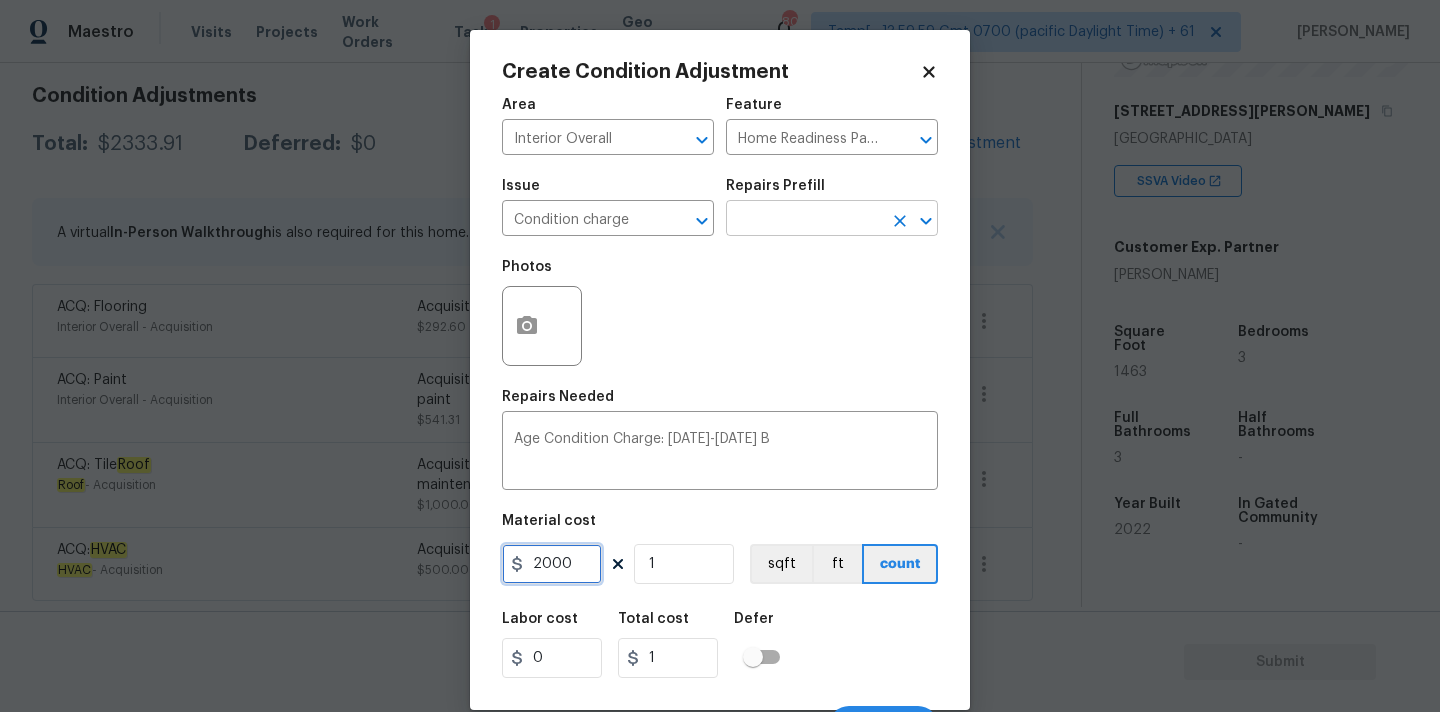 type on "2000" 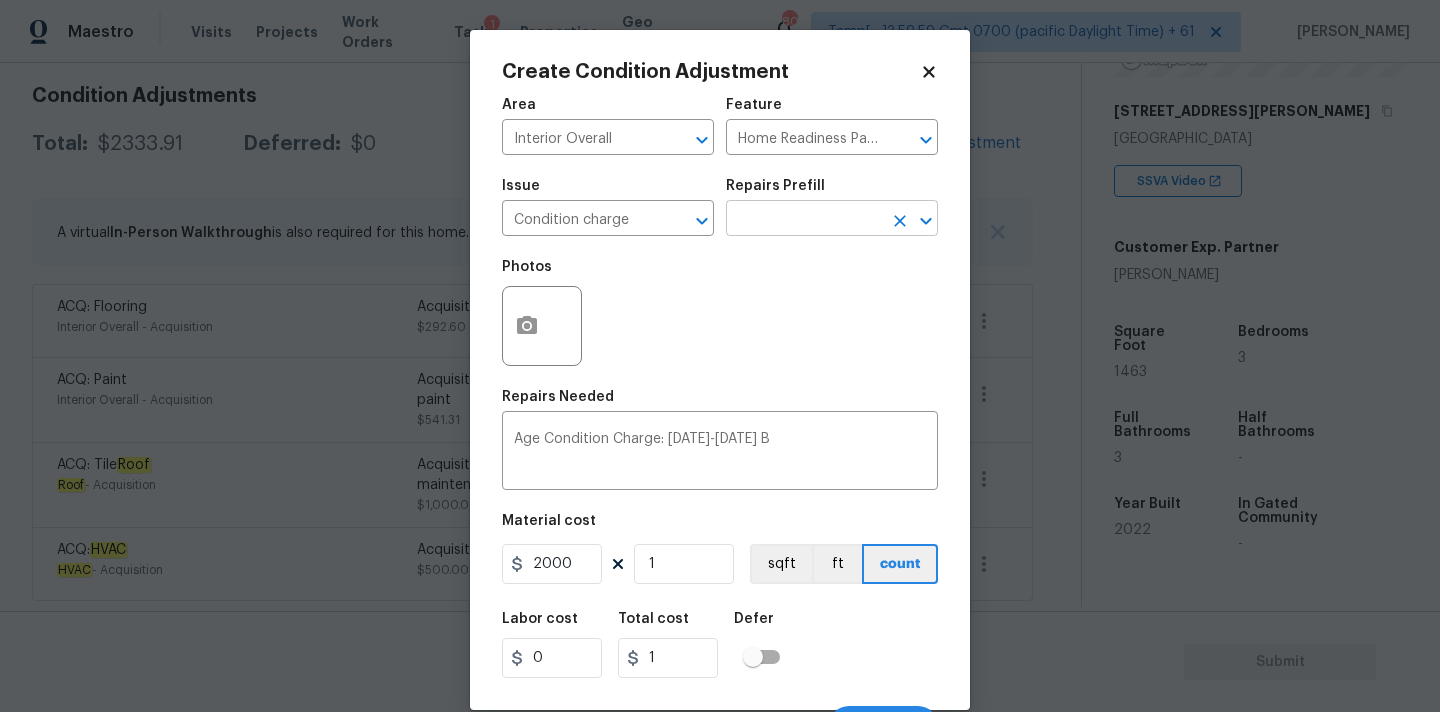 type on "2000" 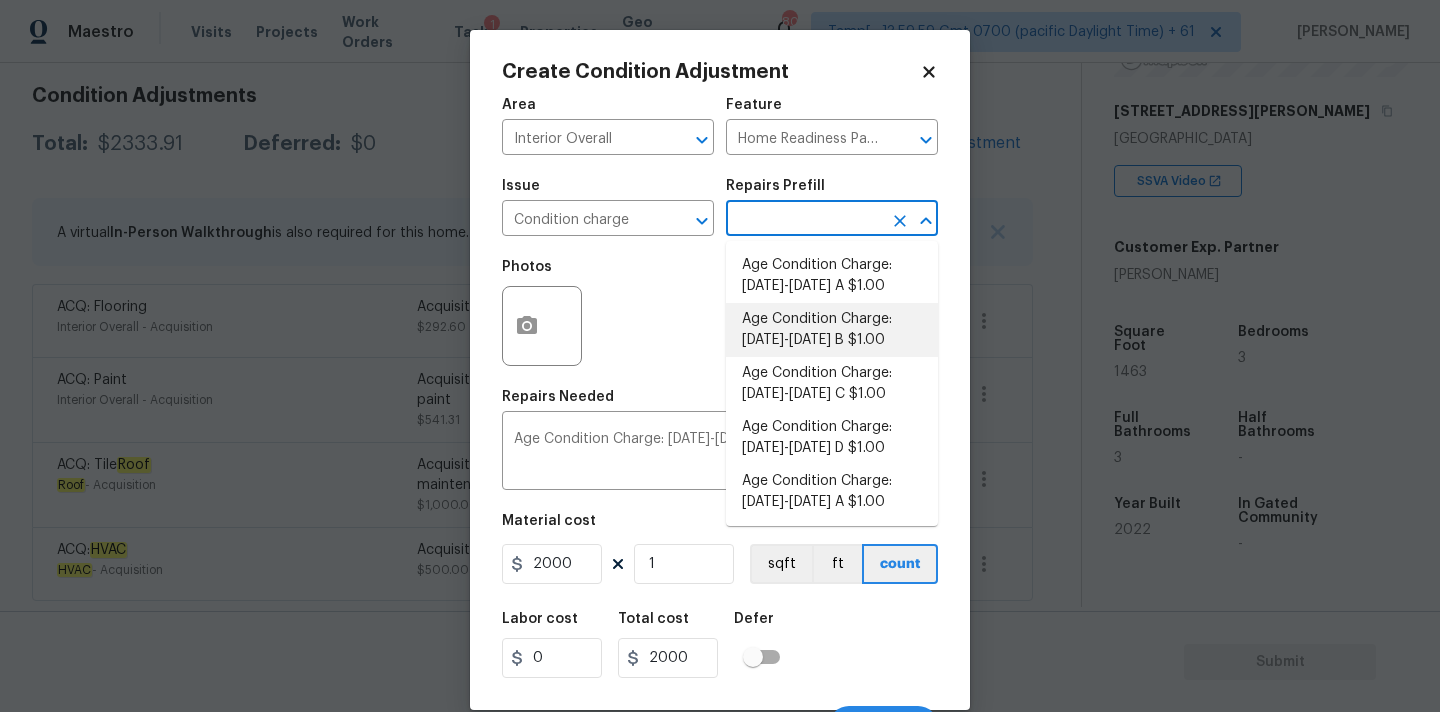 click at bounding box center (804, 220) 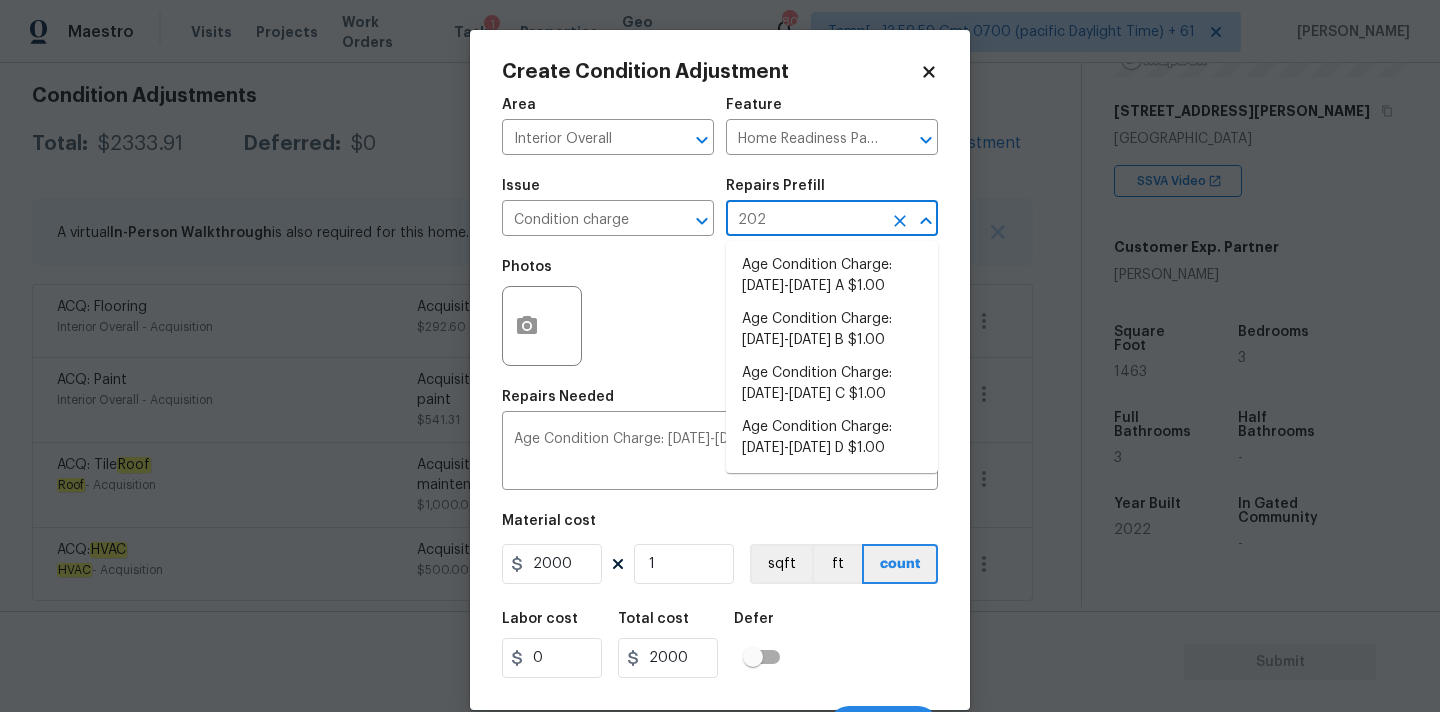 type on "2023" 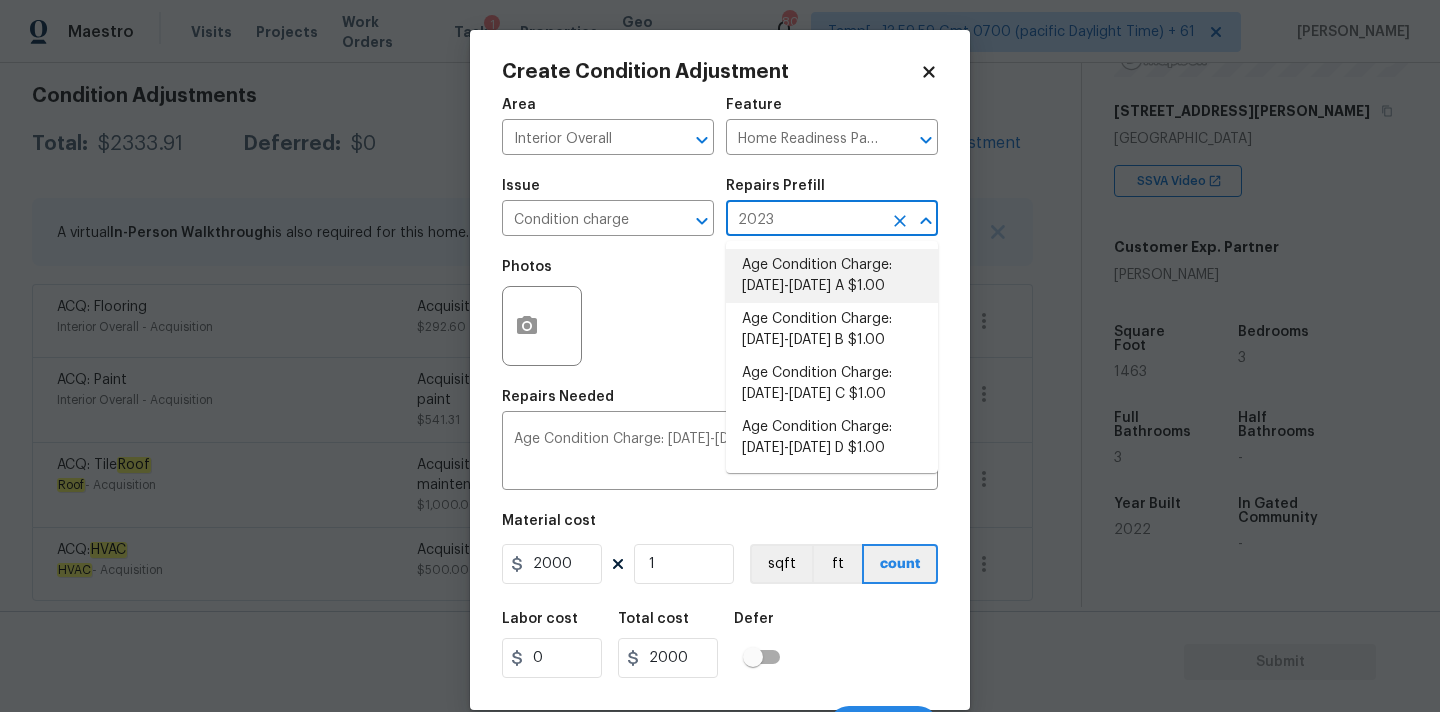 click on "Age Condition Charge: [DATE]-[DATE] A	 $1.00" at bounding box center [832, 276] 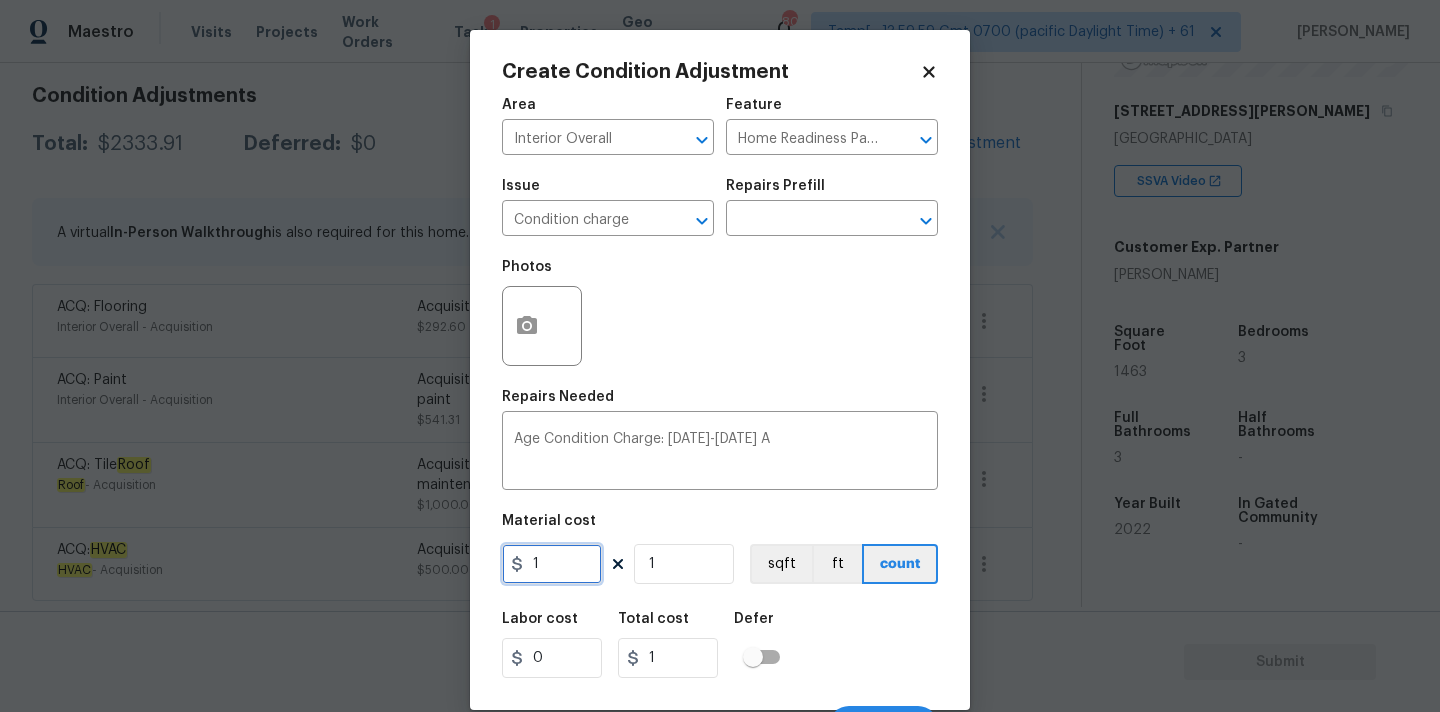 click on "1" at bounding box center (552, 564) 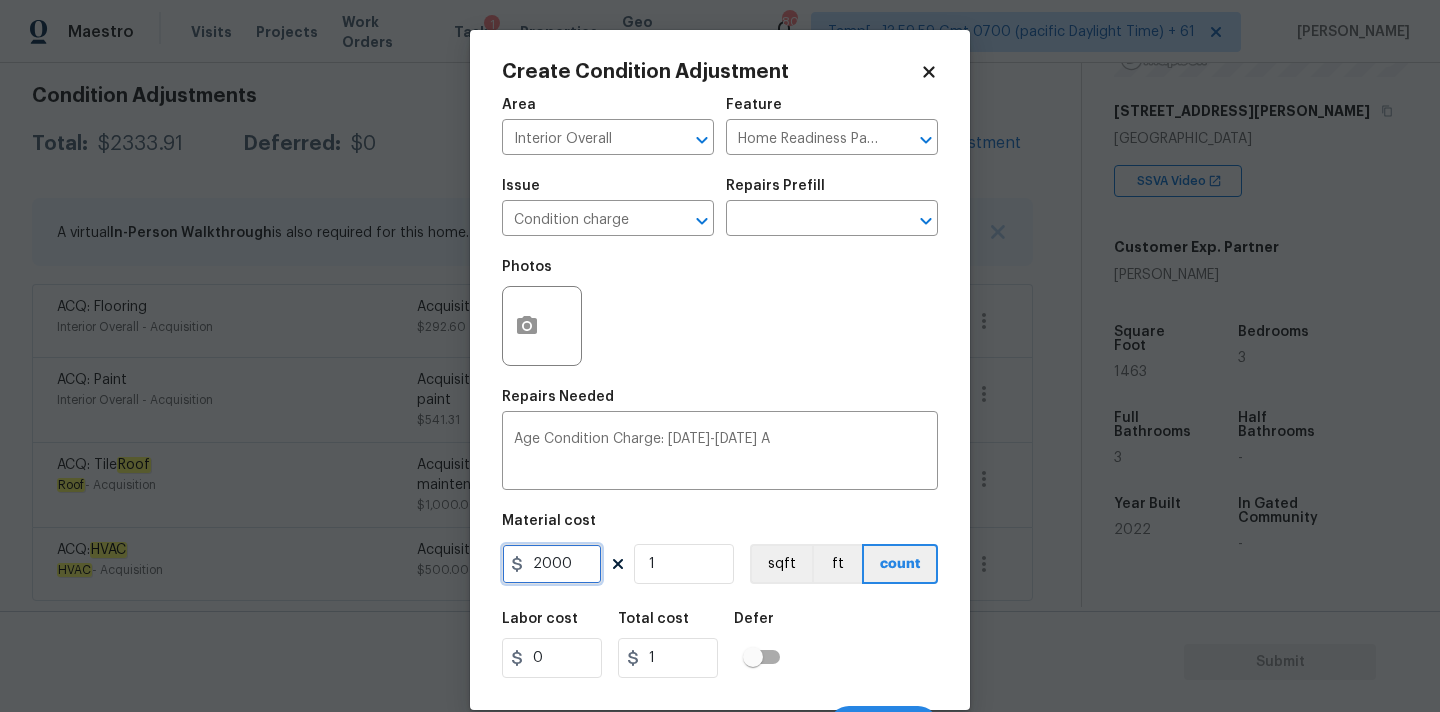 type on "2000" 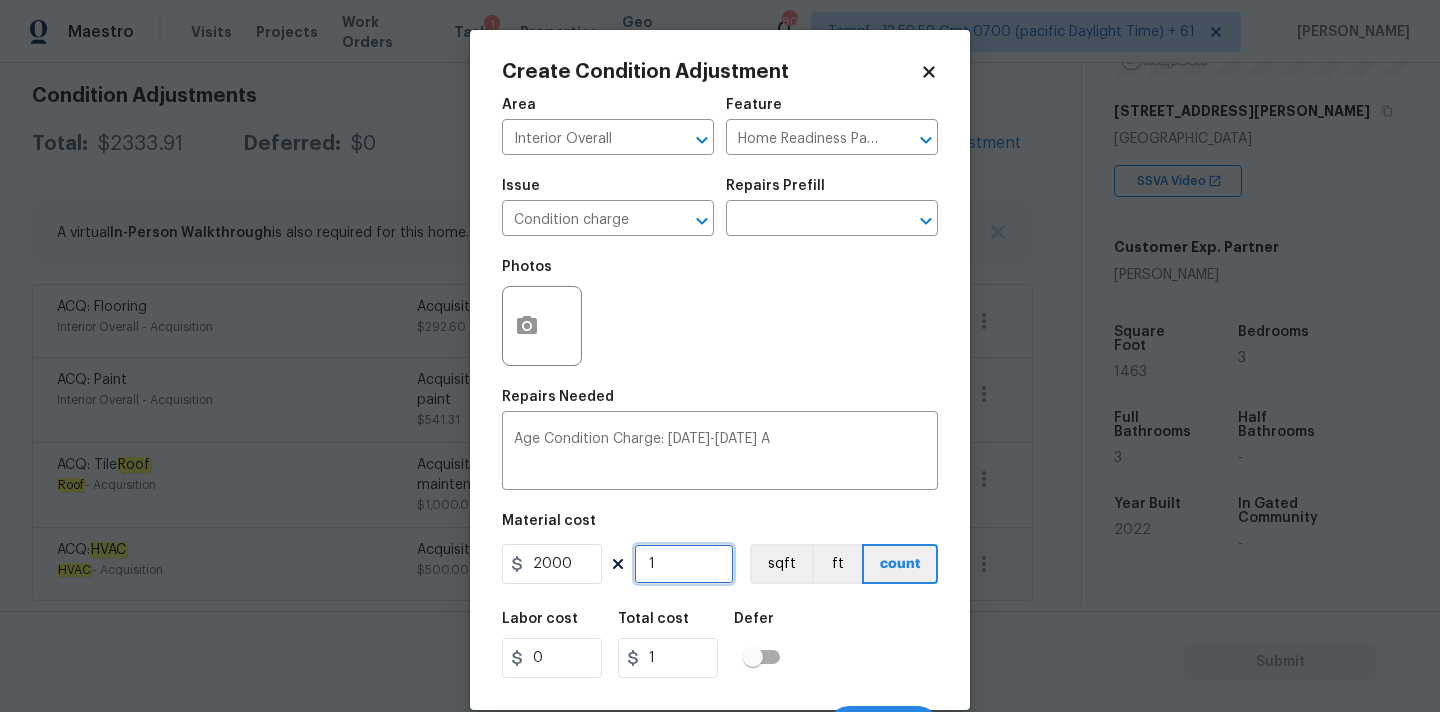 type on "2000" 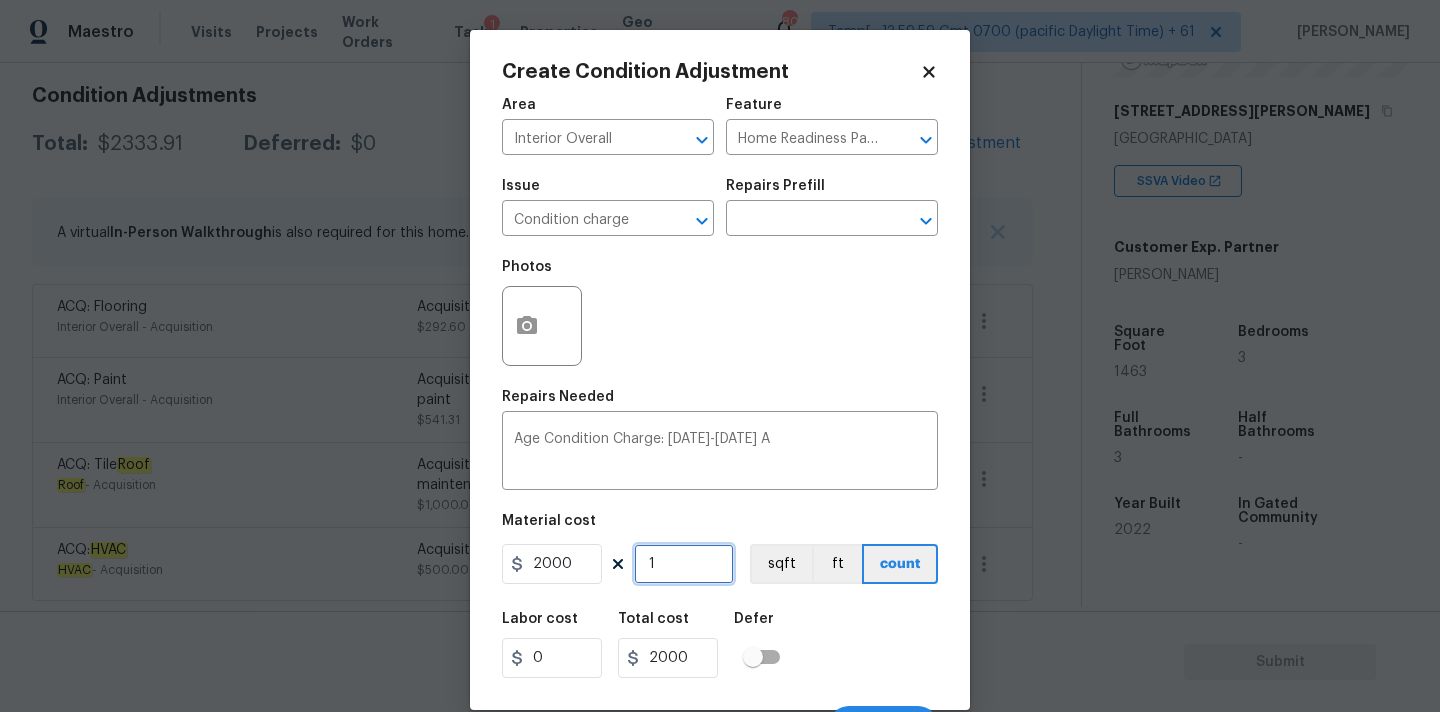 scroll, scrollTop: 35, scrollLeft: 0, axis: vertical 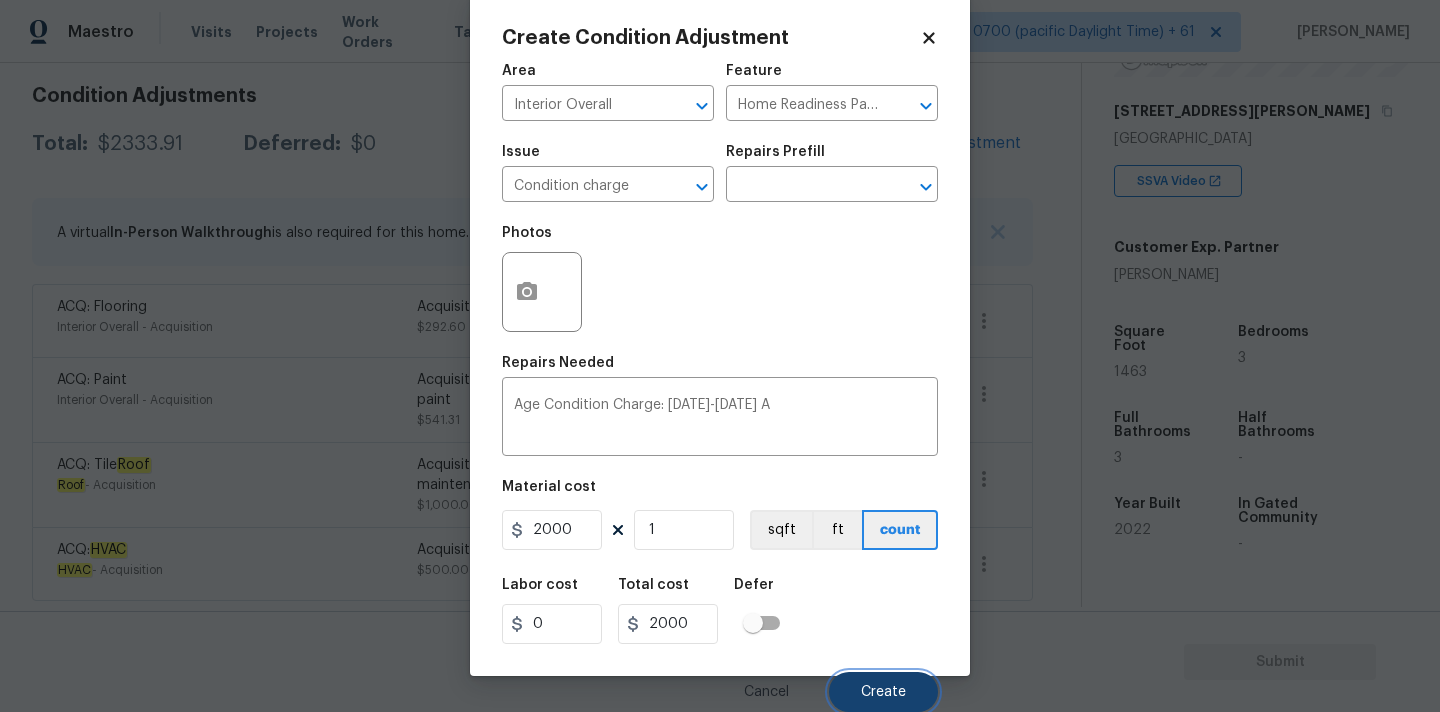 click on "Create" at bounding box center (883, 692) 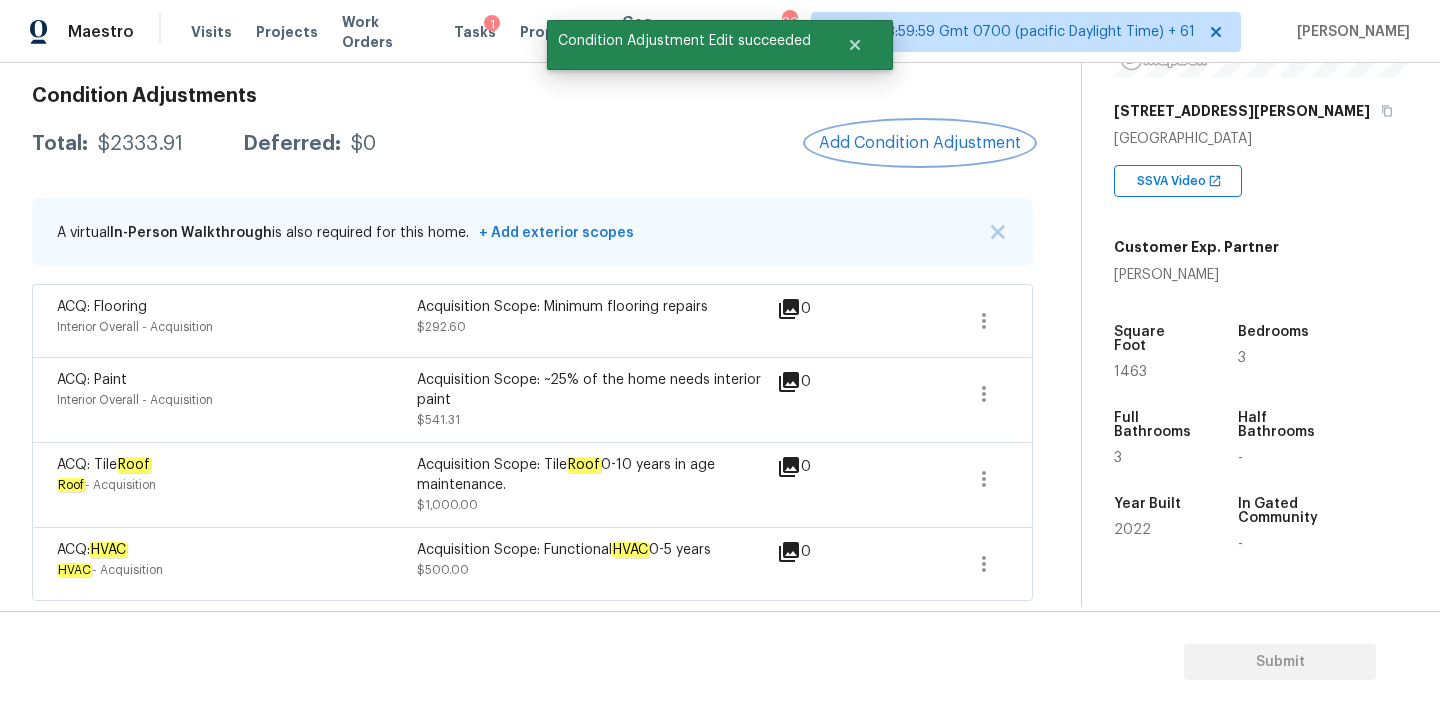 scroll, scrollTop: 0, scrollLeft: 0, axis: both 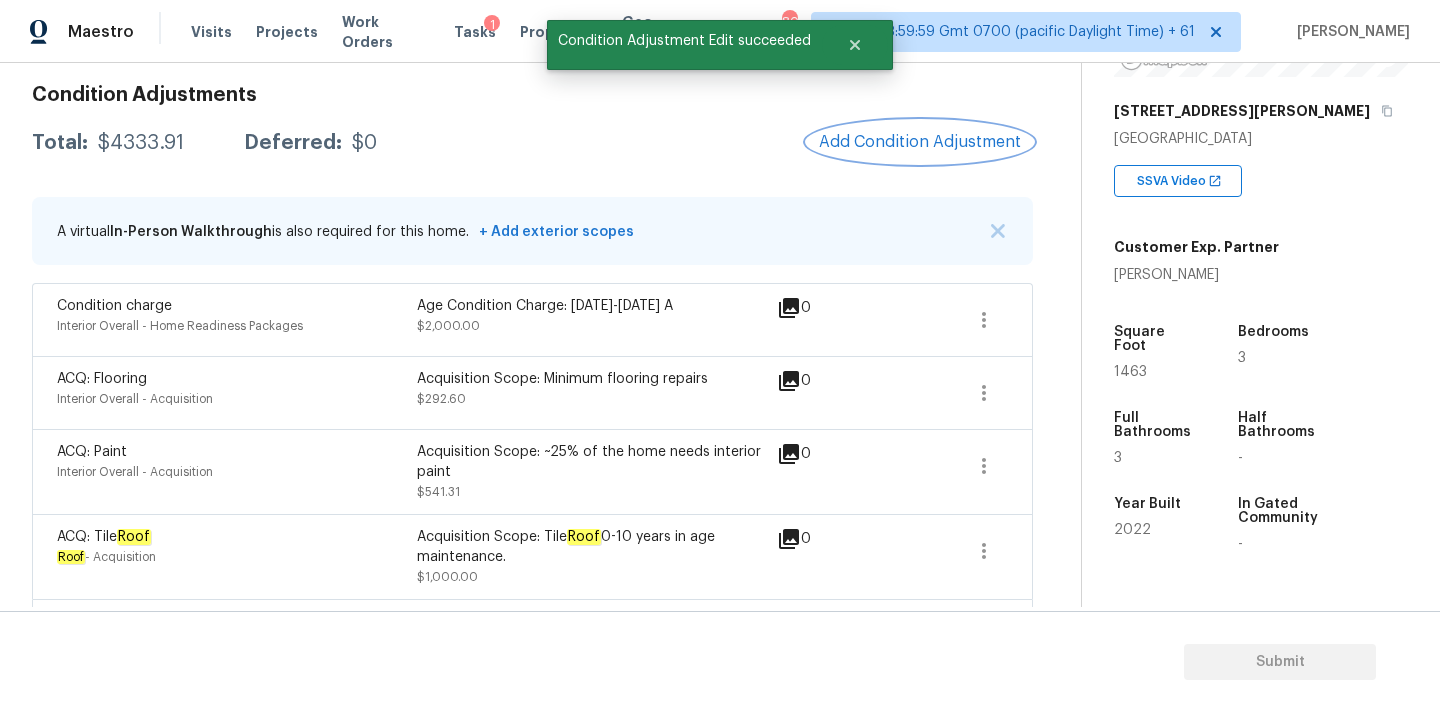 click on "Add Condition Adjustment" at bounding box center [920, 142] 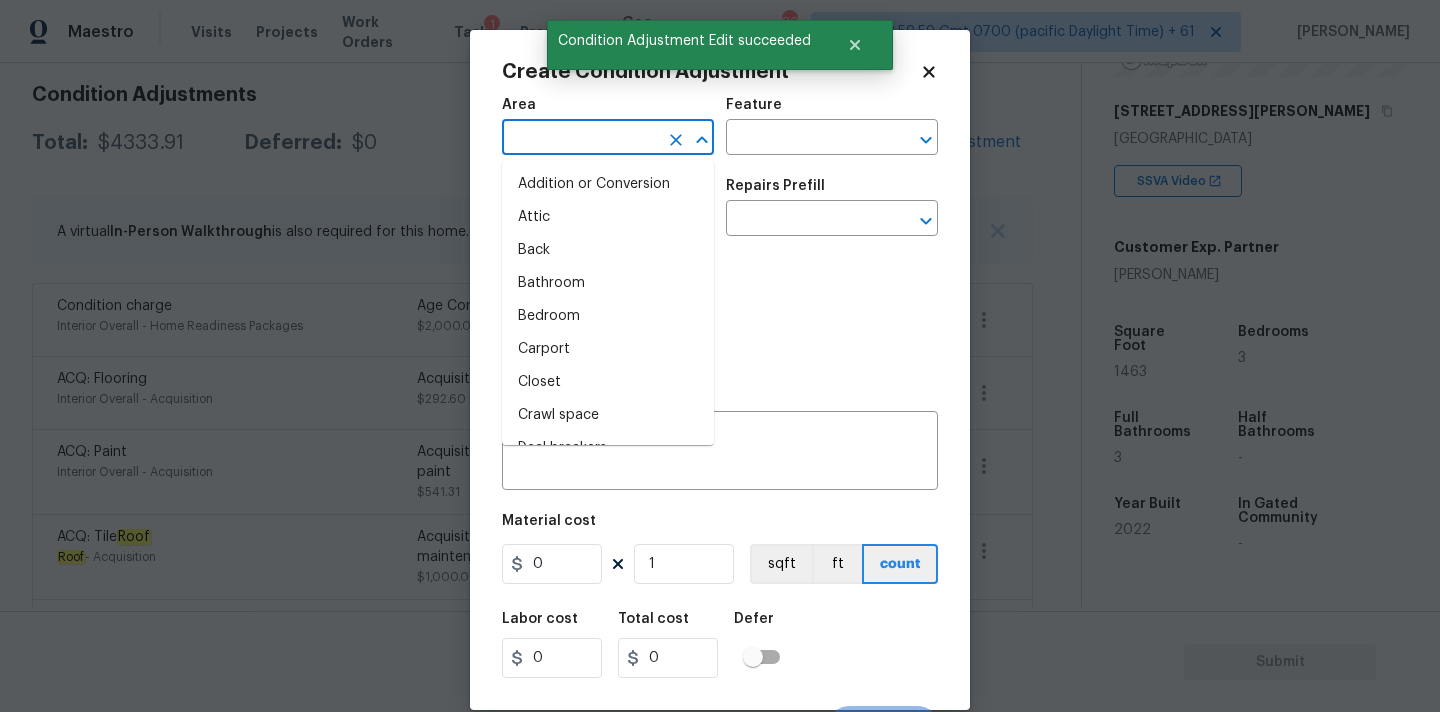 click at bounding box center [580, 139] 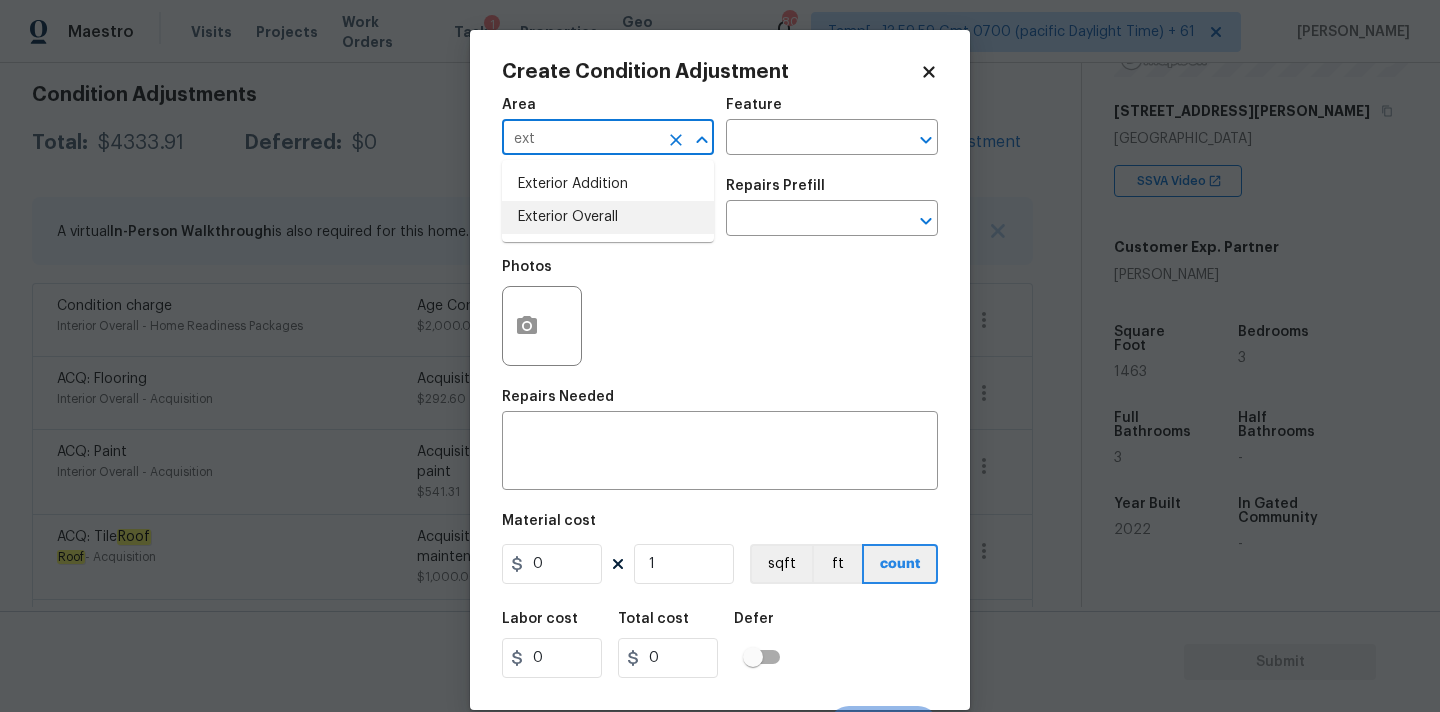 click on "Exterior Overall" at bounding box center [608, 217] 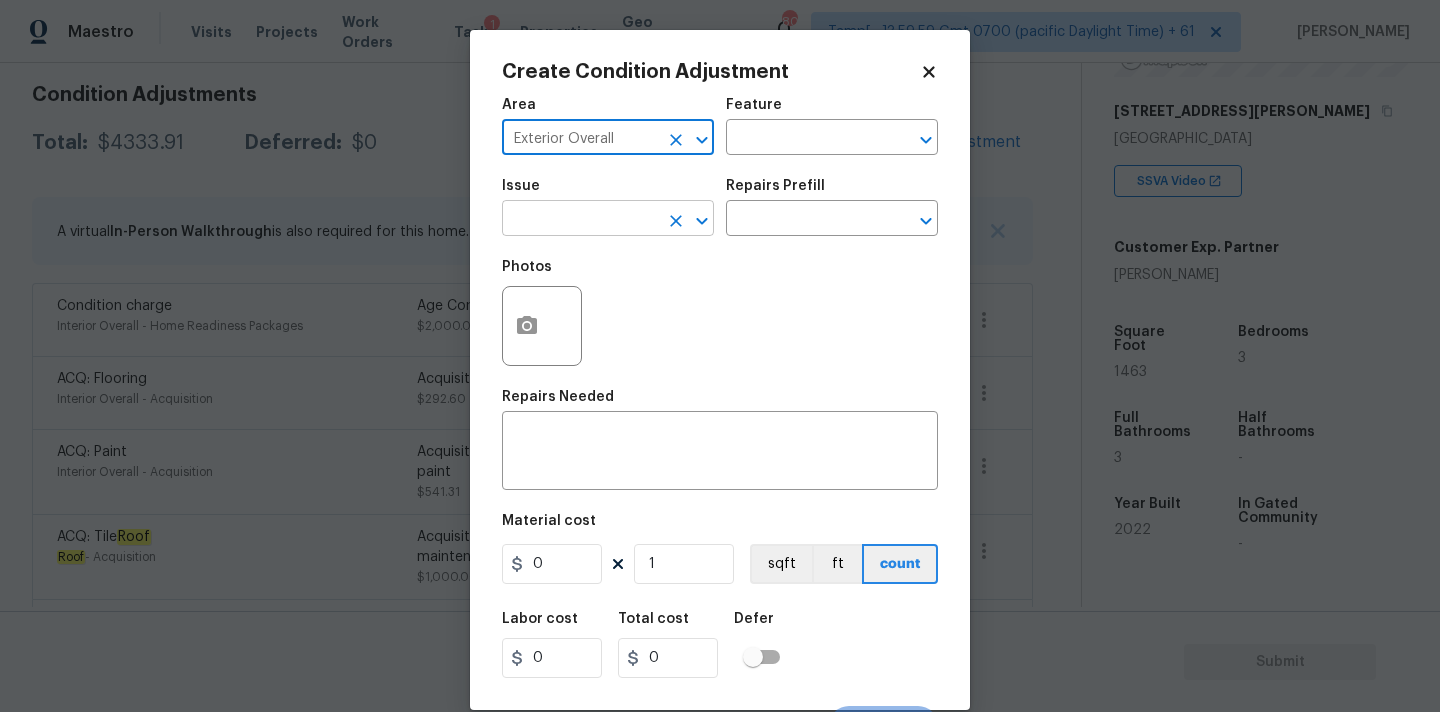 type on "Exterior Overall" 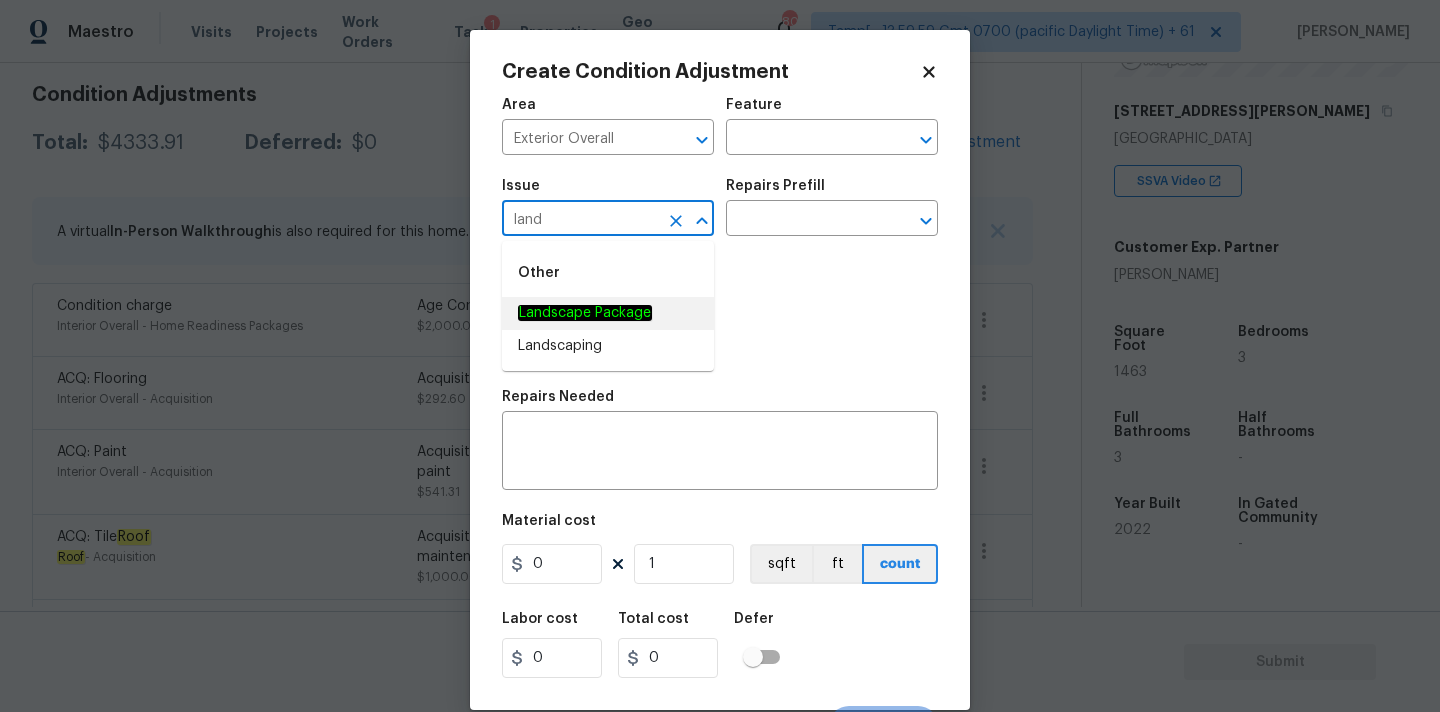 click on "Landscape Package" 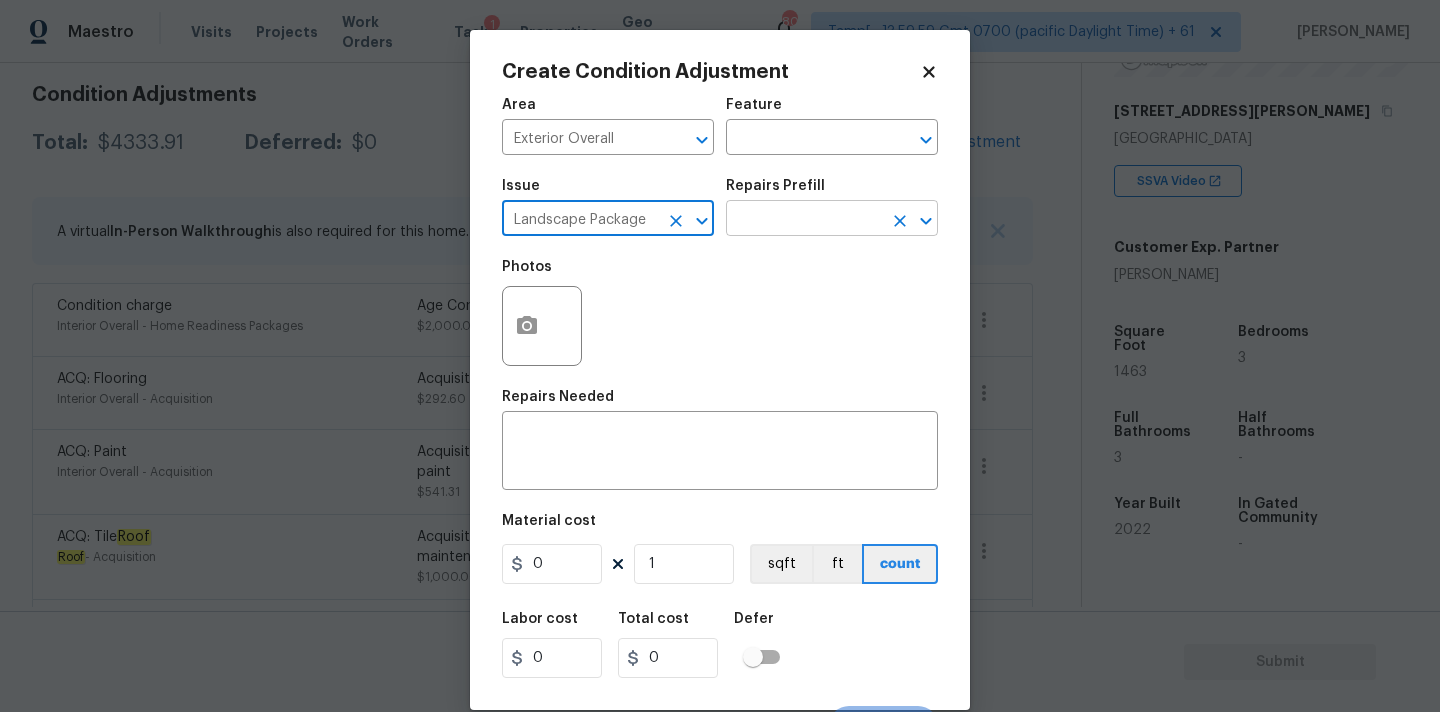 type on "Landscape Package" 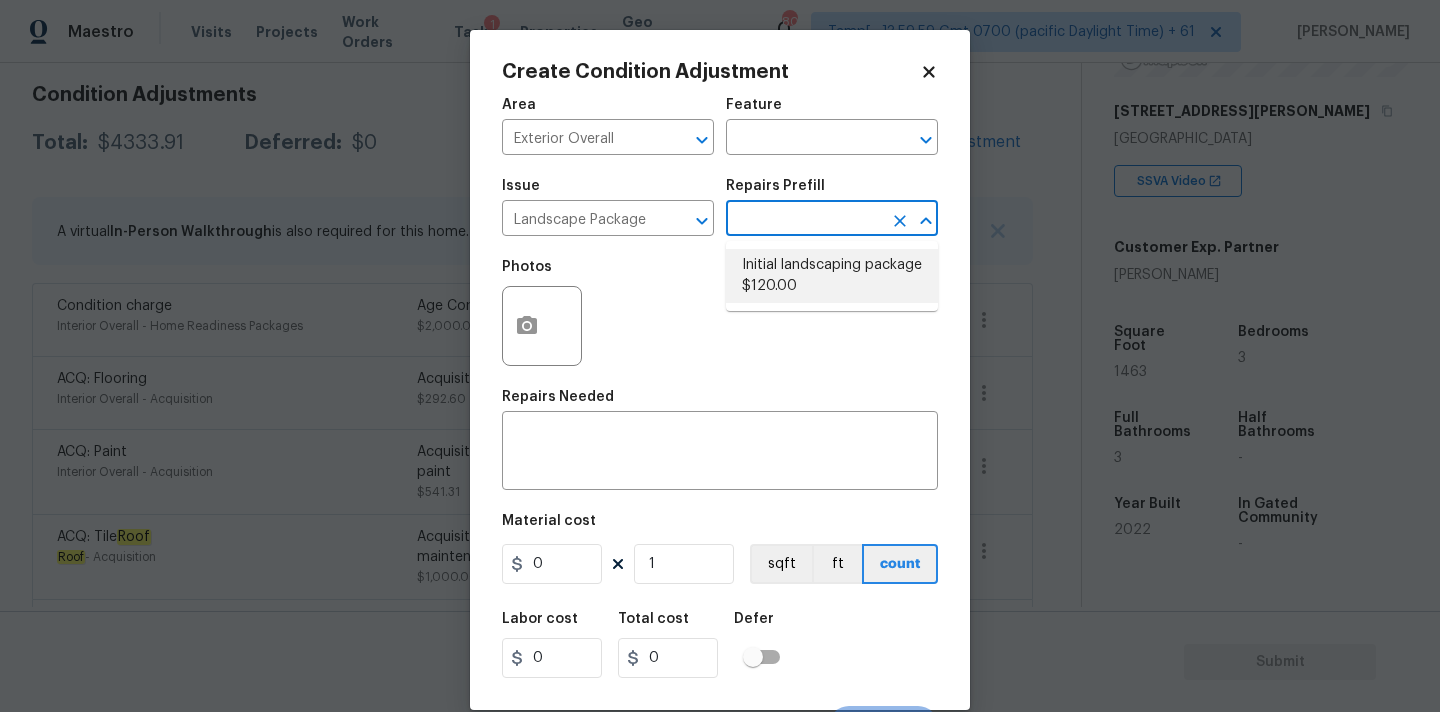 click on "Initial landscaping package $120.00" at bounding box center (832, 276) 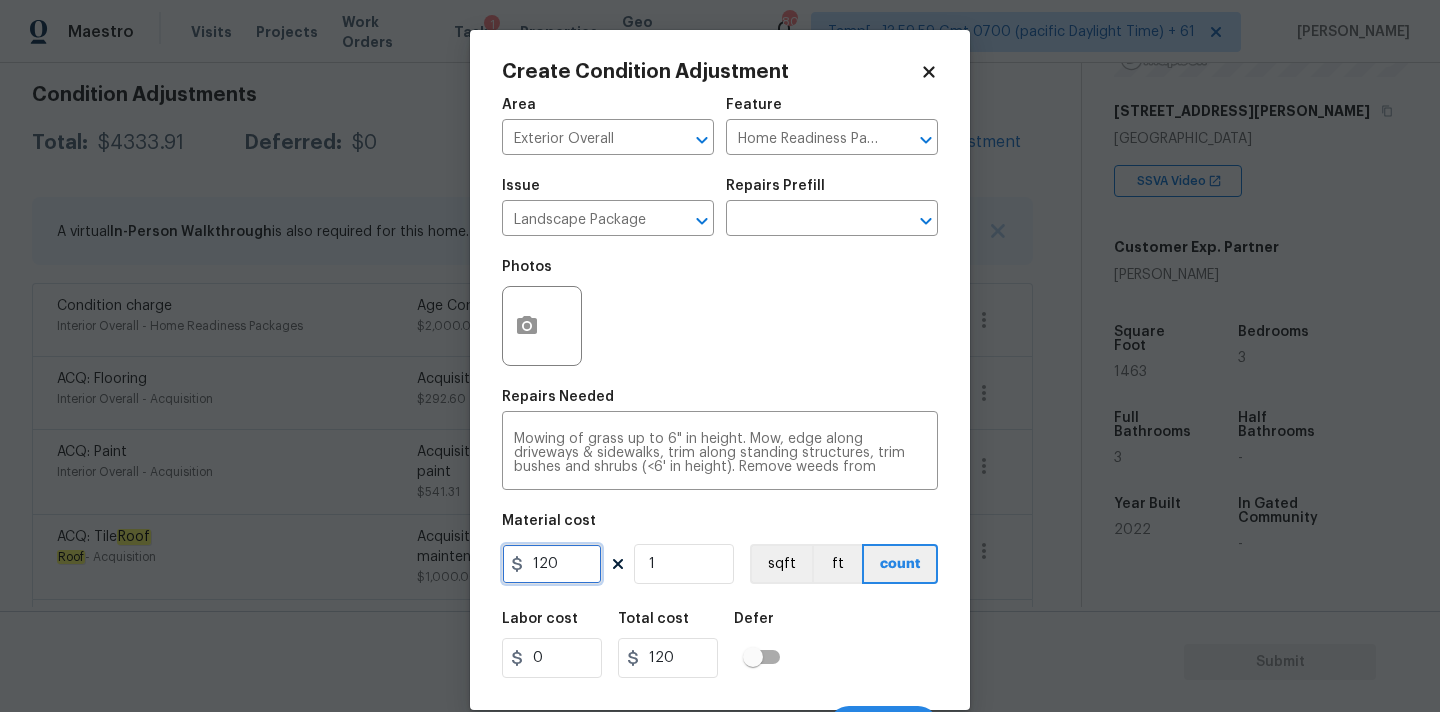 click on "120" at bounding box center (552, 564) 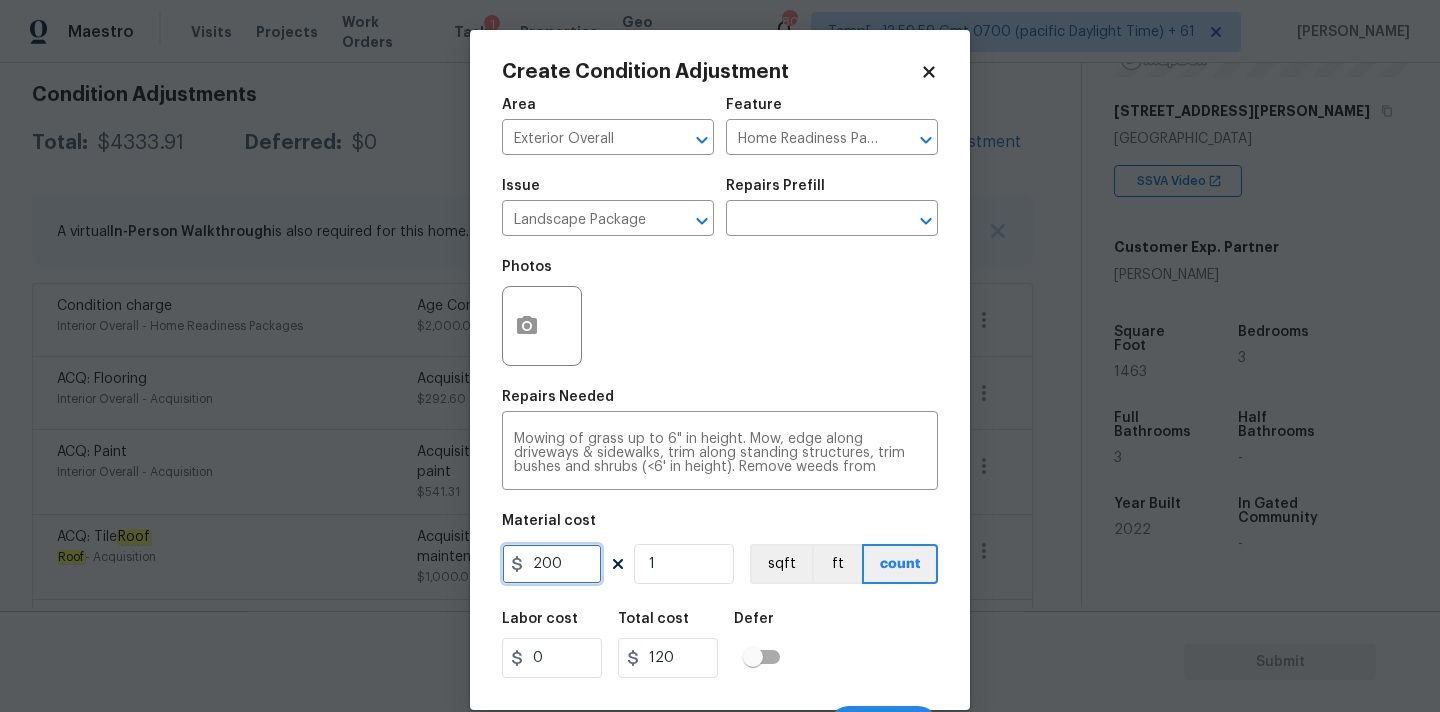 type on "200" 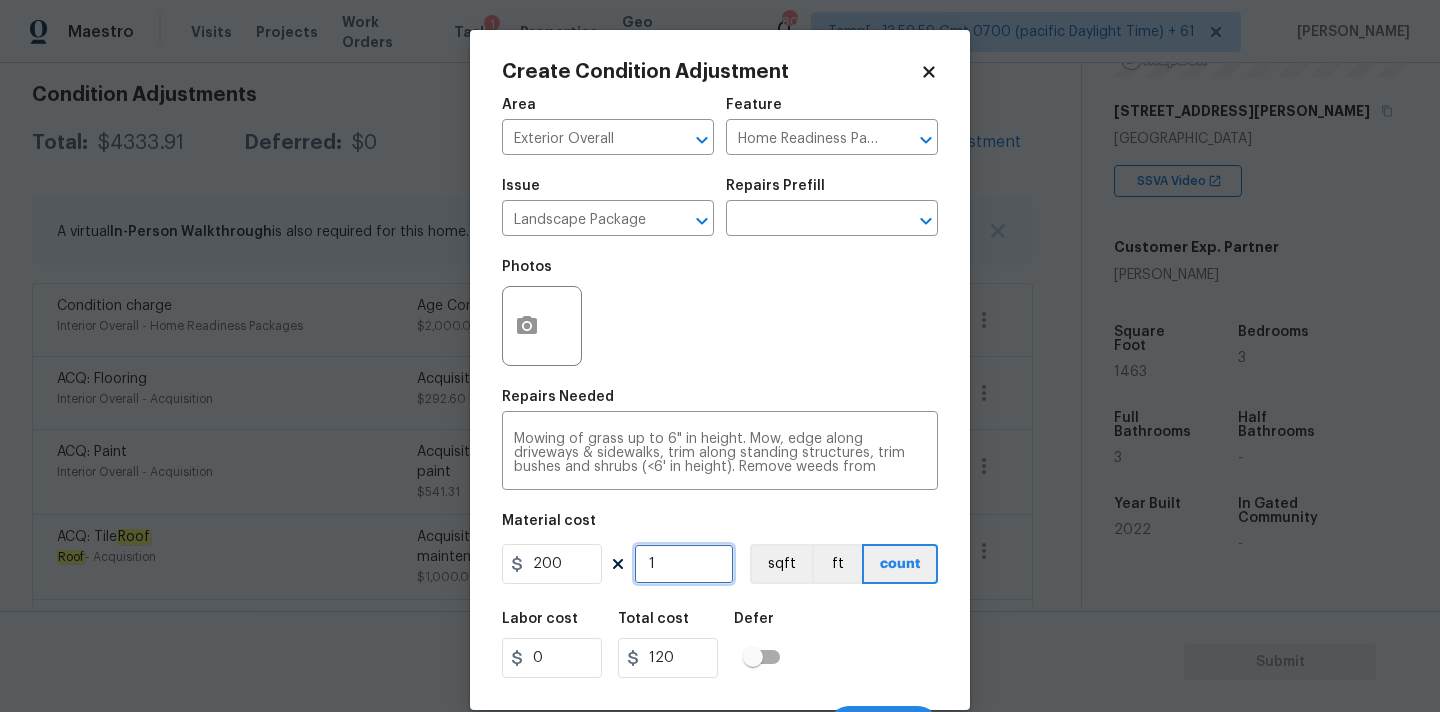 type on "200" 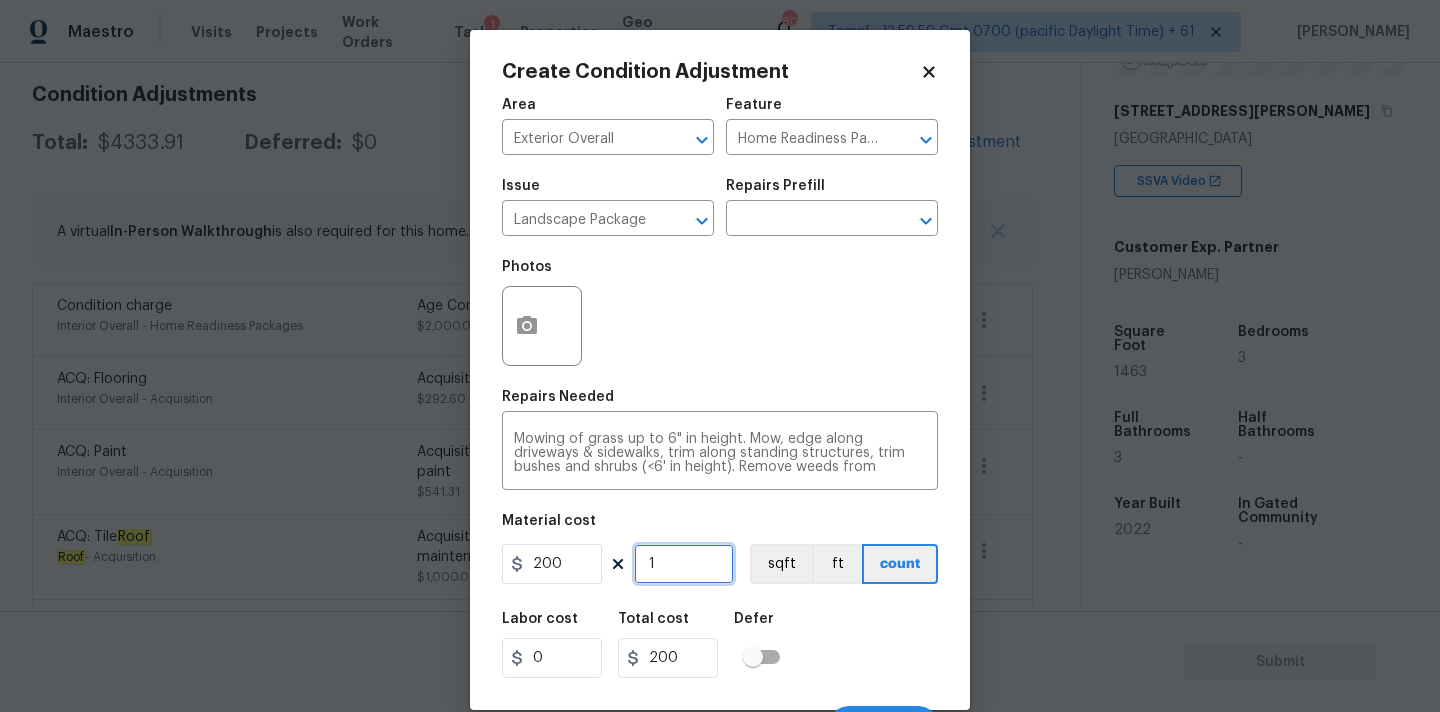 scroll, scrollTop: 35, scrollLeft: 0, axis: vertical 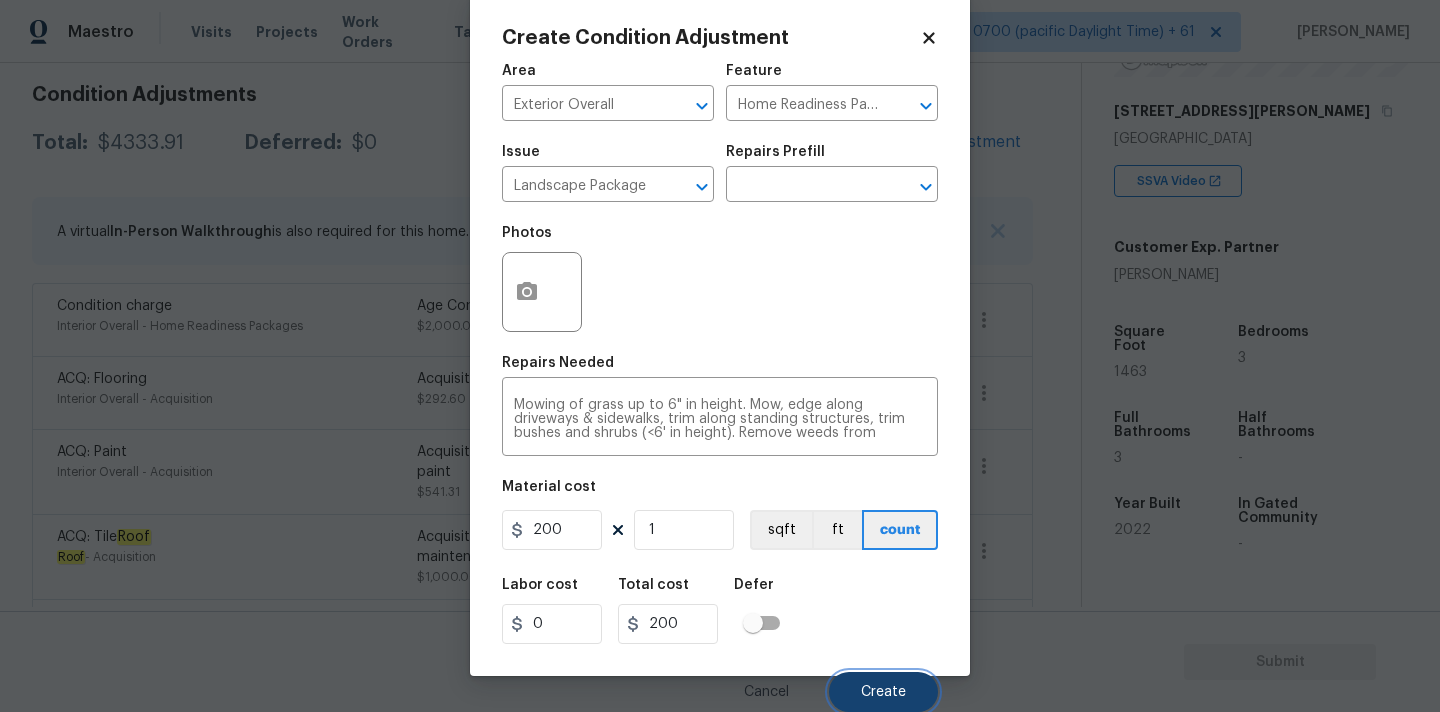 click on "Create" at bounding box center [883, 692] 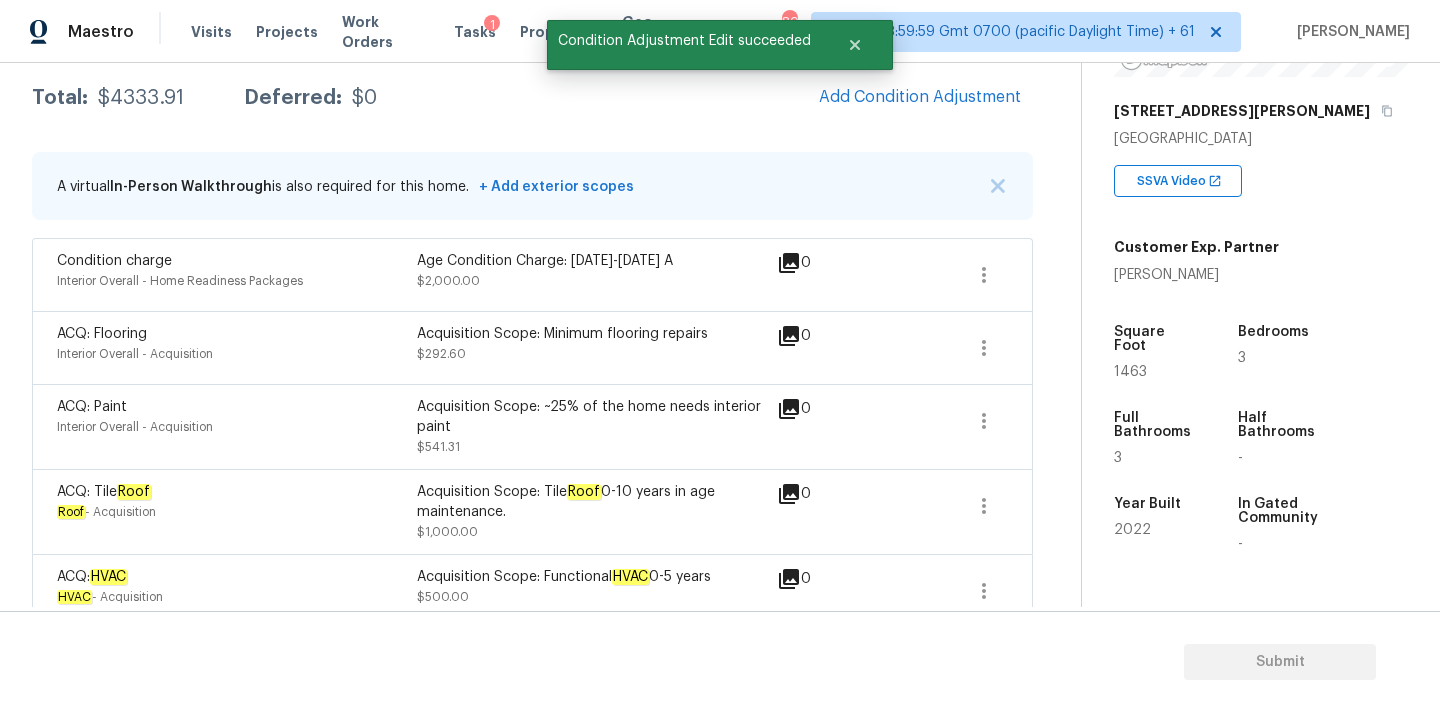 scroll, scrollTop: 282, scrollLeft: 0, axis: vertical 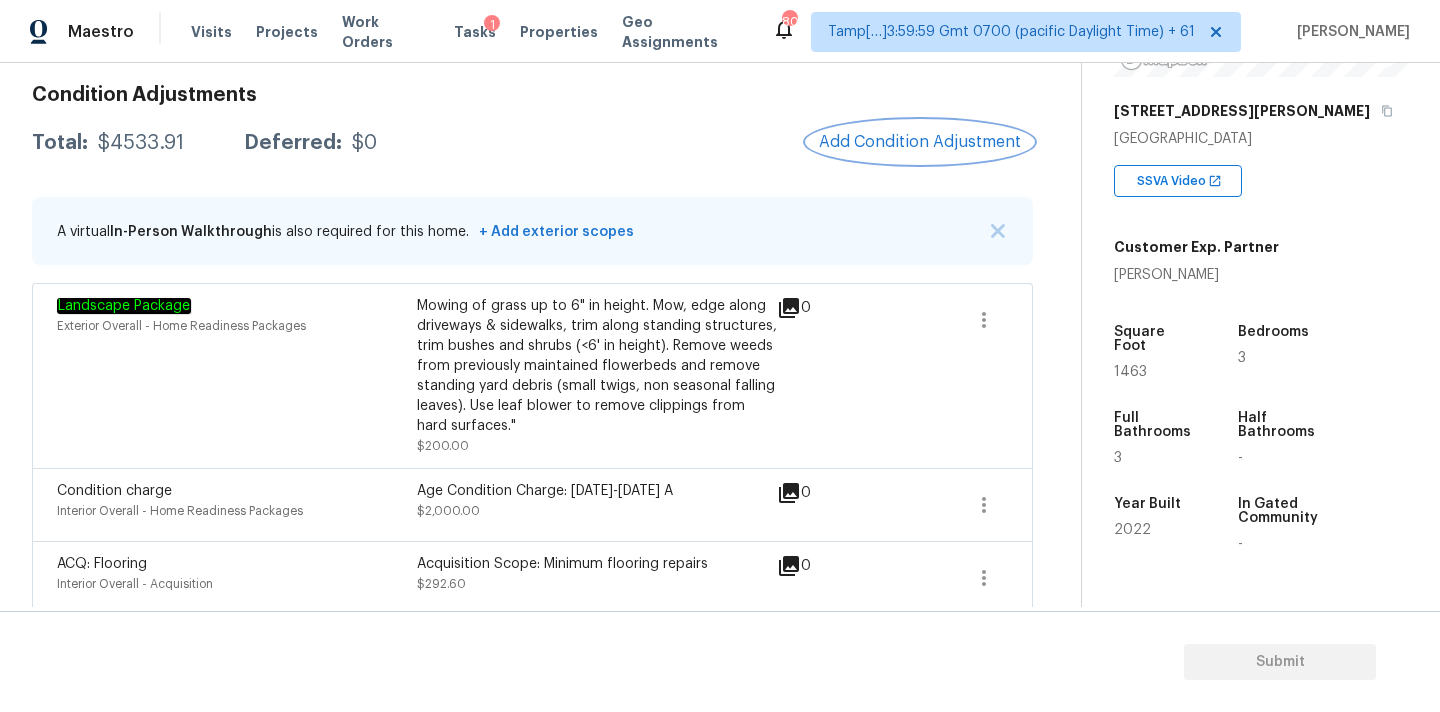 click on "Add Condition Adjustment" at bounding box center (920, 142) 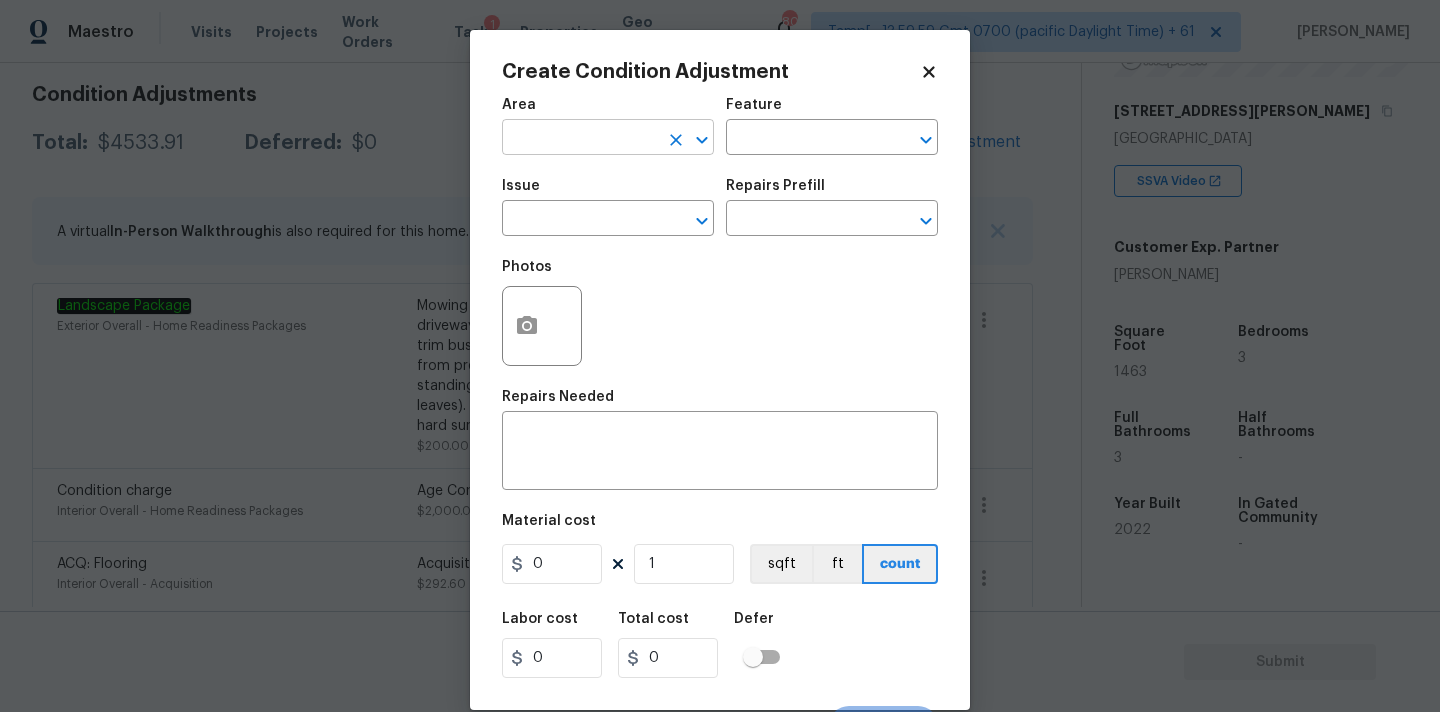 click at bounding box center [580, 139] 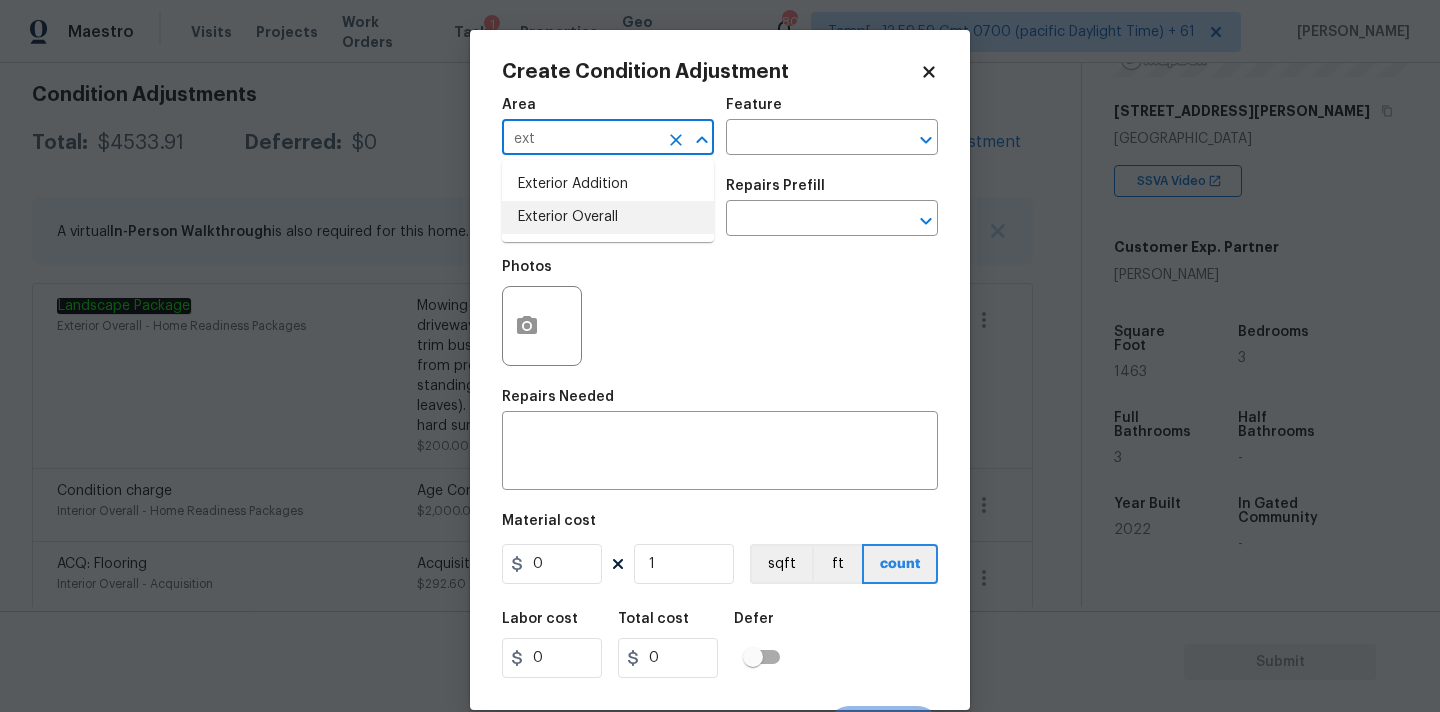 click on "Exterior Overall" at bounding box center (608, 217) 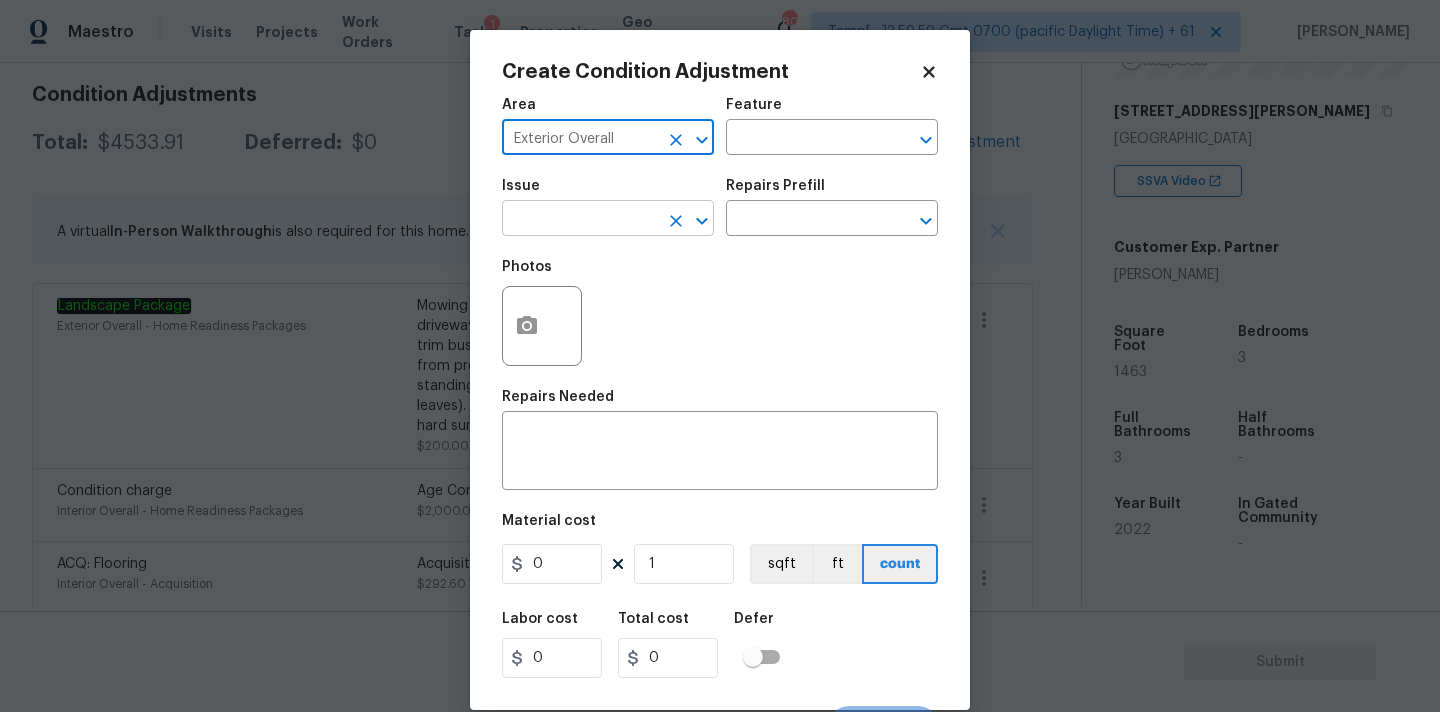 type on "Exterior Overall" 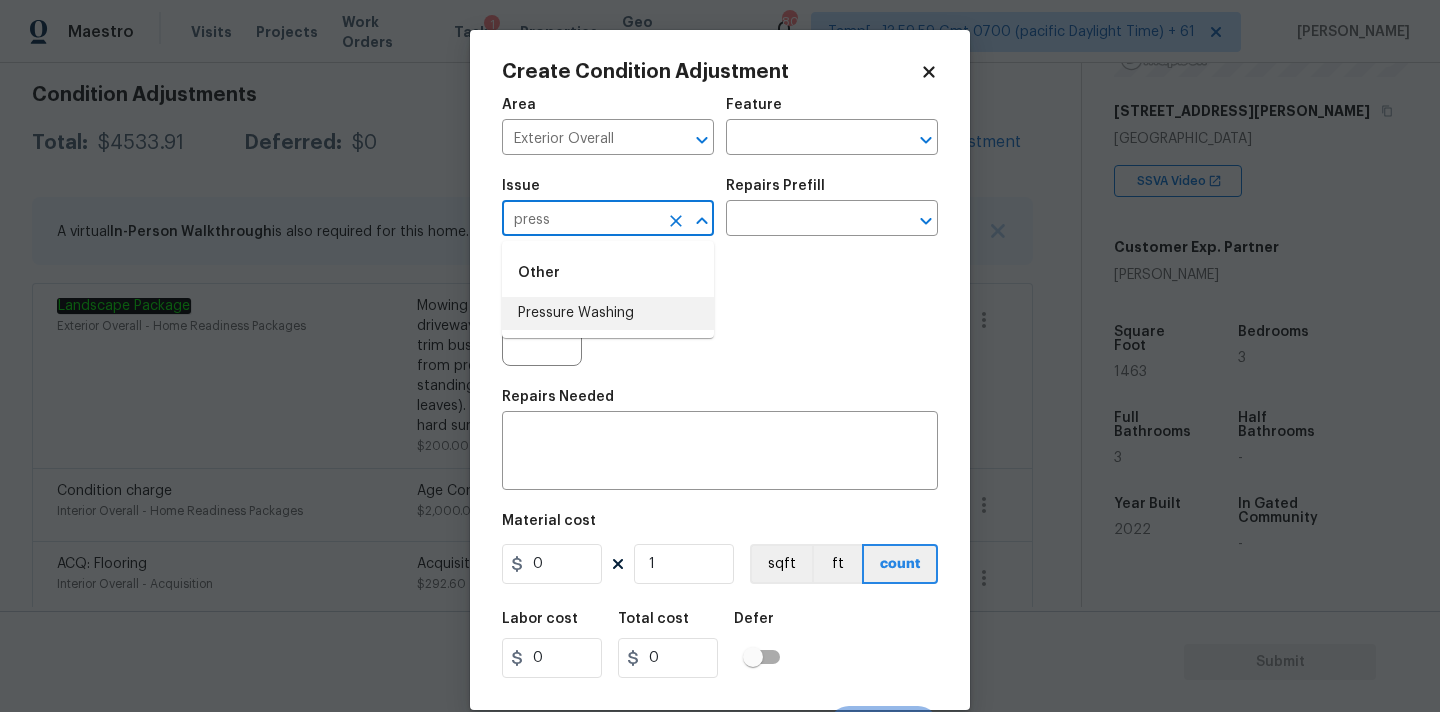 click on "Pressure Washing" at bounding box center (608, 313) 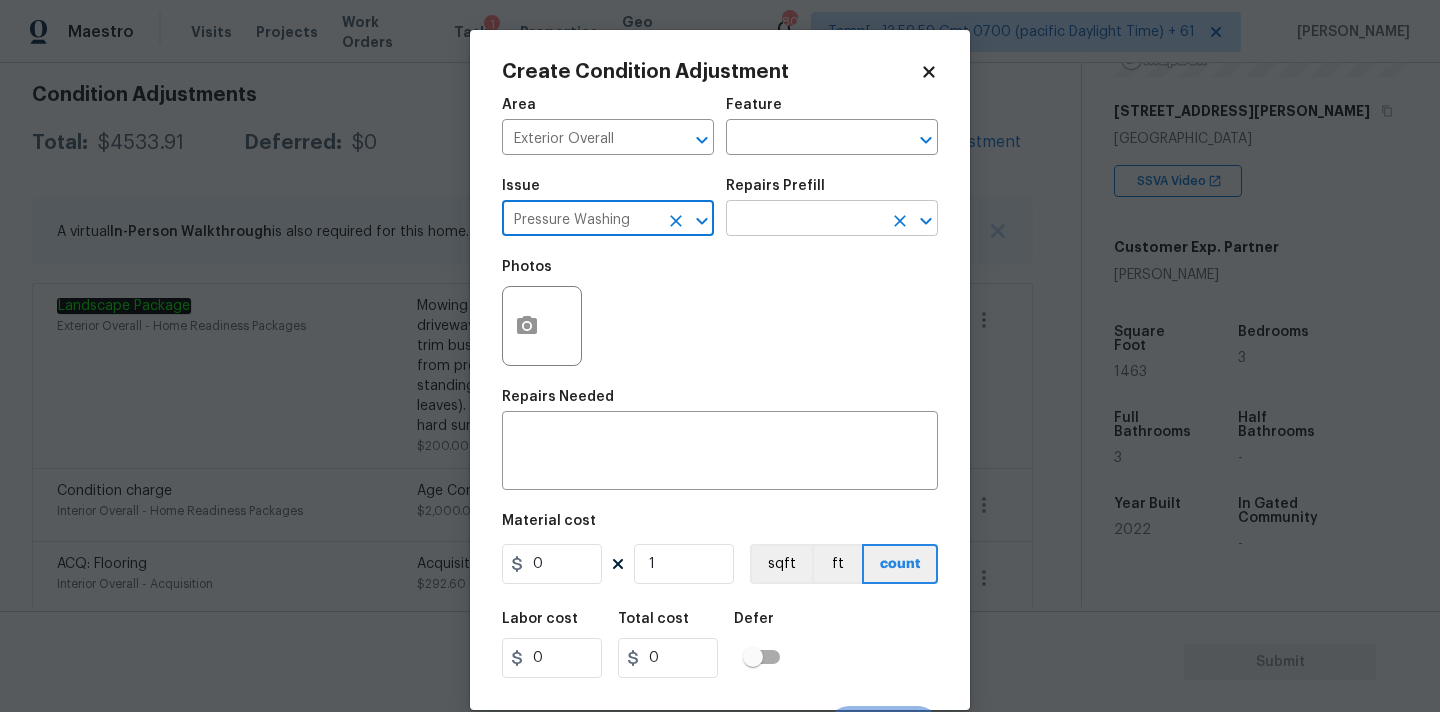 type on "Pressure Washing" 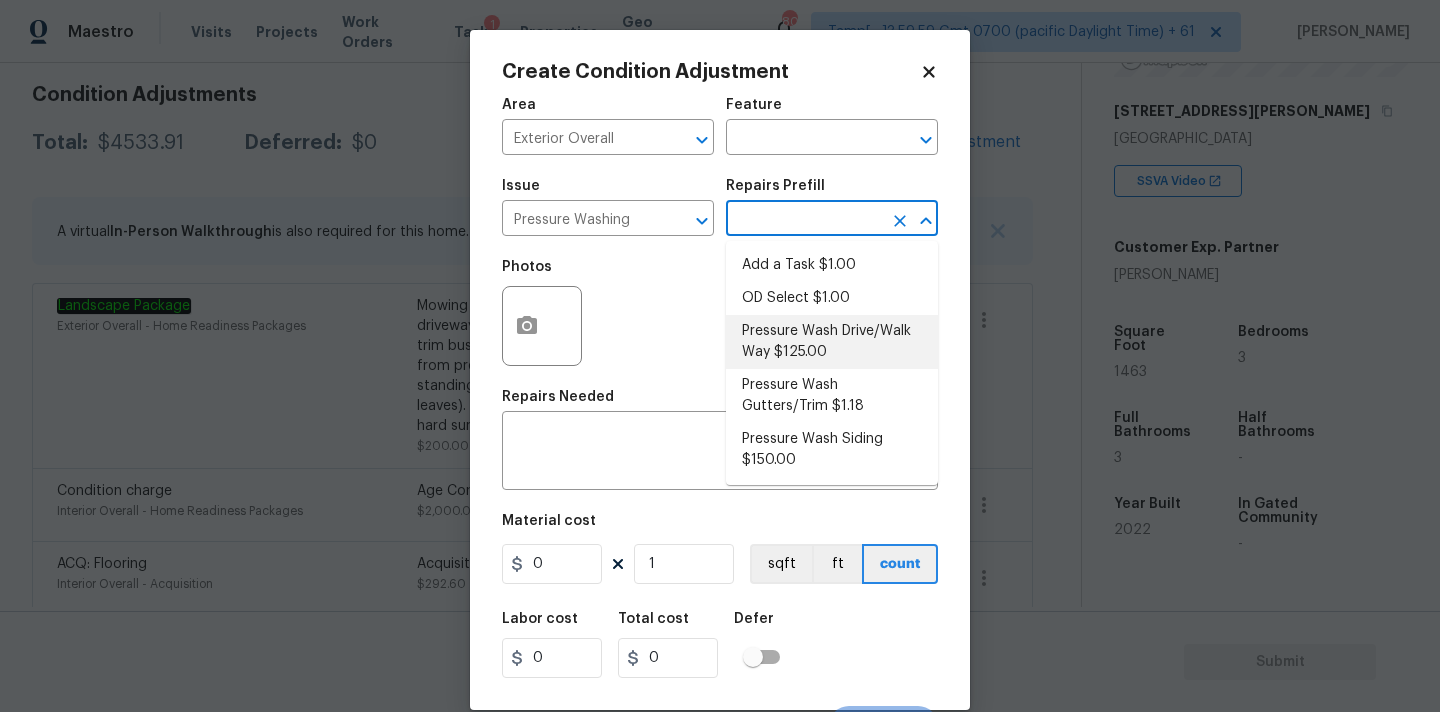 click on "Pressure Wash Drive/Walk Way $125.00" at bounding box center (832, 342) 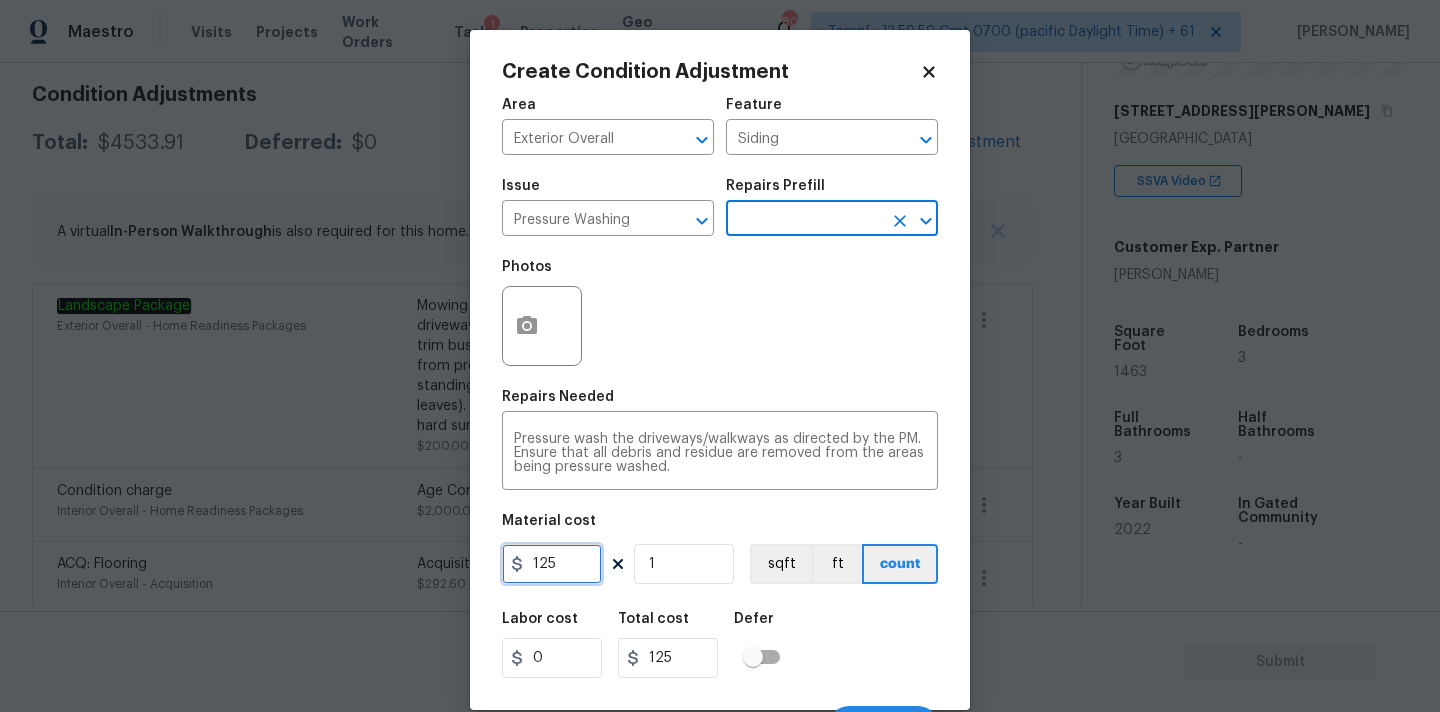 click on "125" at bounding box center [552, 564] 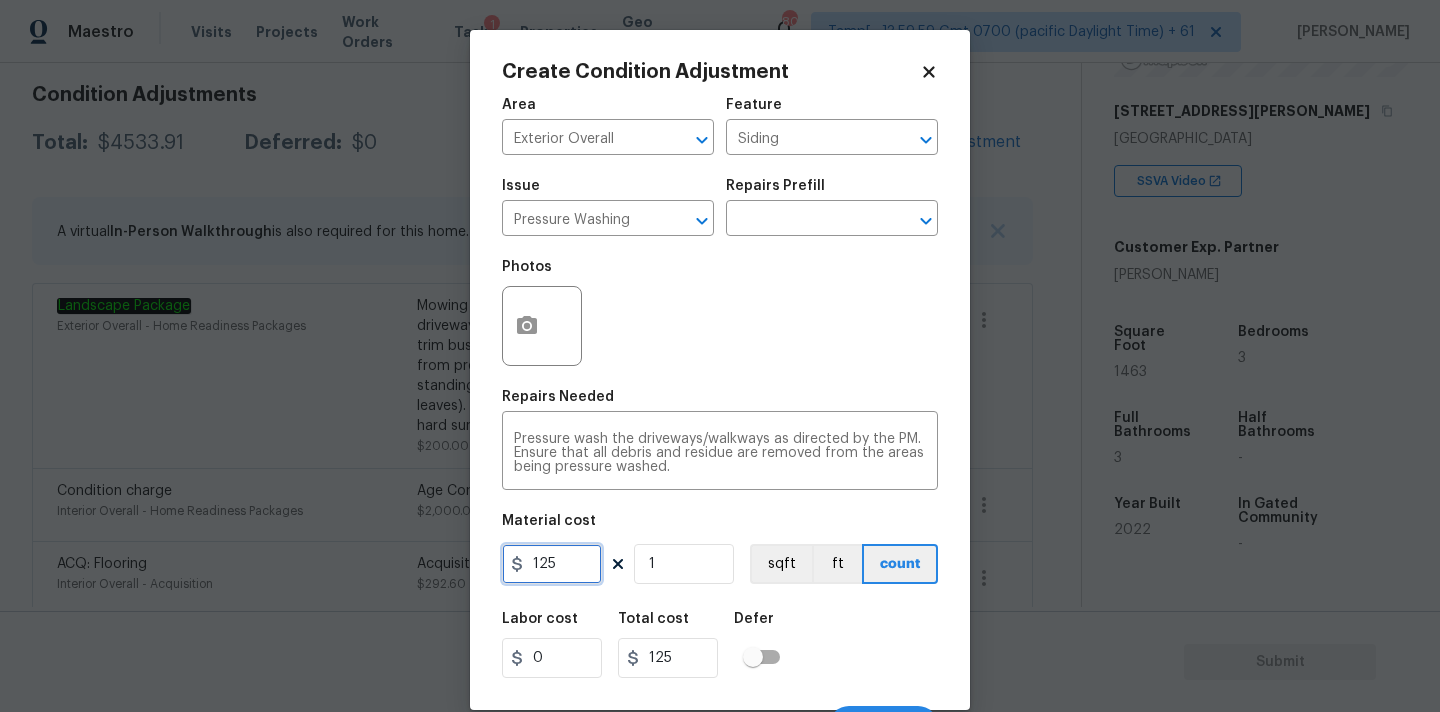 click on "125" at bounding box center [552, 564] 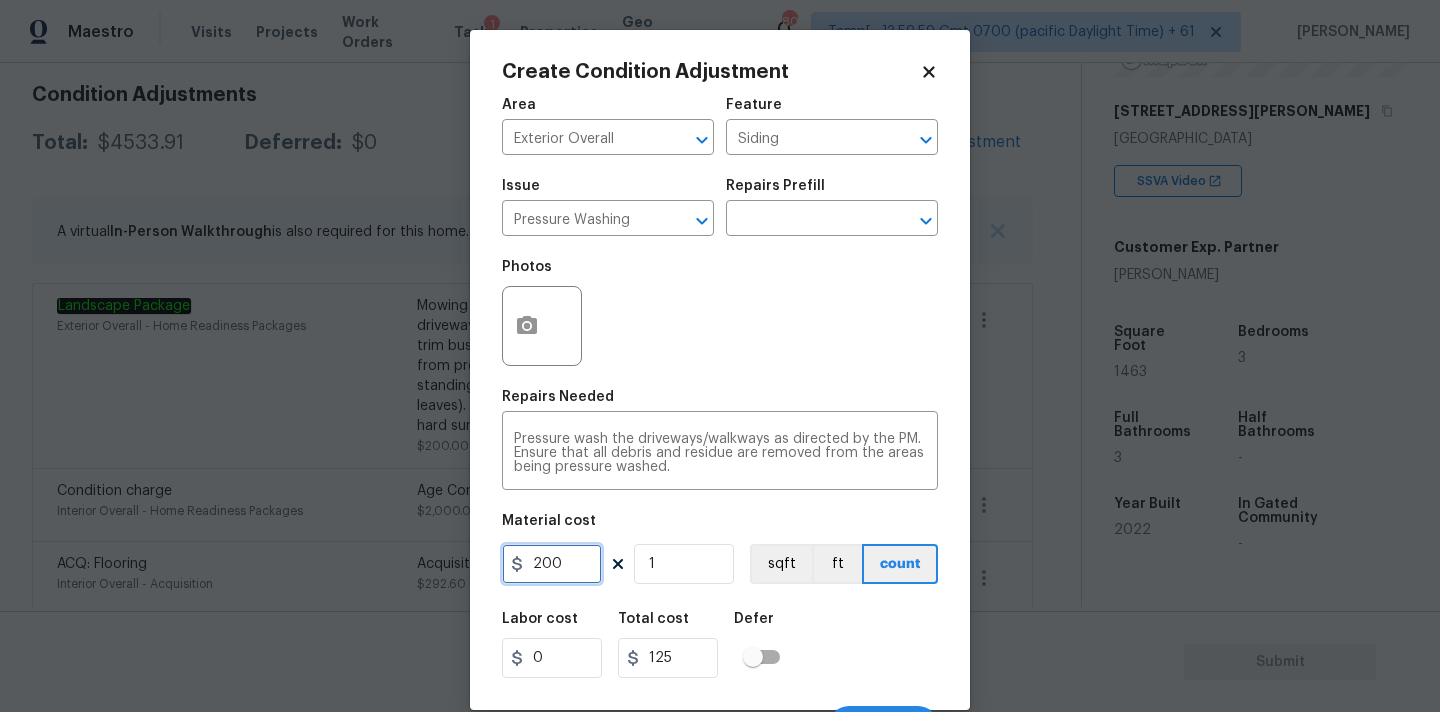 type on "200" 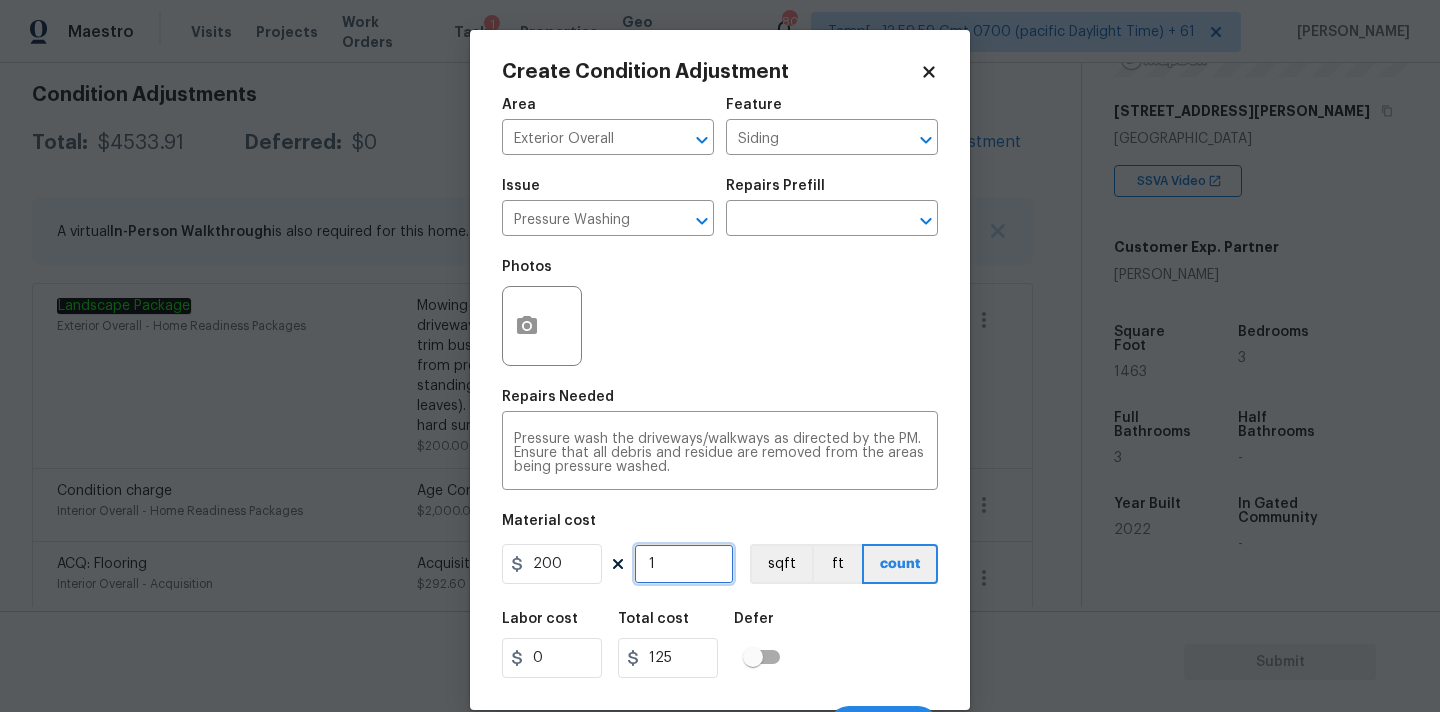 type on "200" 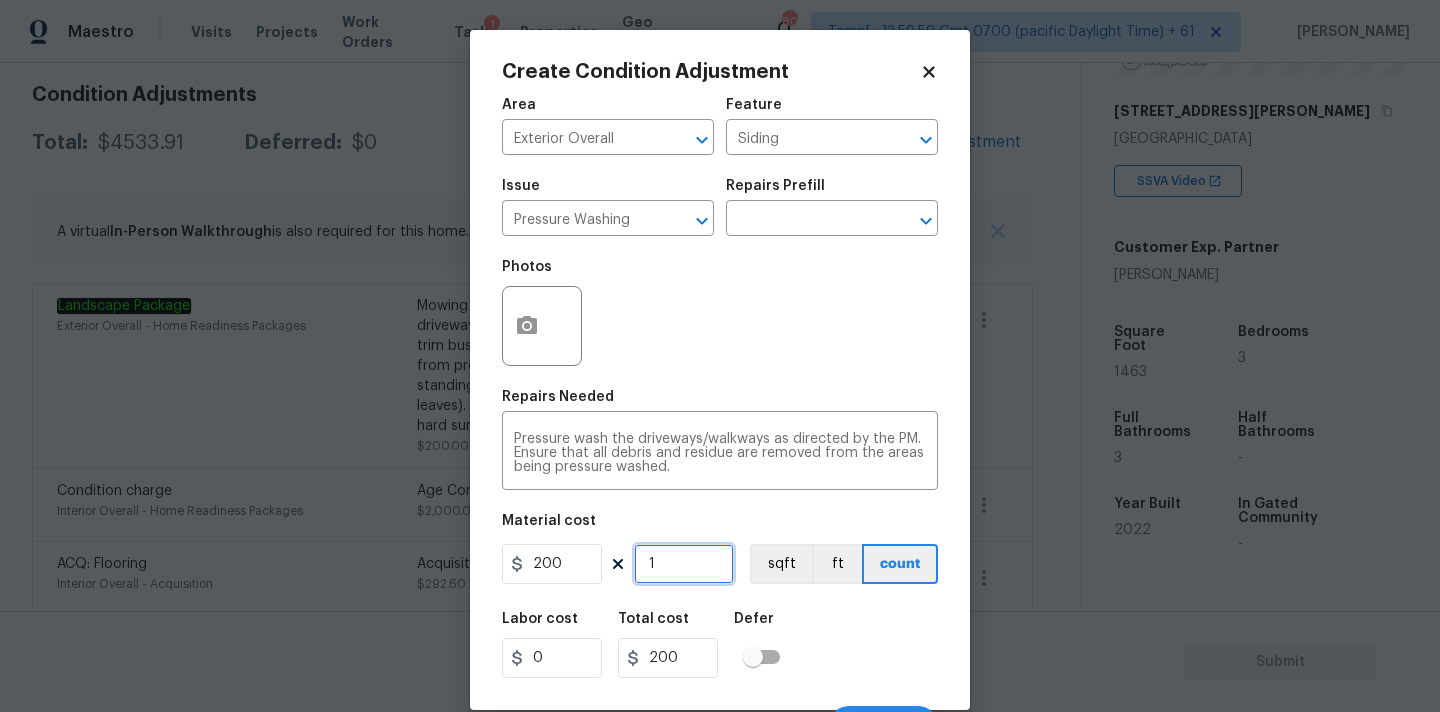 scroll, scrollTop: 35, scrollLeft: 0, axis: vertical 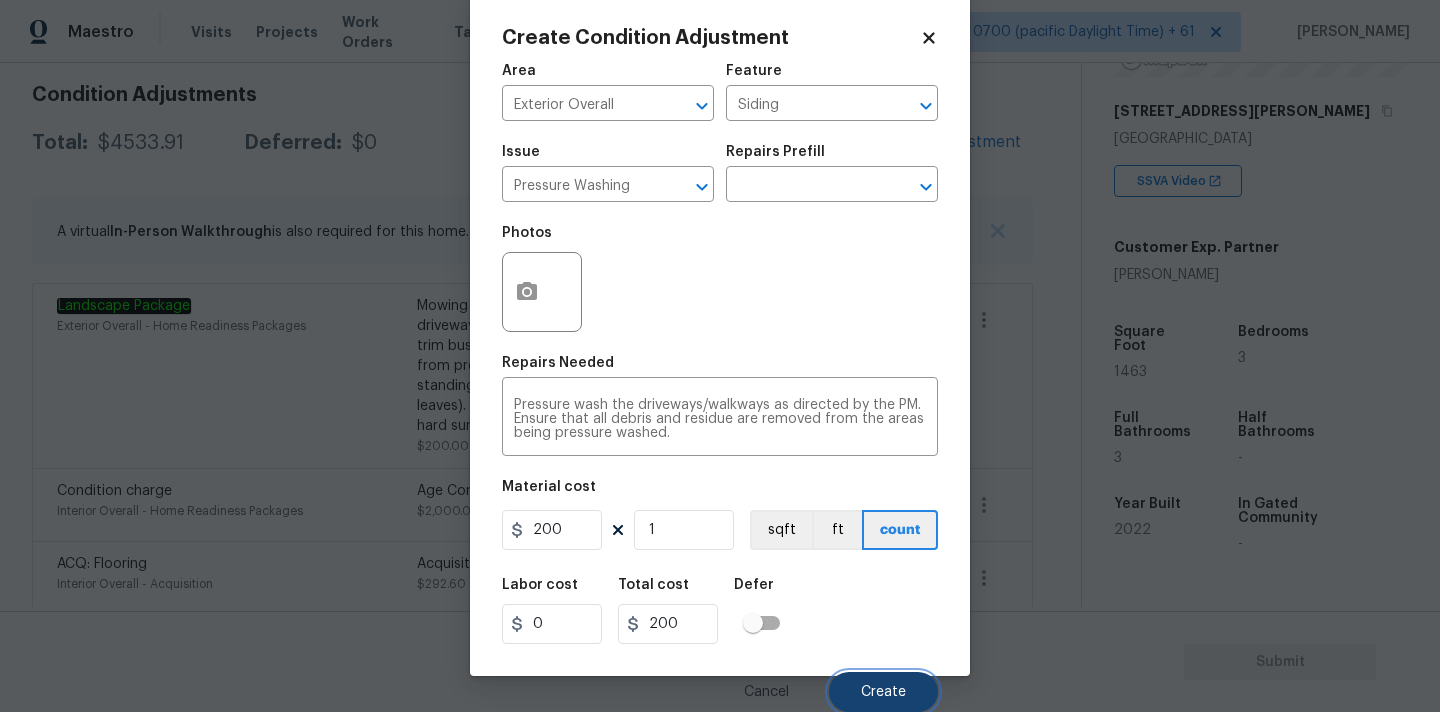 click on "Create" at bounding box center (883, 692) 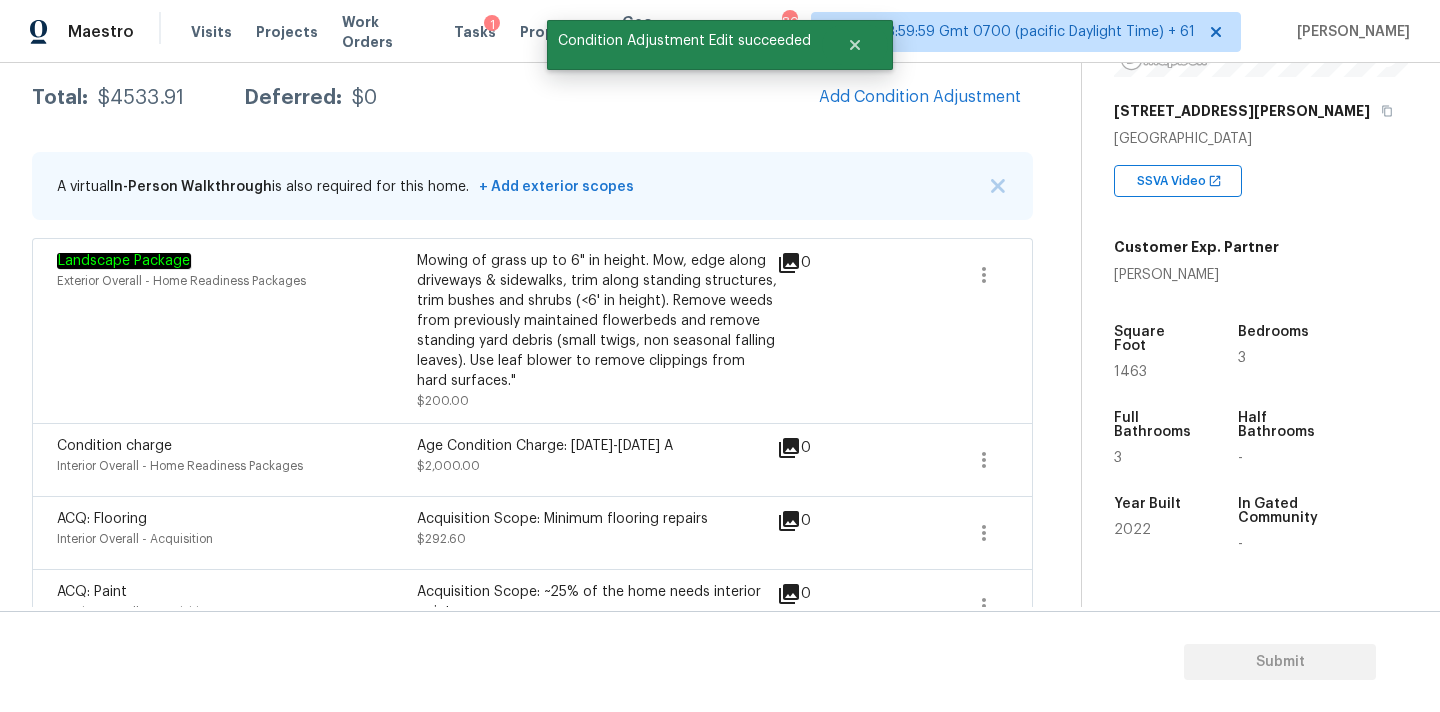 scroll, scrollTop: 282, scrollLeft: 0, axis: vertical 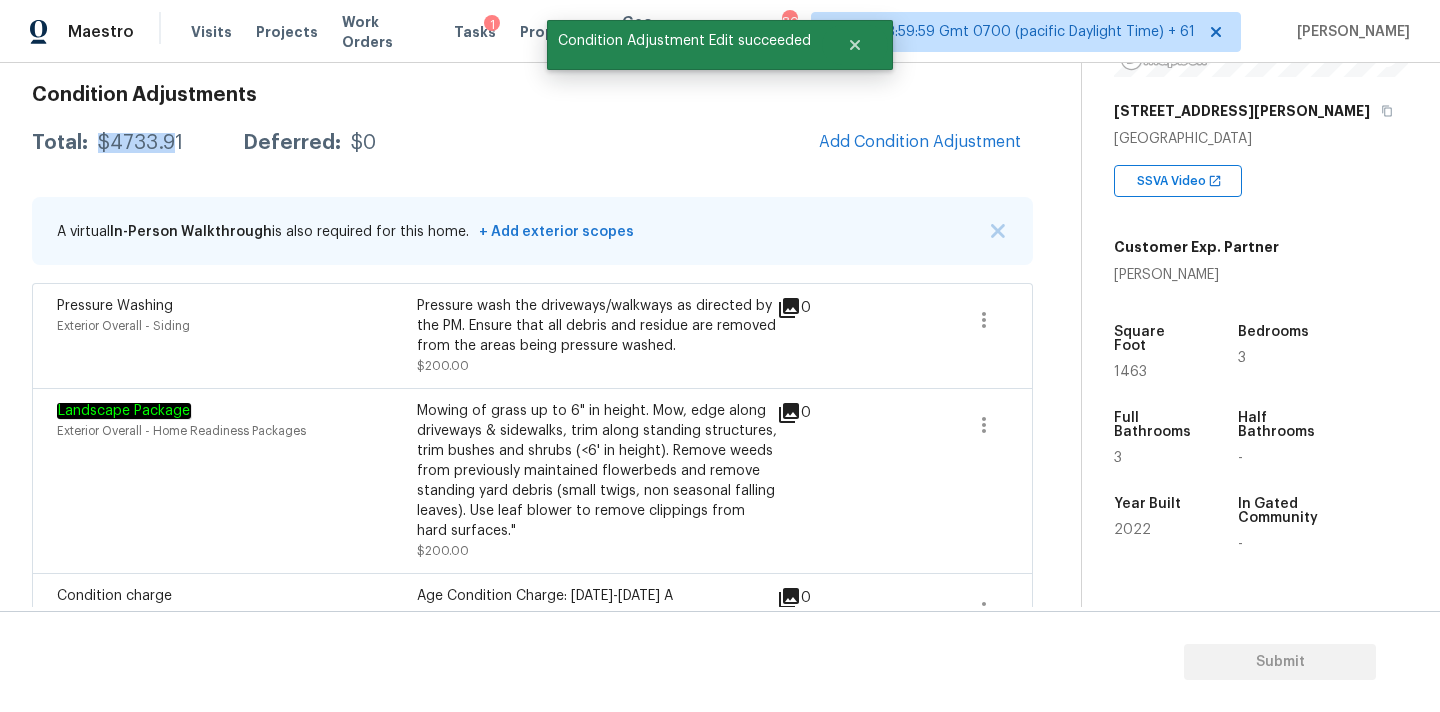 copy on "$4733.9" 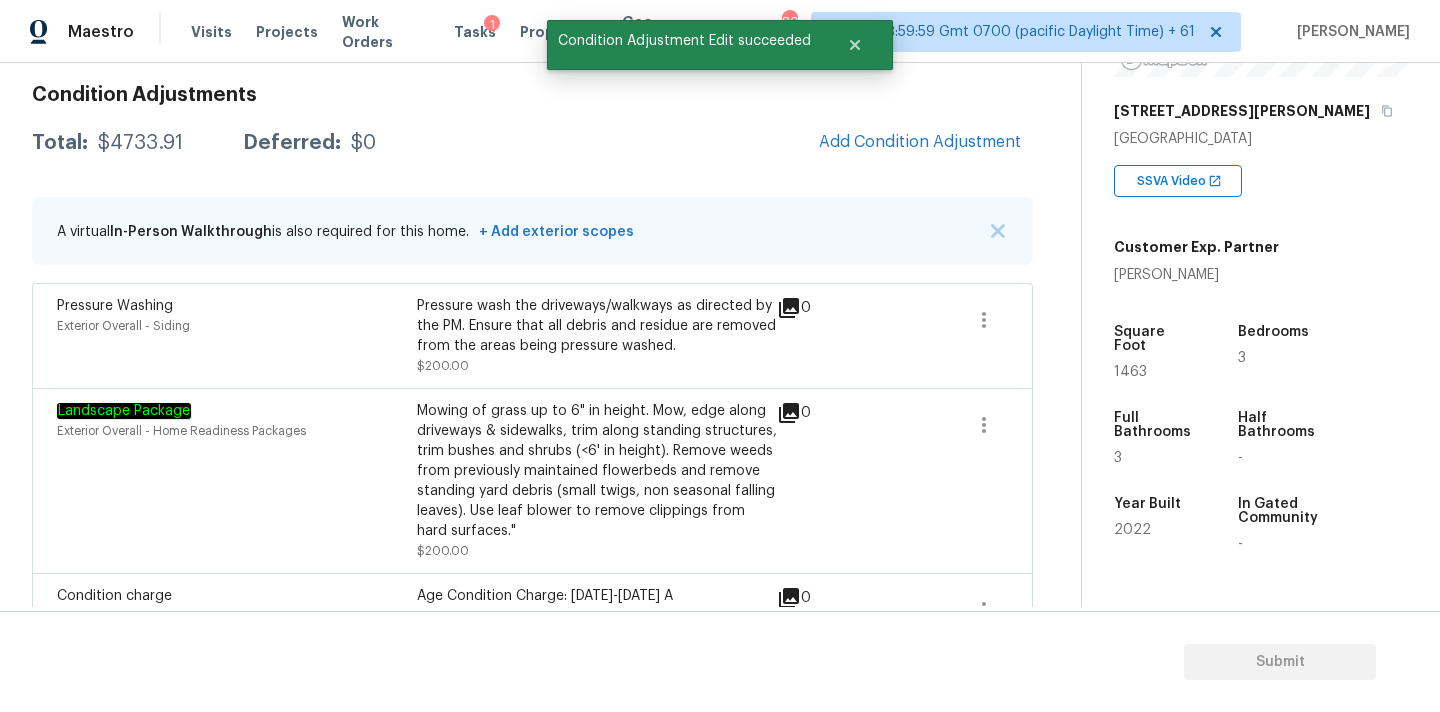 click on "$4733.91" at bounding box center [140, 143] 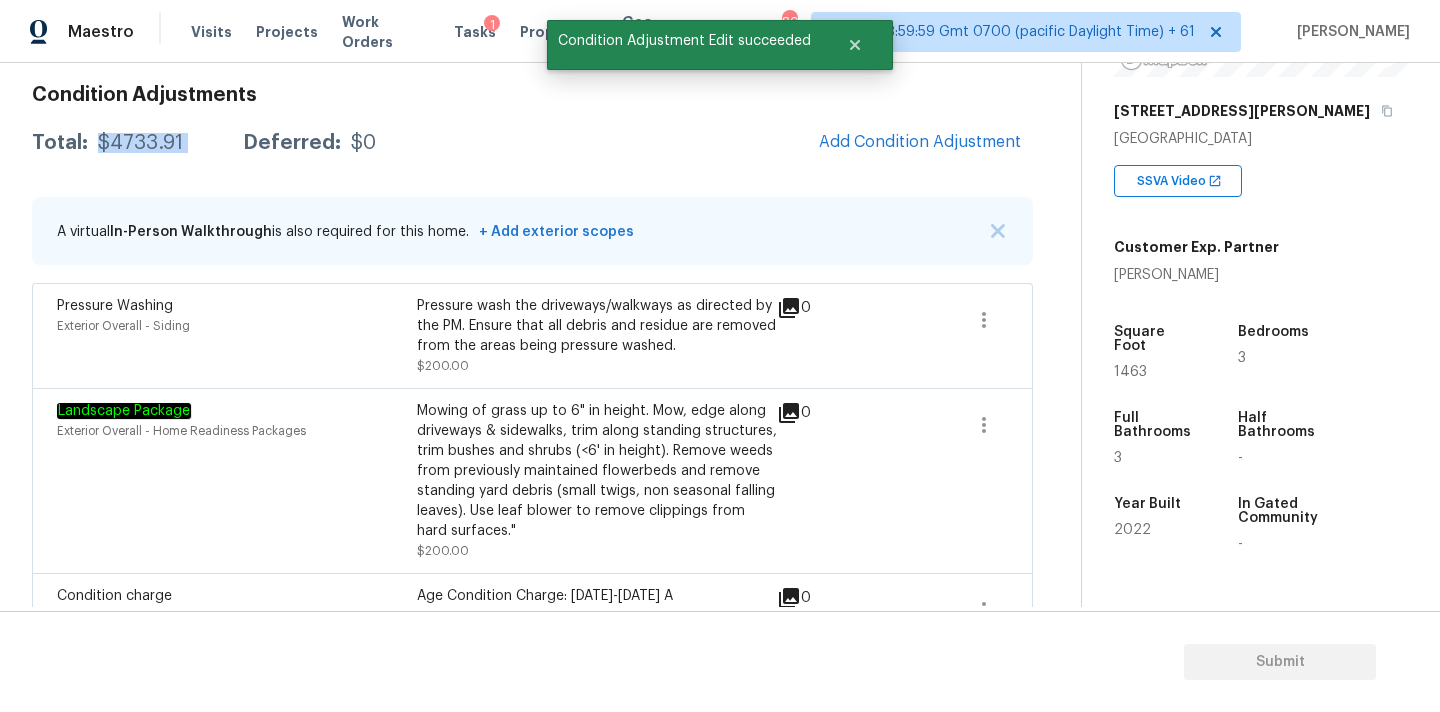 click on "$4733.91" at bounding box center (140, 143) 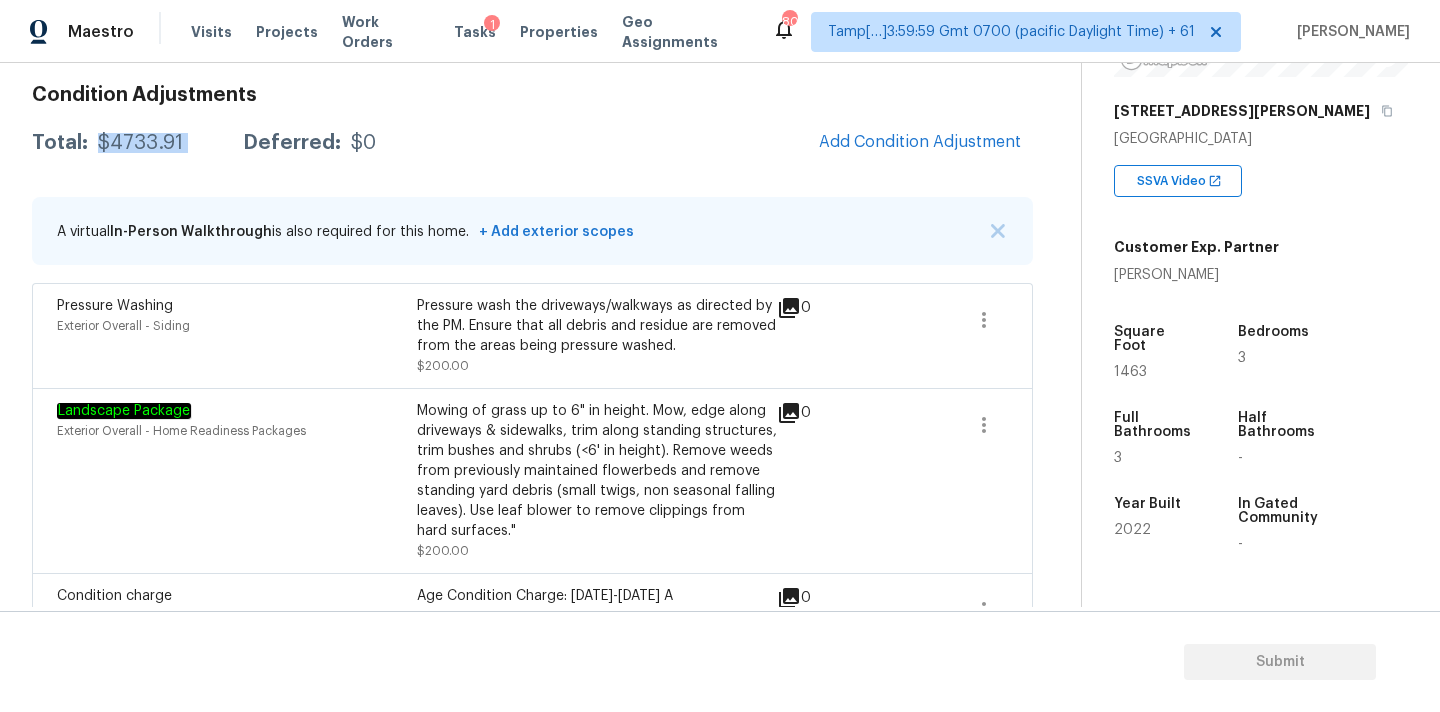 scroll, scrollTop: 646, scrollLeft: 0, axis: vertical 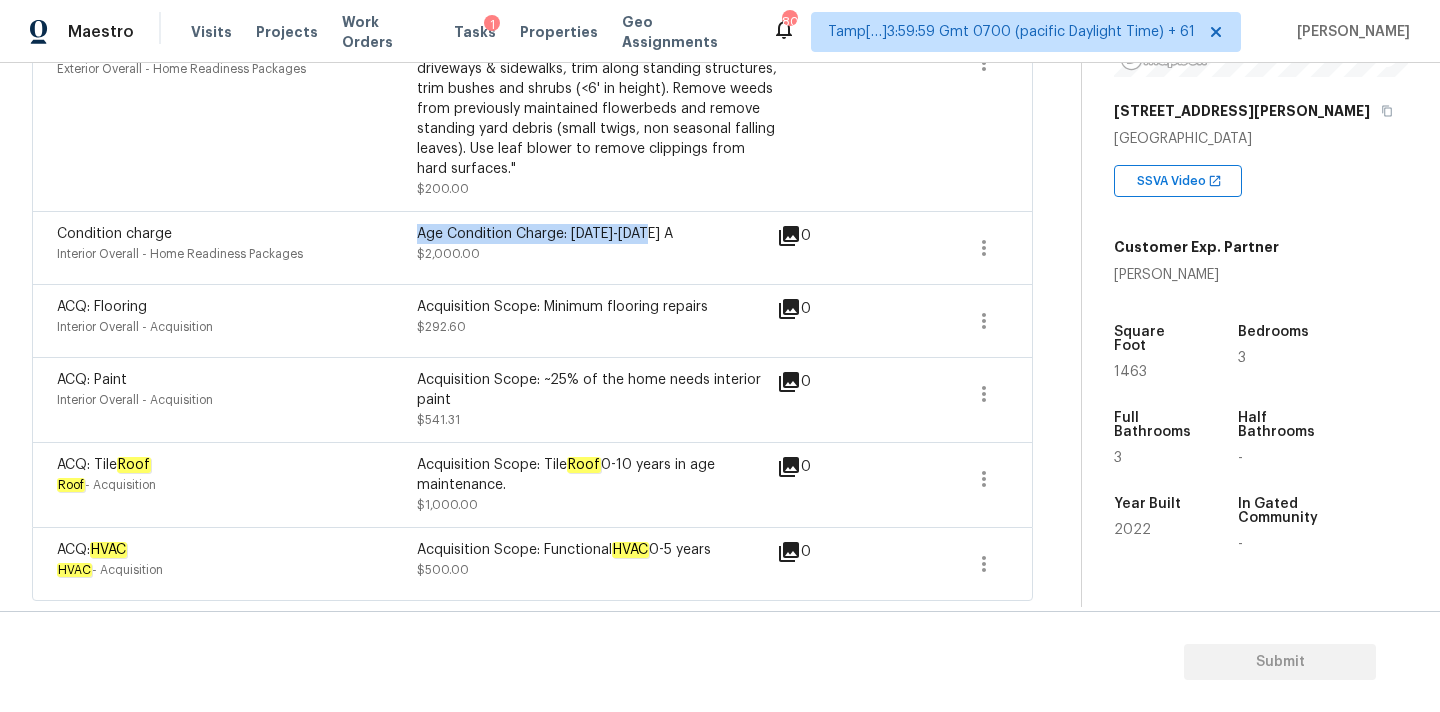 drag, startPoint x: 421, startPoint y: 234, endPoint x: 698, endPoint y: 234, distance: 277 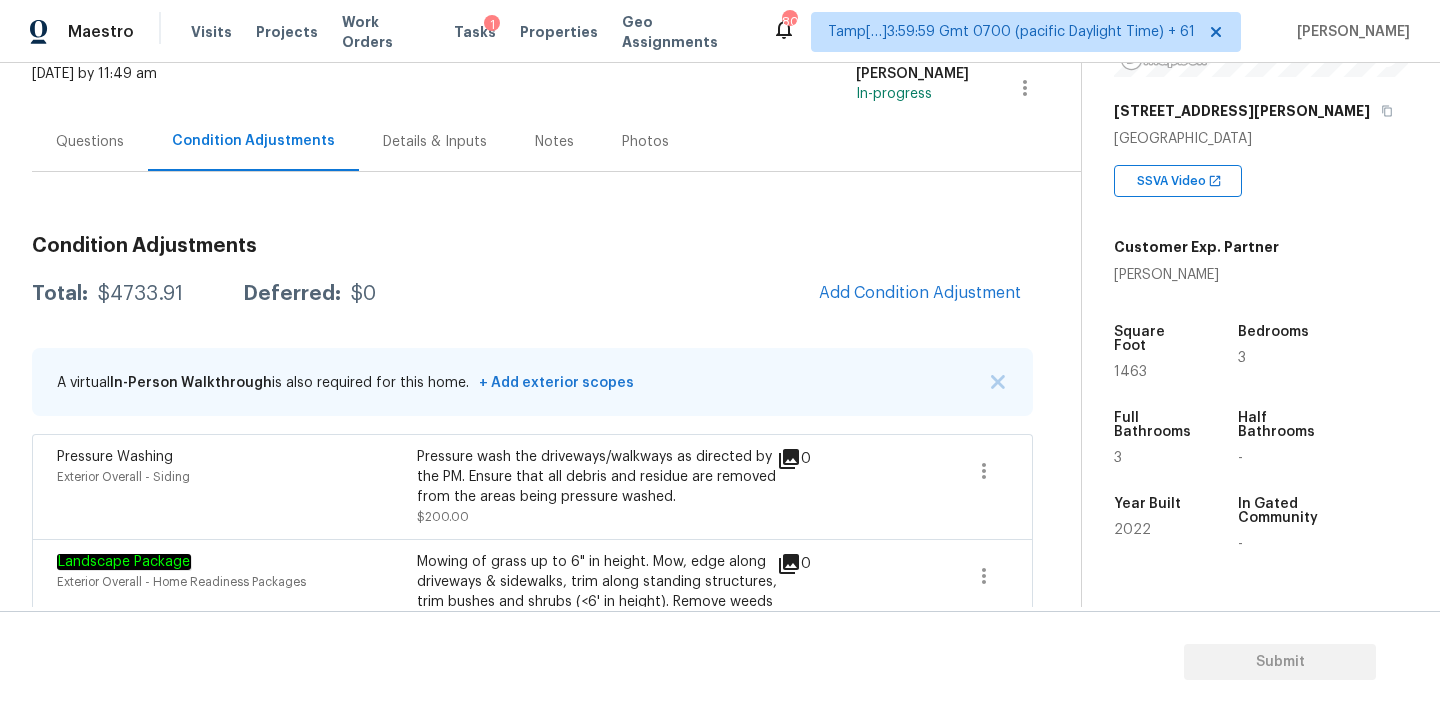 scroll, scrollTop: 58, scrollLeft: 0, axis: vertical 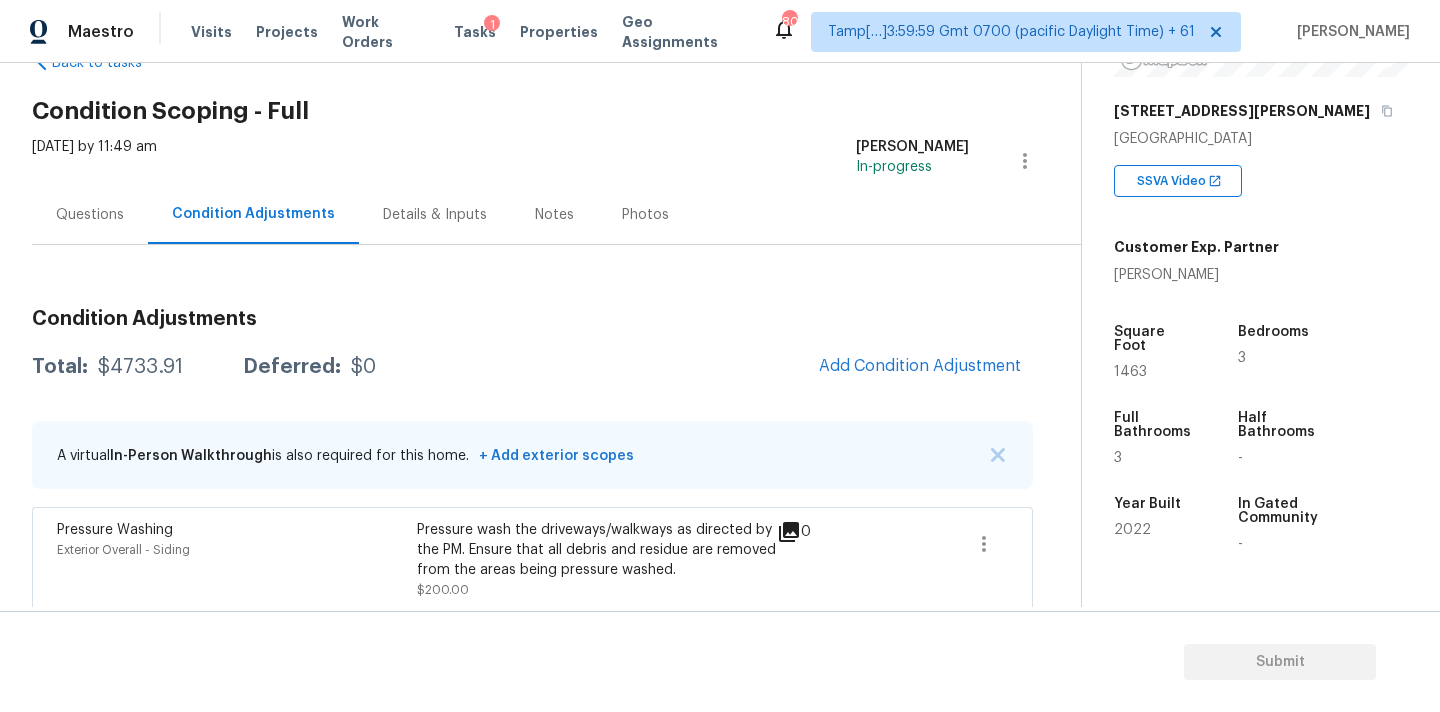 click on "Questions" at bounding box center (90, 215) 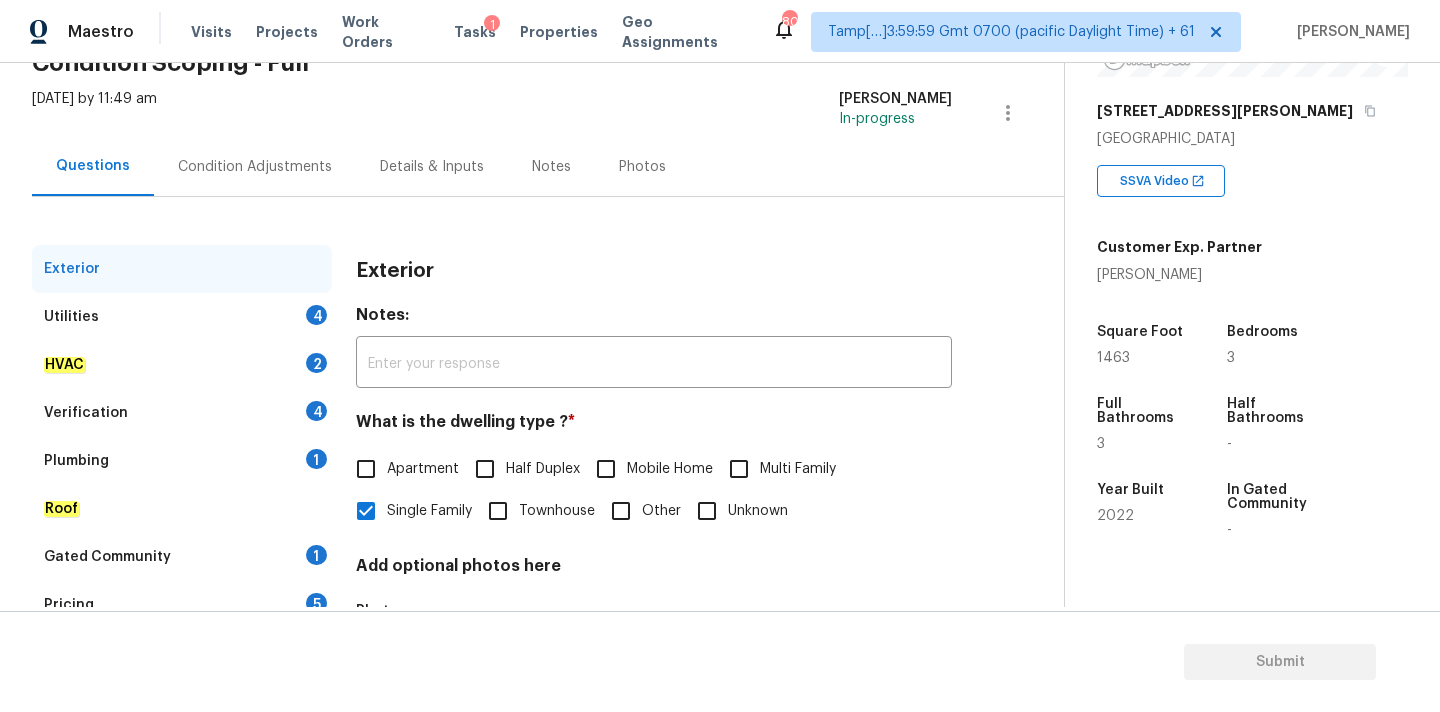scroll, scrollTop: 233, scrollLeft: 0, axis: vertical 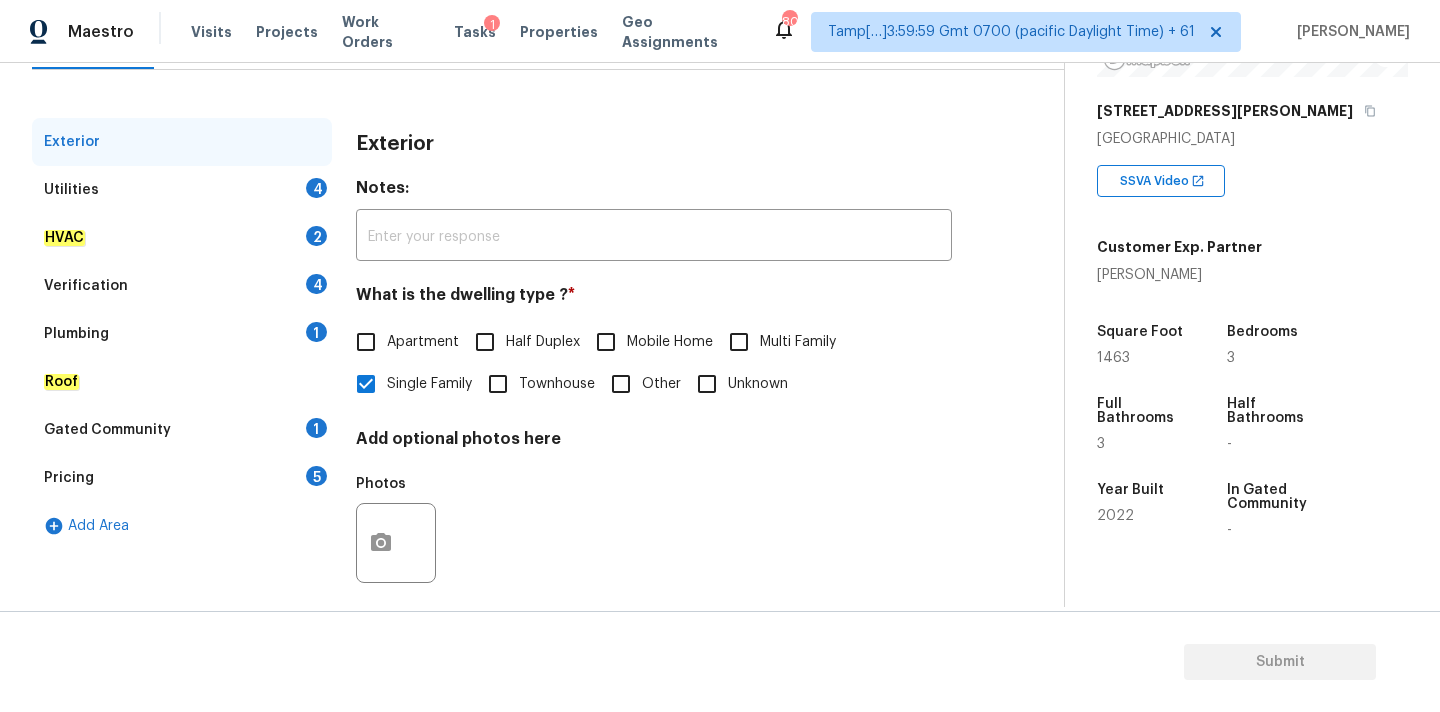 click on "Utilities 4" at bounding box center [182, 190] 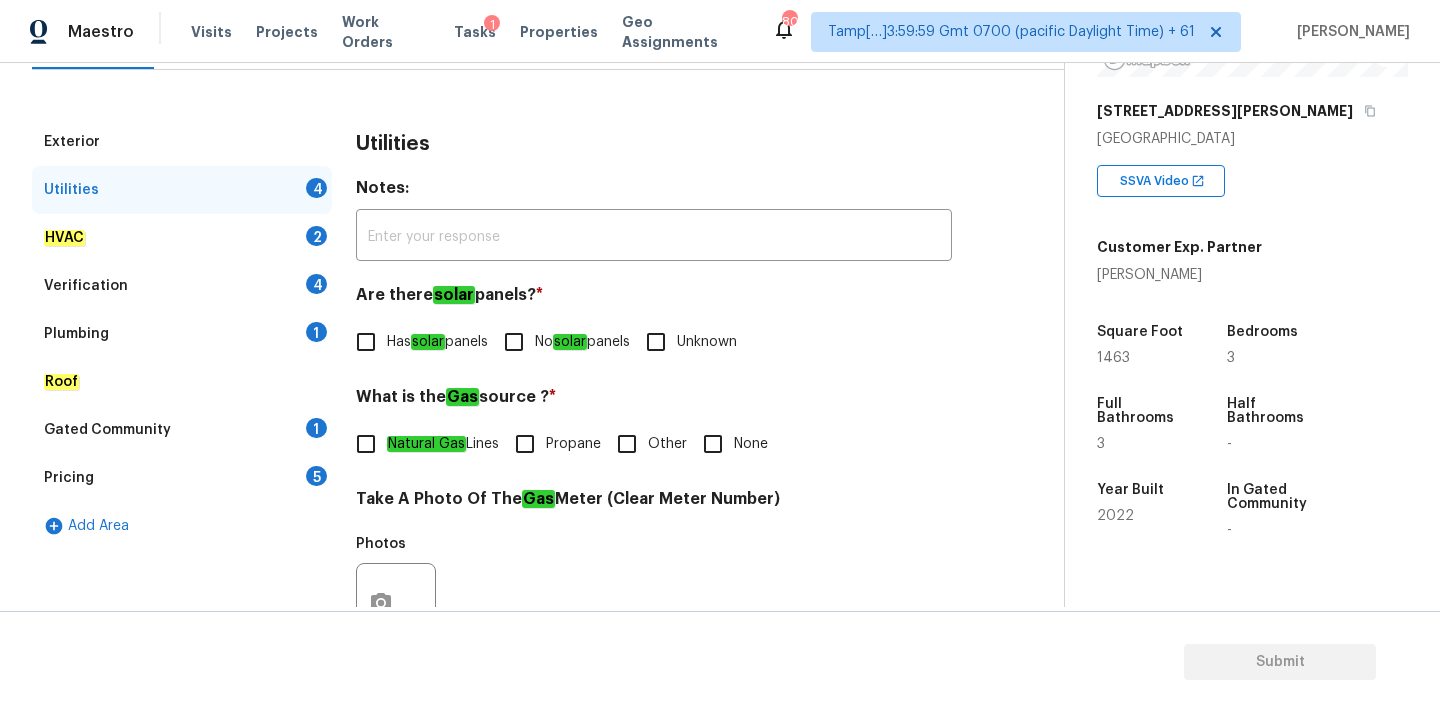 click on "No  solar  panels" at bounding box center [582, 342] 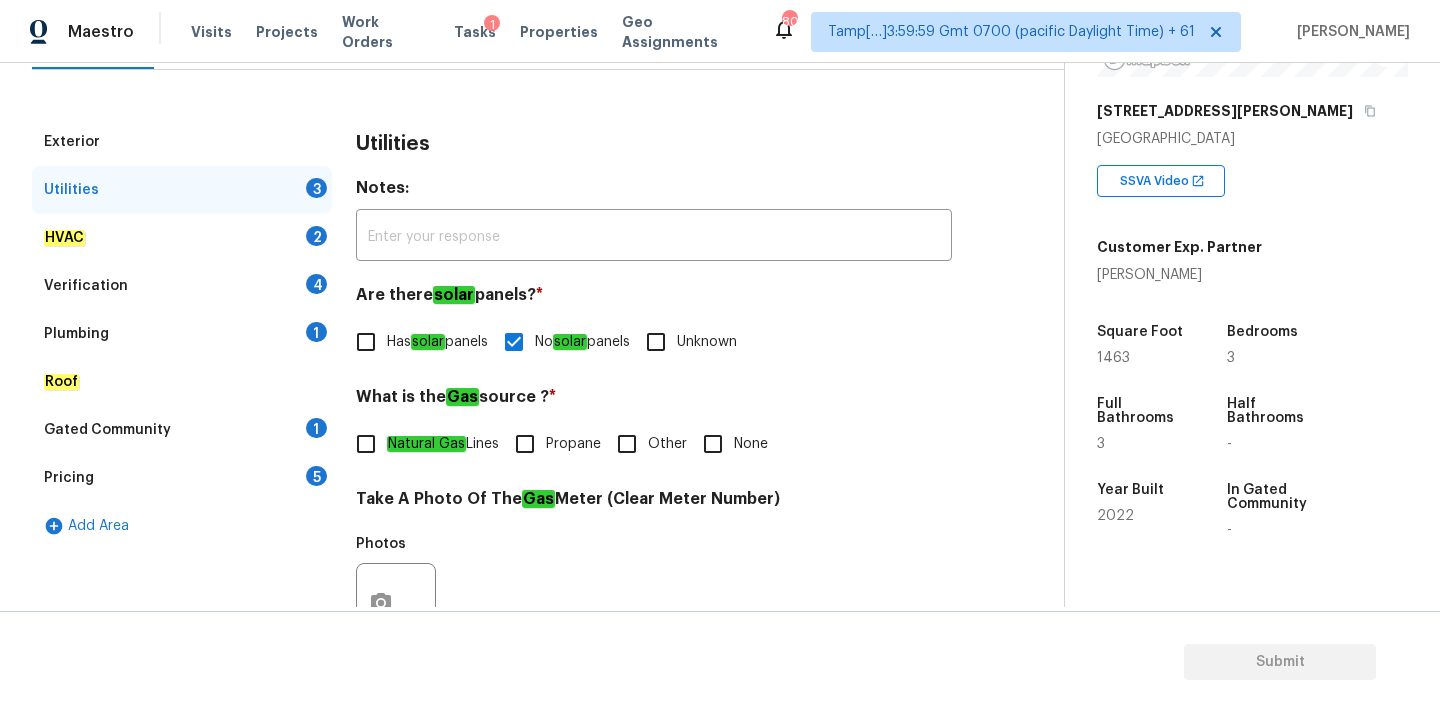 click on "Natural Gas" 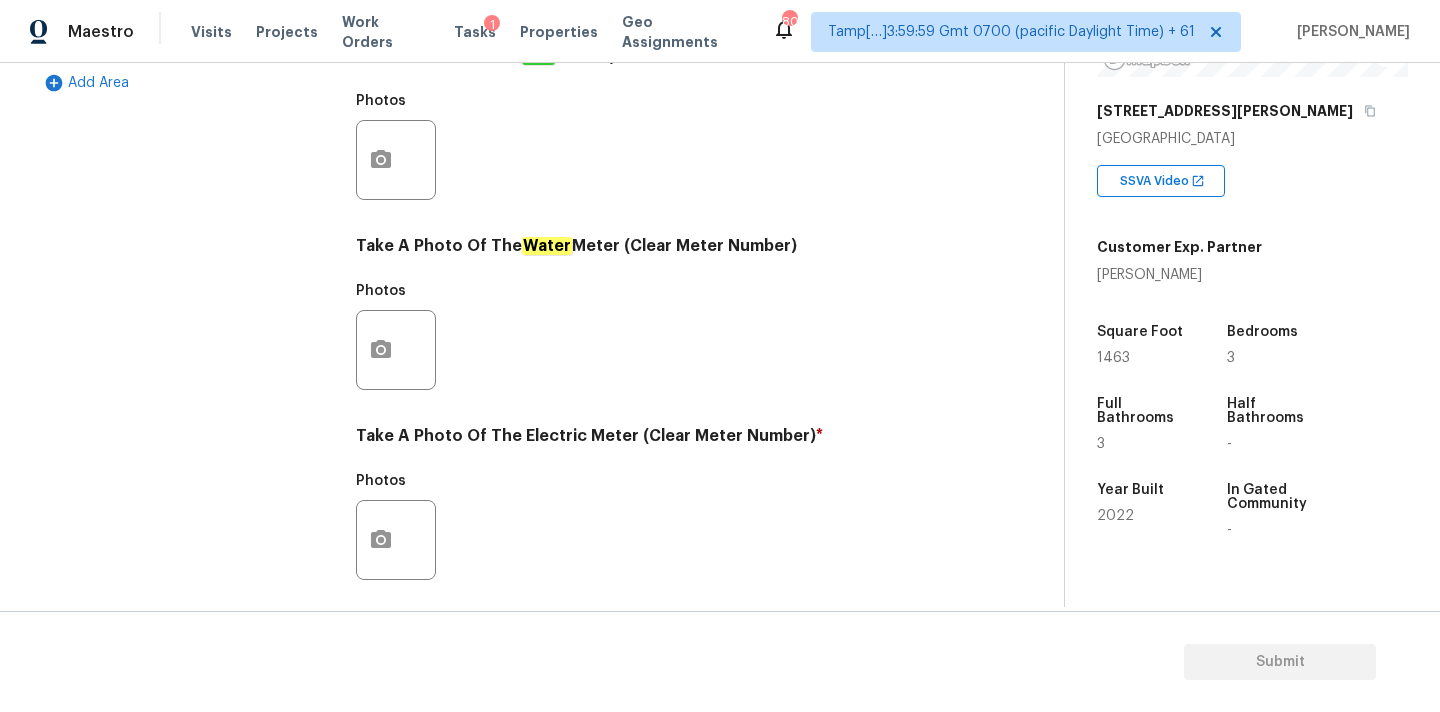 scroll, scrollTop: 793, scrollLeft: 0, axis: vertical 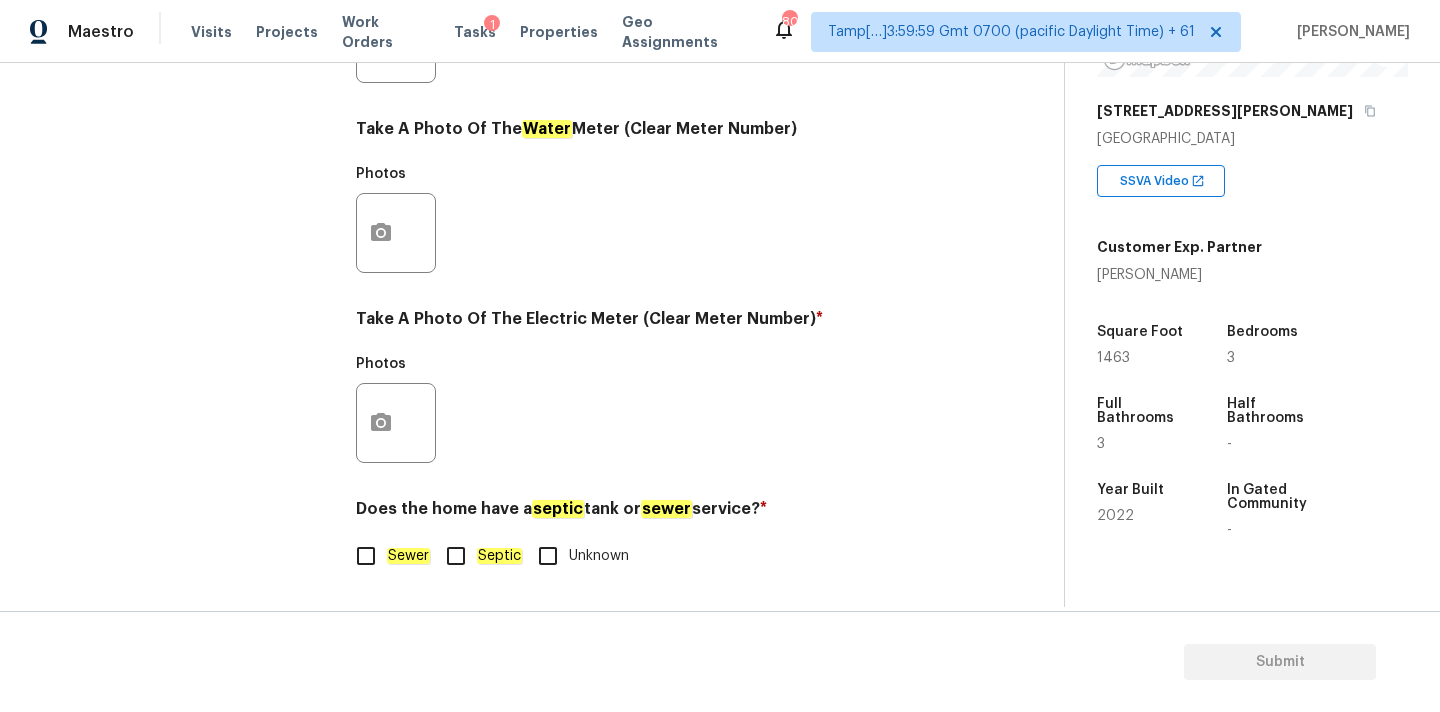 click on "Sewer" at bounding box center (387, 556) 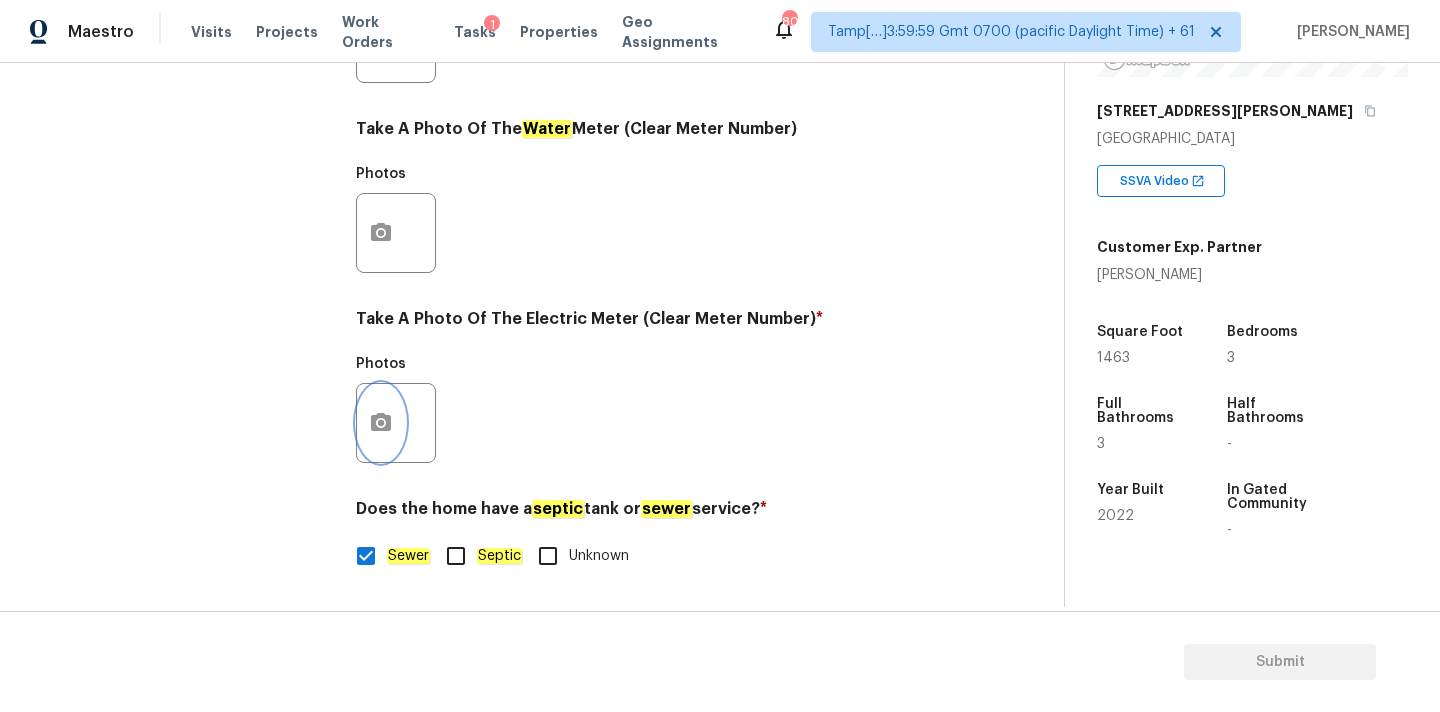 click at bounding box center (381, 423) 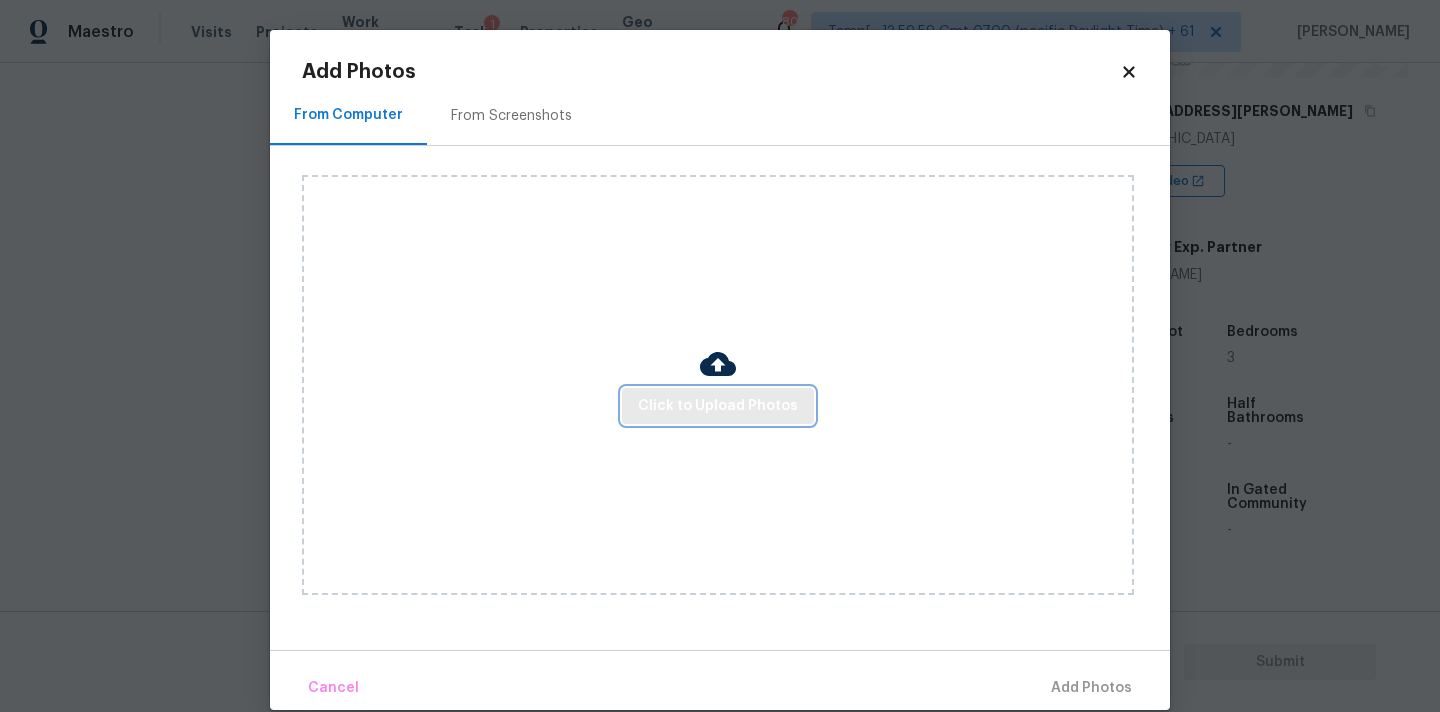 click on "Click to Upload Photos" at bounding box center (718, 406) 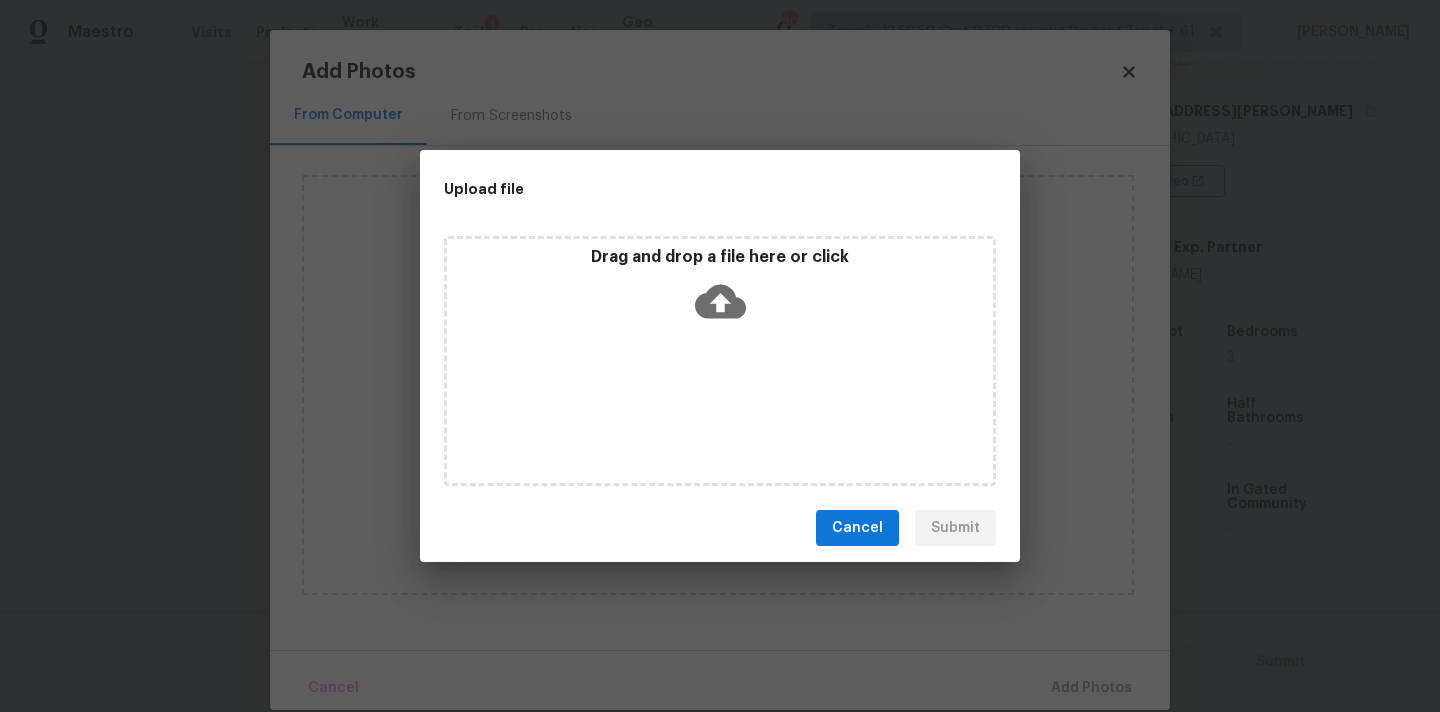 click 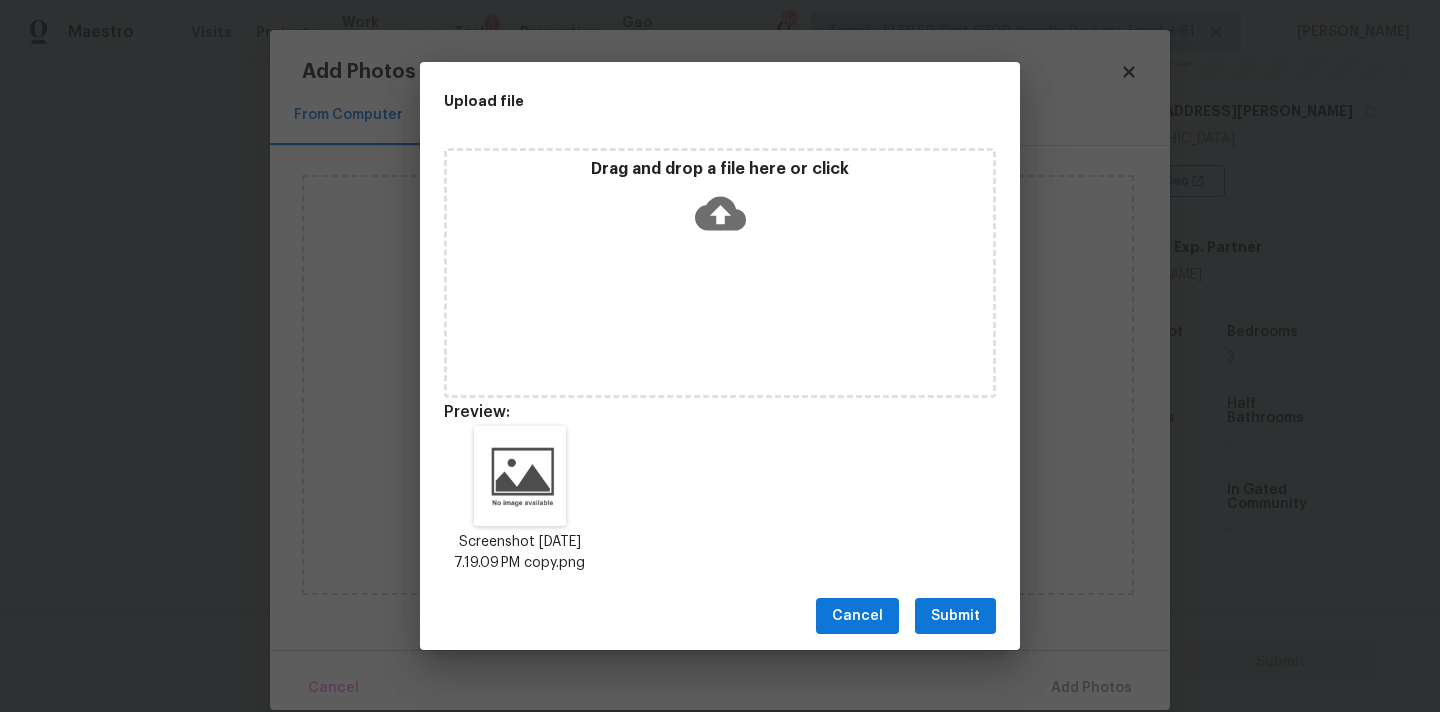 click on "Submit" at bounding box center (955, 616) 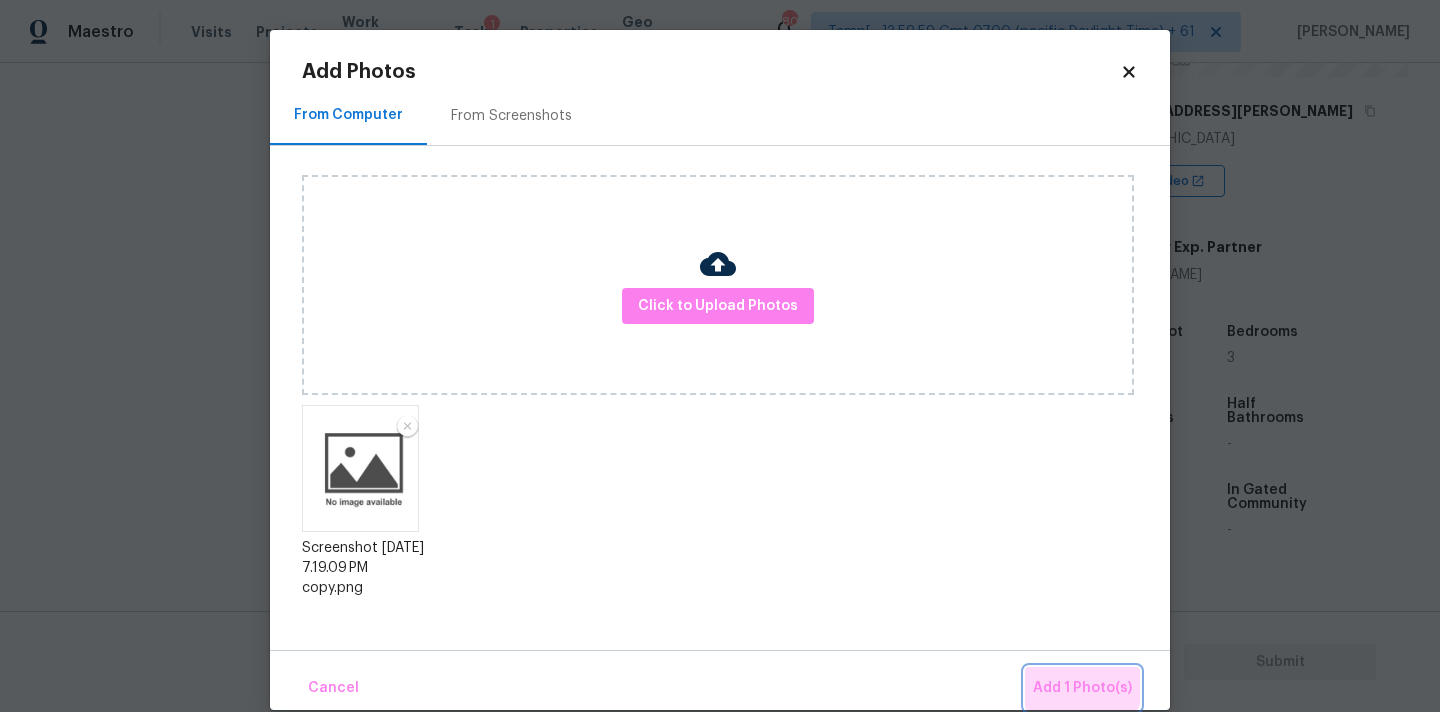 click on "Add 1 Photo(s)" at bounding box center (1082, 688) 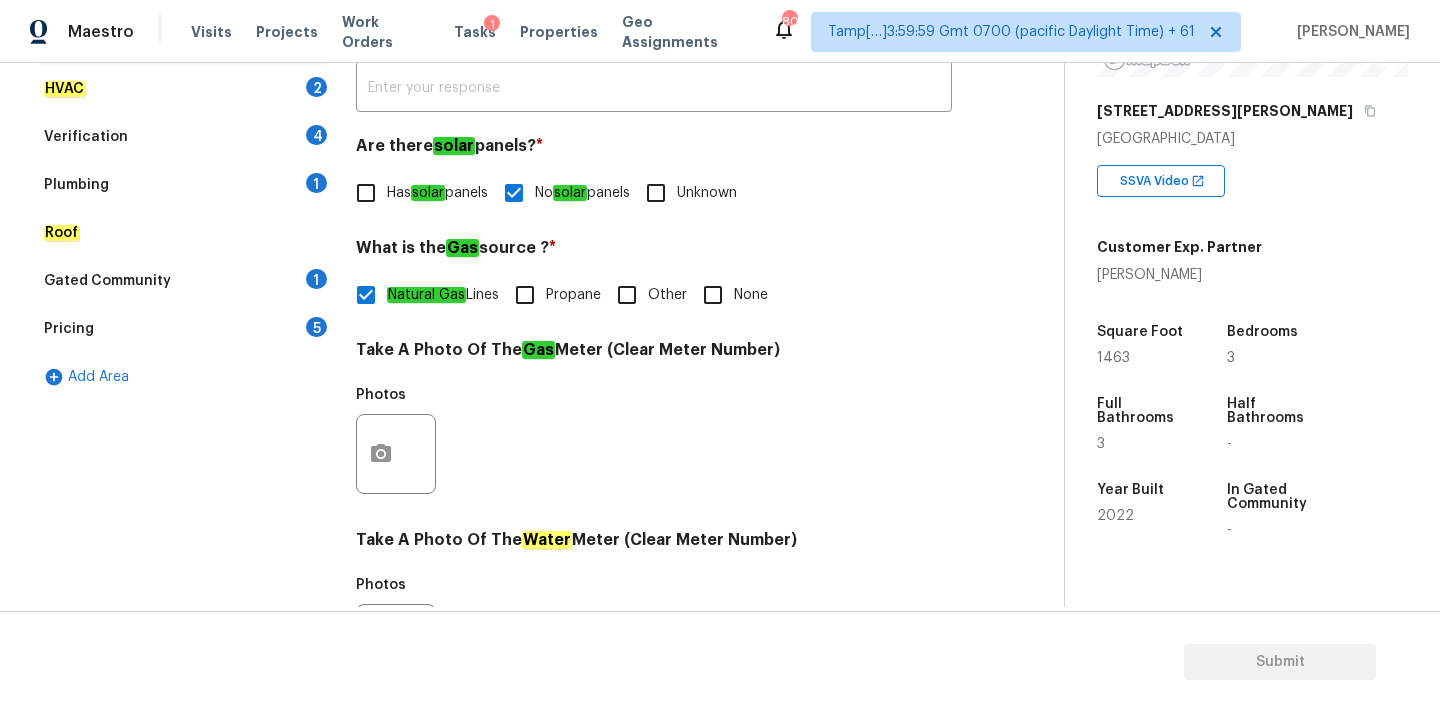 scroll, scrollTop: 291, scrollLeft: 0, axis: vertical 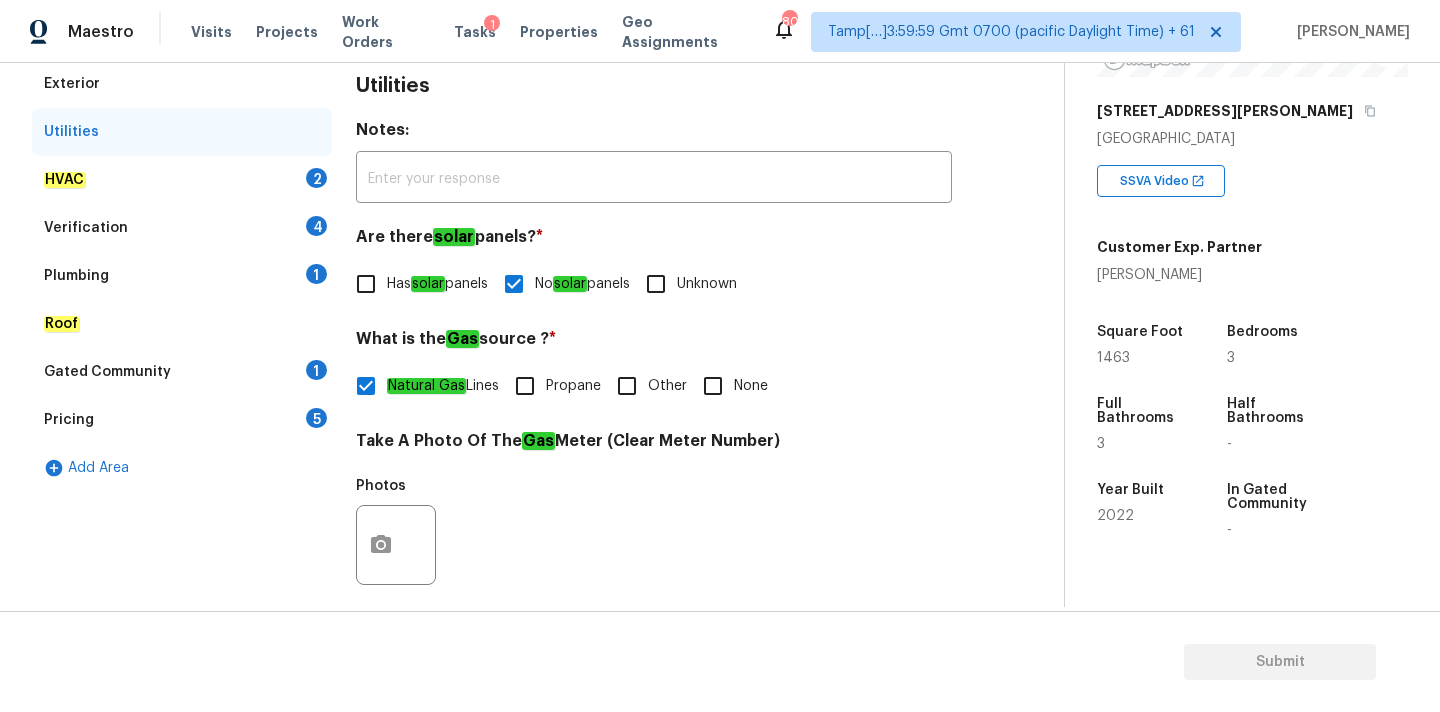 click on "HVAC 2" at bounding box center (182, 180) 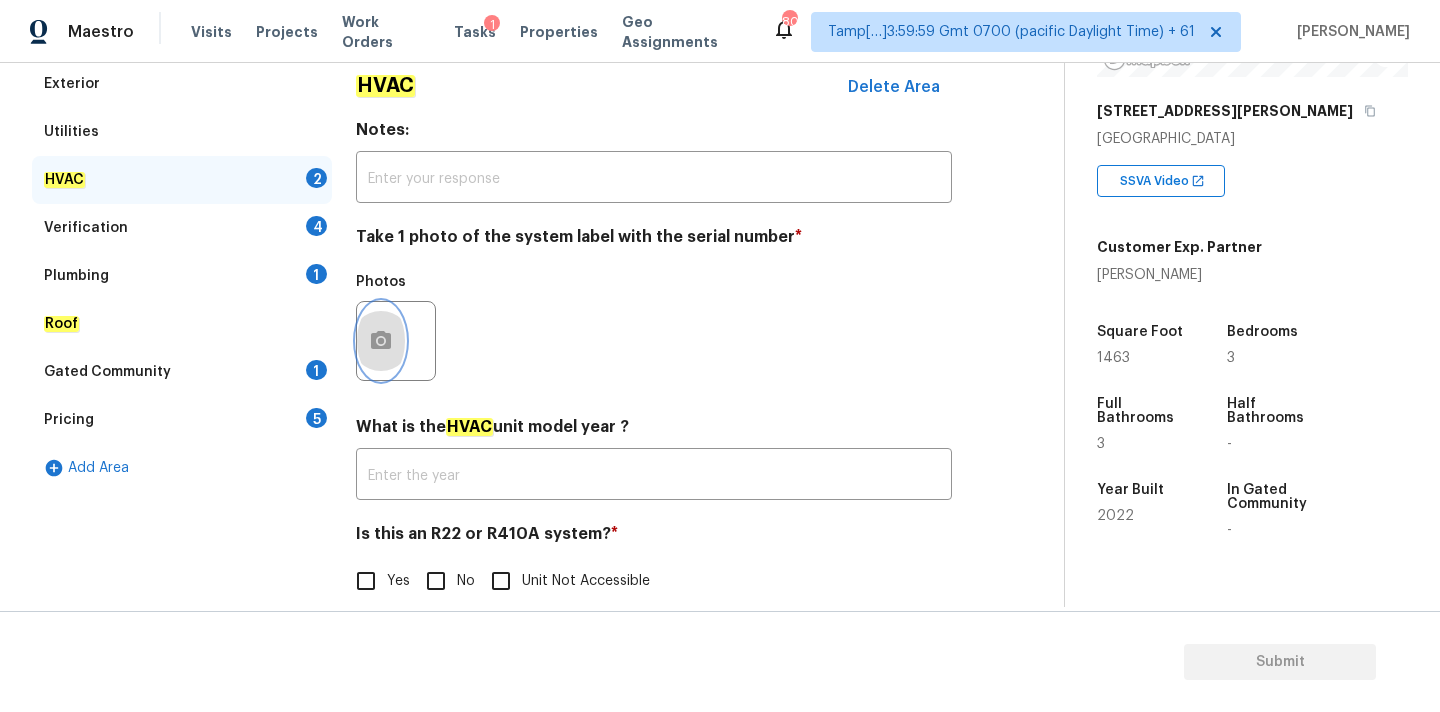 click 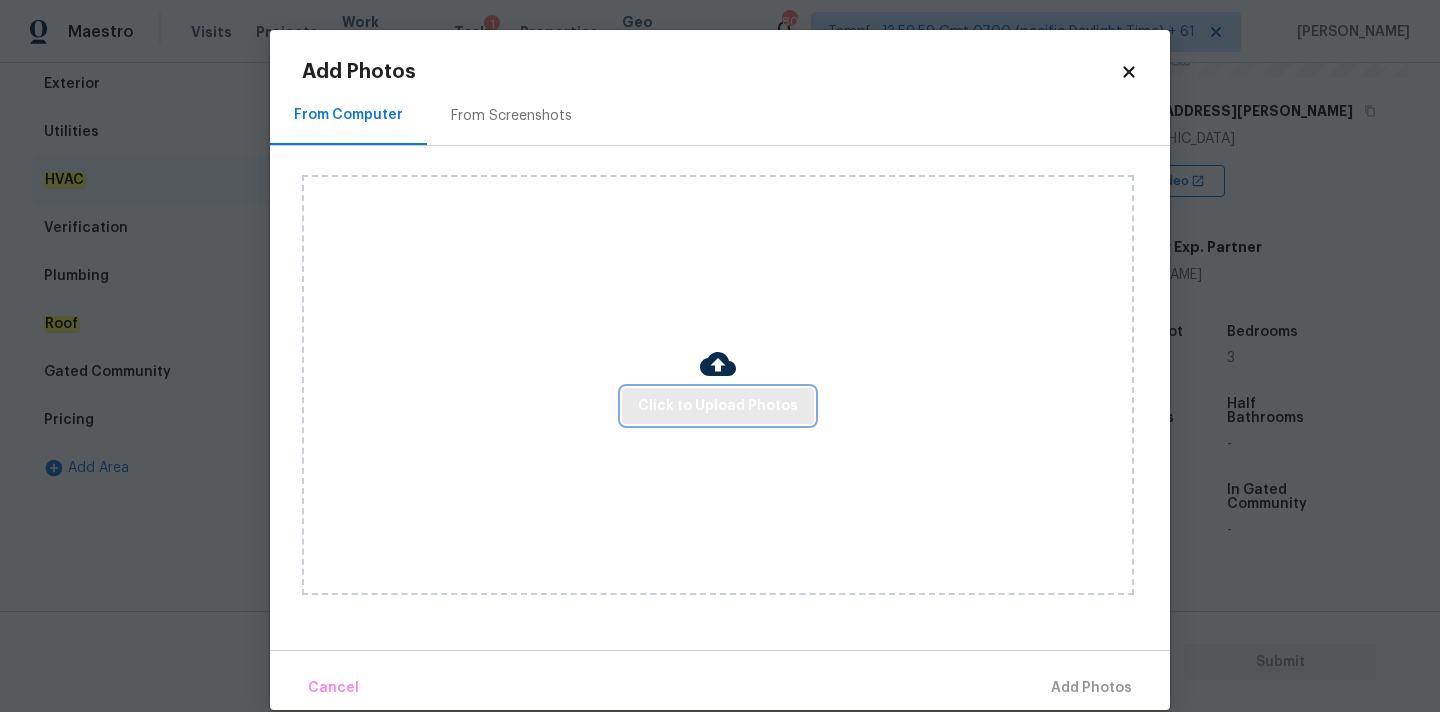 click on "Click to Upload Photos" at bounding box center [718, 406] 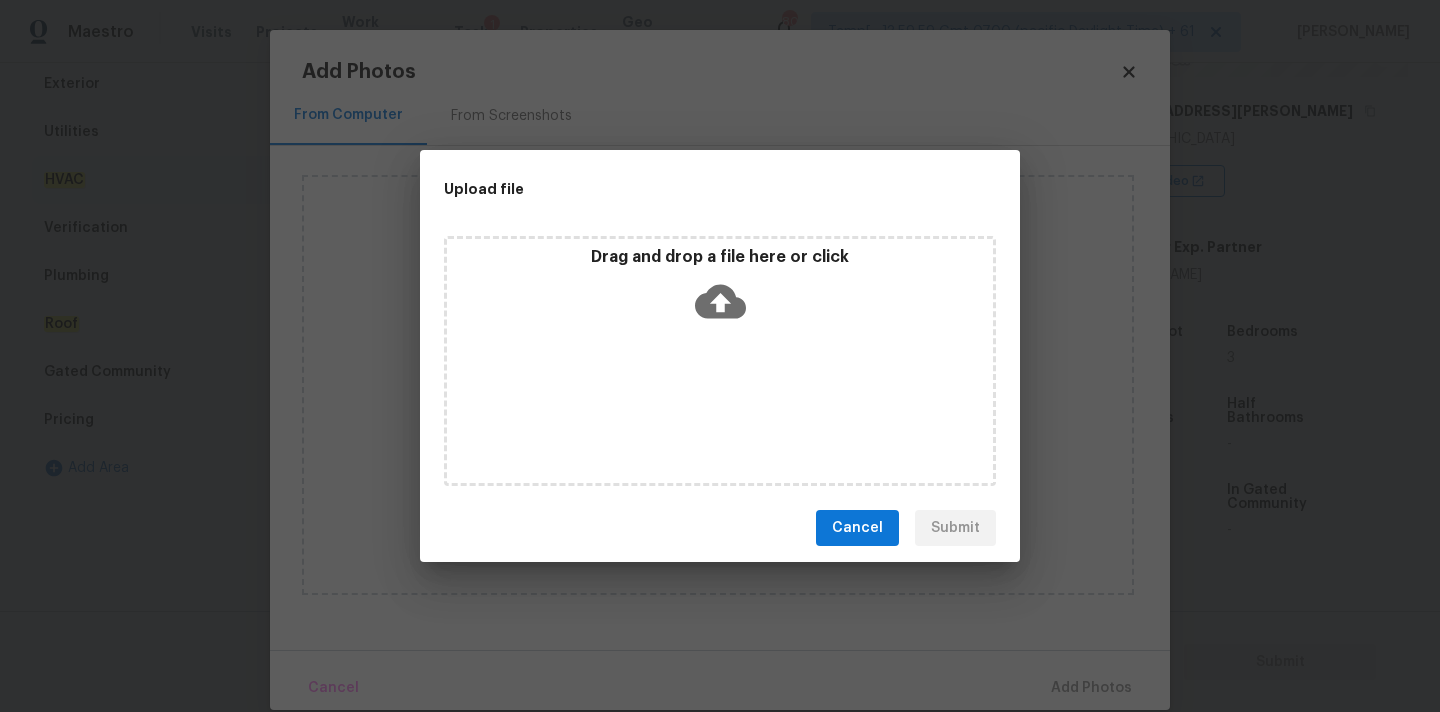 click 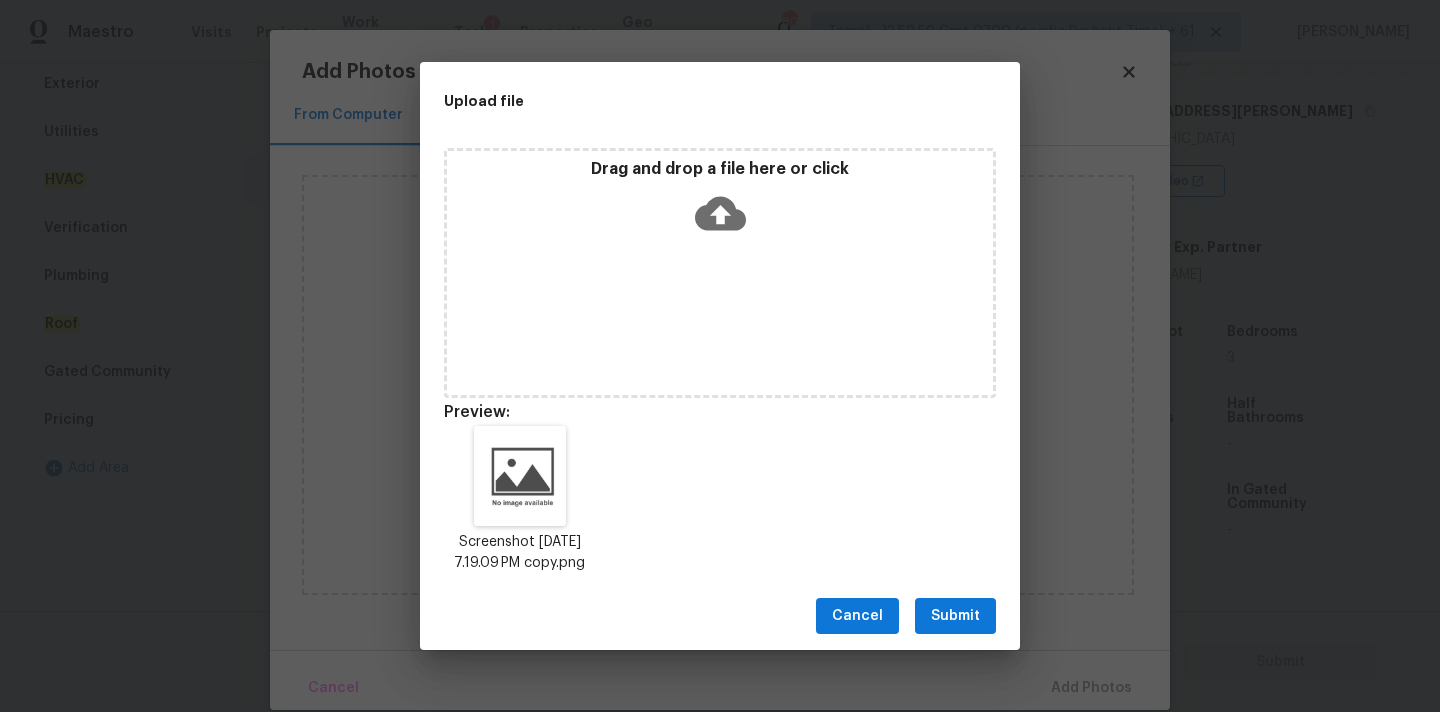 click on "Submit" at bounding box center (955, 616) 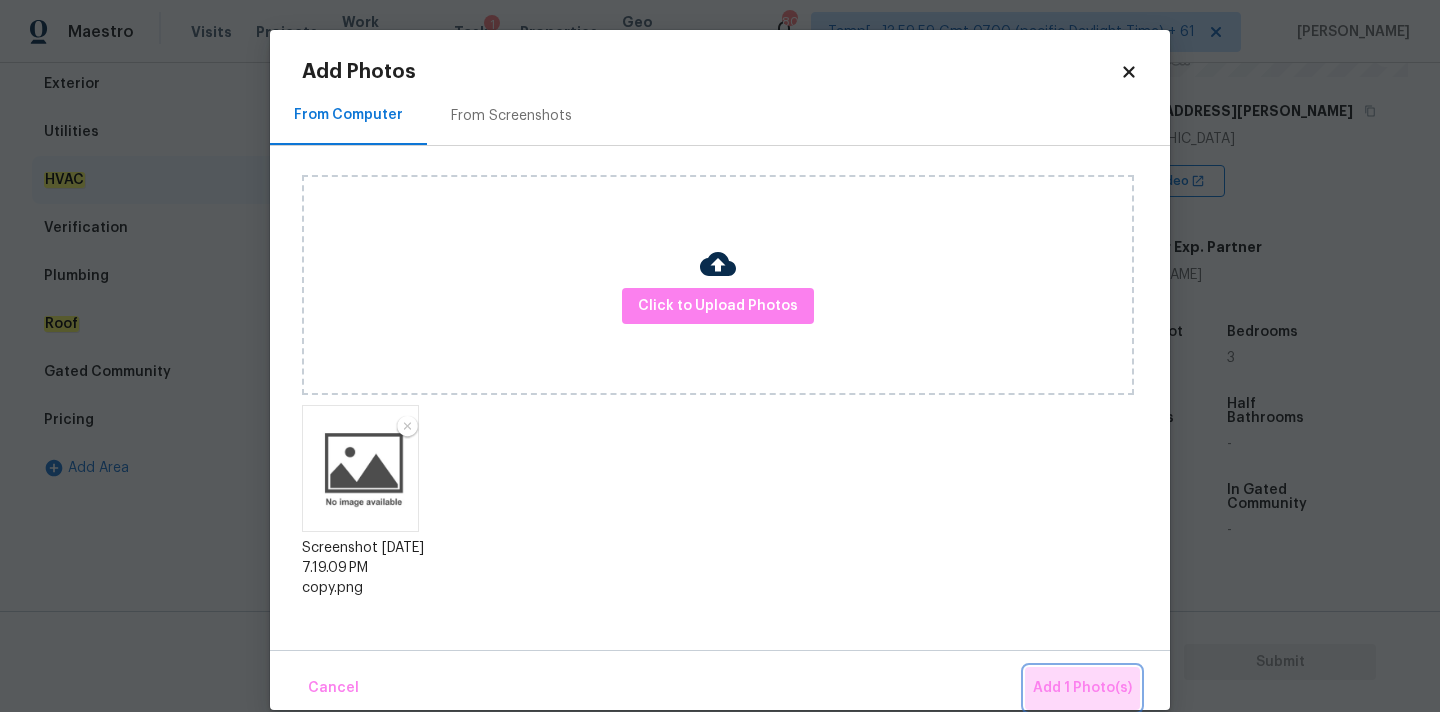 click on "Add 1 Photo(s)" at bounding box center [1082, 688] 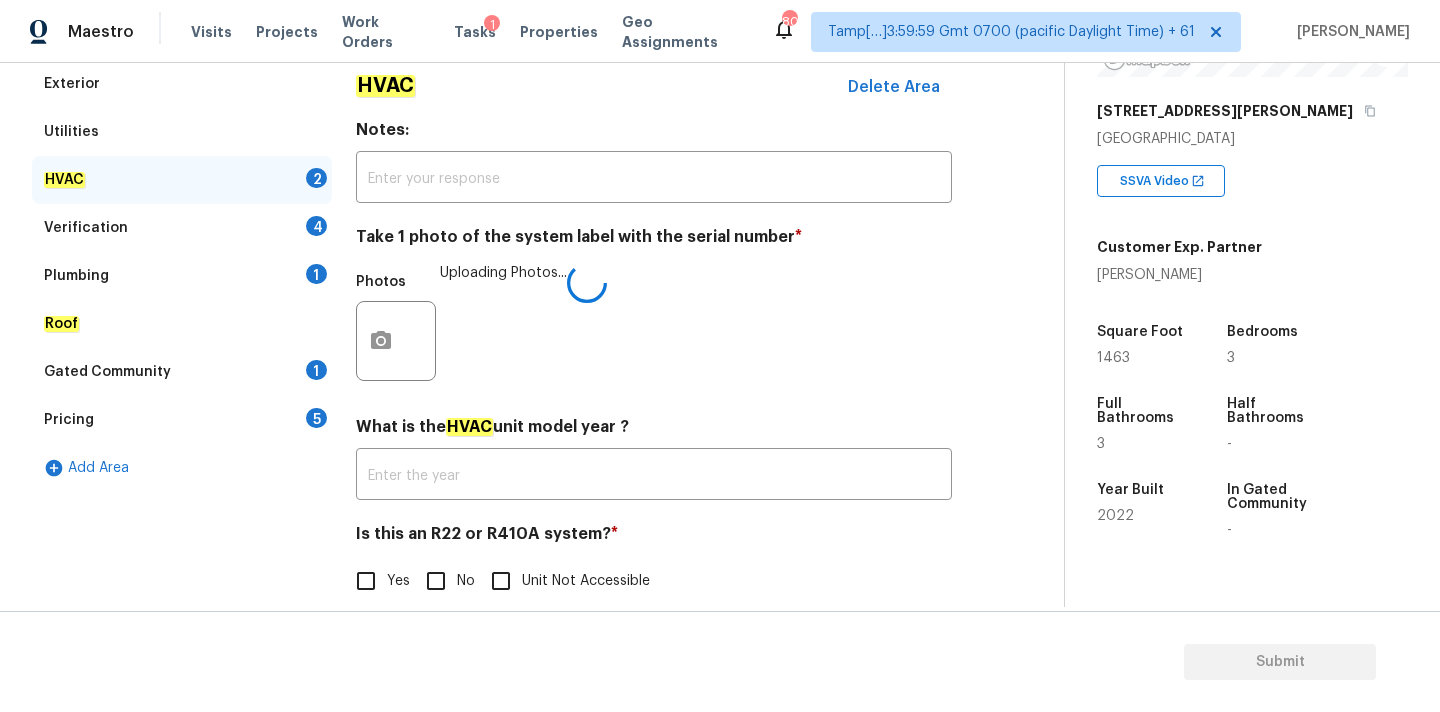 click on "No" at bounding box center (436, 581) 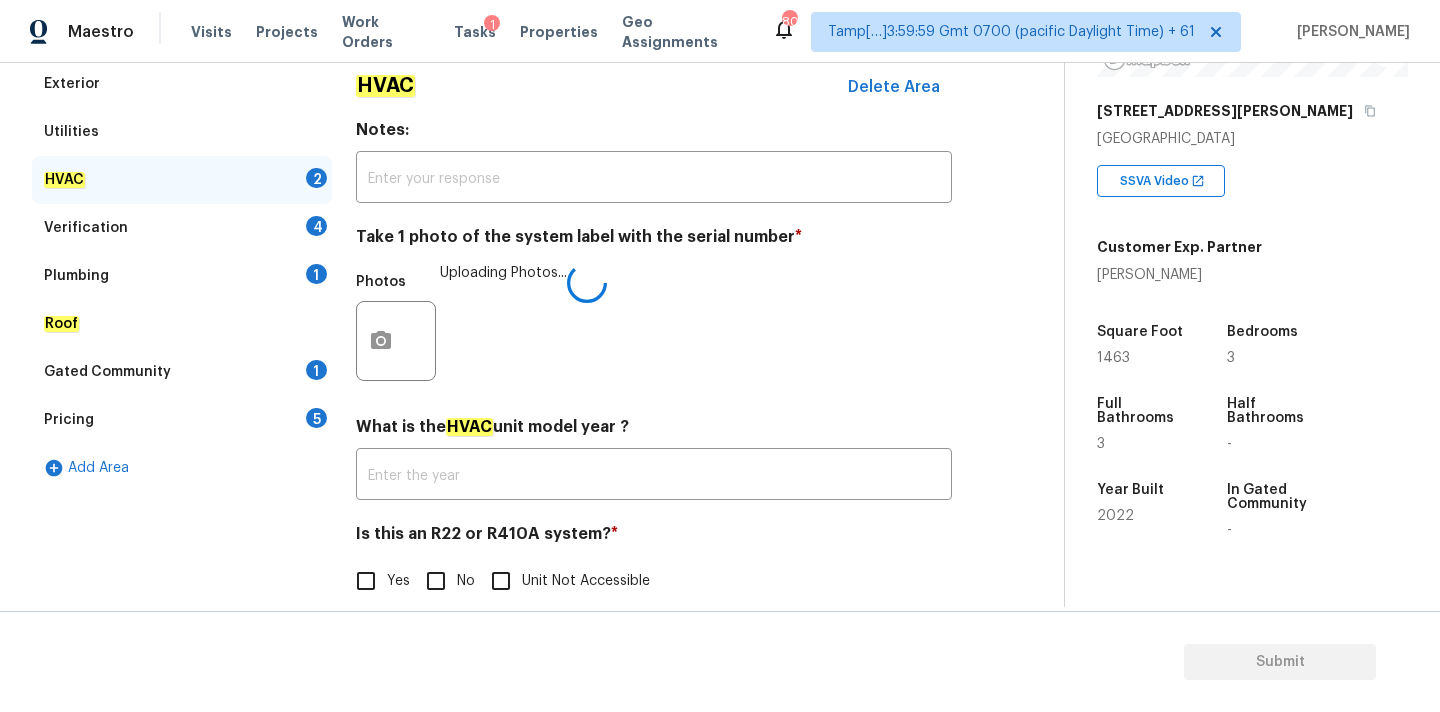 checkbox on "true" 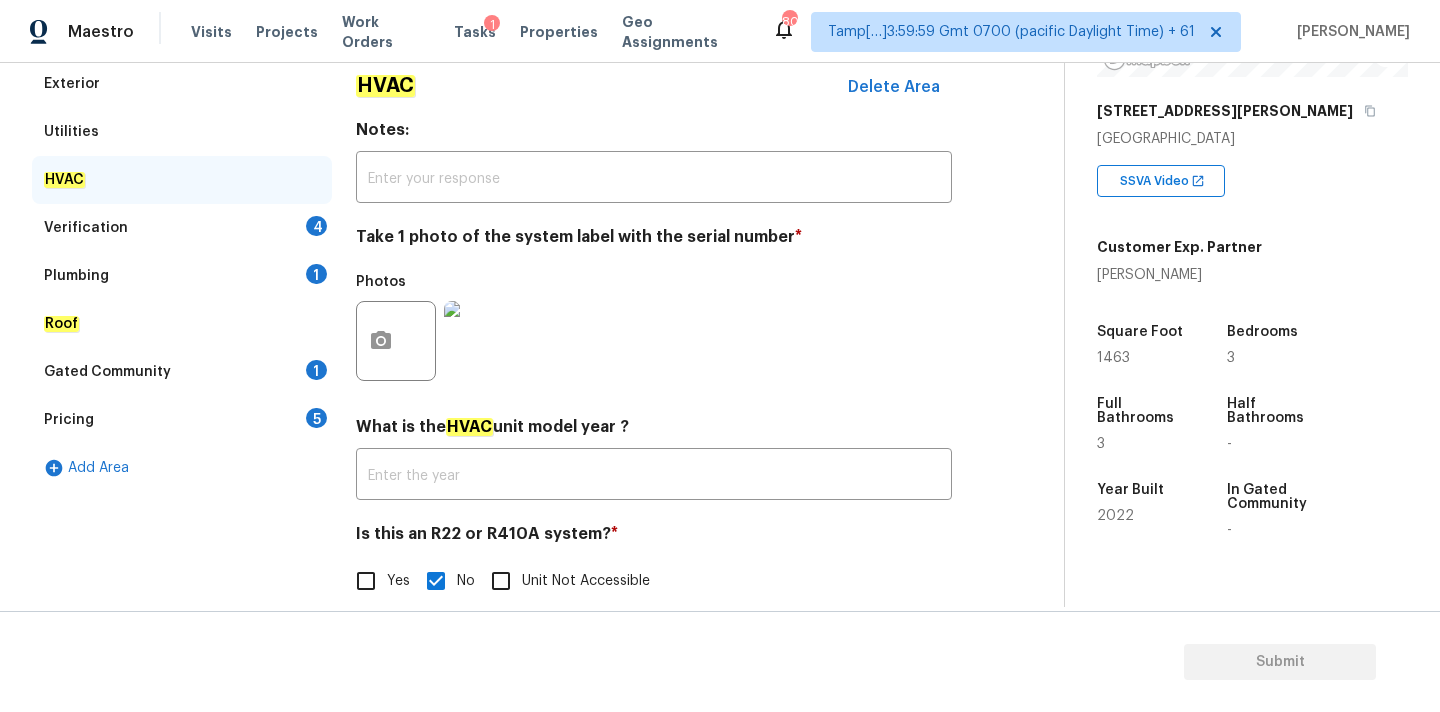 click on "Verification 4" at bounding box center [182, 228] 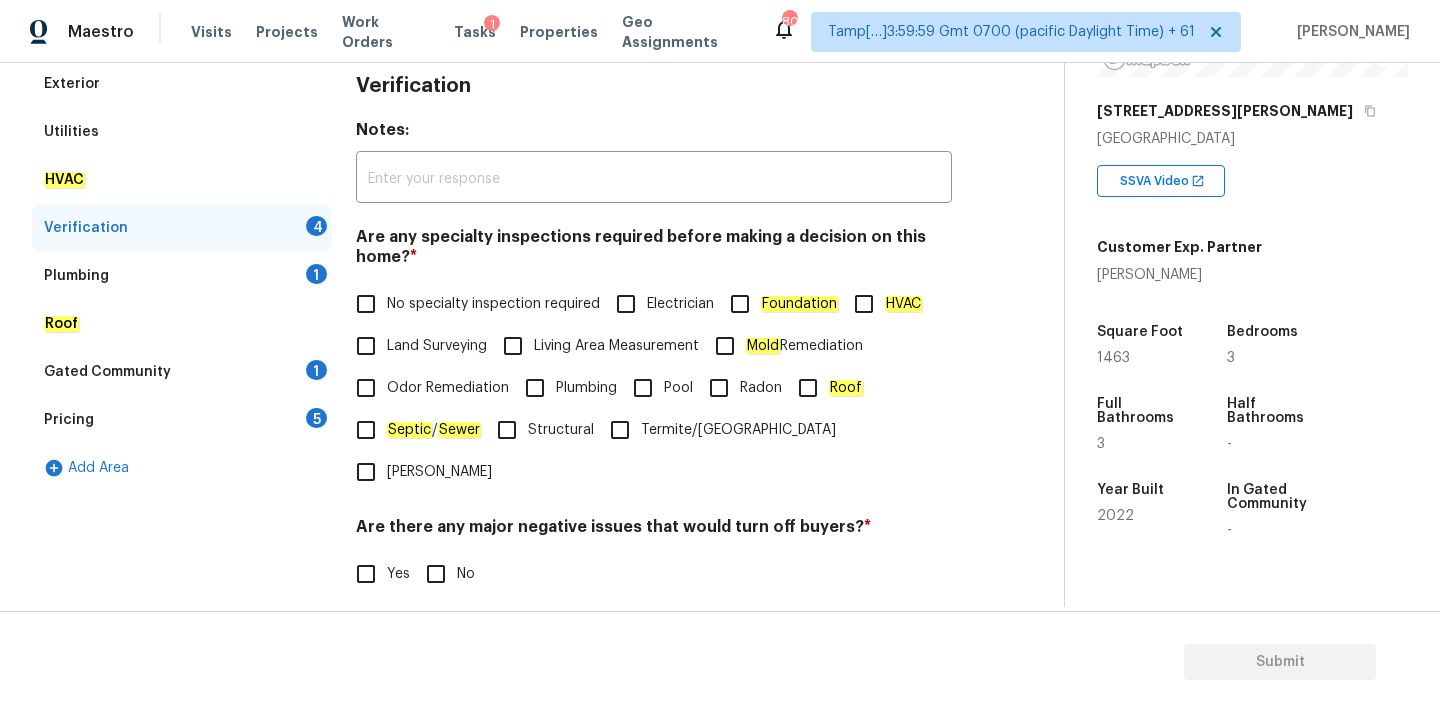 click on "No specialty inspection required" at bounding box center (472, 304) 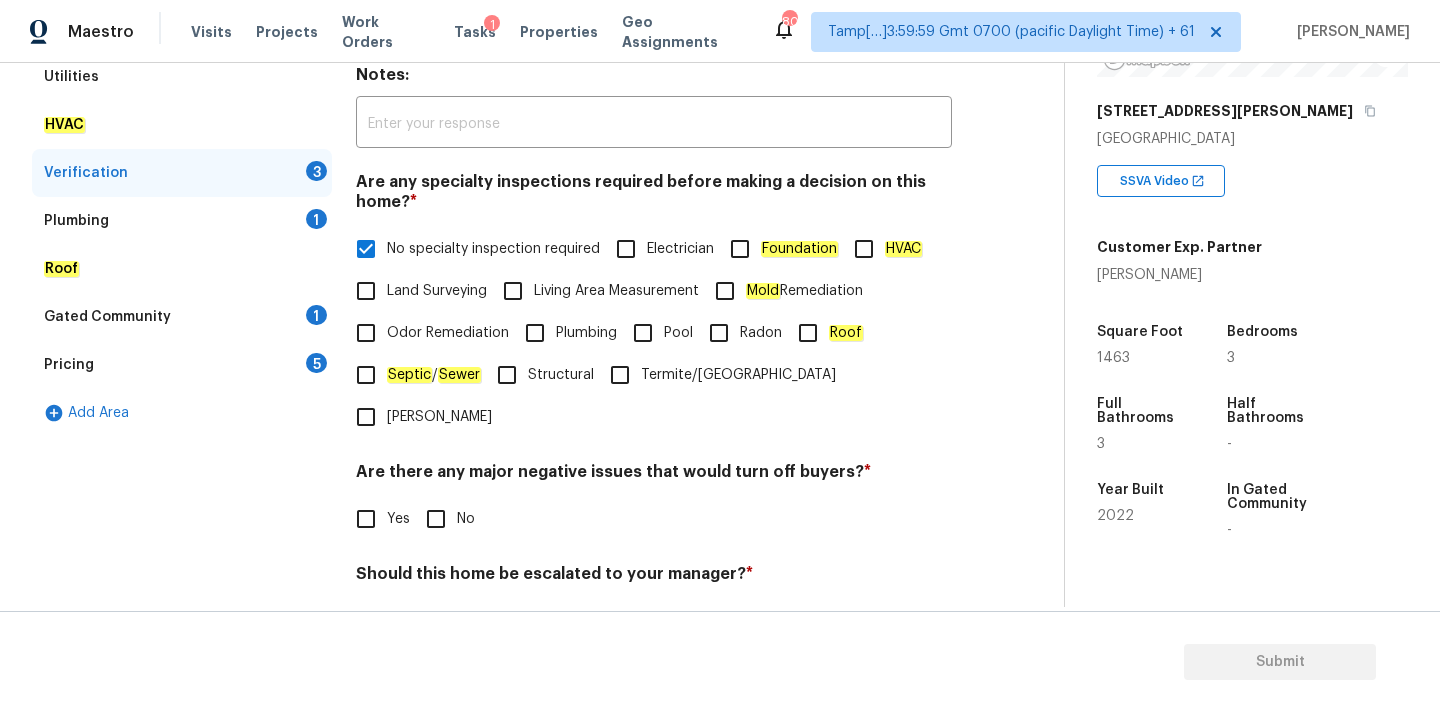 scroll, scrollTop: 491, scrollLeft: 0, axis: vertical 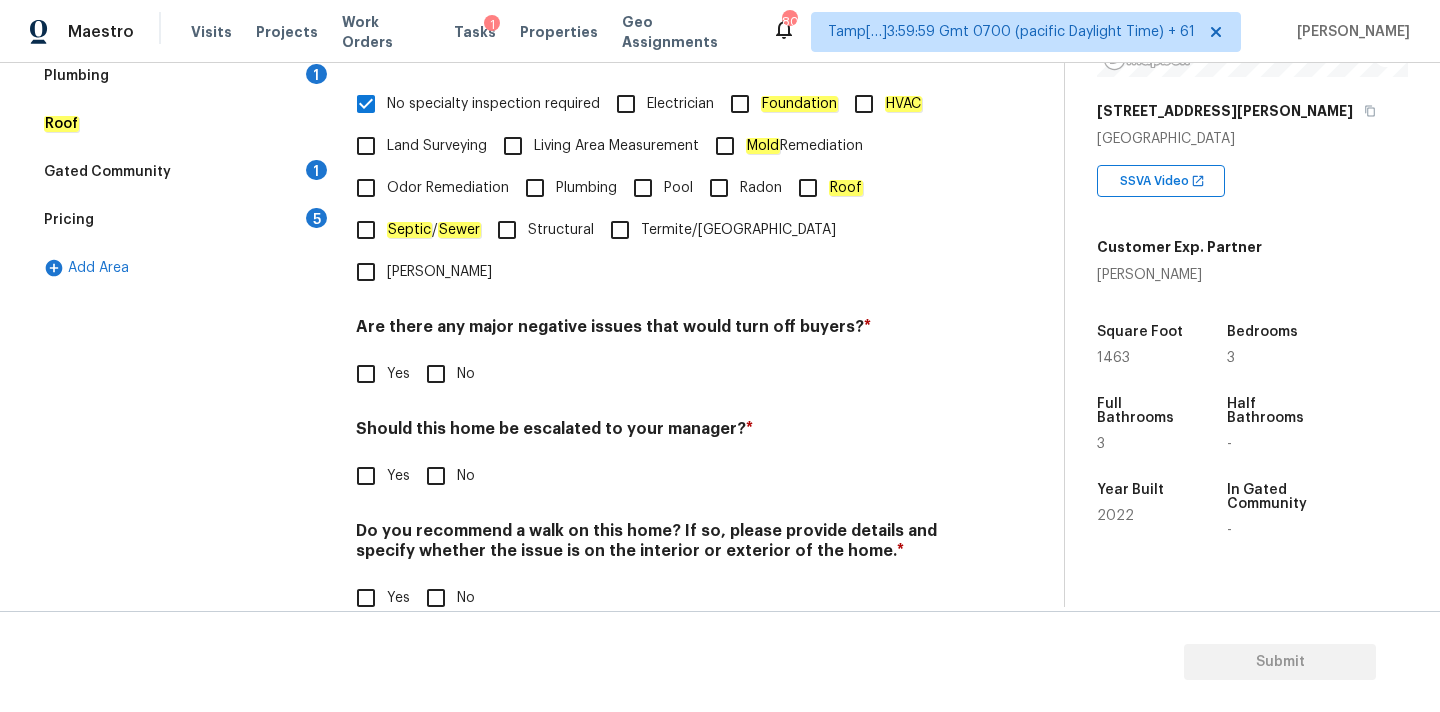click on "Verification Notes: ​ Are any specialty inspections required before making a decision on this home?  * No specialty inspection required Electrician Foundation HVAC Land Surveying Living Area Measurement Mold  Remediation Odor Remediation Plumbing Pool Radon Roof Septic / Sewer Structural Termite/[GEOGRAPHIC_DATA][PERSON_NAME] Are there any major negative issues that would turn off buyers?  * Yes No Should this home be escalated to your manager?  * Yes No Do you recommend a walk on this home? If so, please provide details and specify whether the issue is on the interior or exterior of the home.  * Yes No" at bounding box center [654, 251] 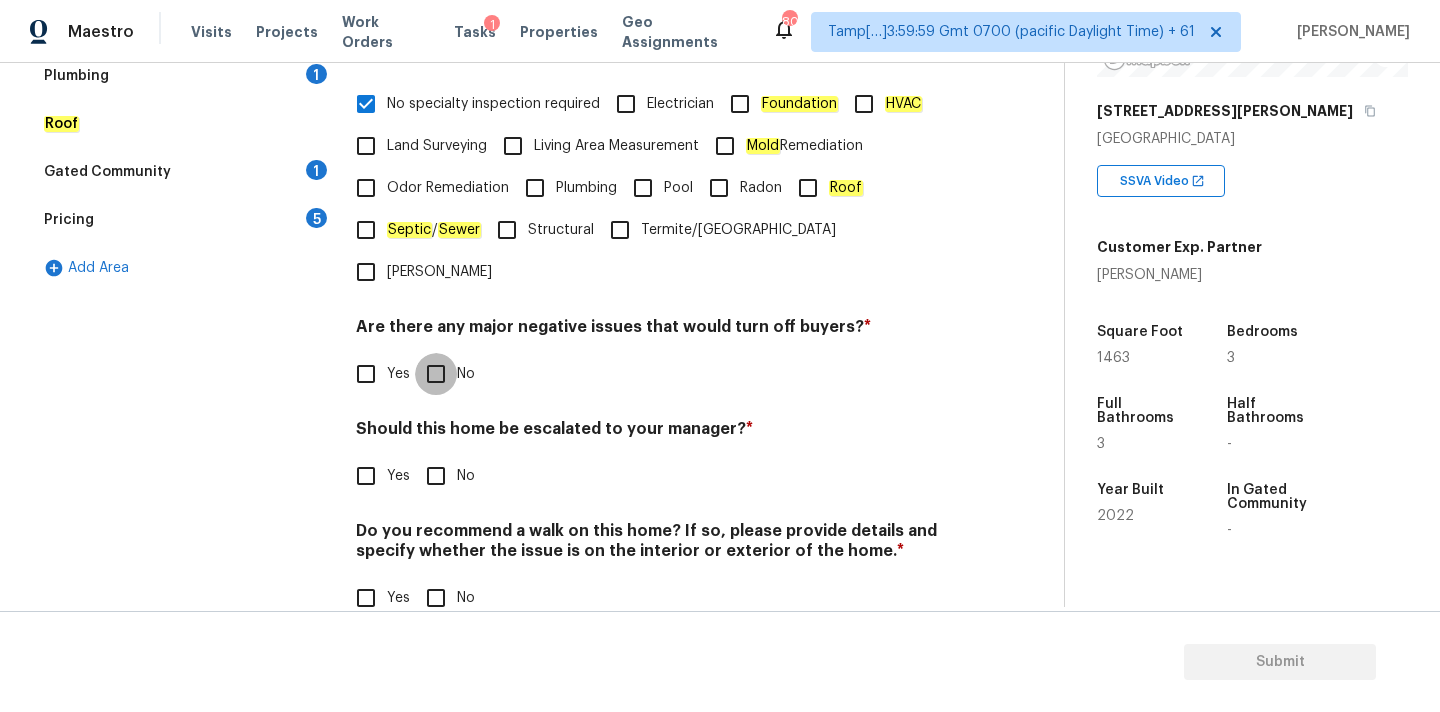 click on "No" at bounding box center (436, 374) 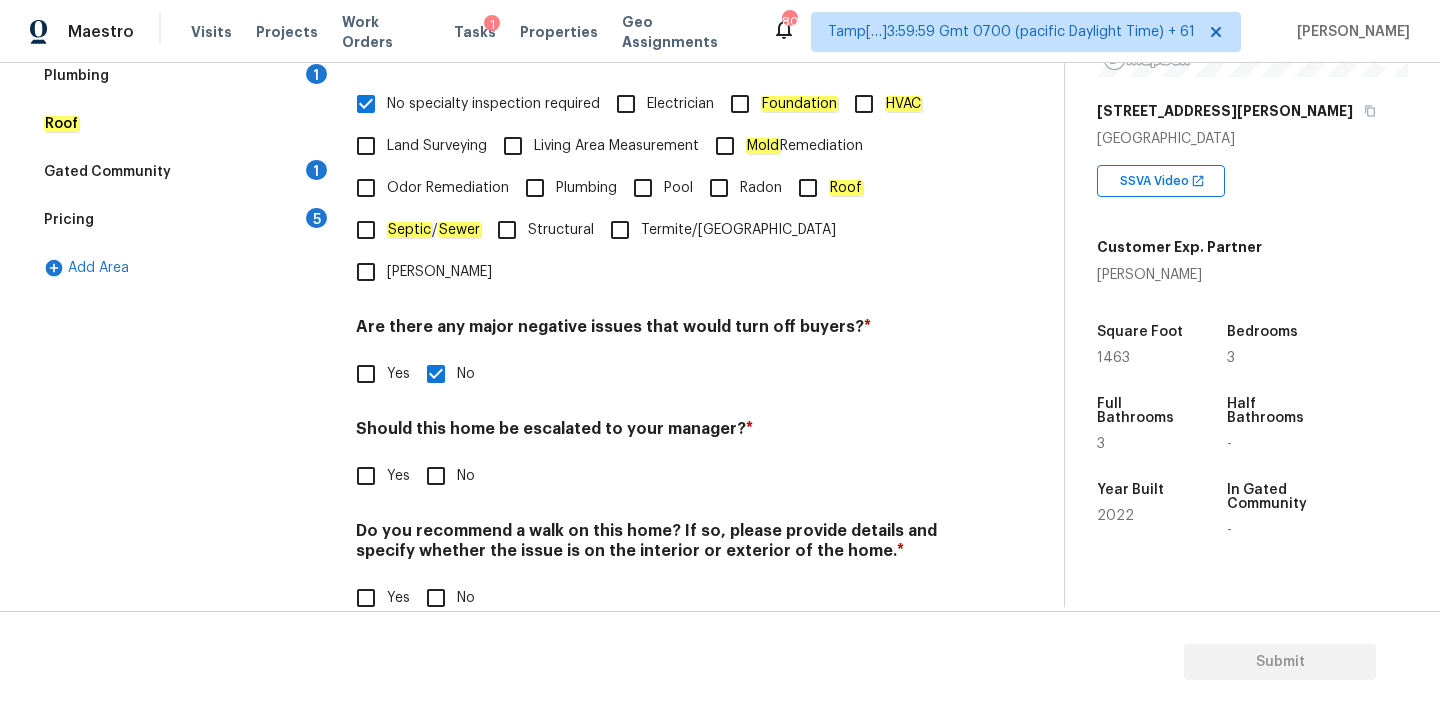 click on "Yes" at bounding box center (366, 476) 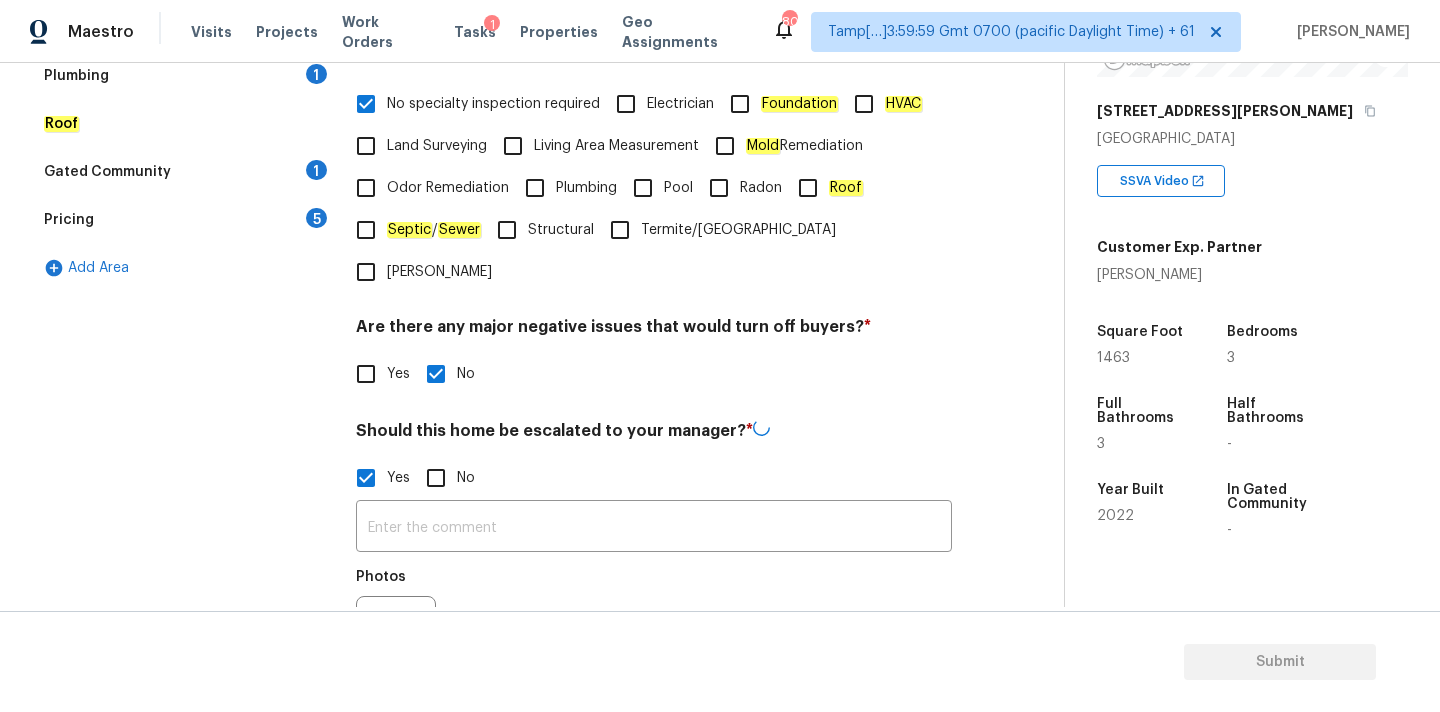 scroll, scrollTop: 681, scrollLeft: 0, axis: vertical 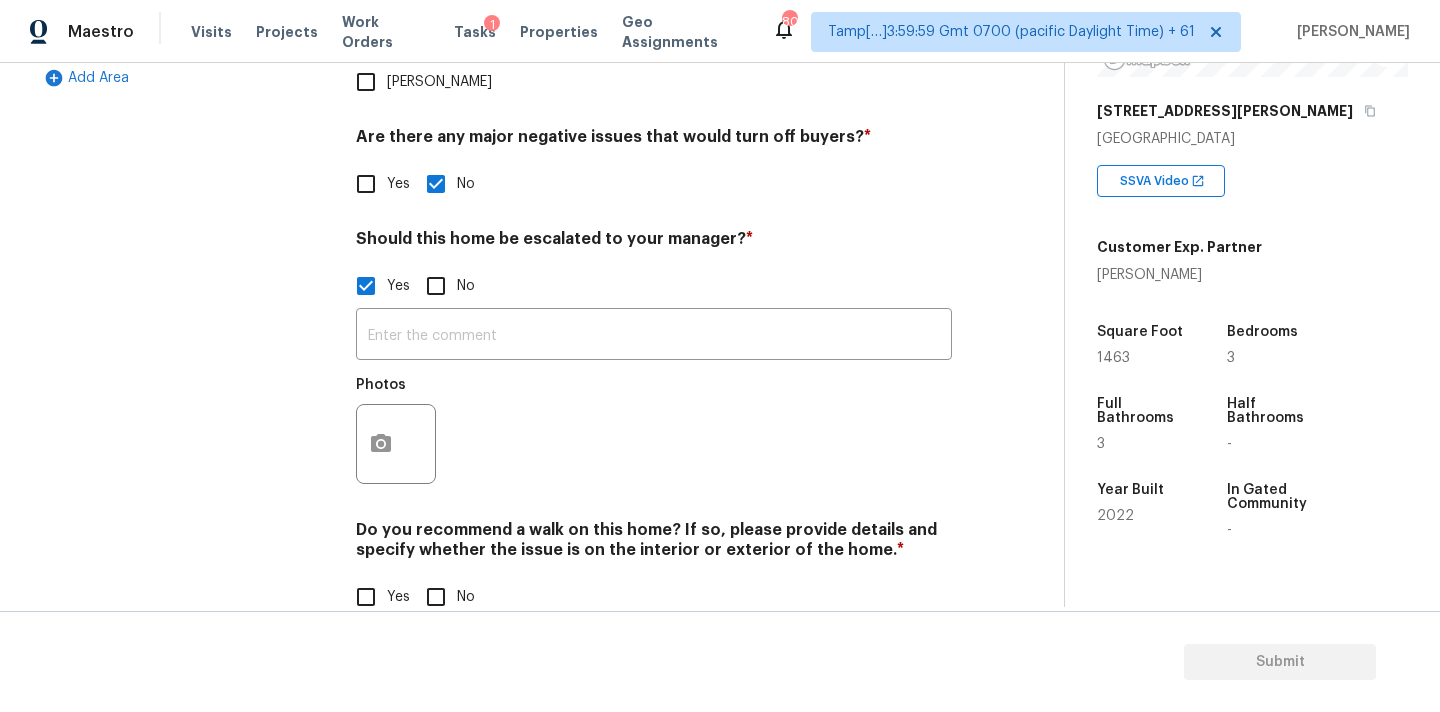 click on "No" at bounding box center (436, 597) 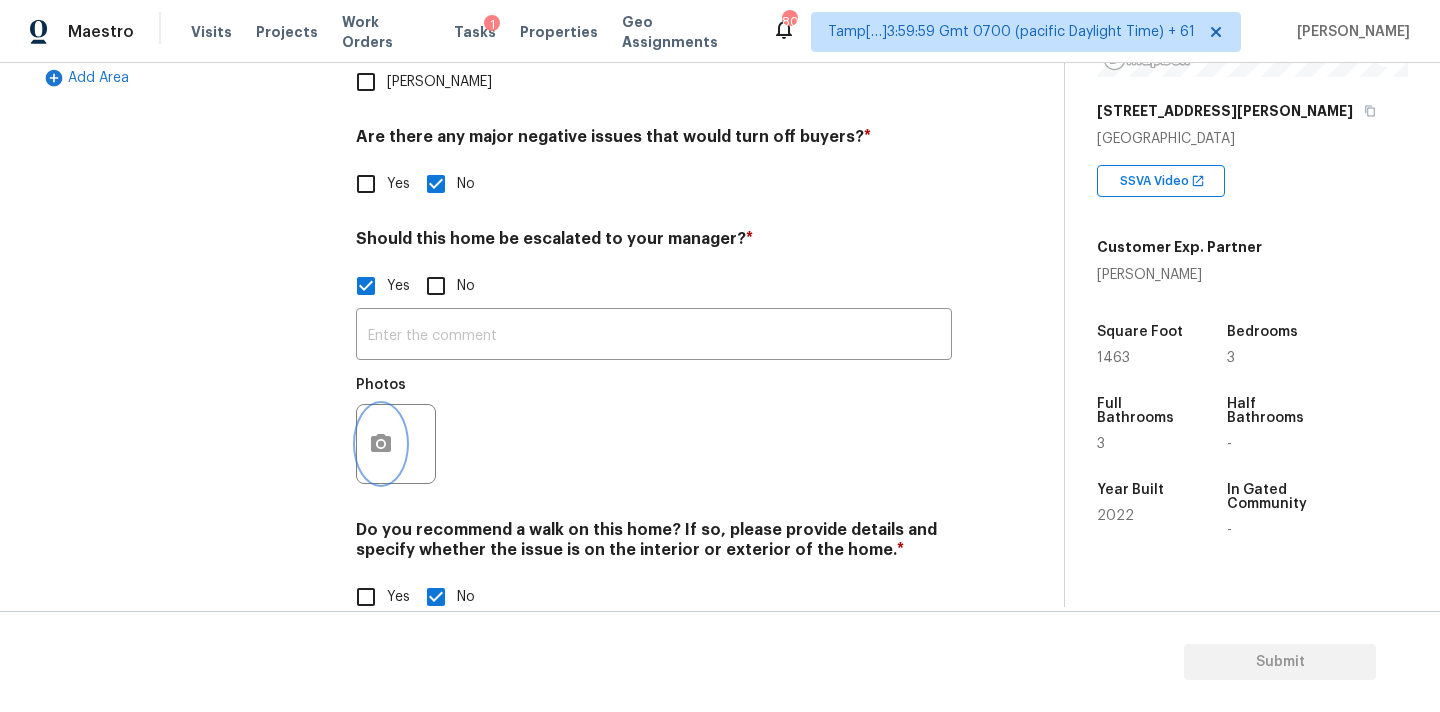 click 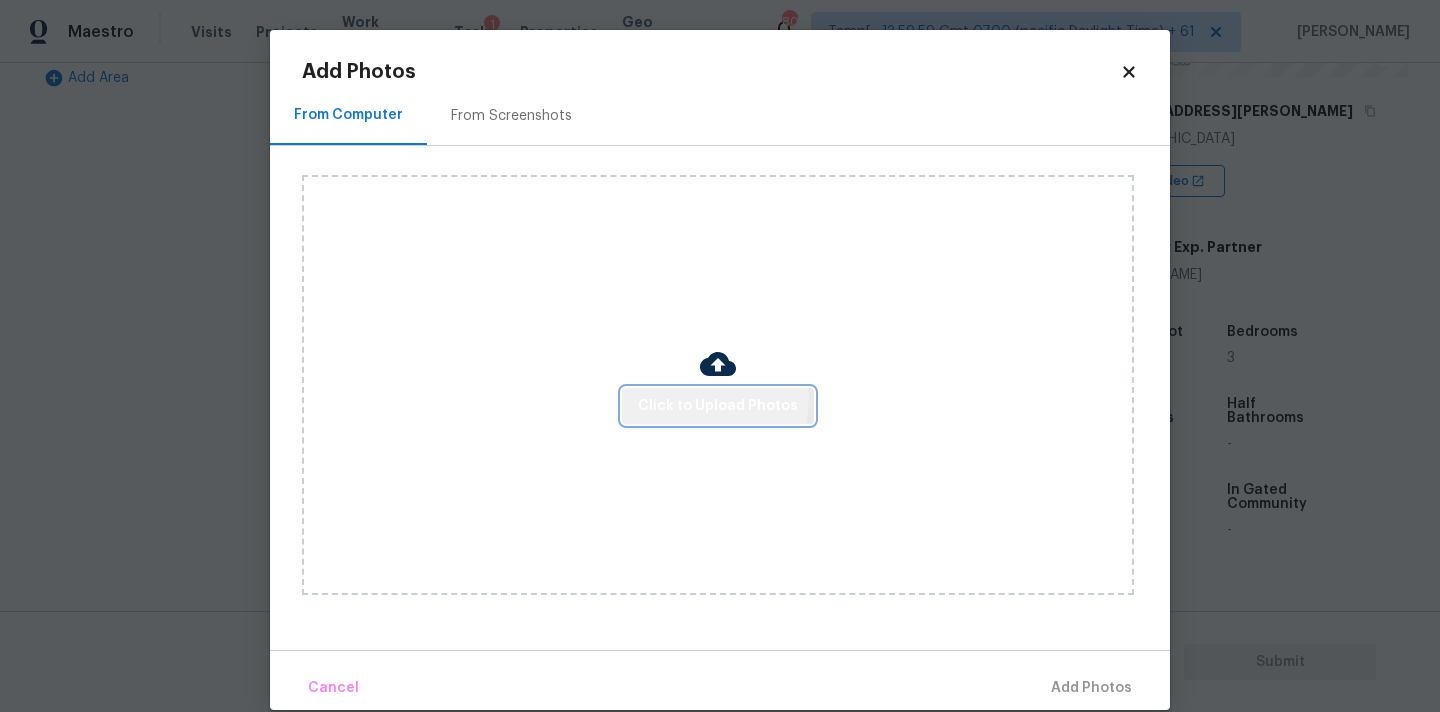 click on "Click to Upload Photos" at bounding box center [718, 406] 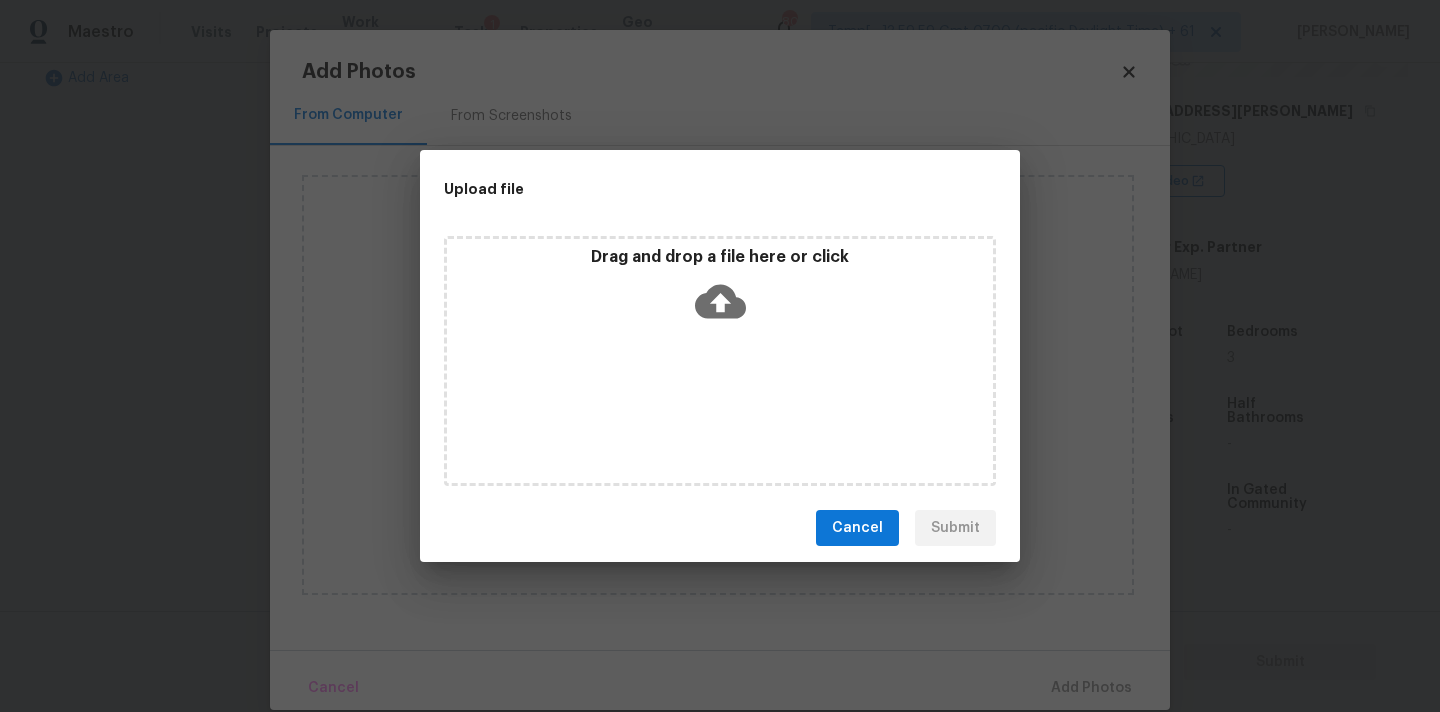 click 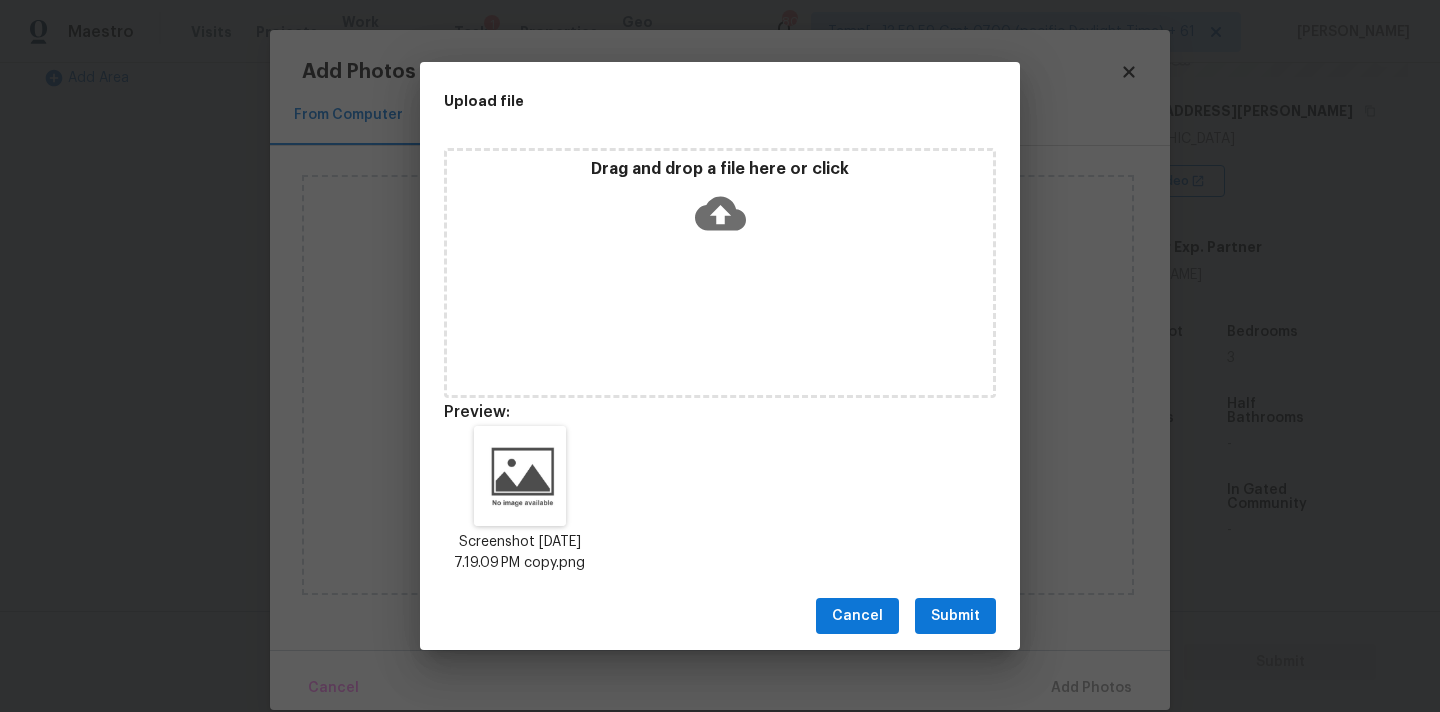 click on "Submit" at bounding box center (955, 616) 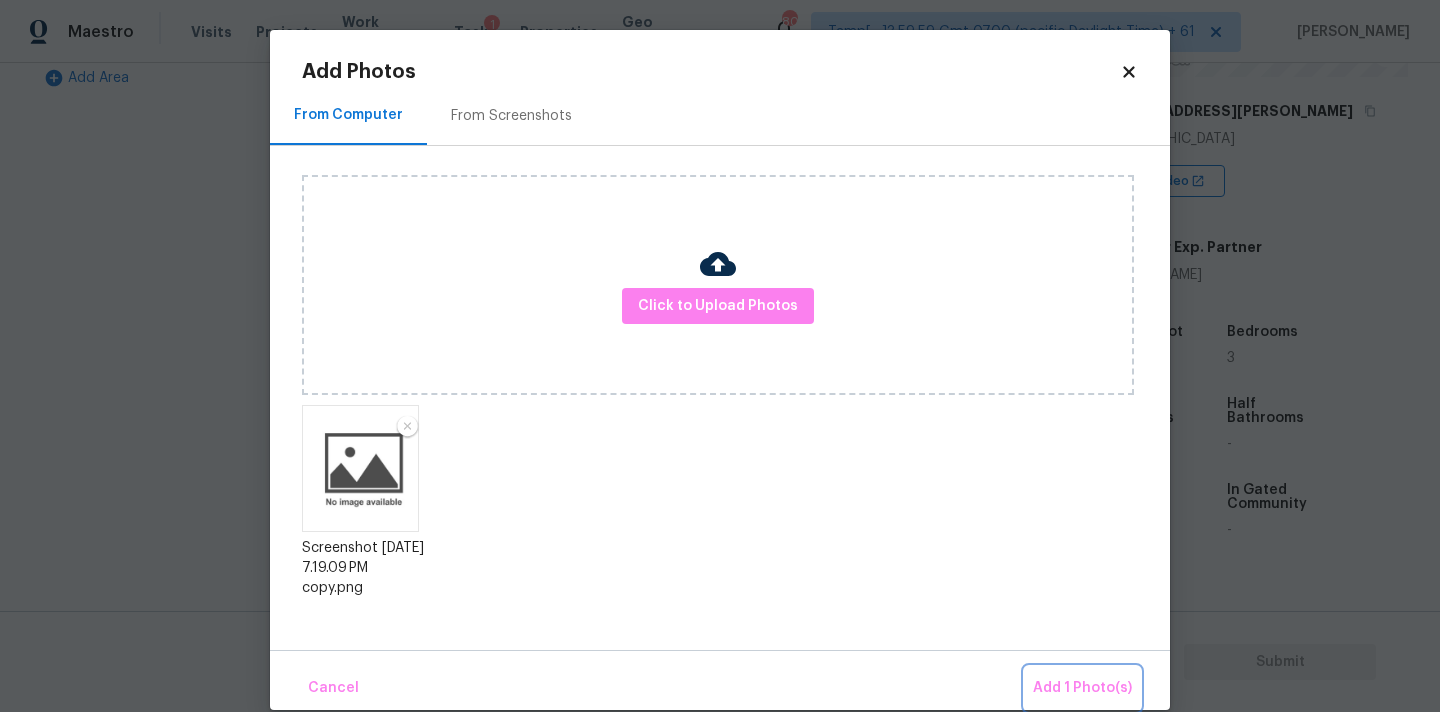 click on "Add 1 Photo(s)" at bounding box center [1082, 688] 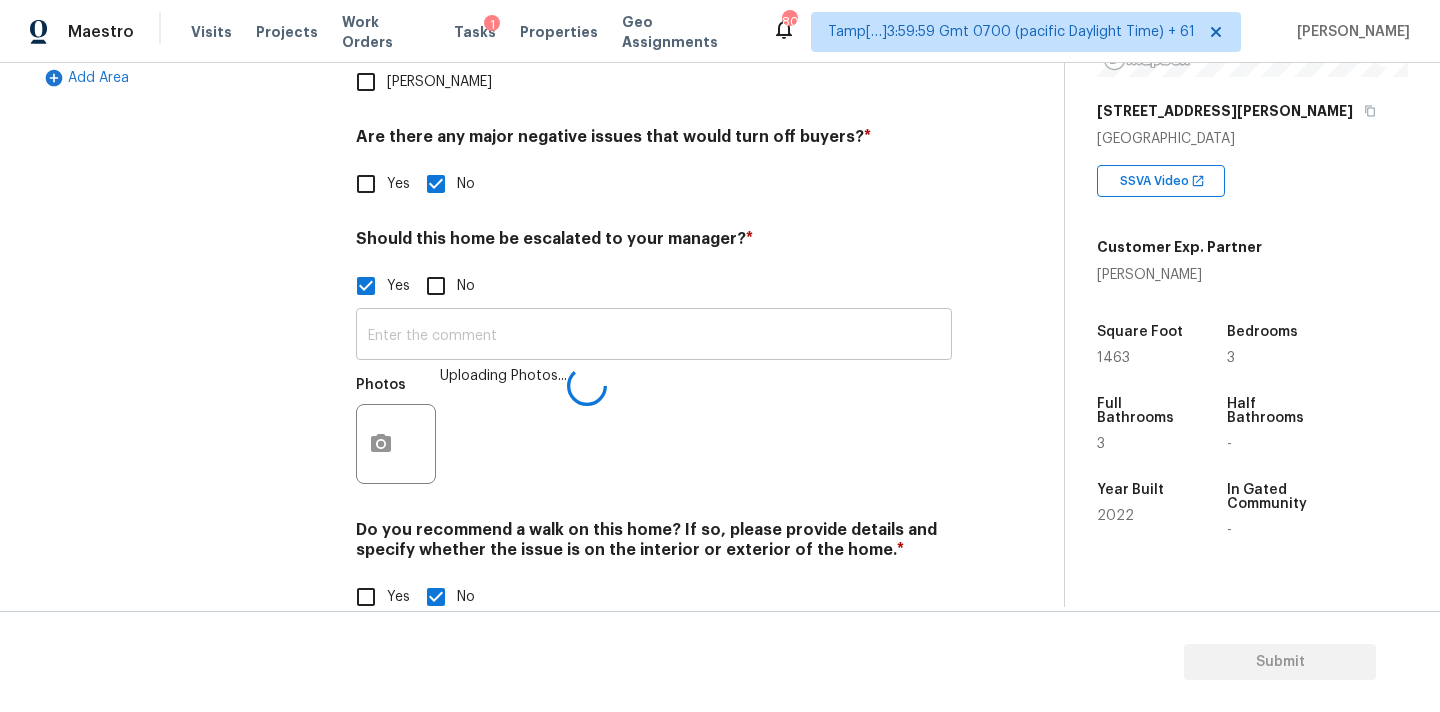 click at bounding box center (654, 336) 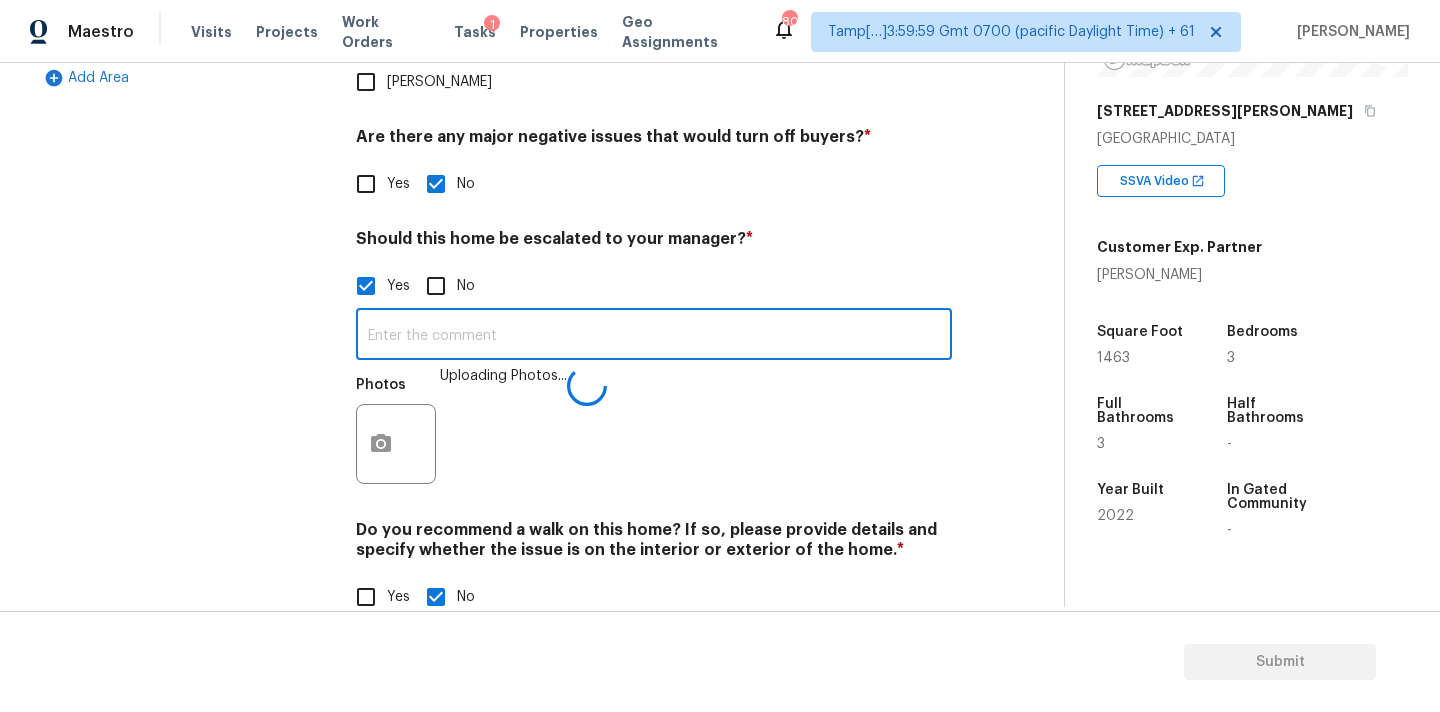paste on "This is ALA / kitchen table property, needs review. Hence, escalated to MM." 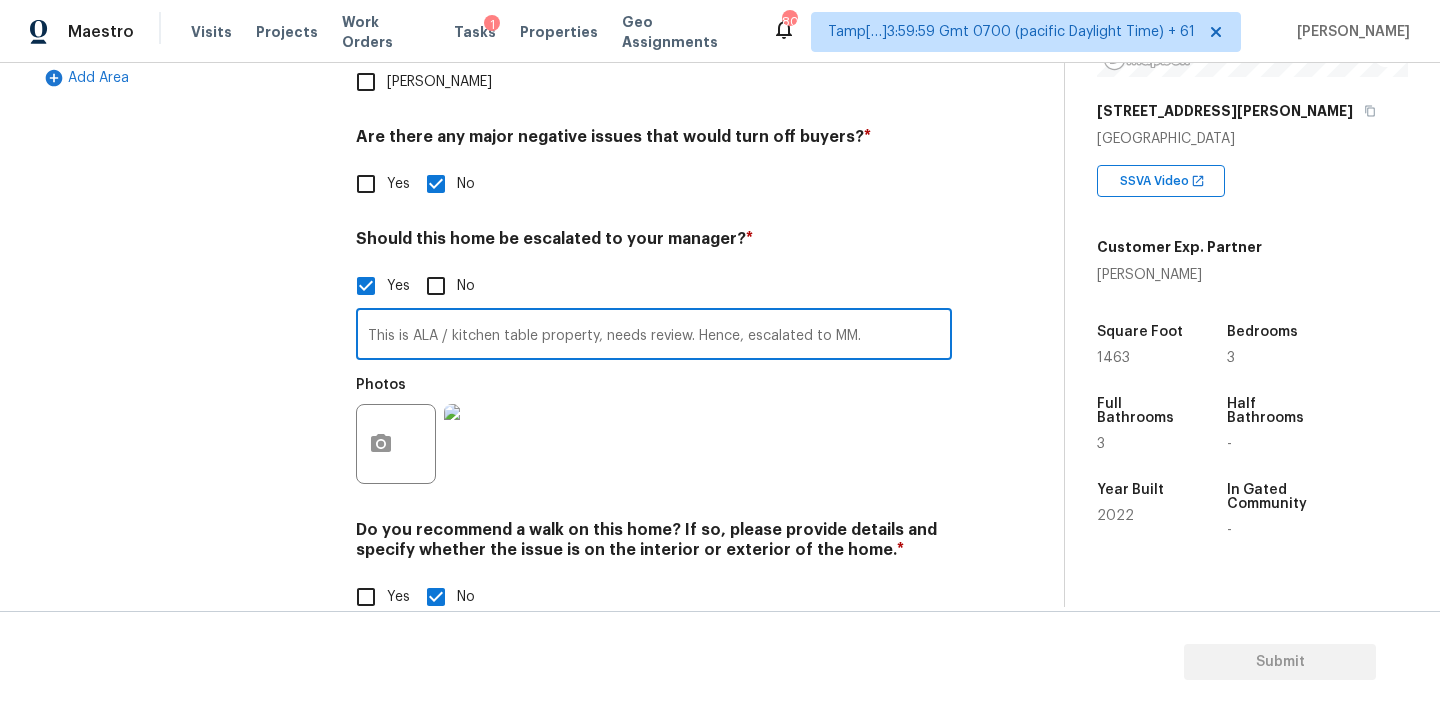 drag, startPoint x: 415, startPoint y: 296, endPoint x: 452, endPoint y: 296, distance: 37 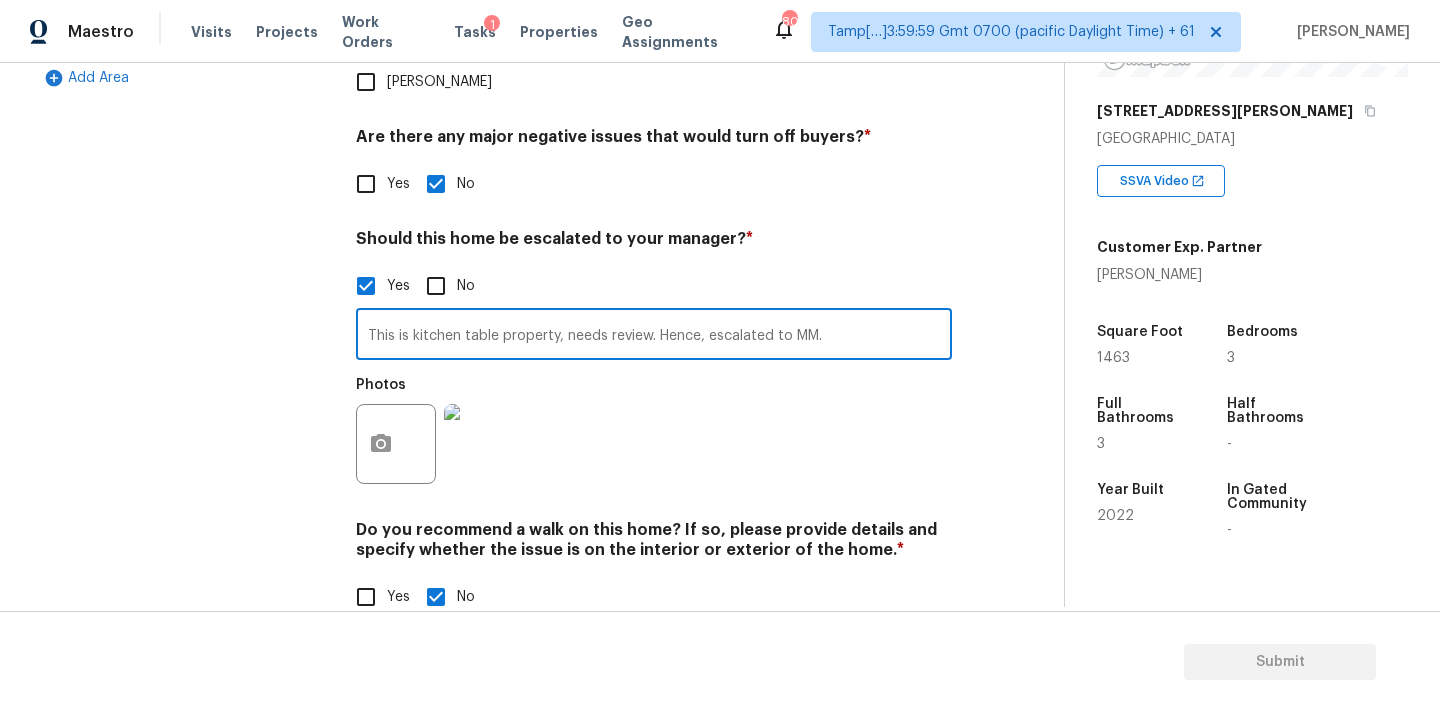 click on "This is kitchen table property, needs review. Hence, escalated to MM." at bounding box center [654, 336] 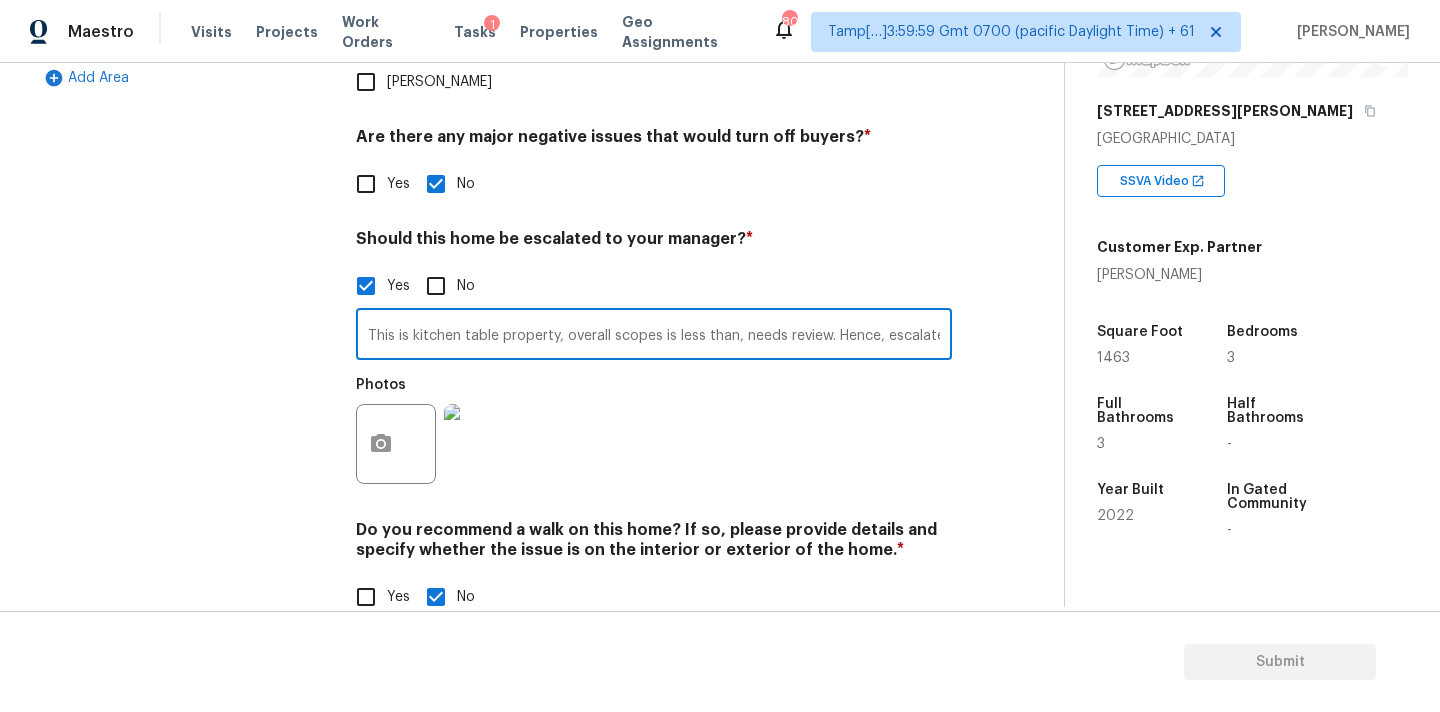 click on "This is kitchen table property, overall scopes is less than, needs review. Hence, escalated to MM." at bounding box center (654, 336) 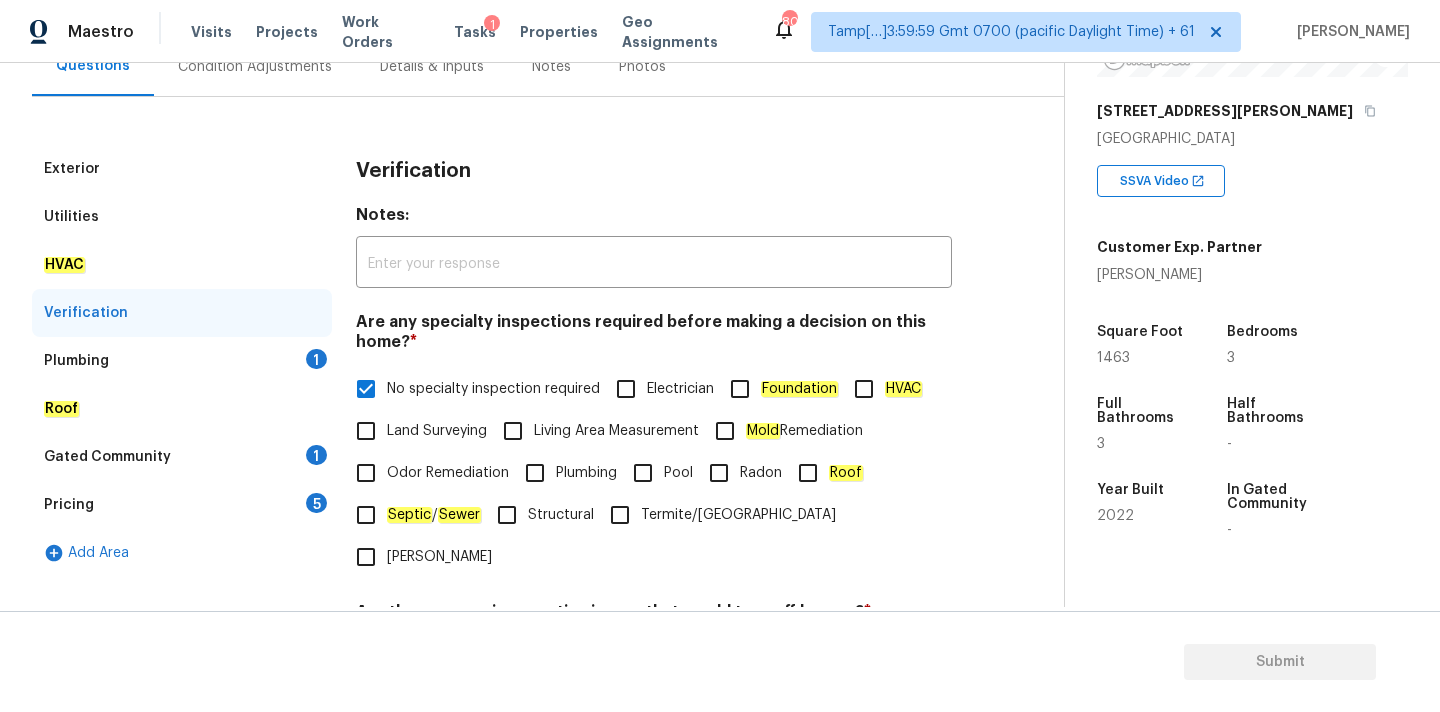 click on "Plumbing 1" at bounding box center [182, 361] 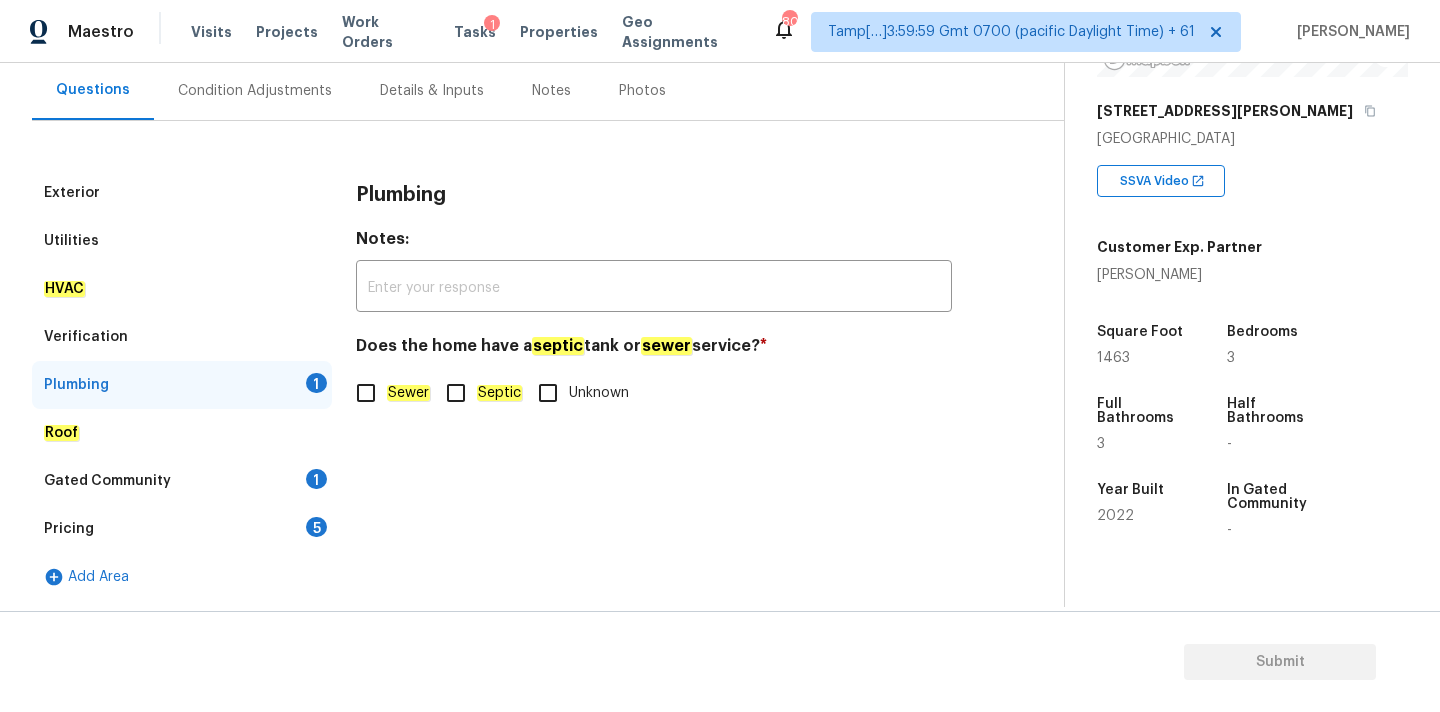 click on "Sewer" 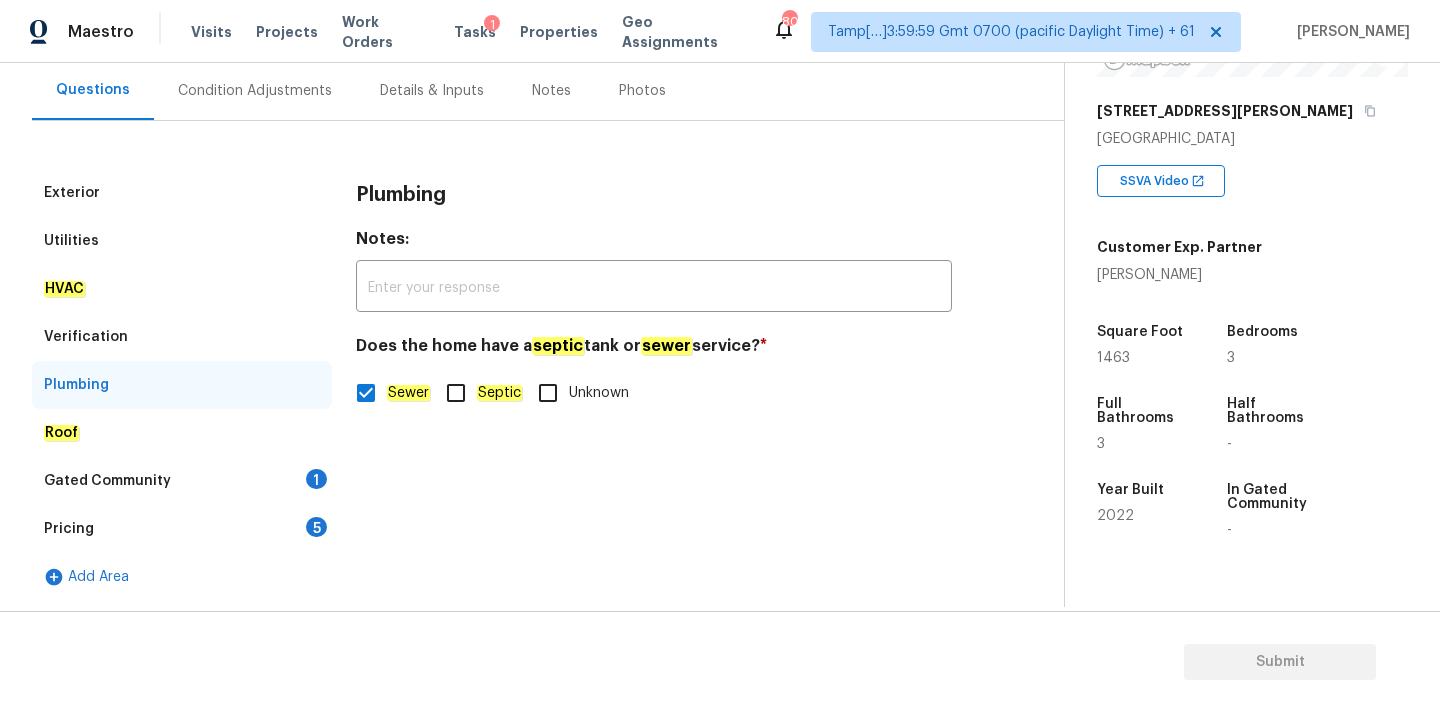 click on "1" at bounding box center [316, 479] 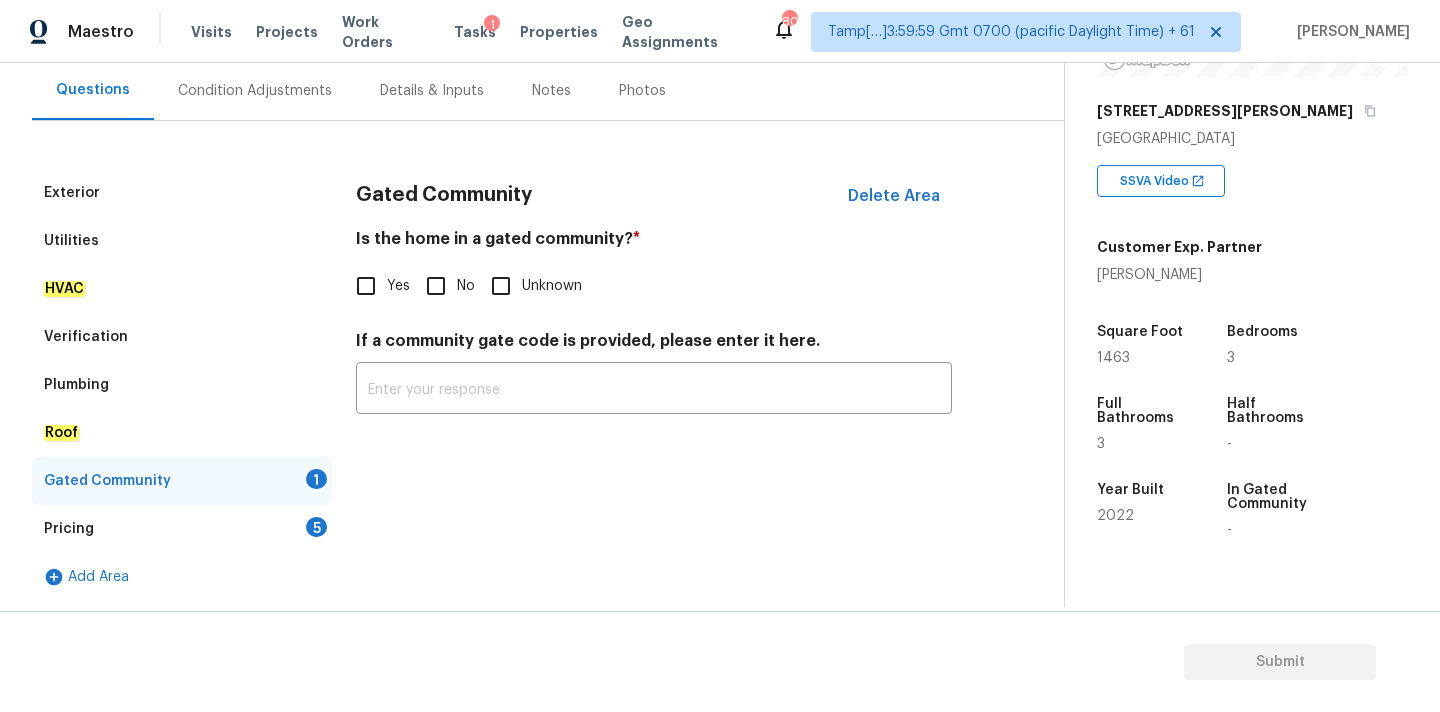 click on "No" at bounding box center [445, 286] 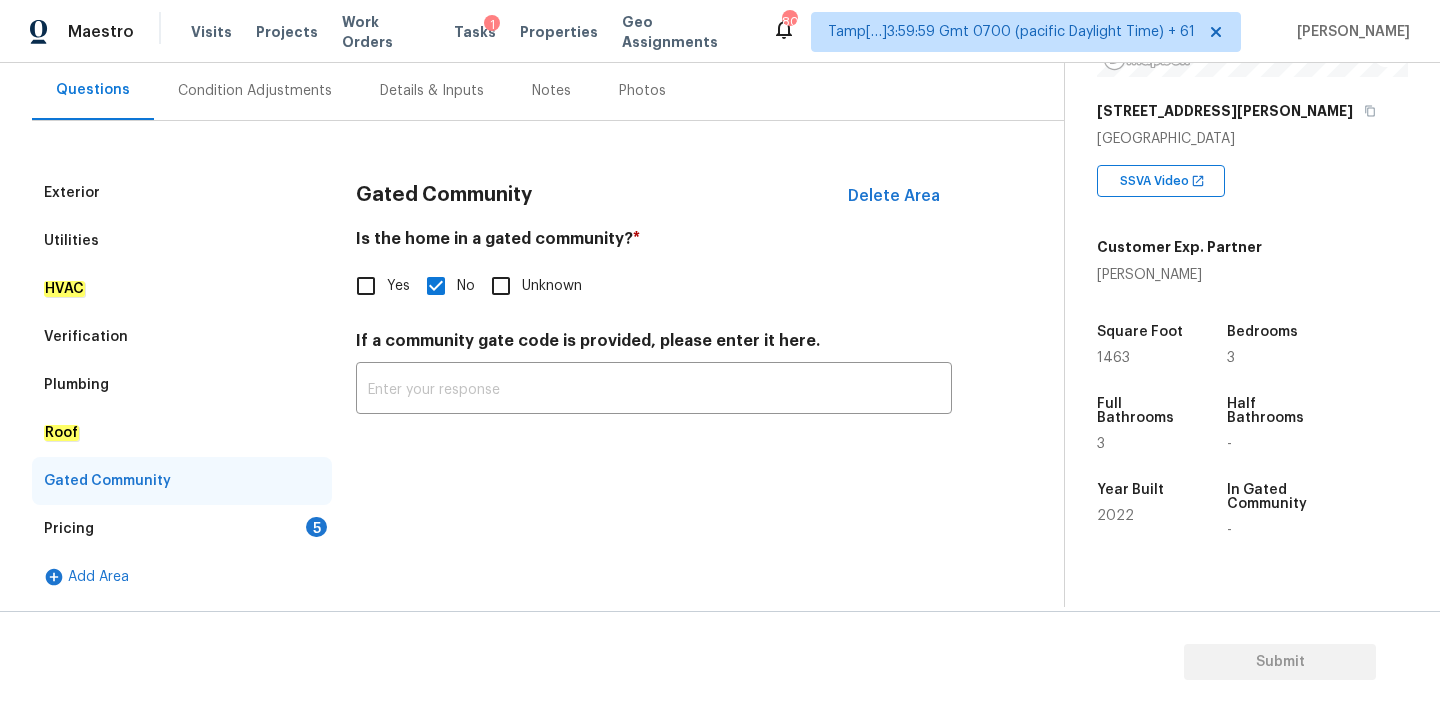 click on "5" at bounding box center (316, 527) 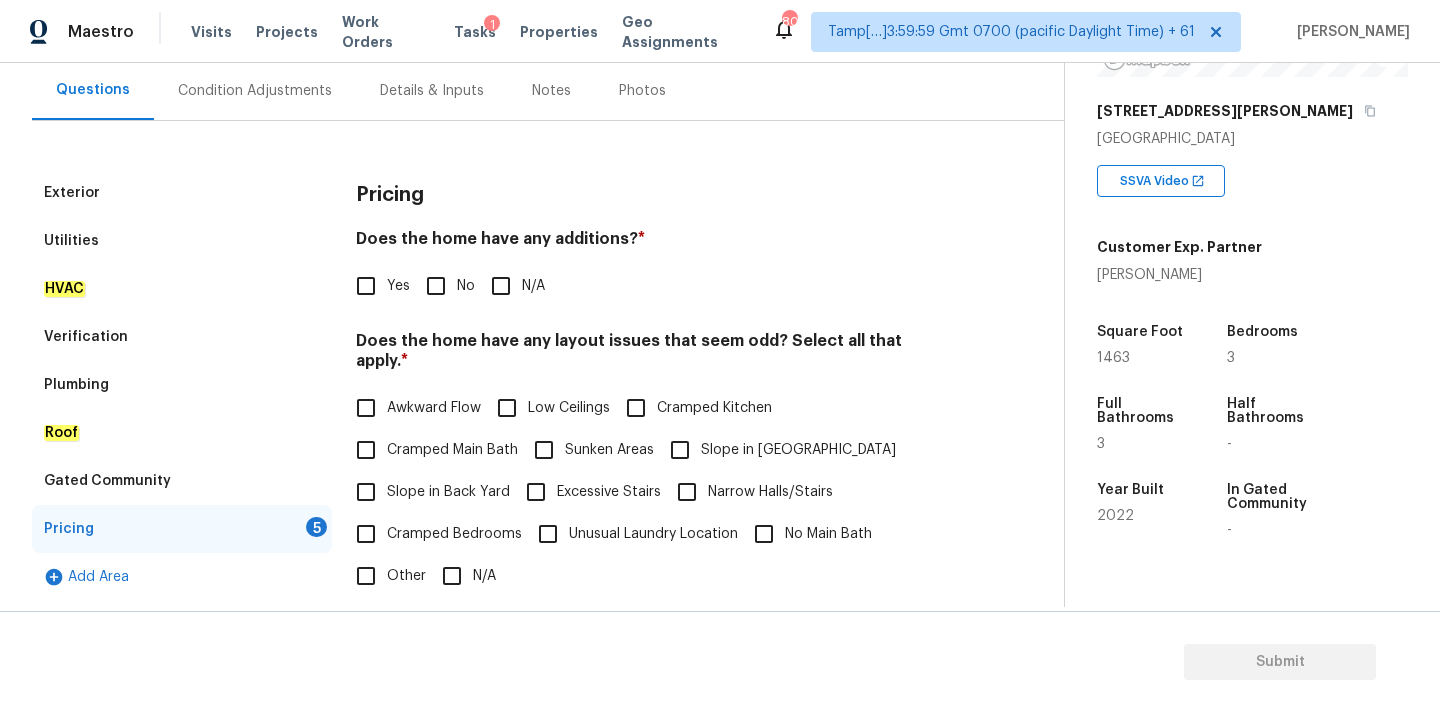click on "No" at bounding box center (436, 286) 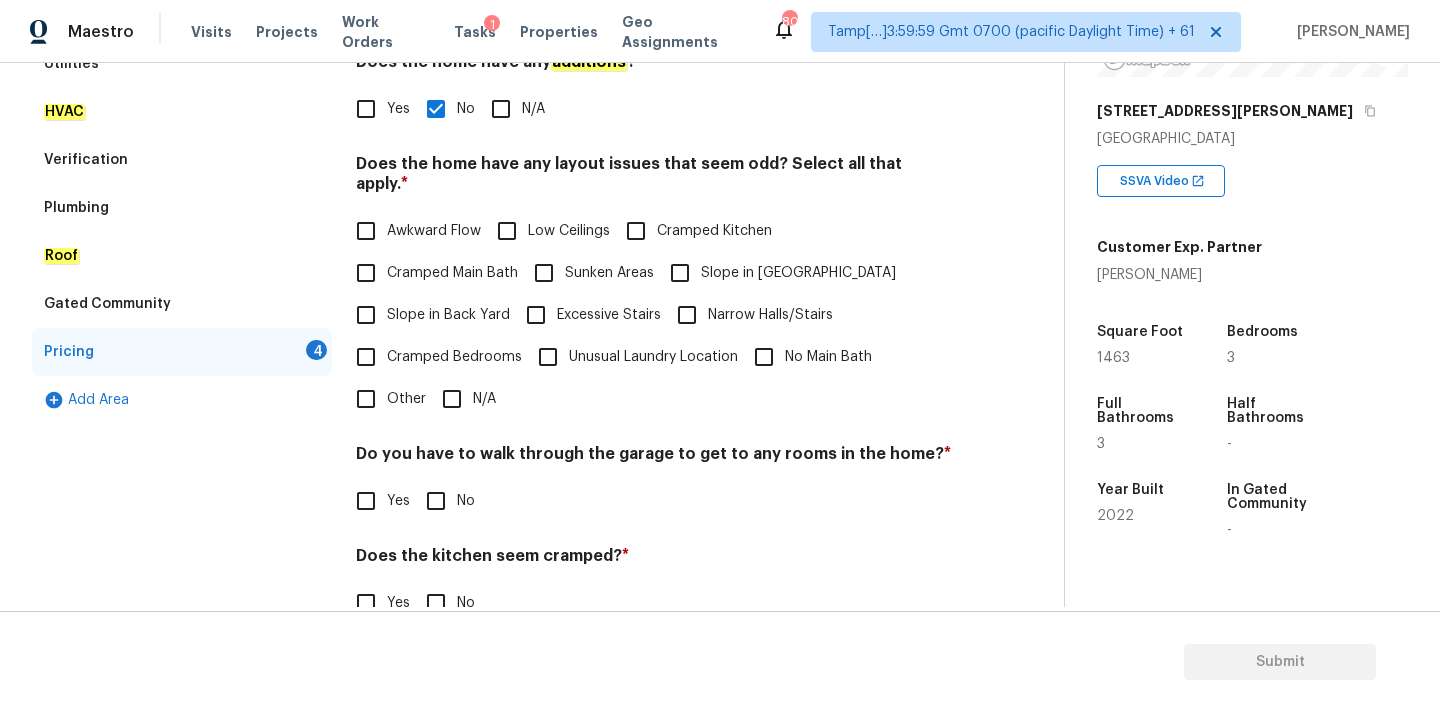 scroll, scrollTop: 488, scrollLeft: 0, axis: vertical 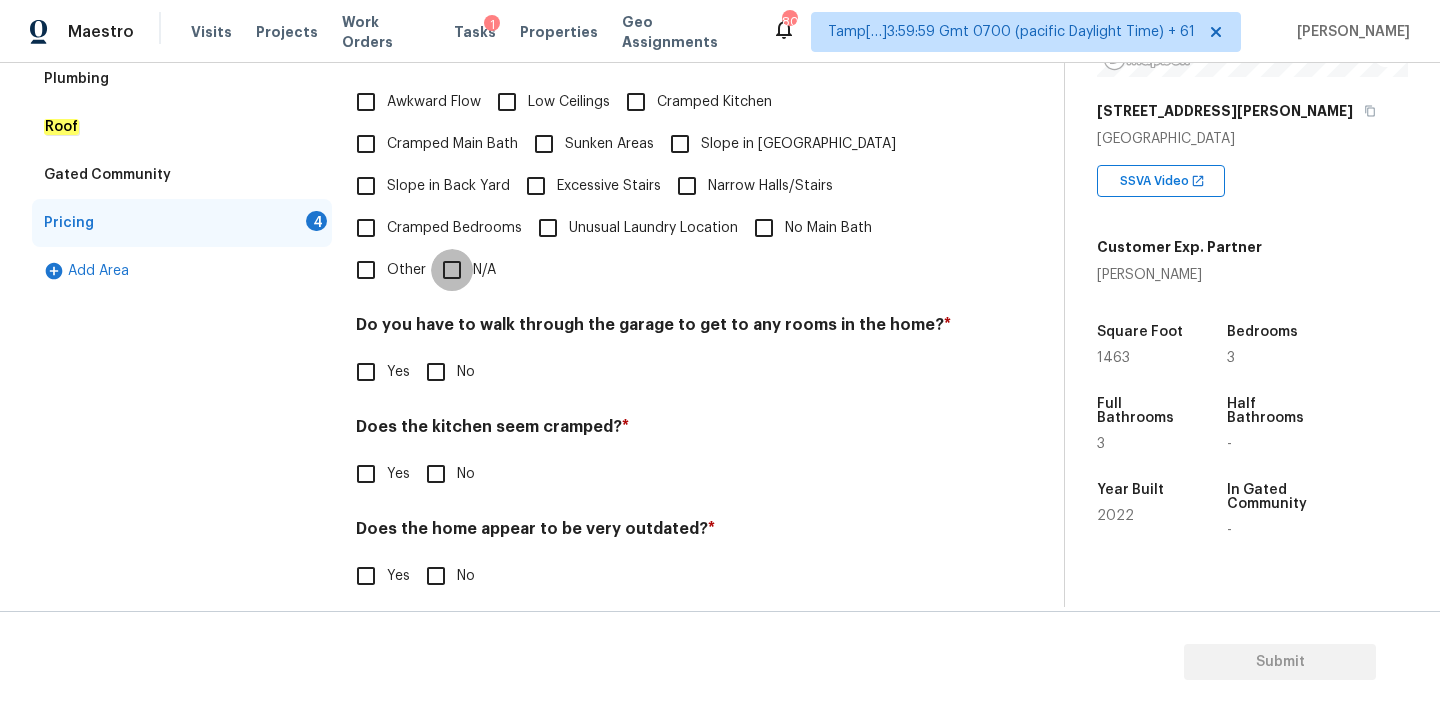 click on "N/A" at bounding box center (452, 270) 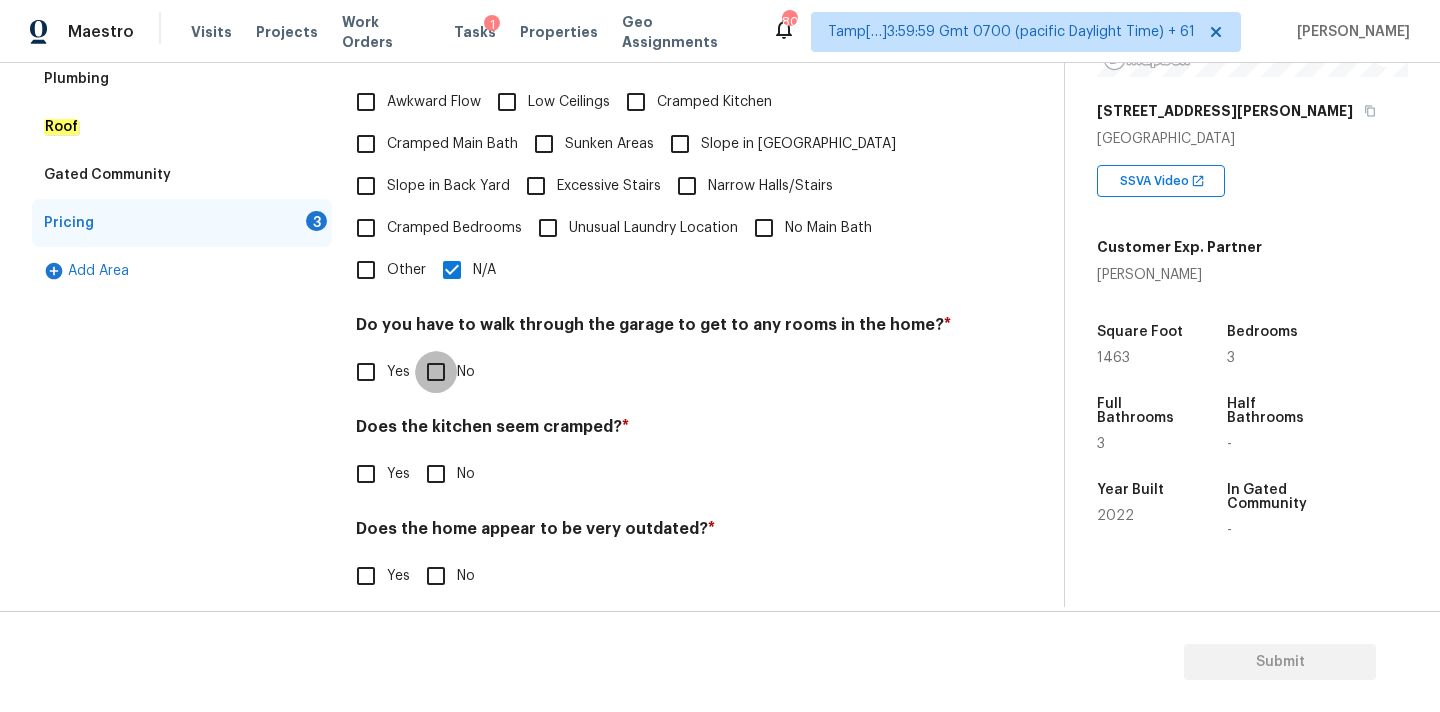 click on "No" at bounding box center (436, 372) 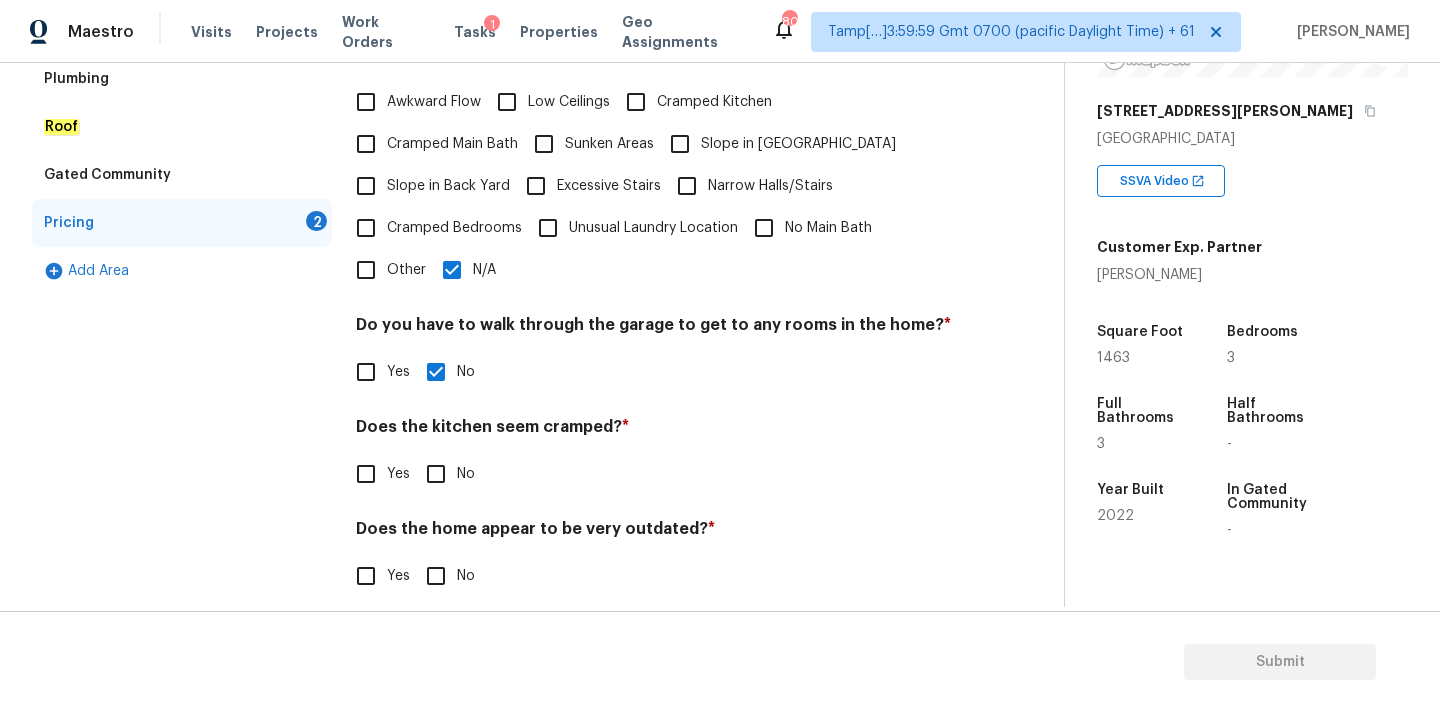 click on "No" at bounding box center [436, 474] 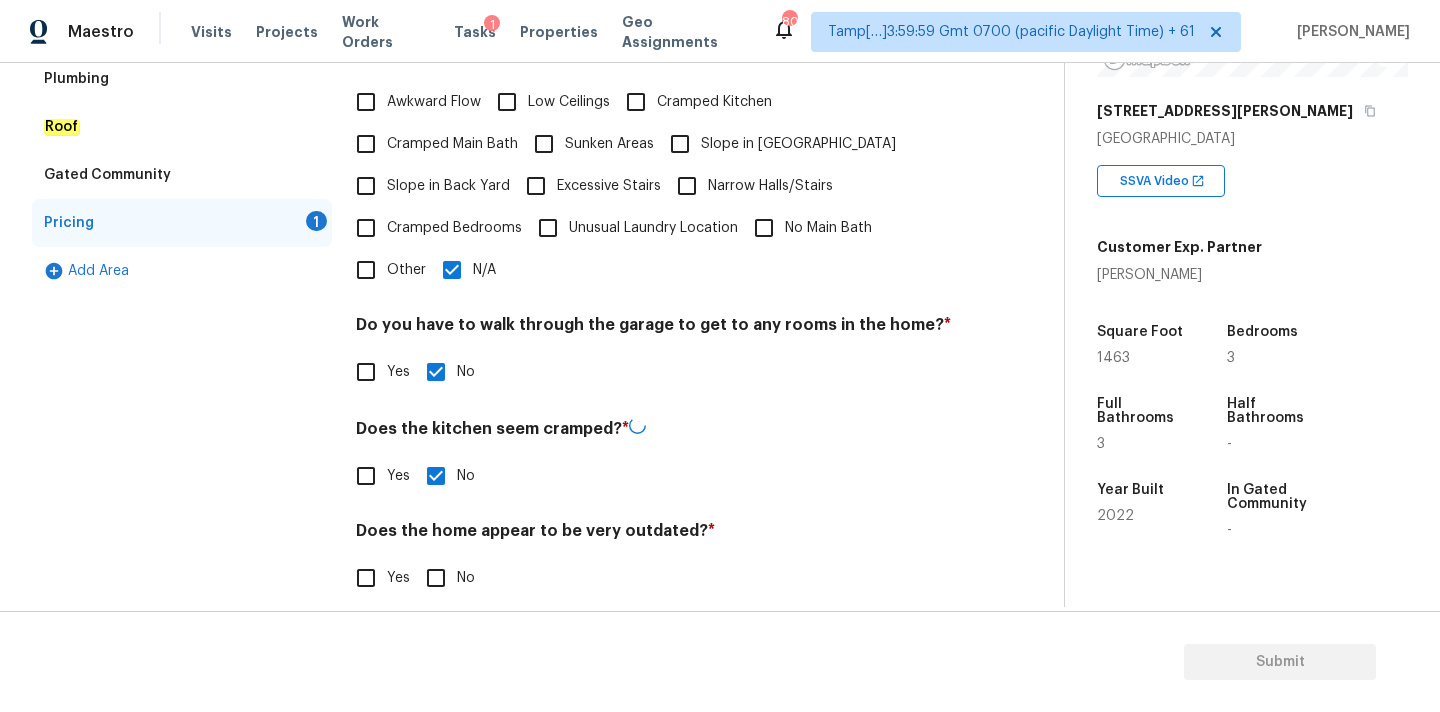 click on "No" at bounding box center [436, 578] 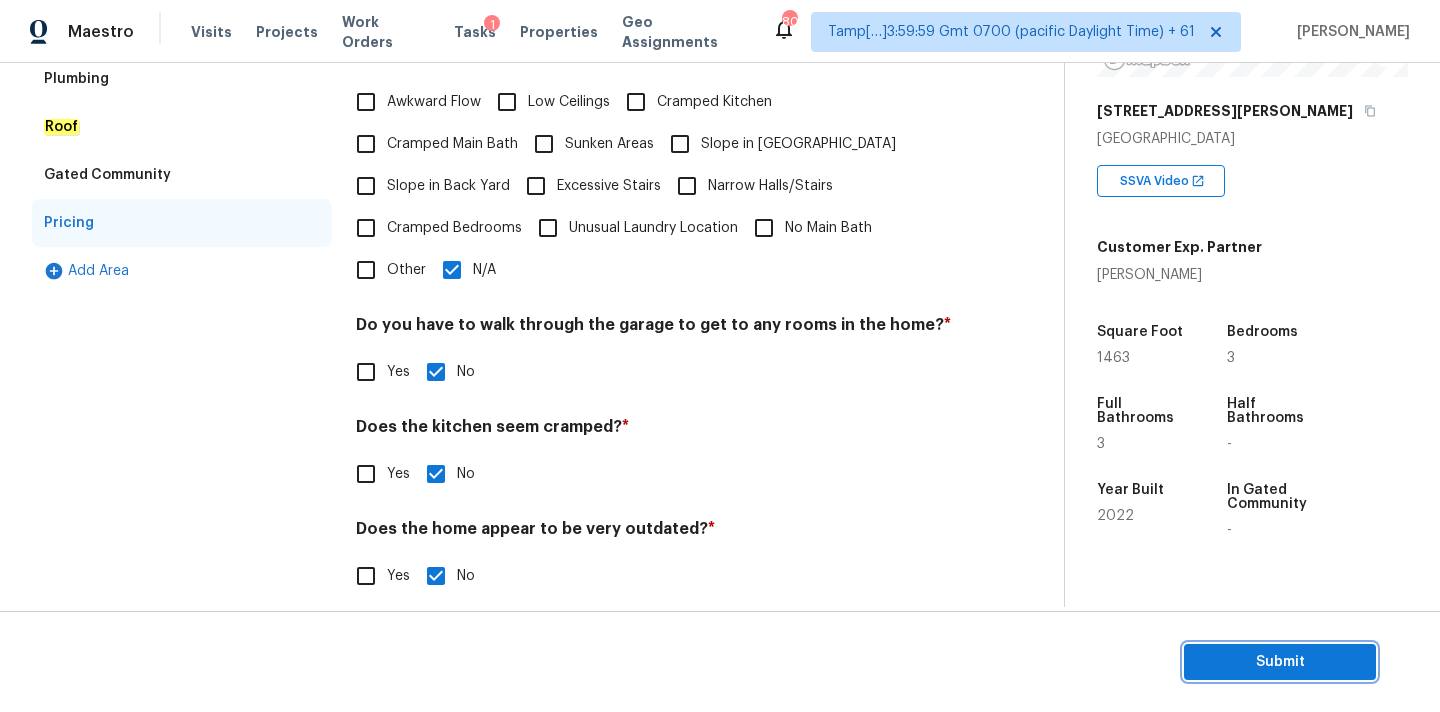 click on "Submit" at bounding box center (1280, 662) 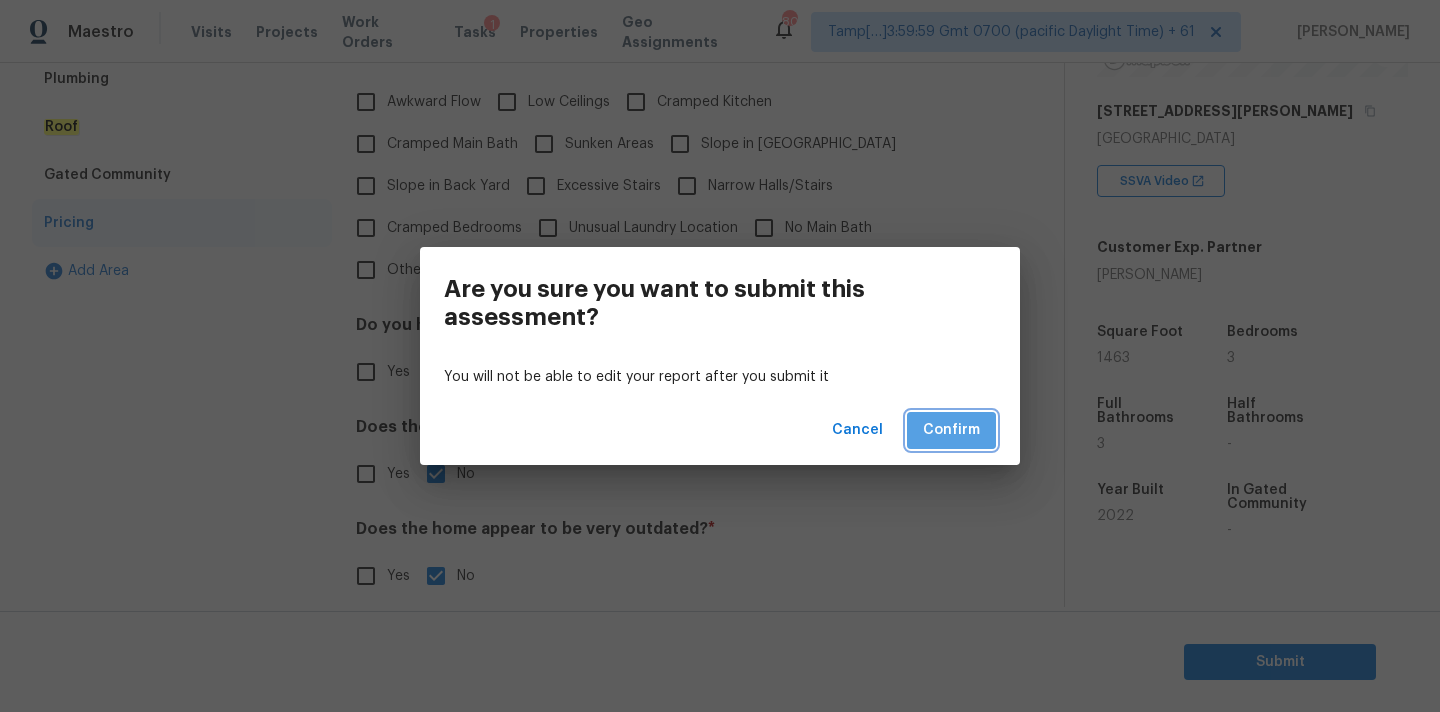 click on "Confirm" at bounding box center (951, 430) 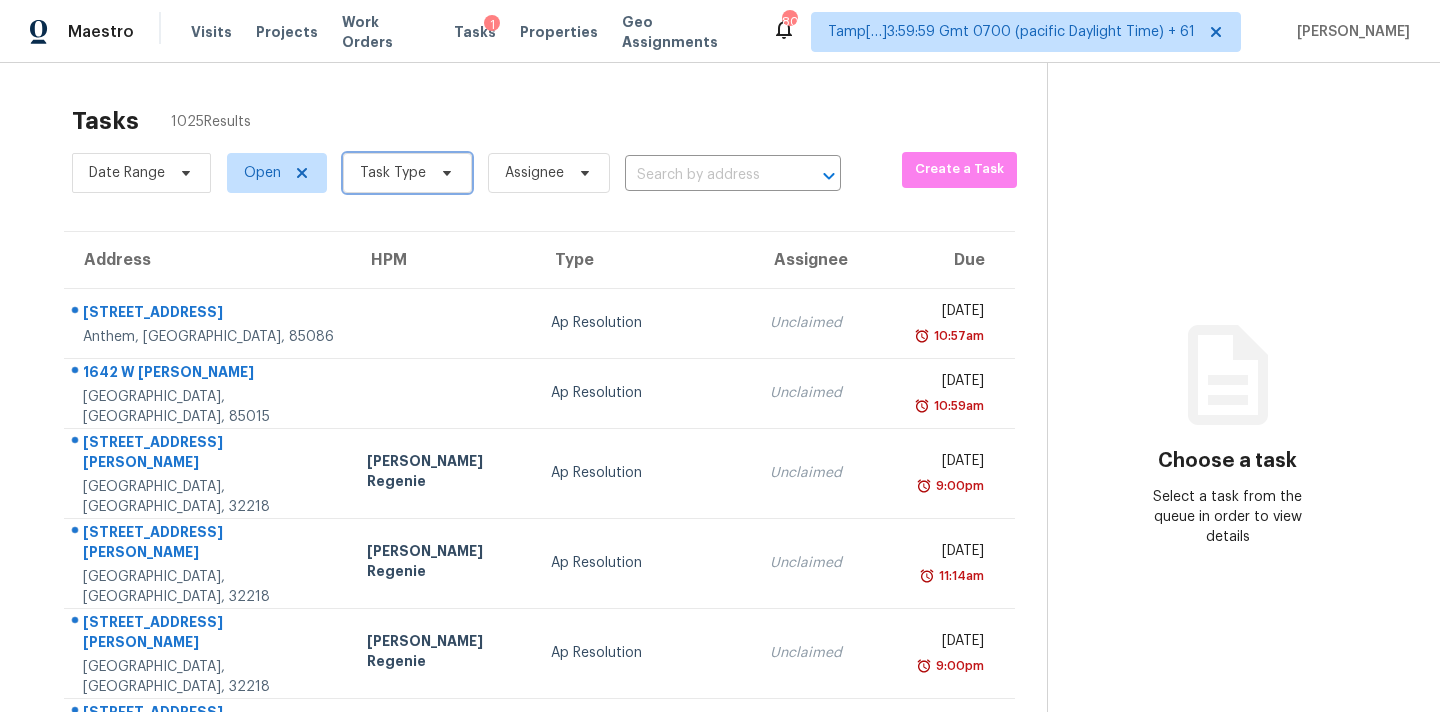 click on "Task Type" at bounding box center [407, 173] 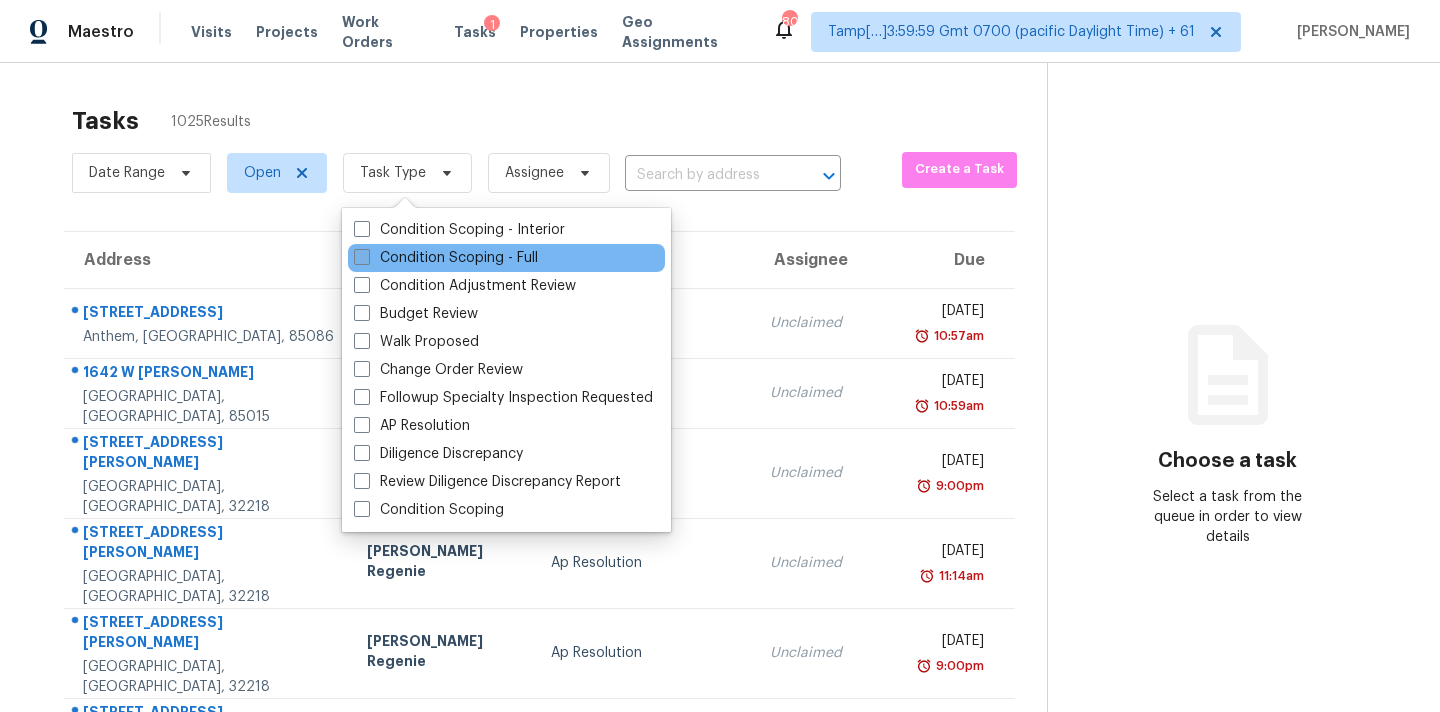 click on "Condition Scoping - Full" at bounding box center (446, 258) 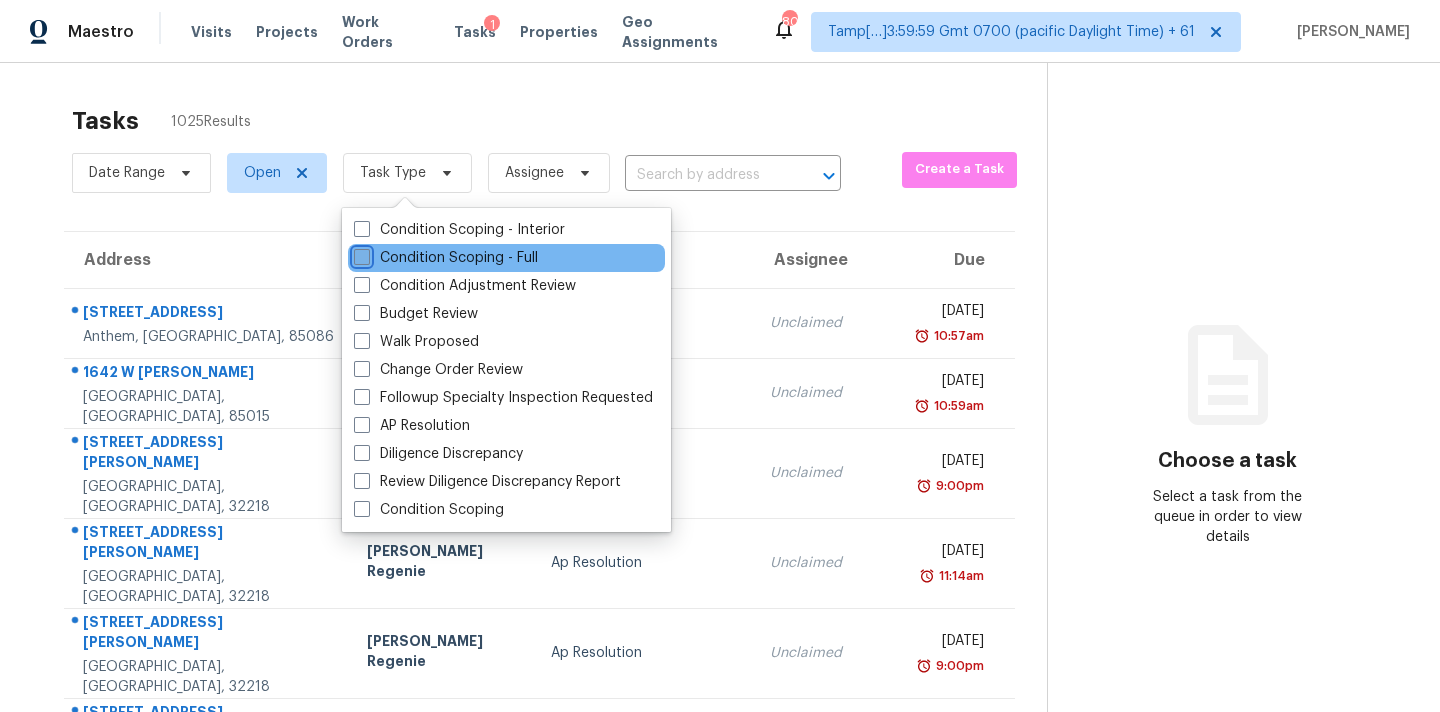 click on "Condition Scoping - Full" at bounding box center [360, 254] 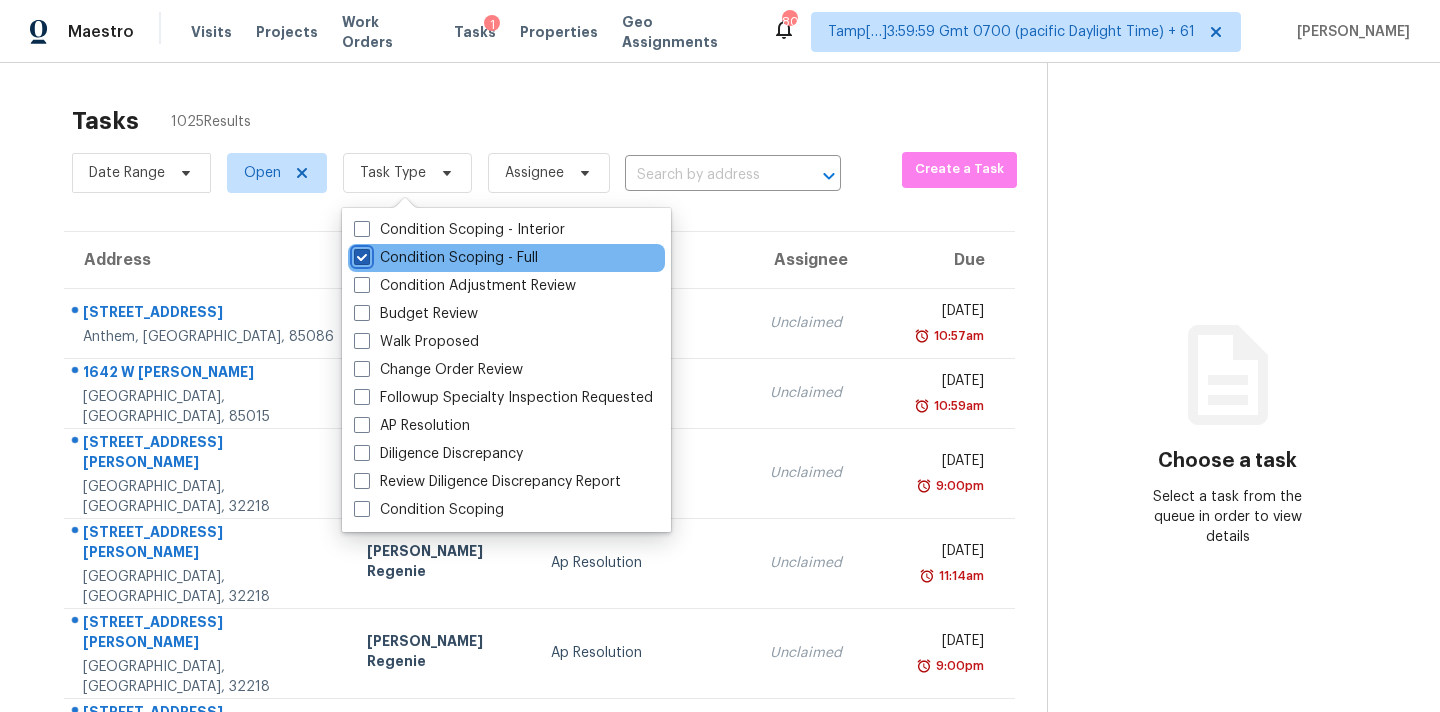 checkbox on "true" 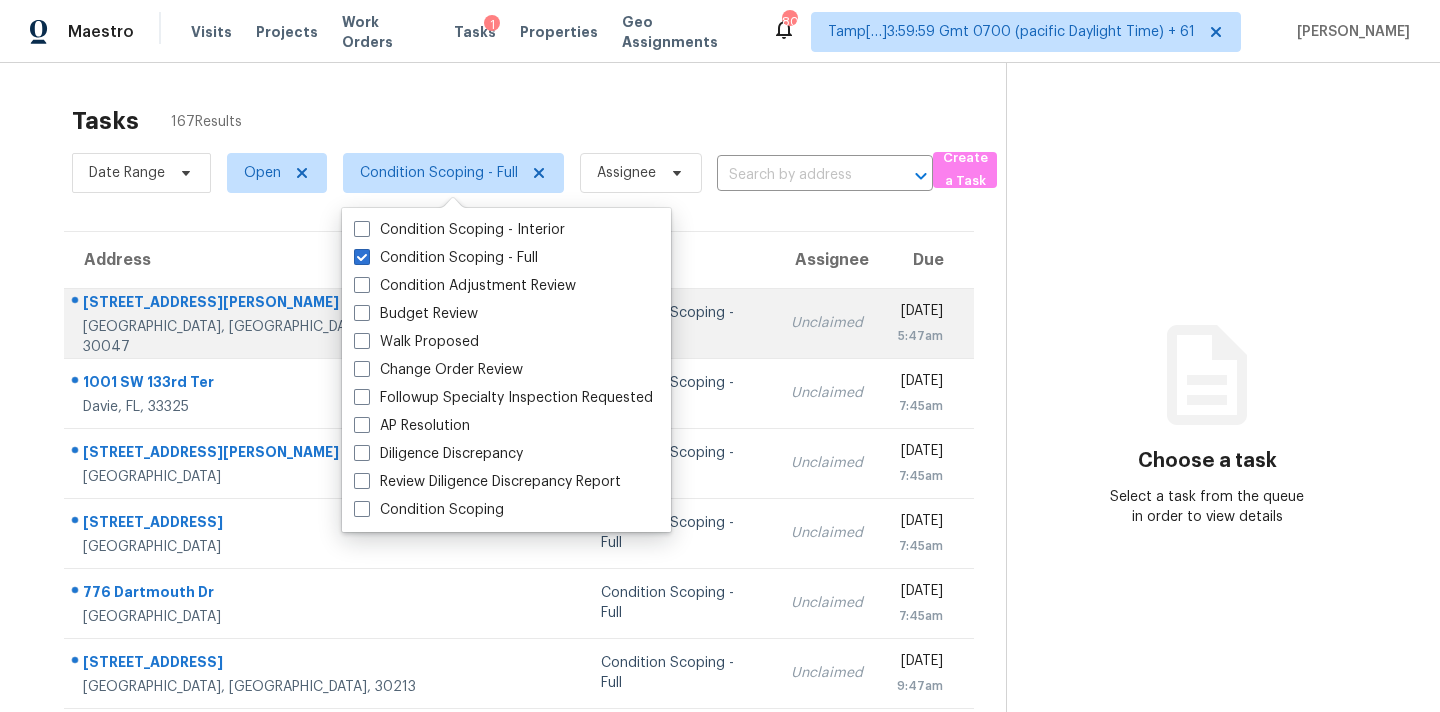 click on "Unclaimed" at bounding box center (827, 323) 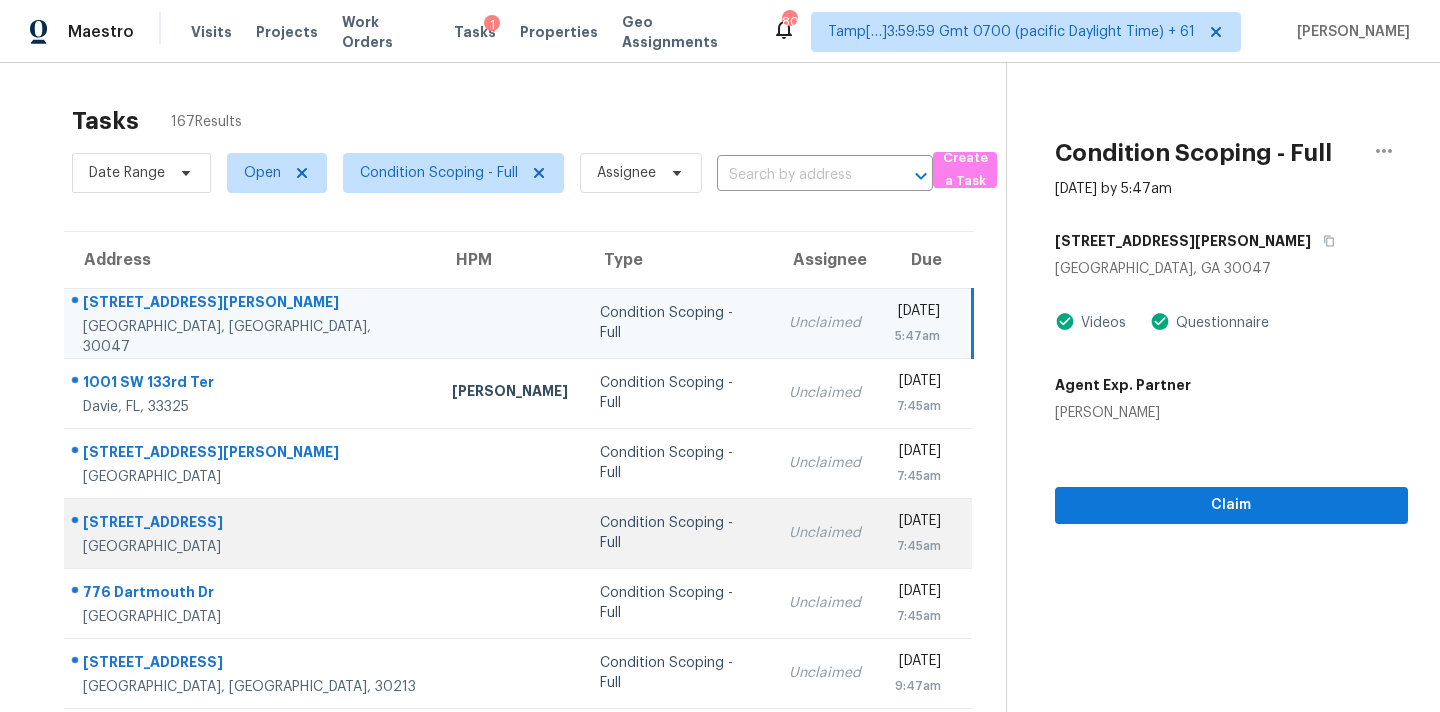 scroll, scrollTop: 329, scrollLeft: 0, axis: vertical 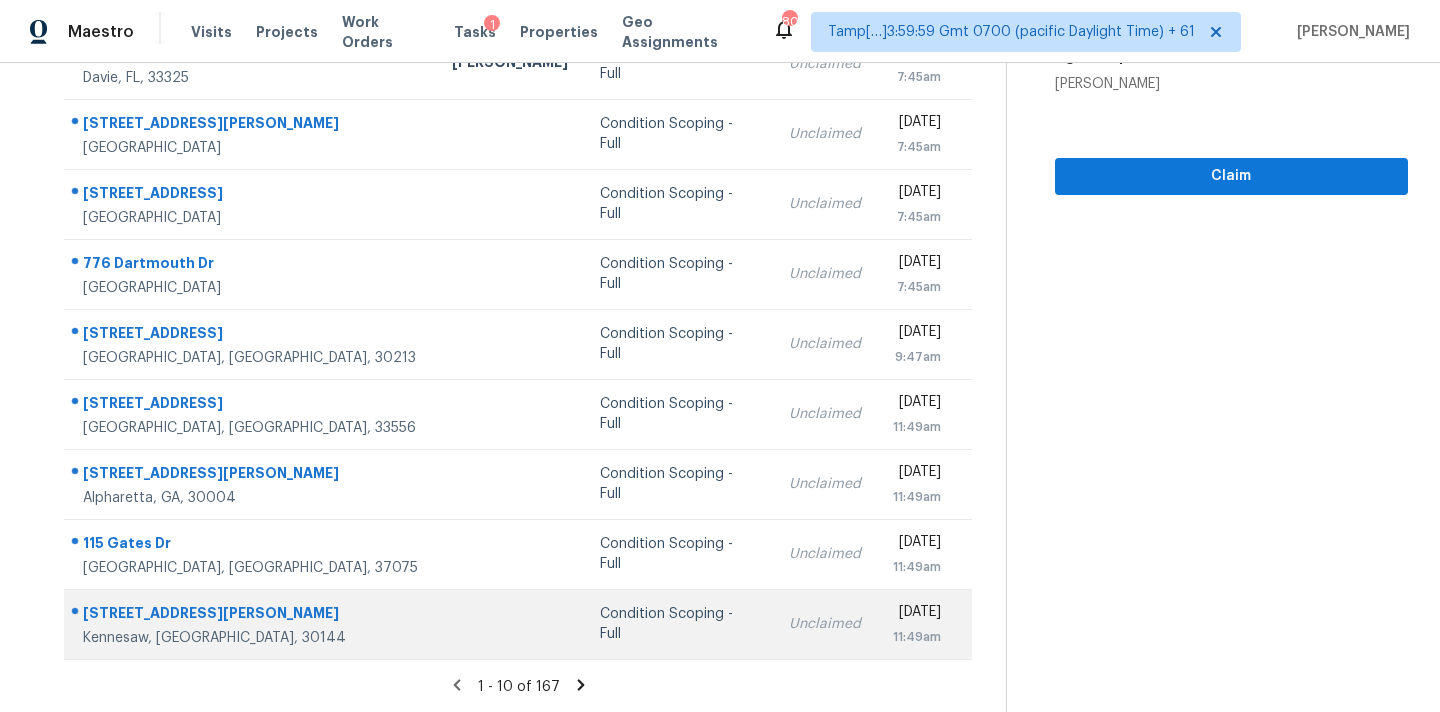 click on "Condition Scoping - Full" at bounding box center [678, 624] 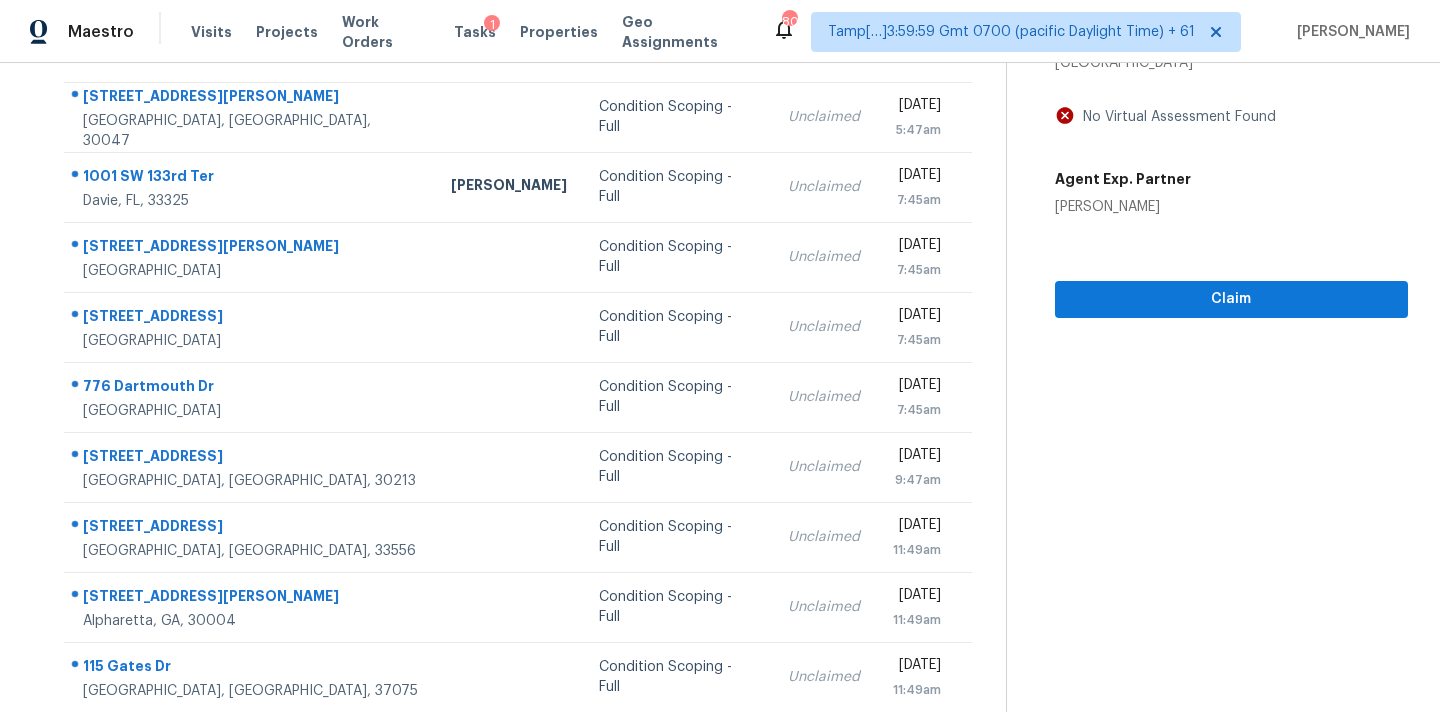 scroll, scrollTop: 95, scrollLeft: 0, axis: vertical 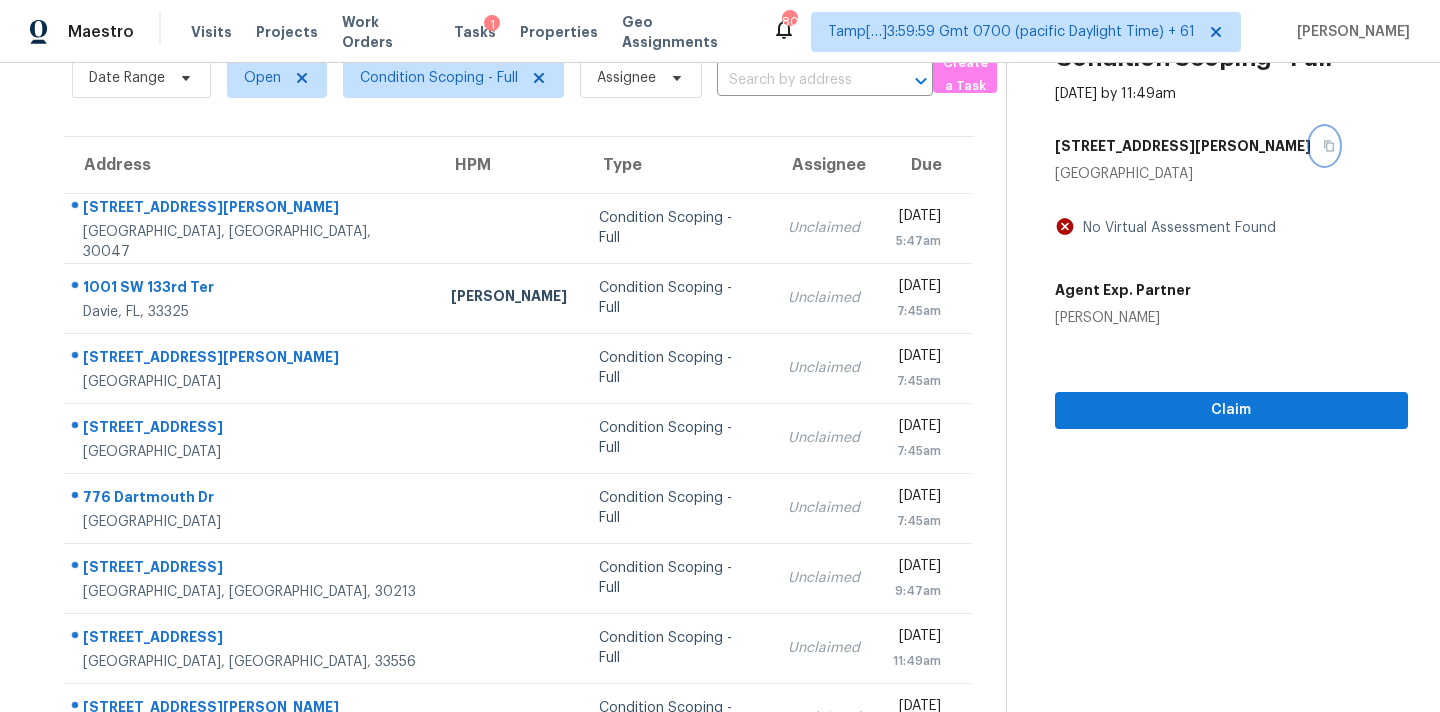 click at bounding box center (1324, 146) 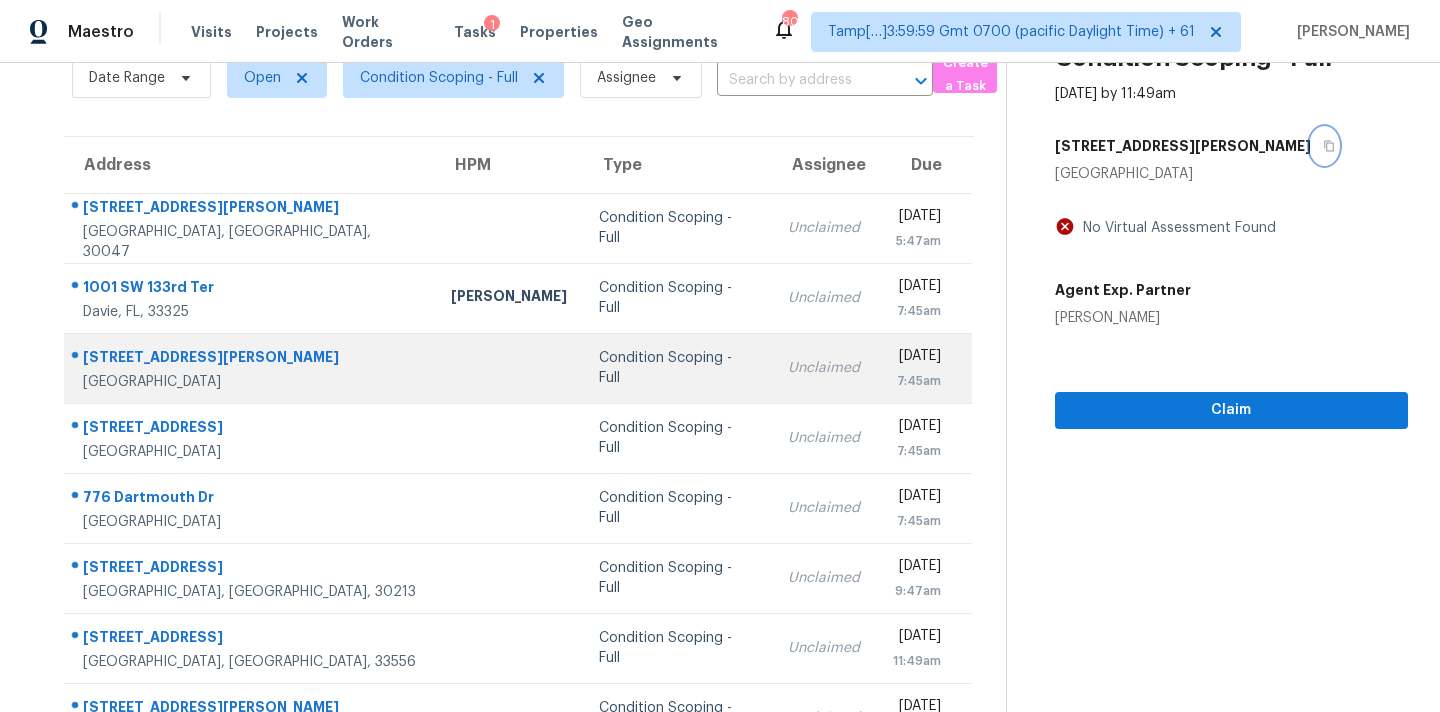 scroll, scrollTop: 329, scrollLeft: 0, axis: vertical 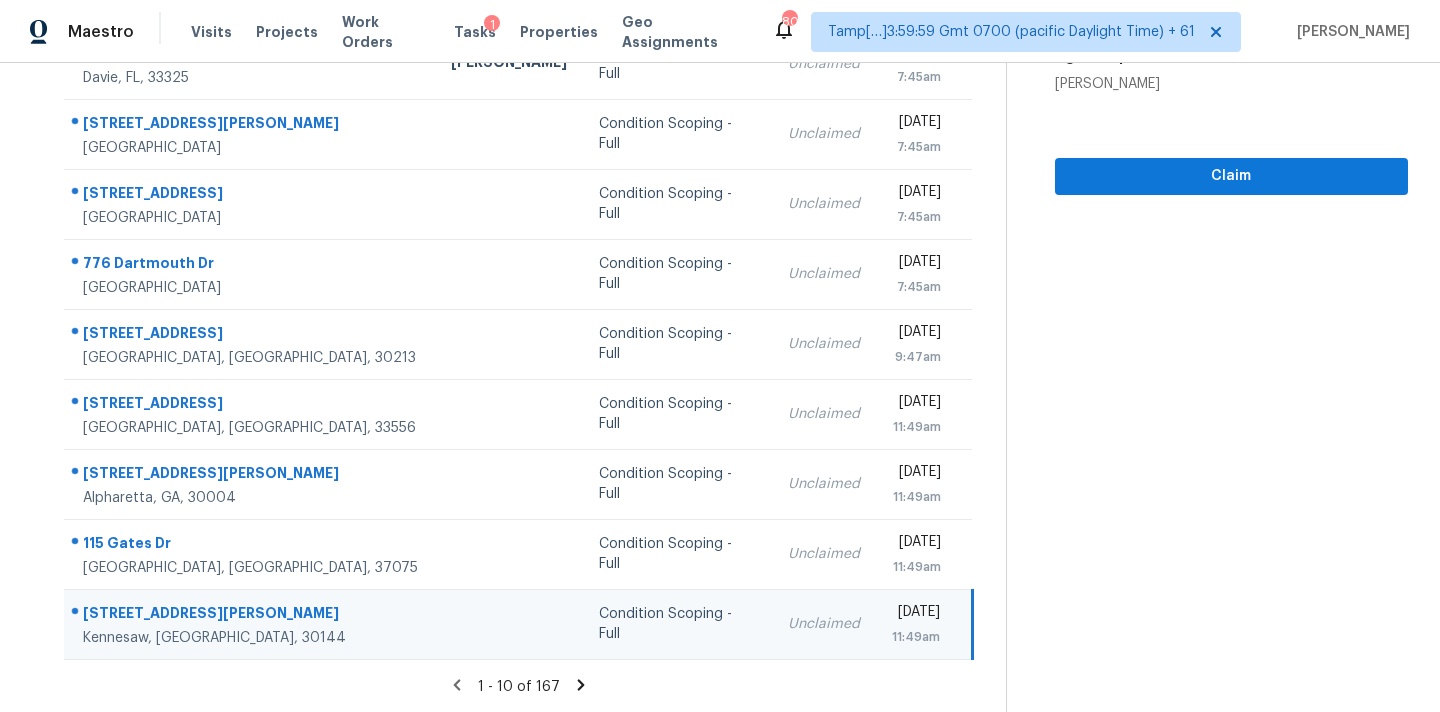 click 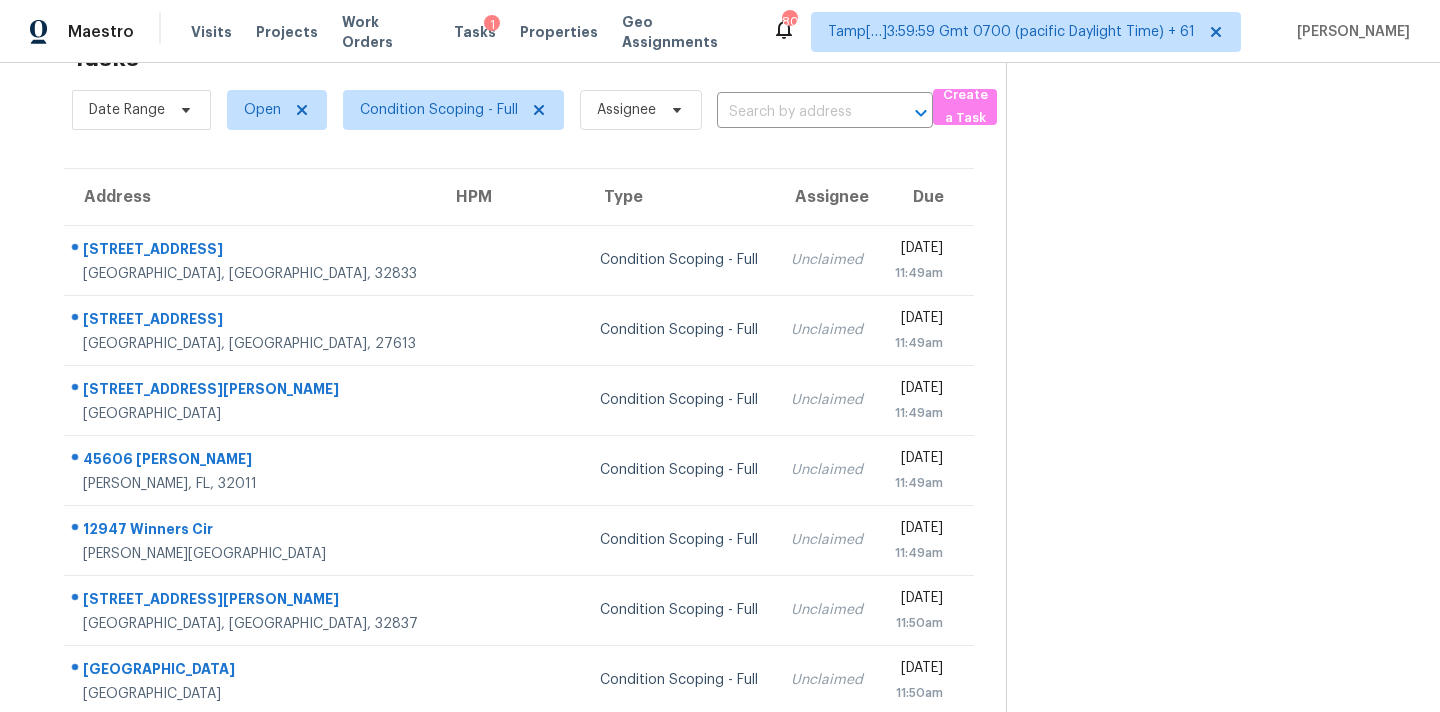 scroll, scrollTop: 329, scrollLeft: 0, axis: vertical 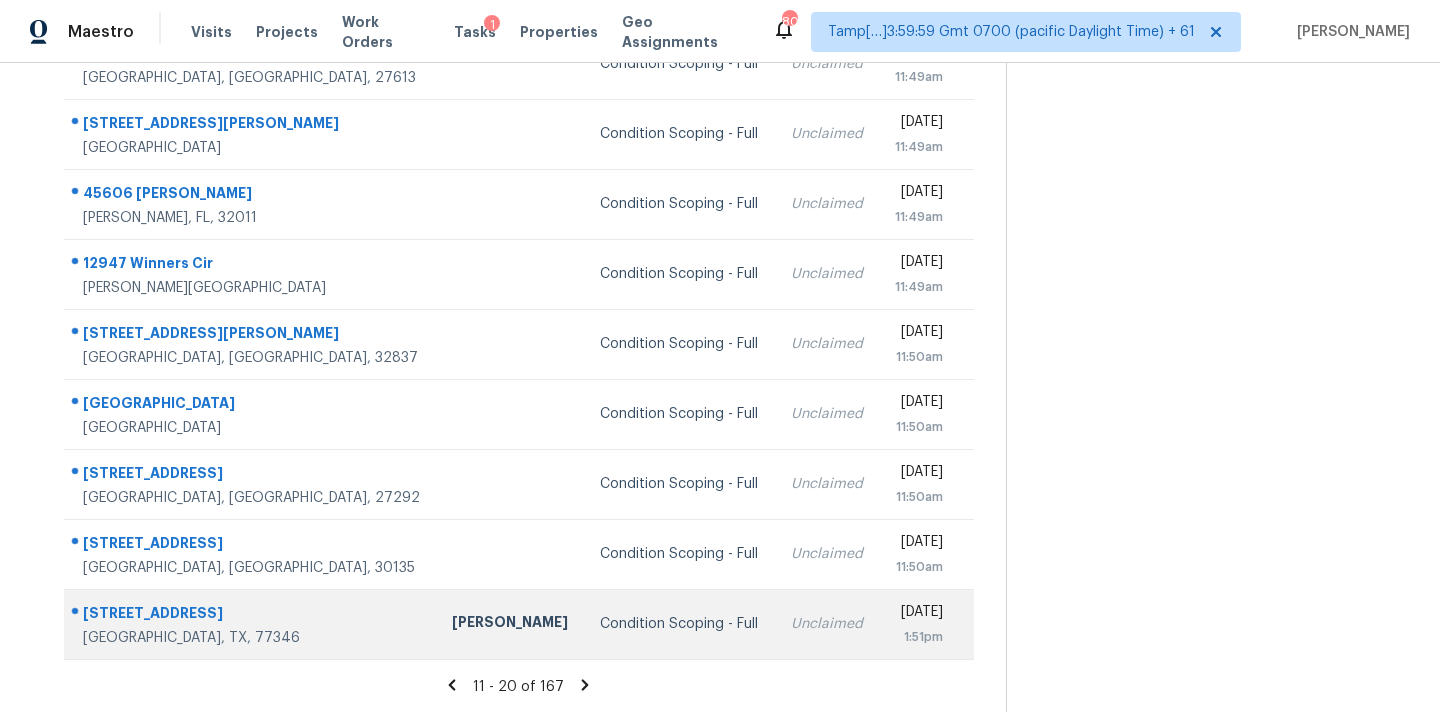 click on "Condition Scoping - Full" at bounding box center [679, 624] 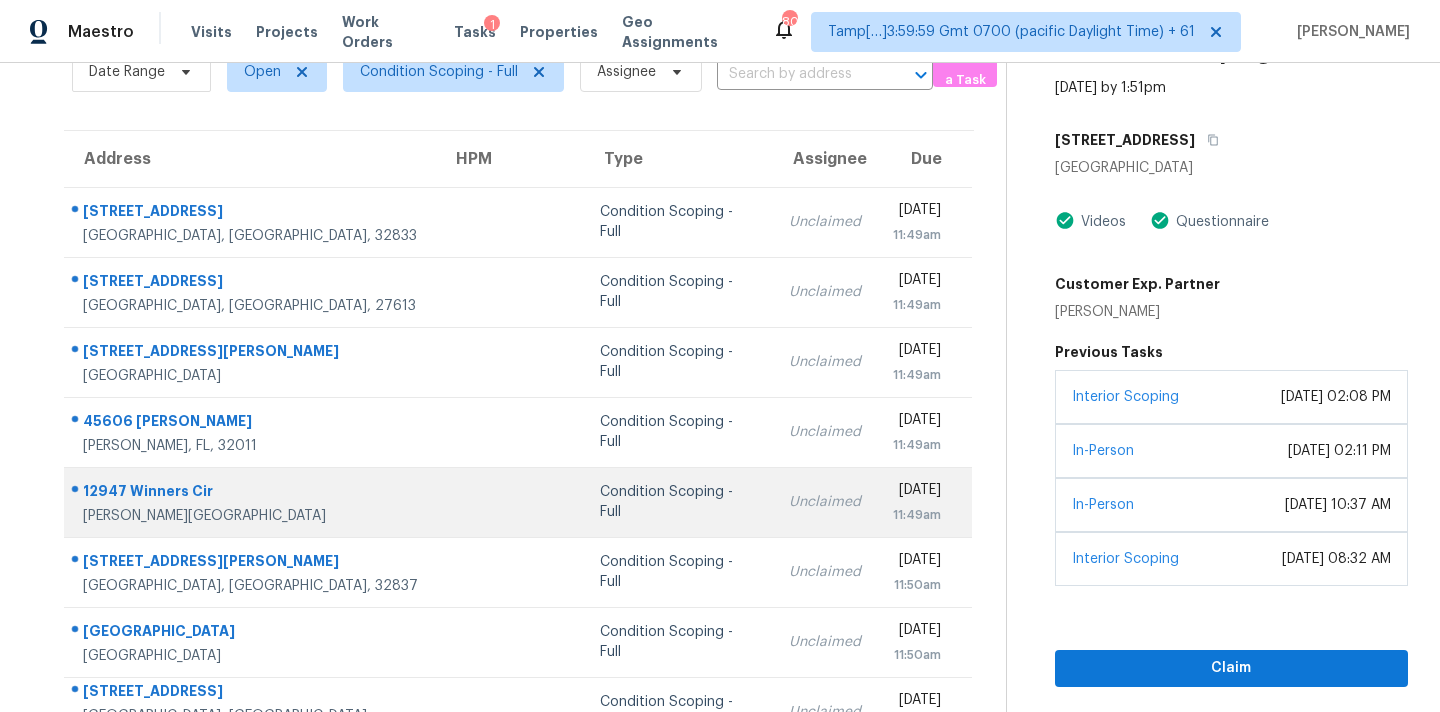 scroll, scrollTop: 175, scrollLeft: 0, axis: vertical 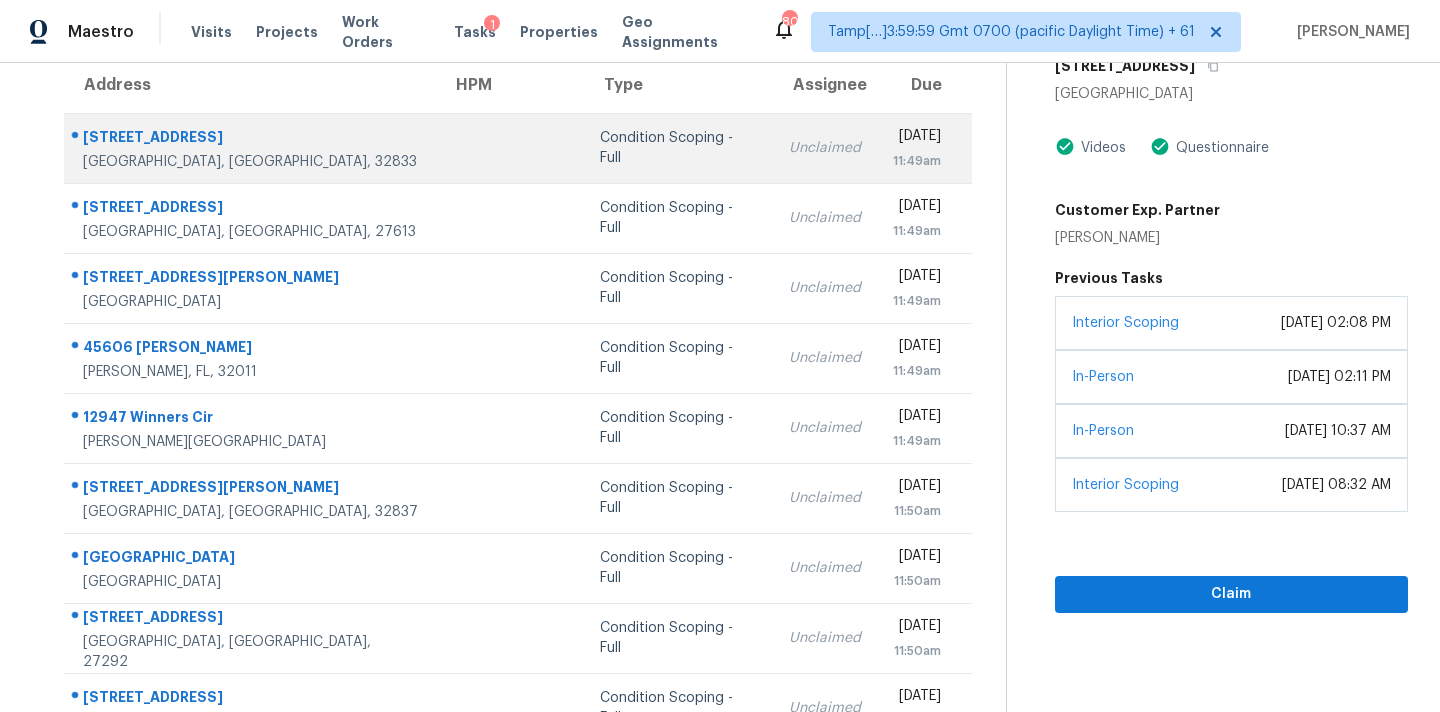 click on "Condition Scoping - Full" at bounding box center (679, 148) 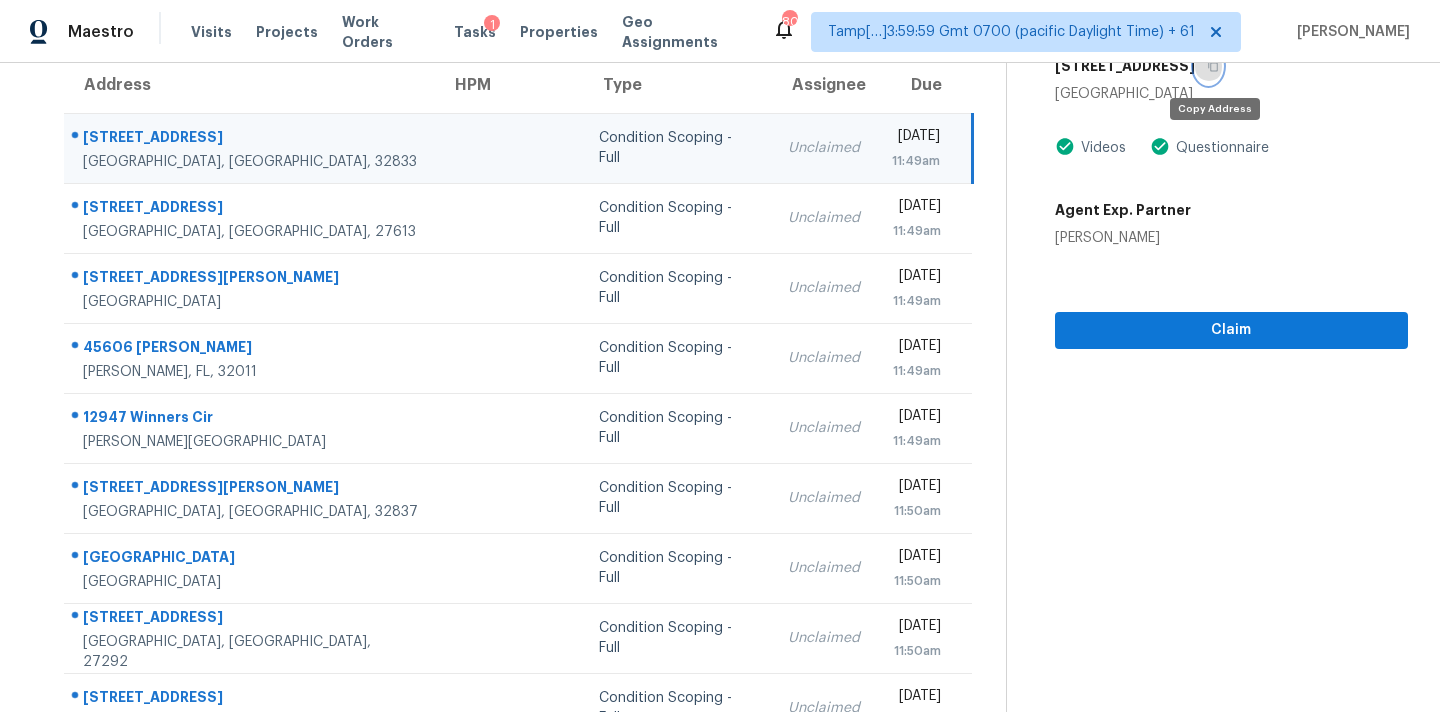 click 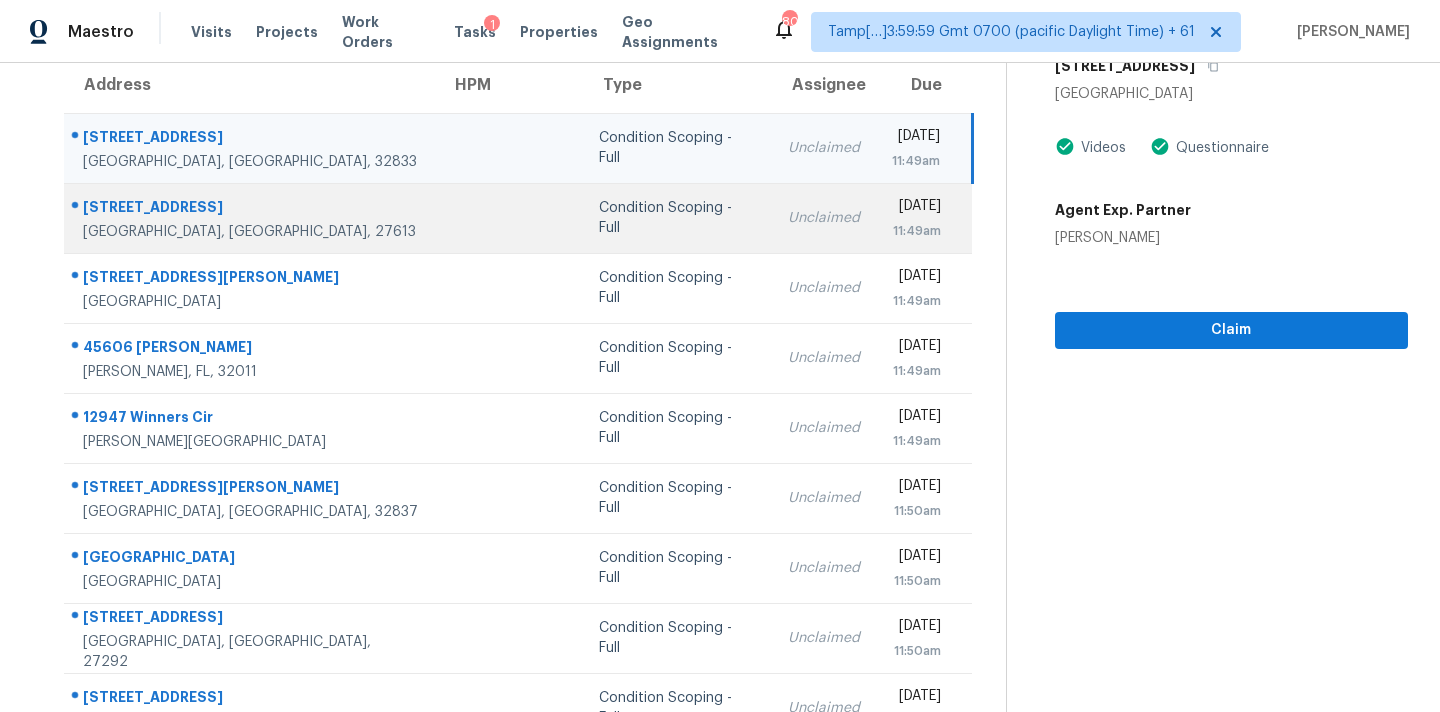 click on "Unclaimed" at bounding box center [824, 218] 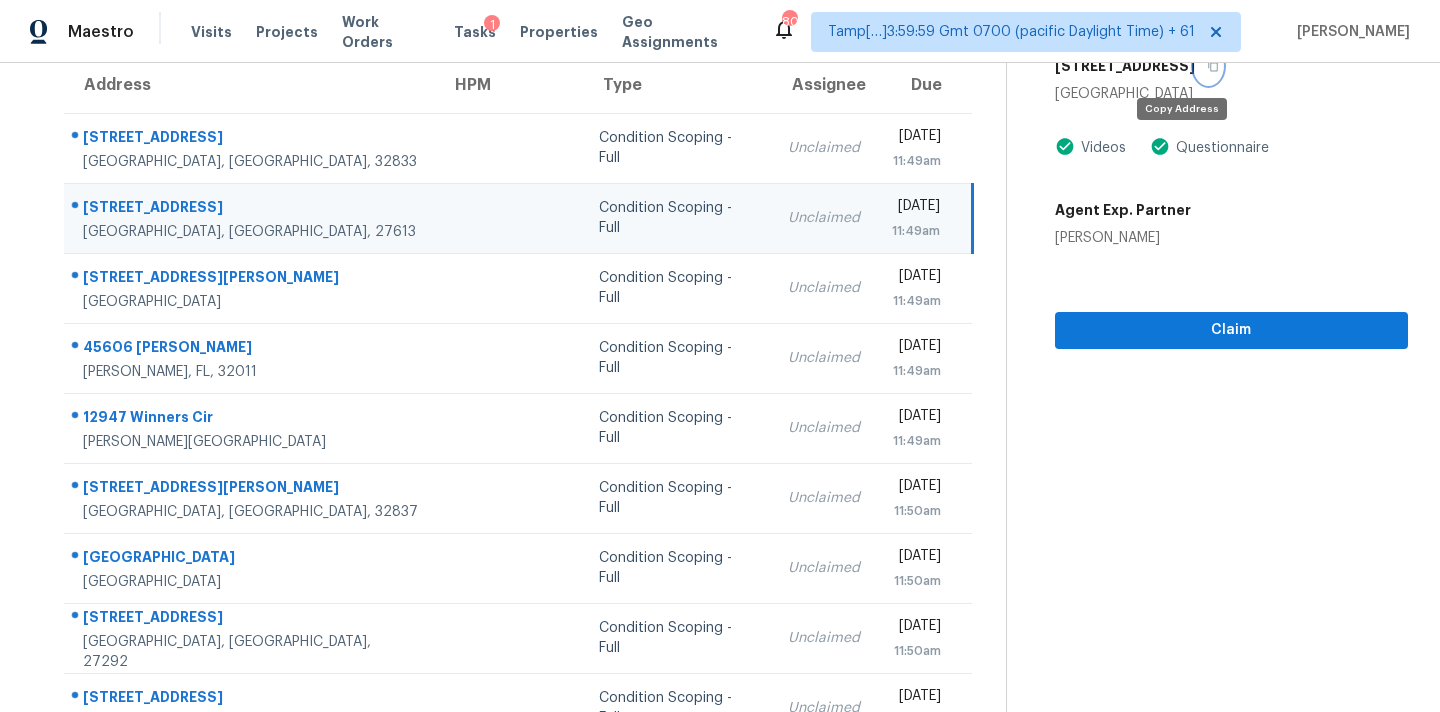 click 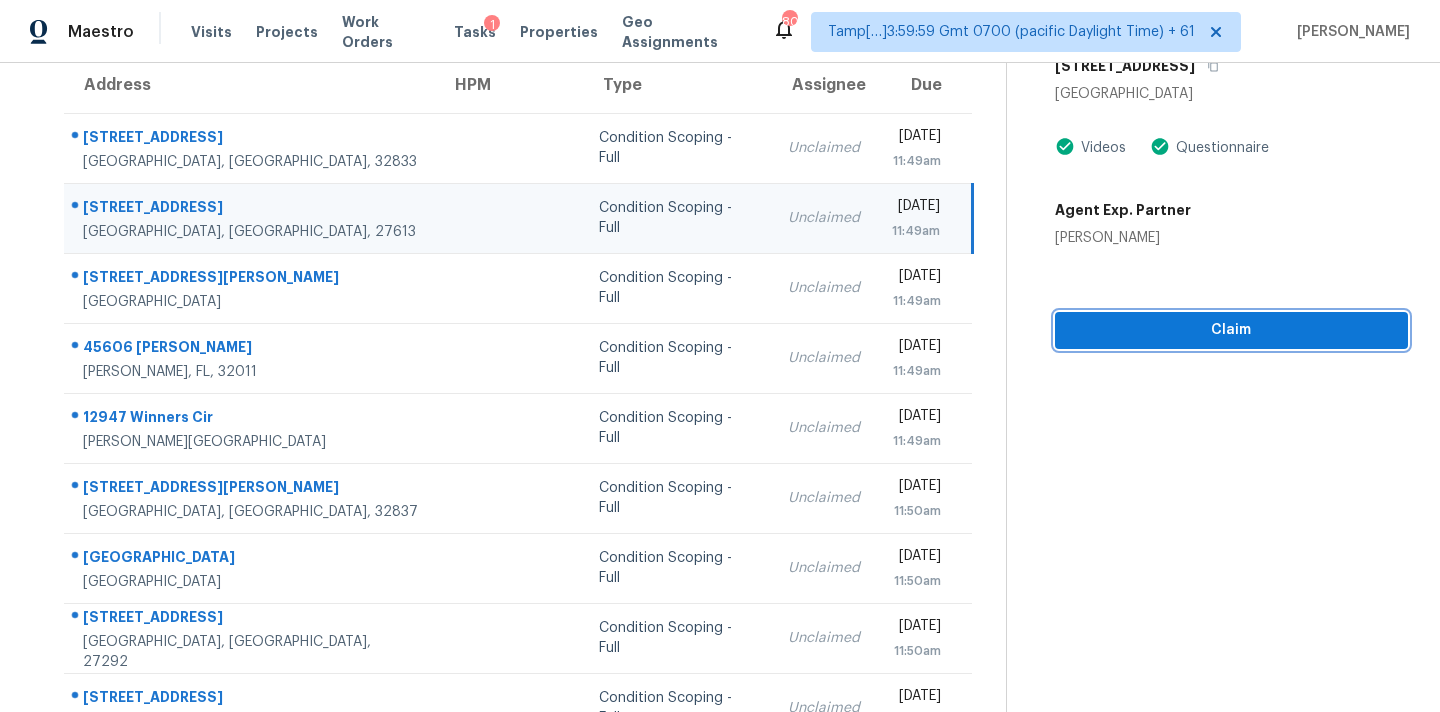 click on "Claim" at bounding box center [1231, 330] 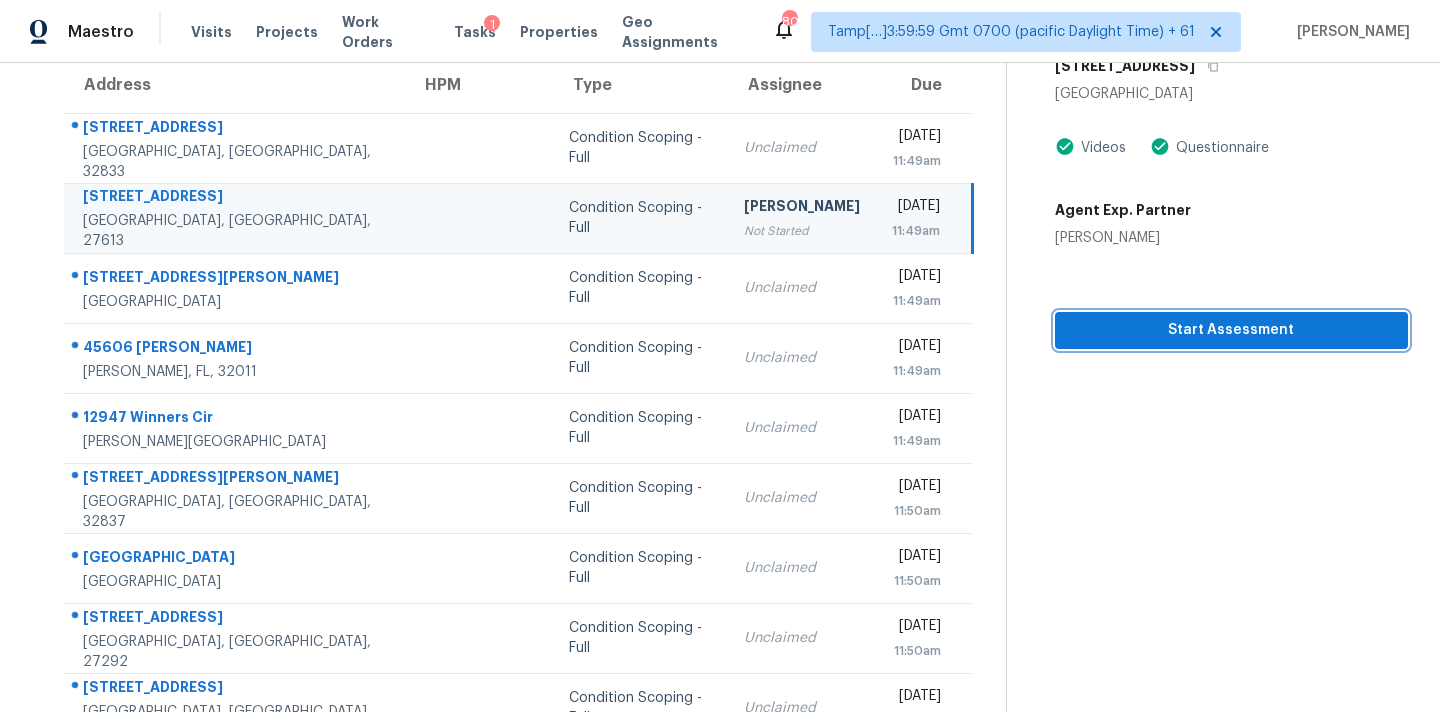 click on "Start Assessment" at bounding box center (1231, 330) 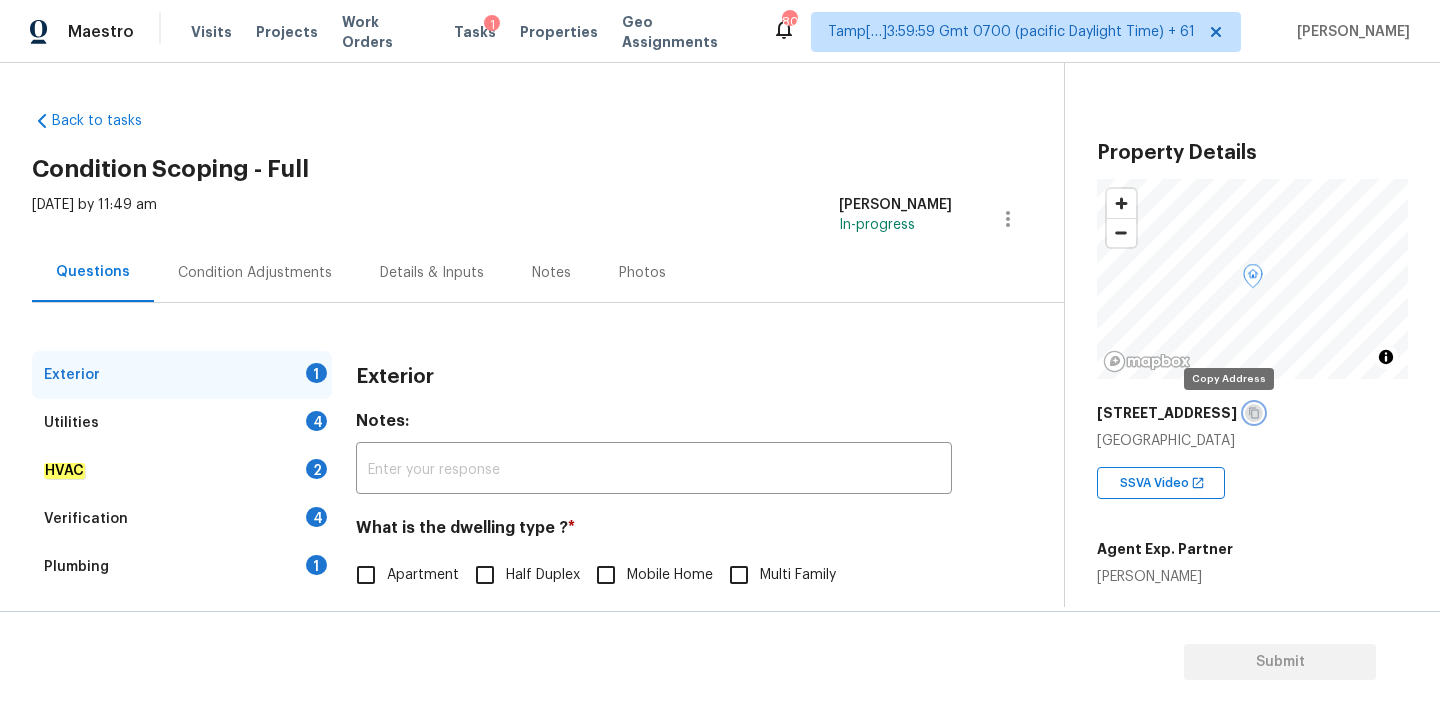 click 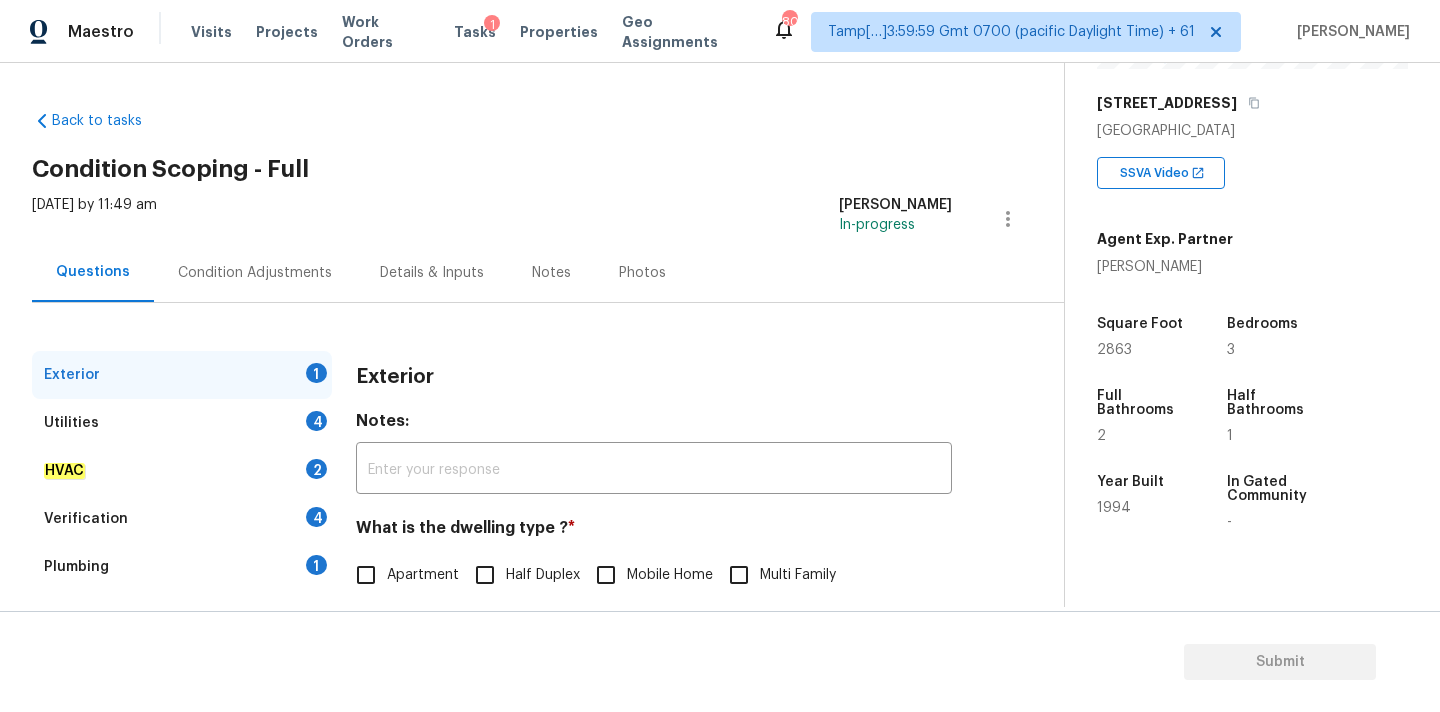 scroll, scrollTop: 423, scrollLeft: 0, axis: vertical 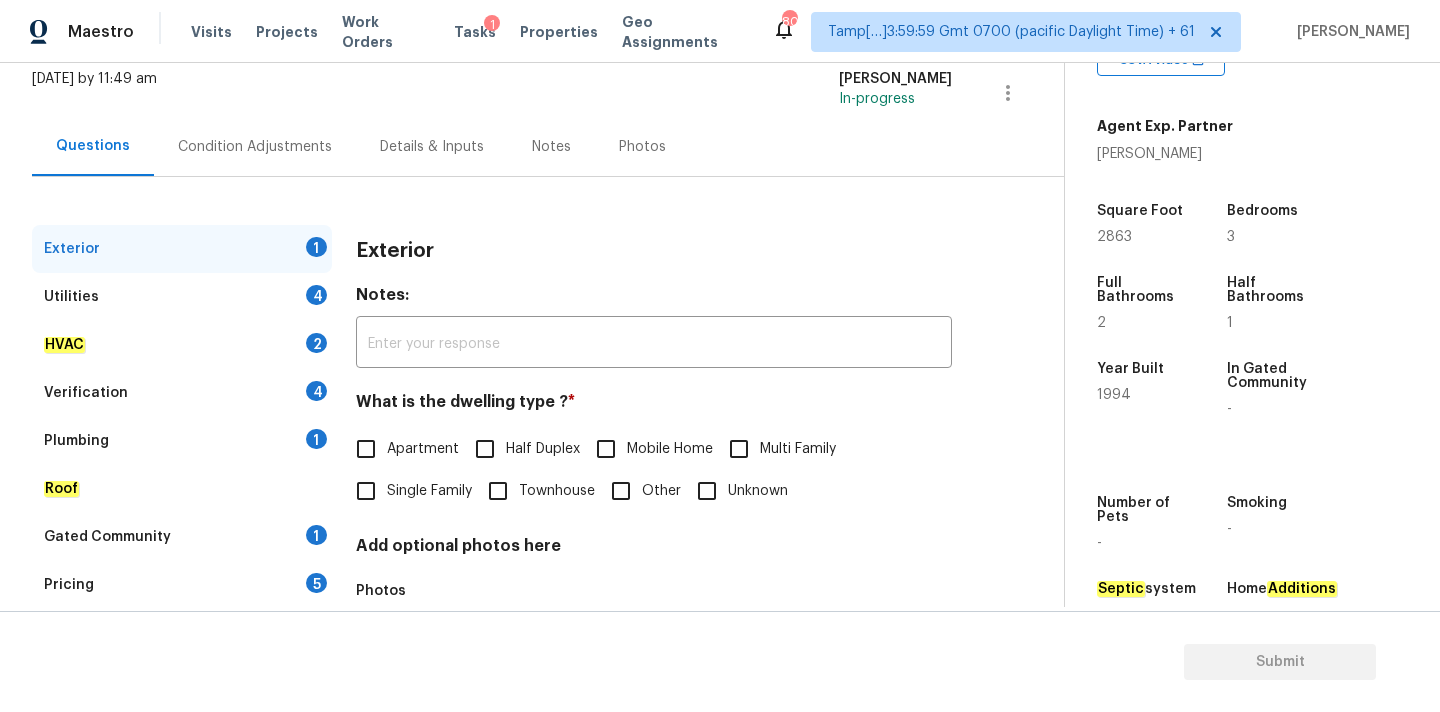 click on "Single Family" at bounding box center [429, 491] 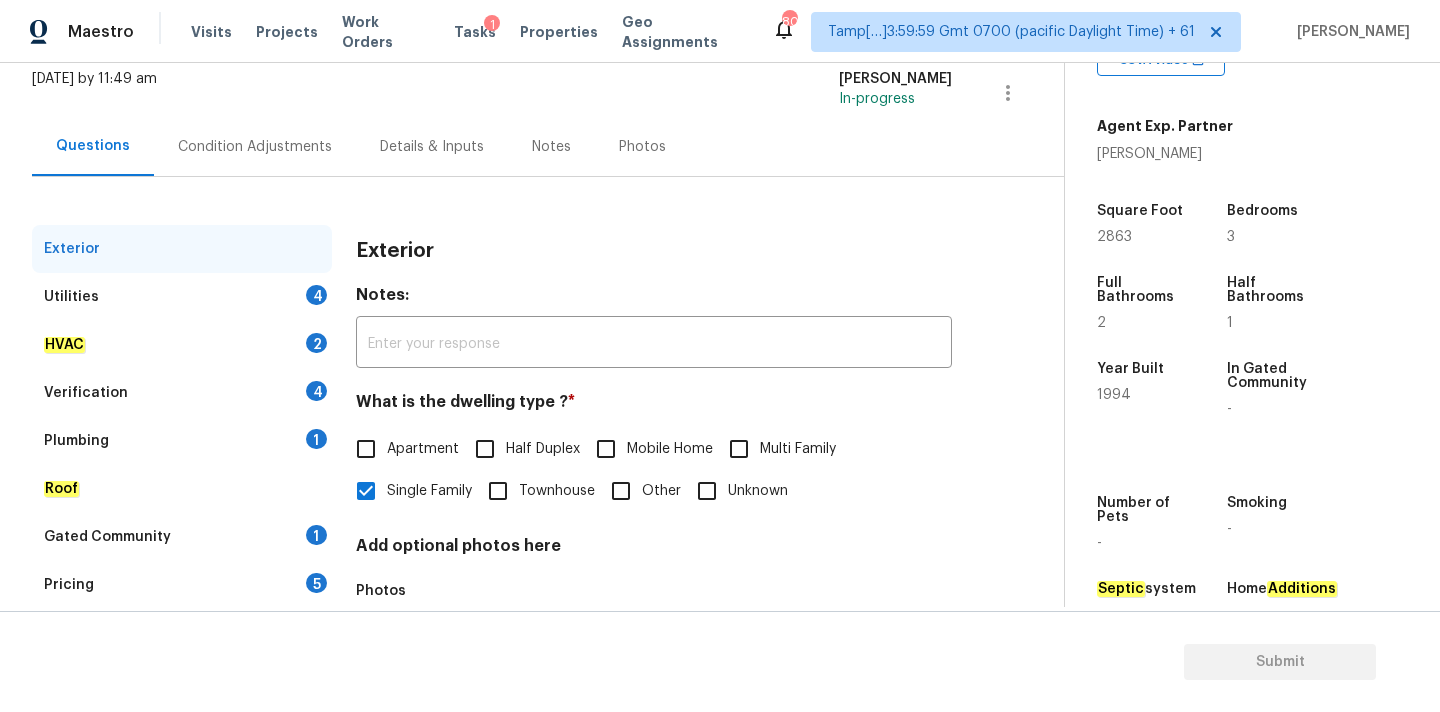 click on "Condition Adjustments" at bounding box center (255, 146) 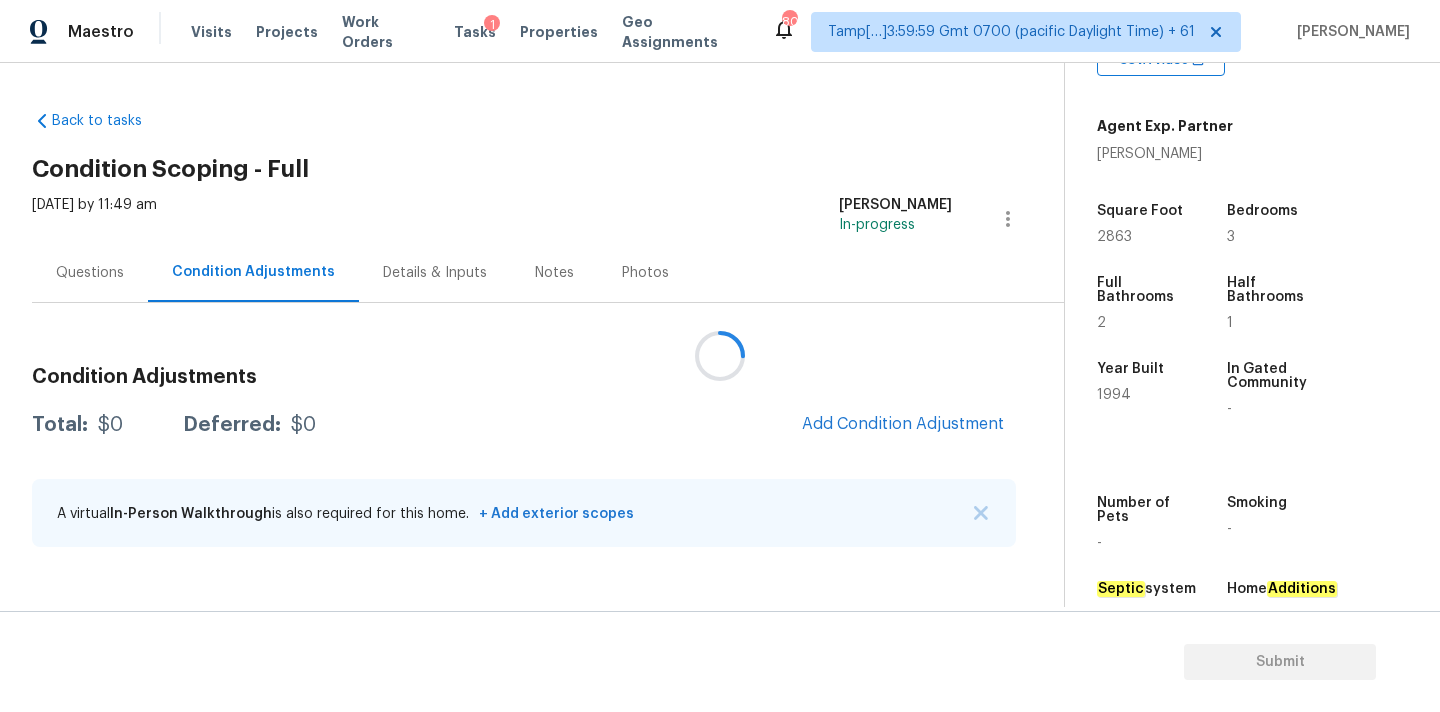 scroll, scrollTop: 0, scrollLeft: 0, axis: both 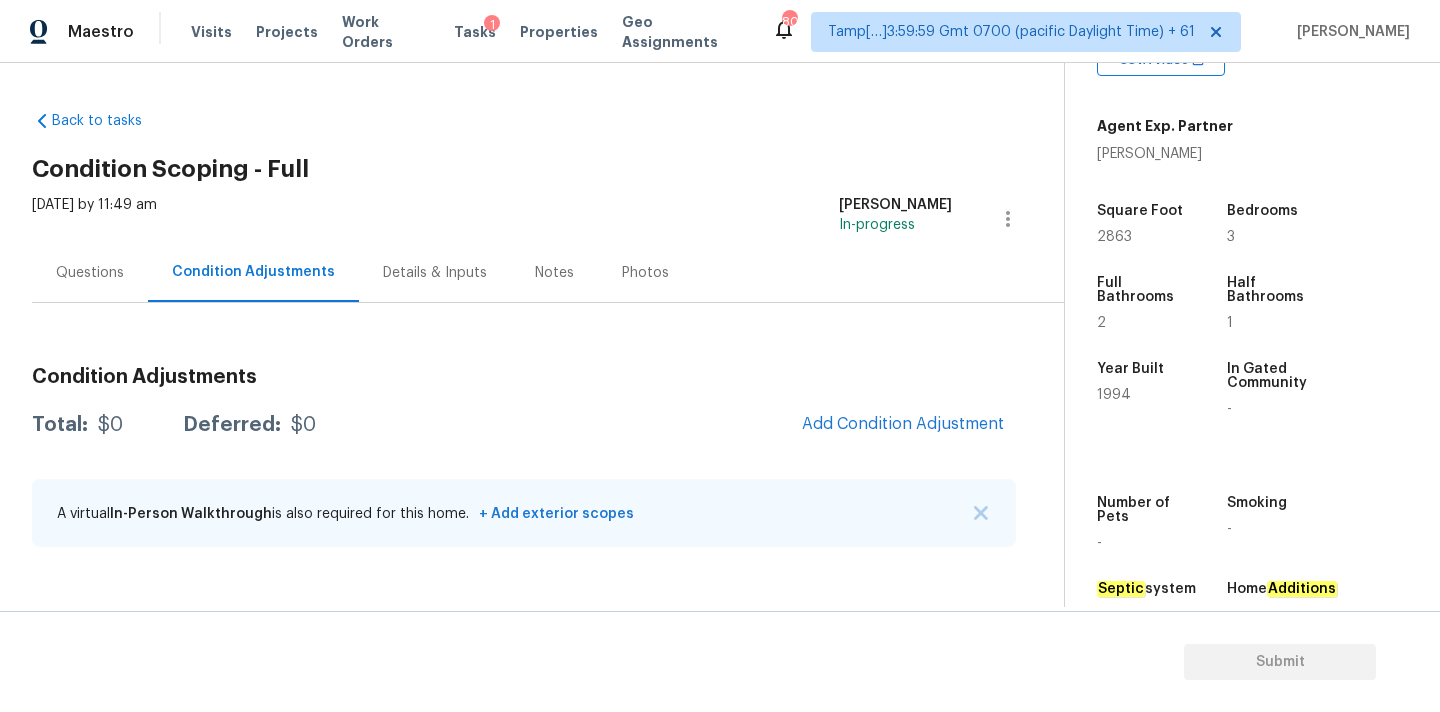 click on "Condition Adjustments Total:  $0 Deferred:  $0 Add Condition Adjustment A virtual  In-Person Walkthrough  is also required for this home.   + Add exterior scopes" at bounding box center [524, 458] 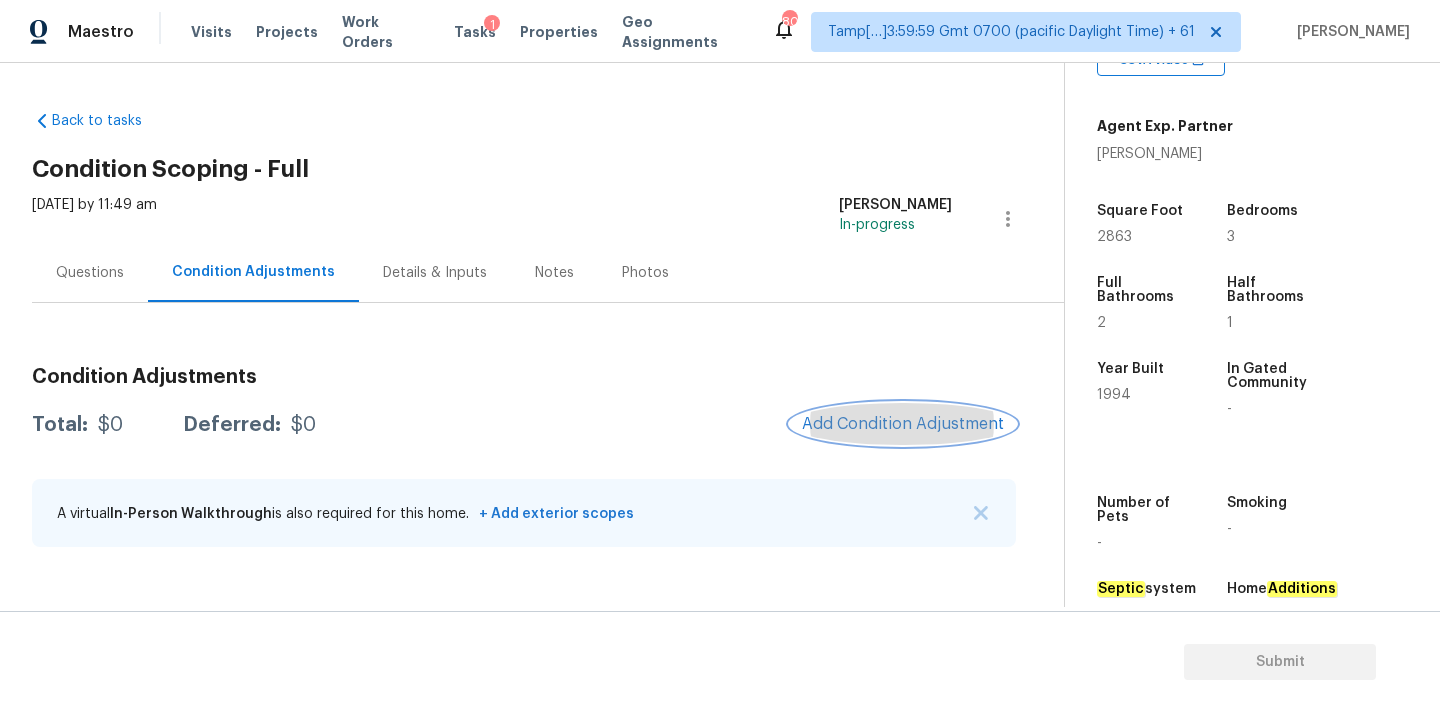 click on "Add Condition Adjustment" at bounding box center [903, 424] 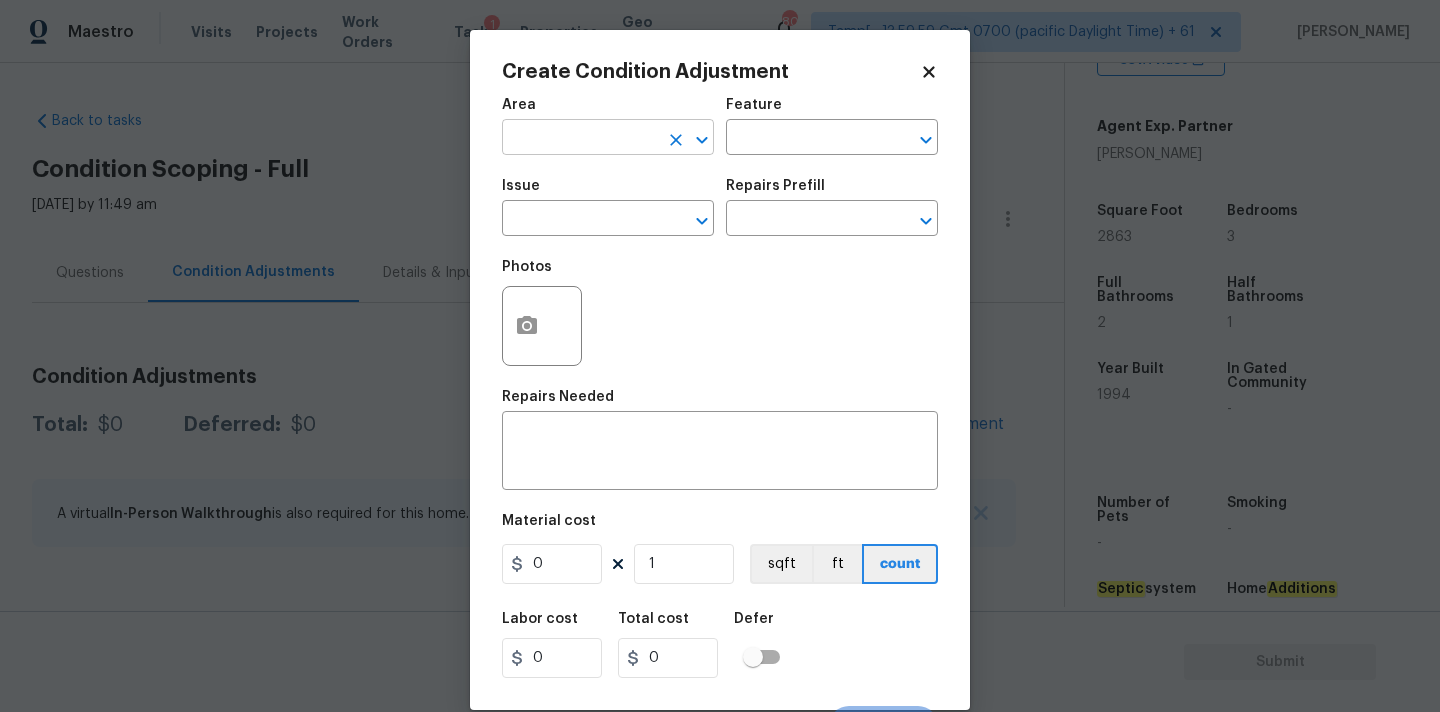 click at bounding box center (580, 139) 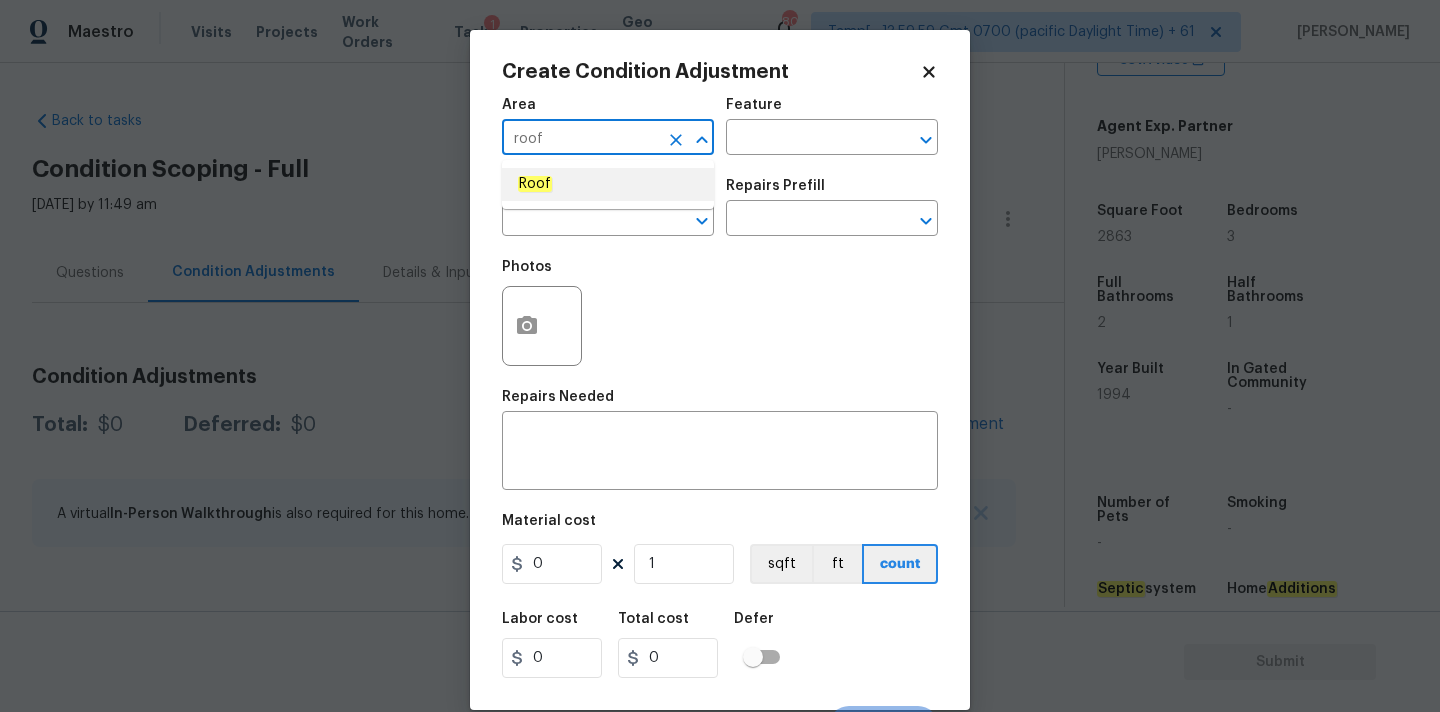 click on "Roof" at bounding box center (608, 184) 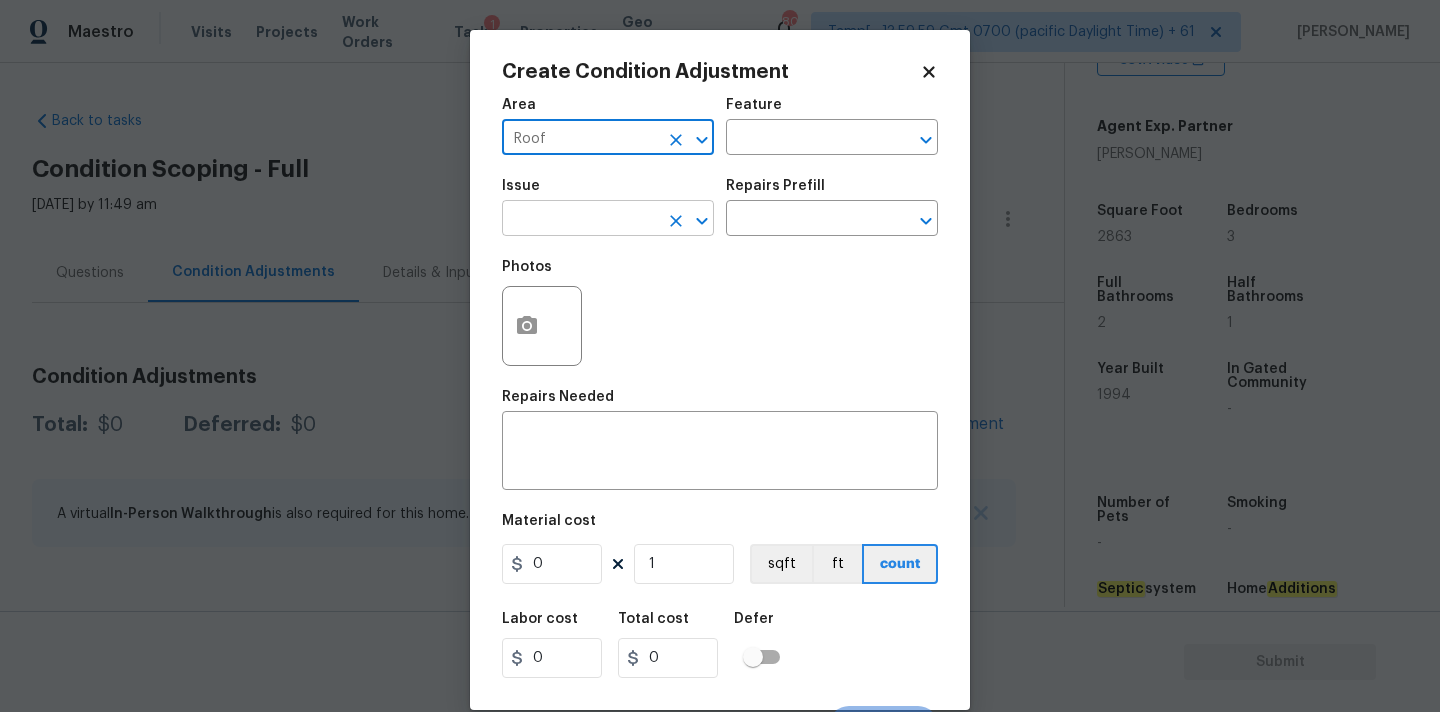 type on "Roof" 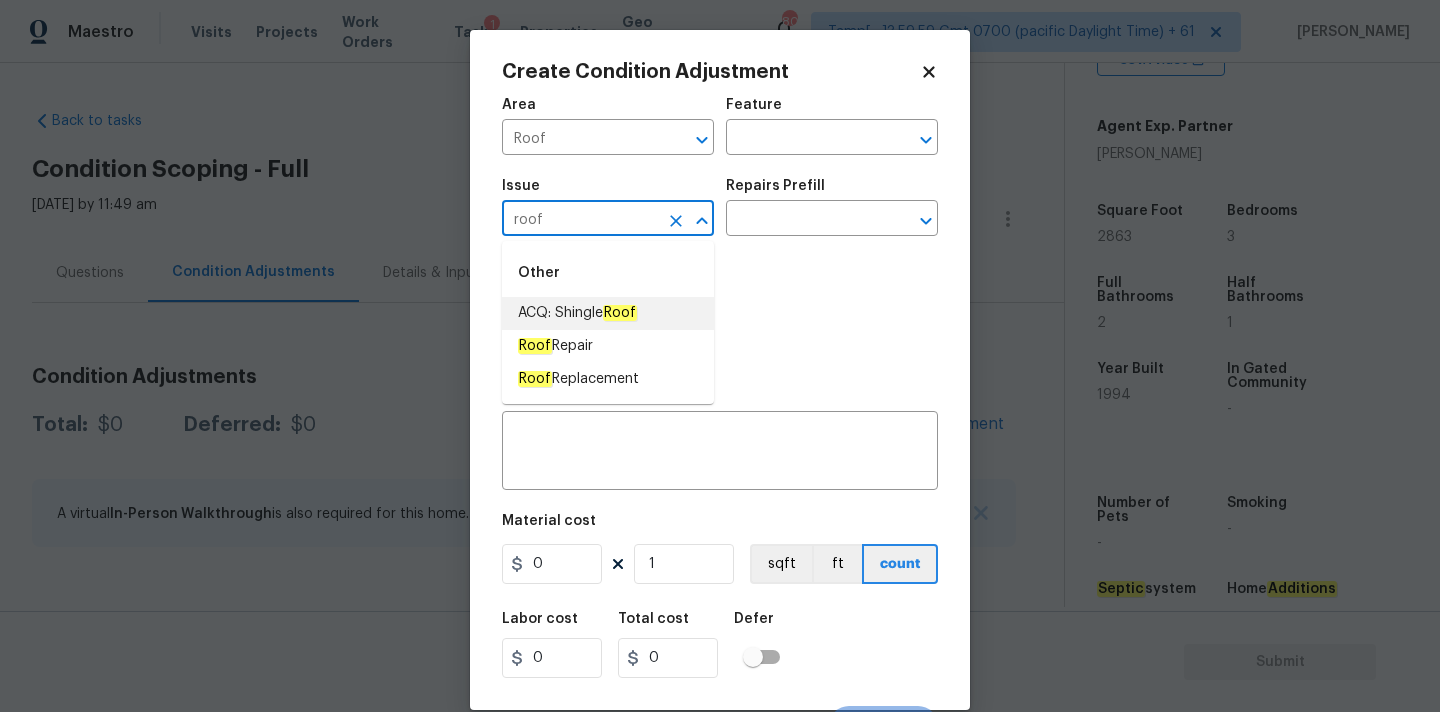 click on "ACQ: Shingle  Roof" at bounding box center [577, 313] 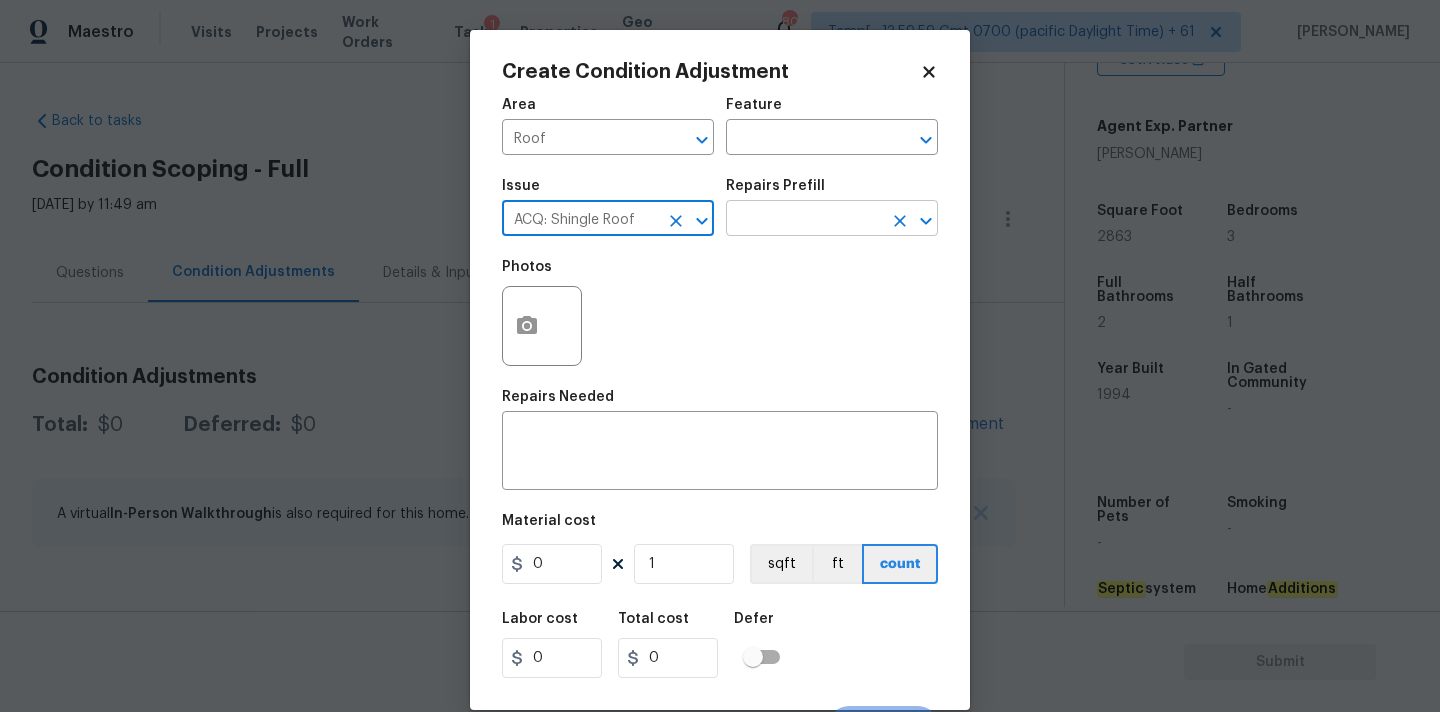 type on "ACQ: Shingle Roof" 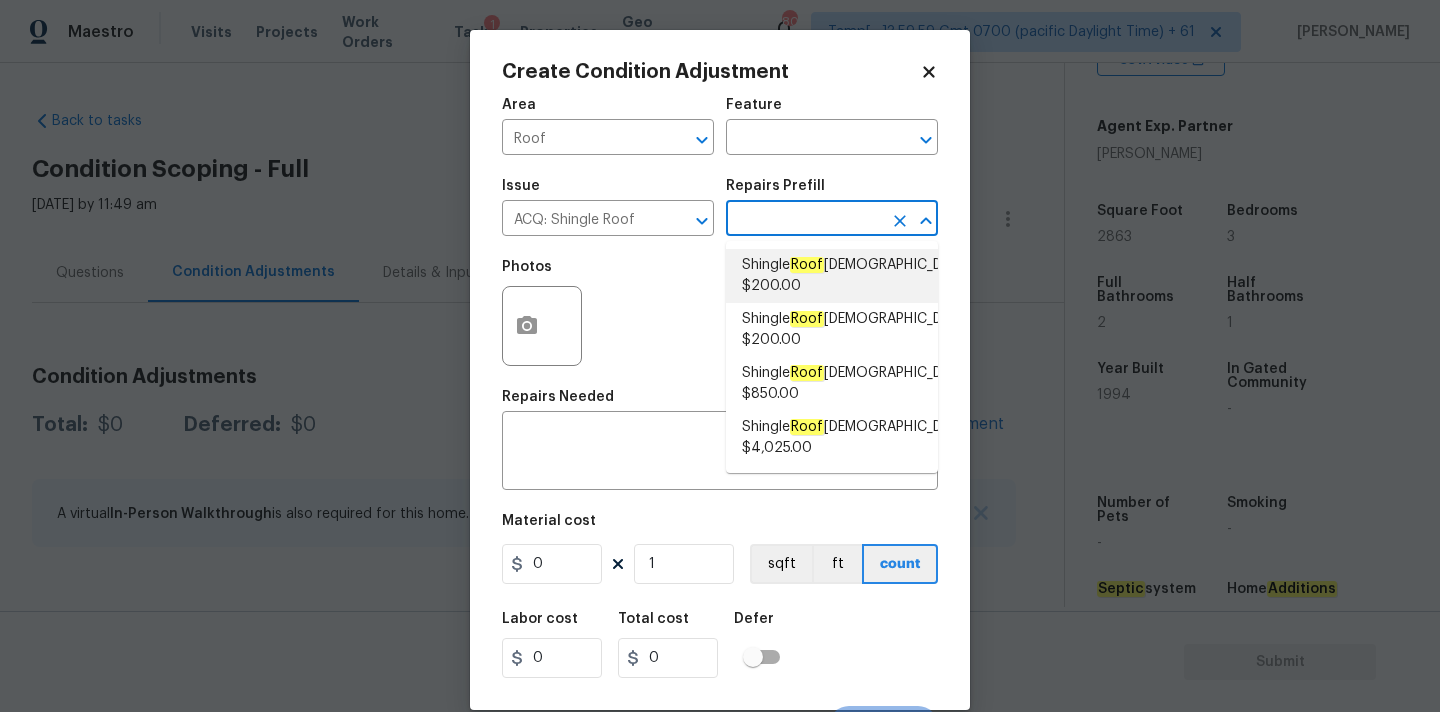 click on "Shingle  Roof  [DEMOGRAPHIC_DATA] $200.00" at bounding box center (856, 276) 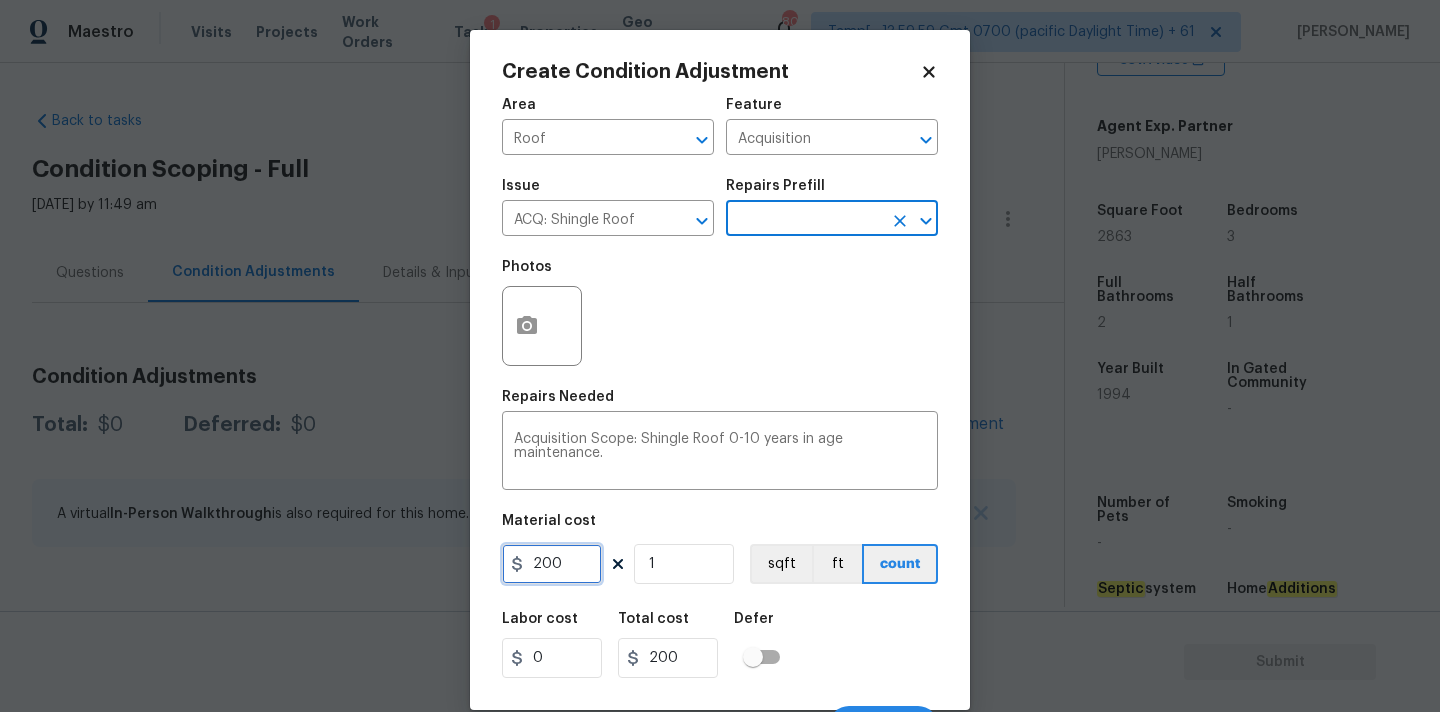 click on "200" at bounding box center [552, 564] 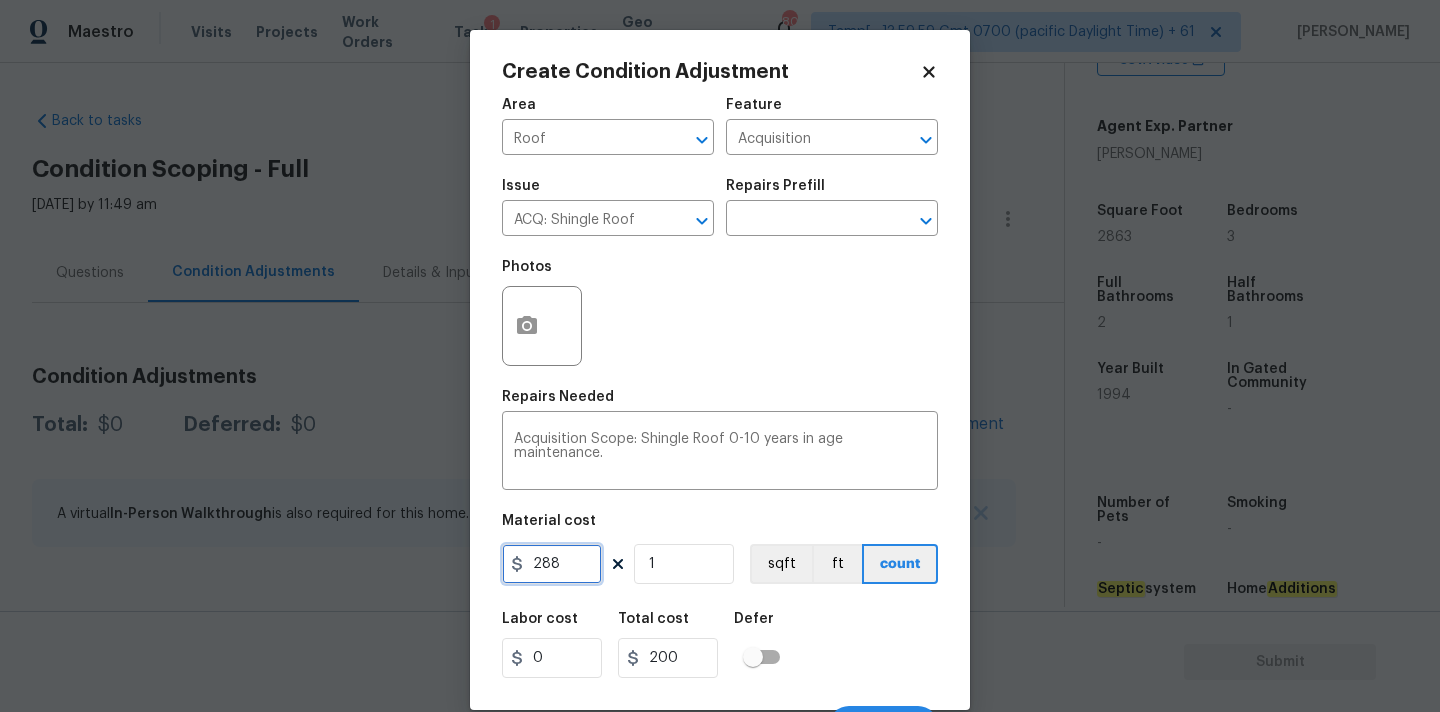 type on "288" 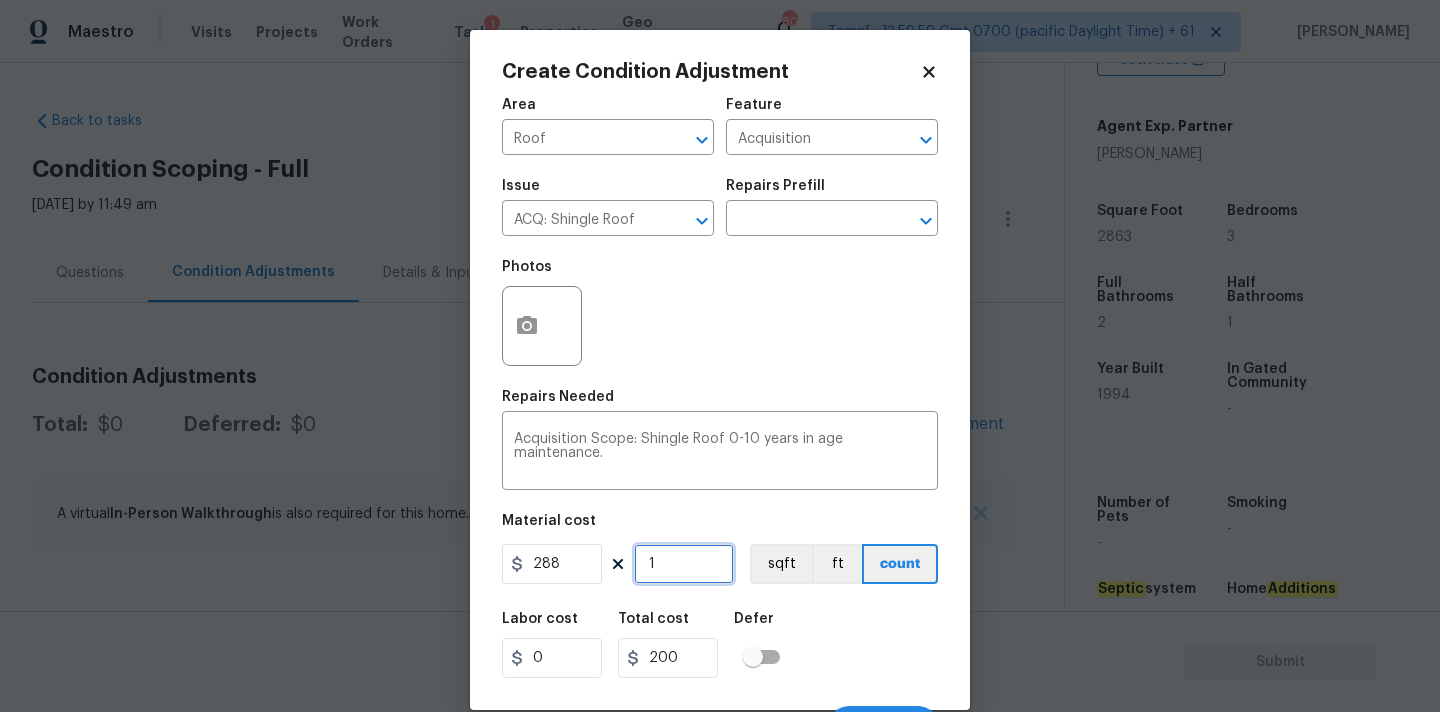 type on "288" 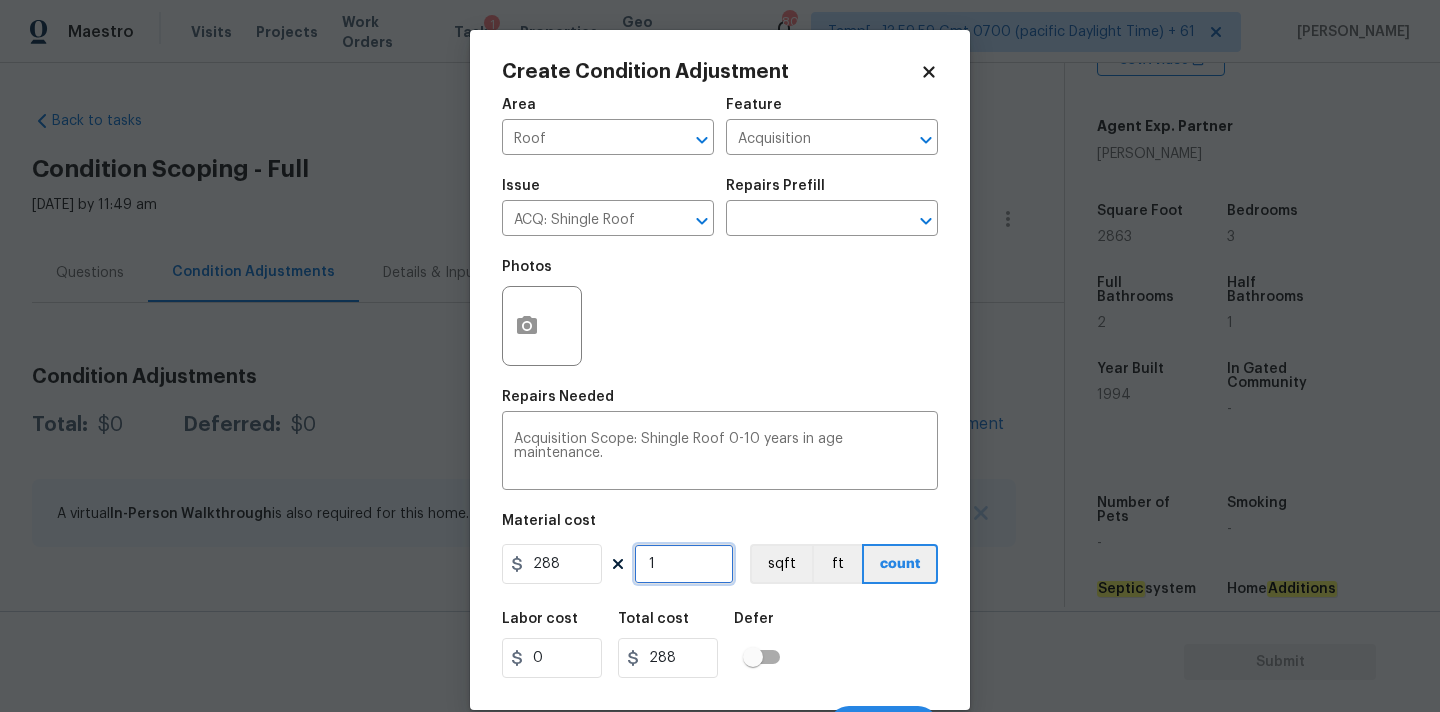 scroll, scrollTop: 35, scrollLeft: 0, axis: vertical 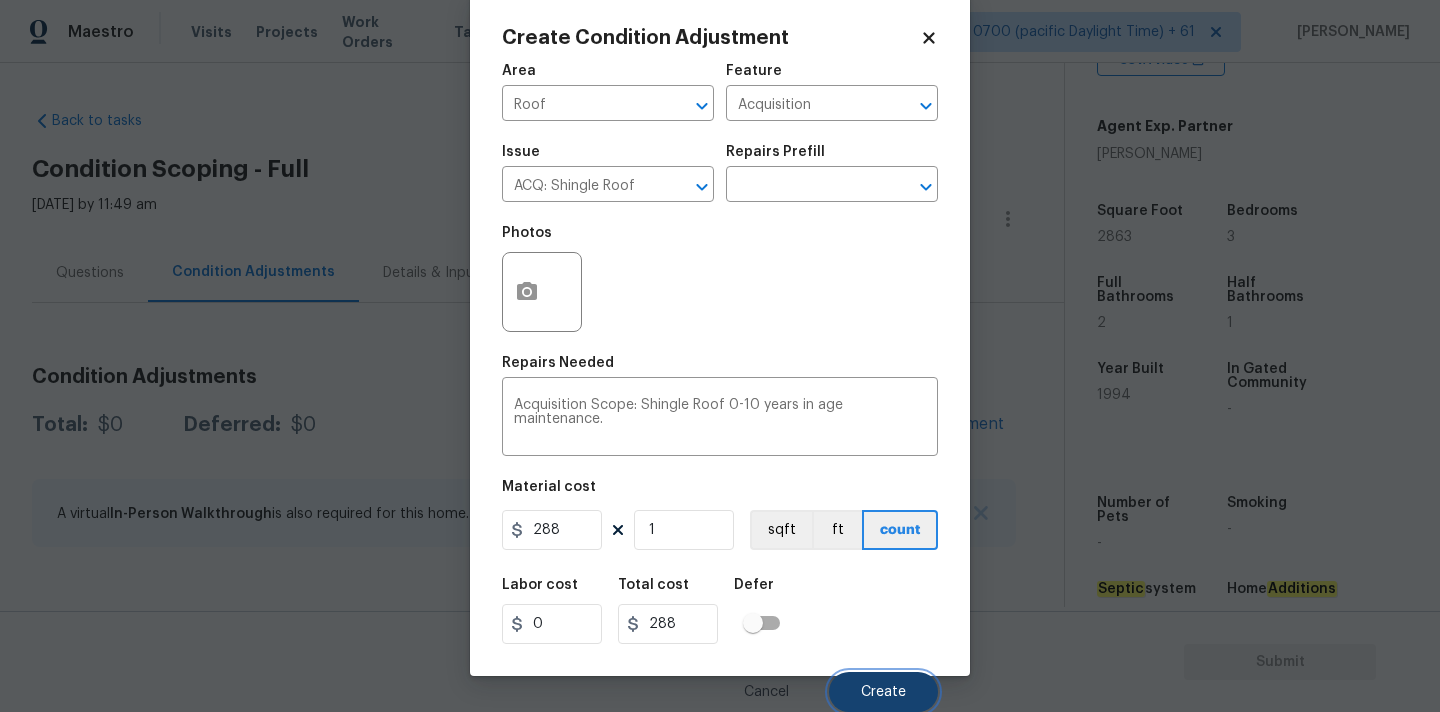 click on "Create" at bounding box center [883, 692] 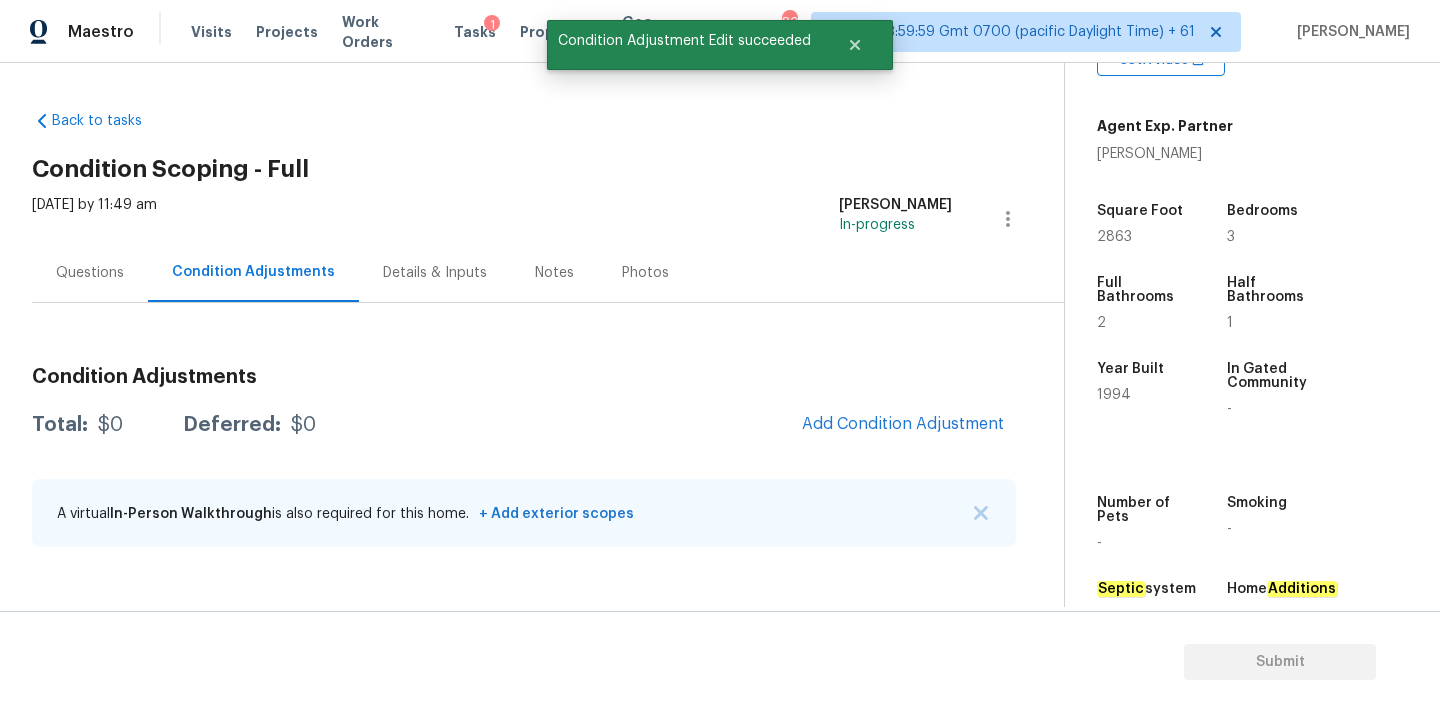 scroll, scrollTop: 28, scrollLeft: 0, axis: vertical 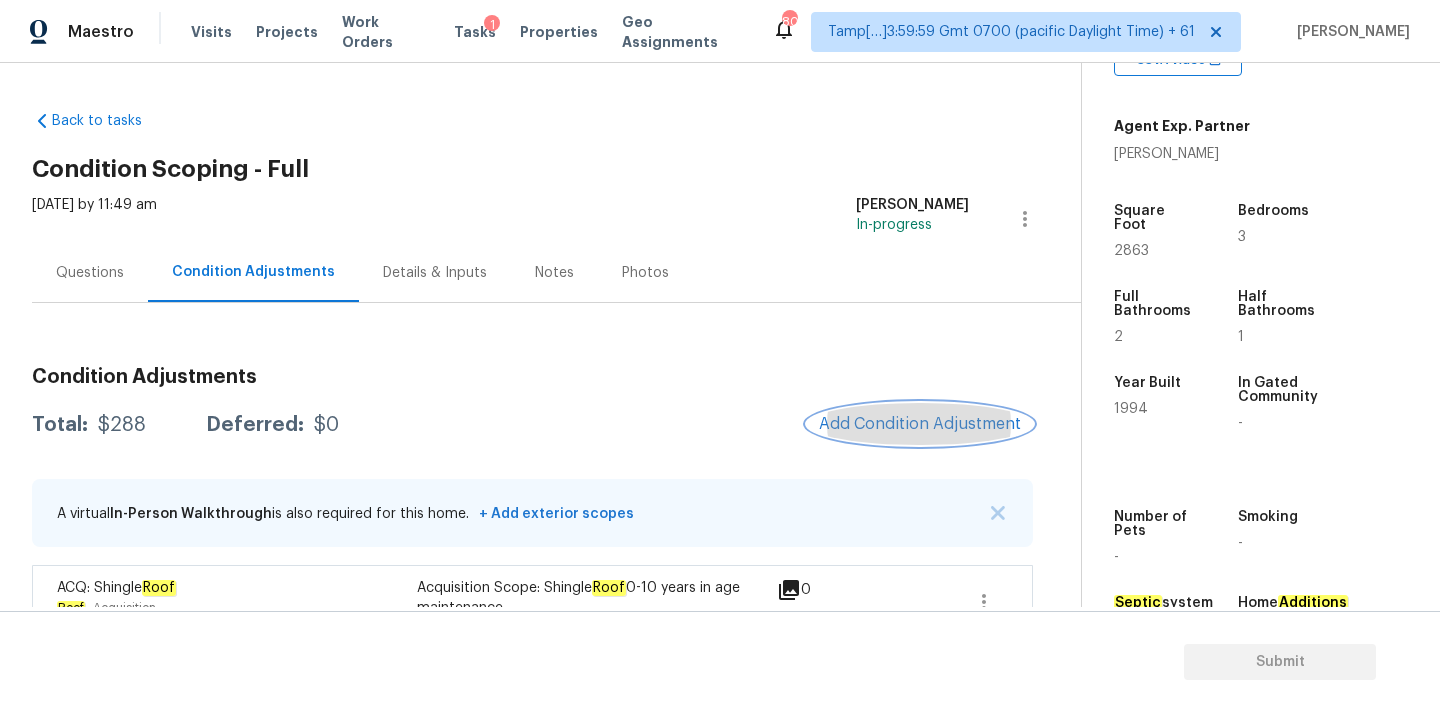 click on "Add Condition Adjustment" at bounding box center [920, 424] 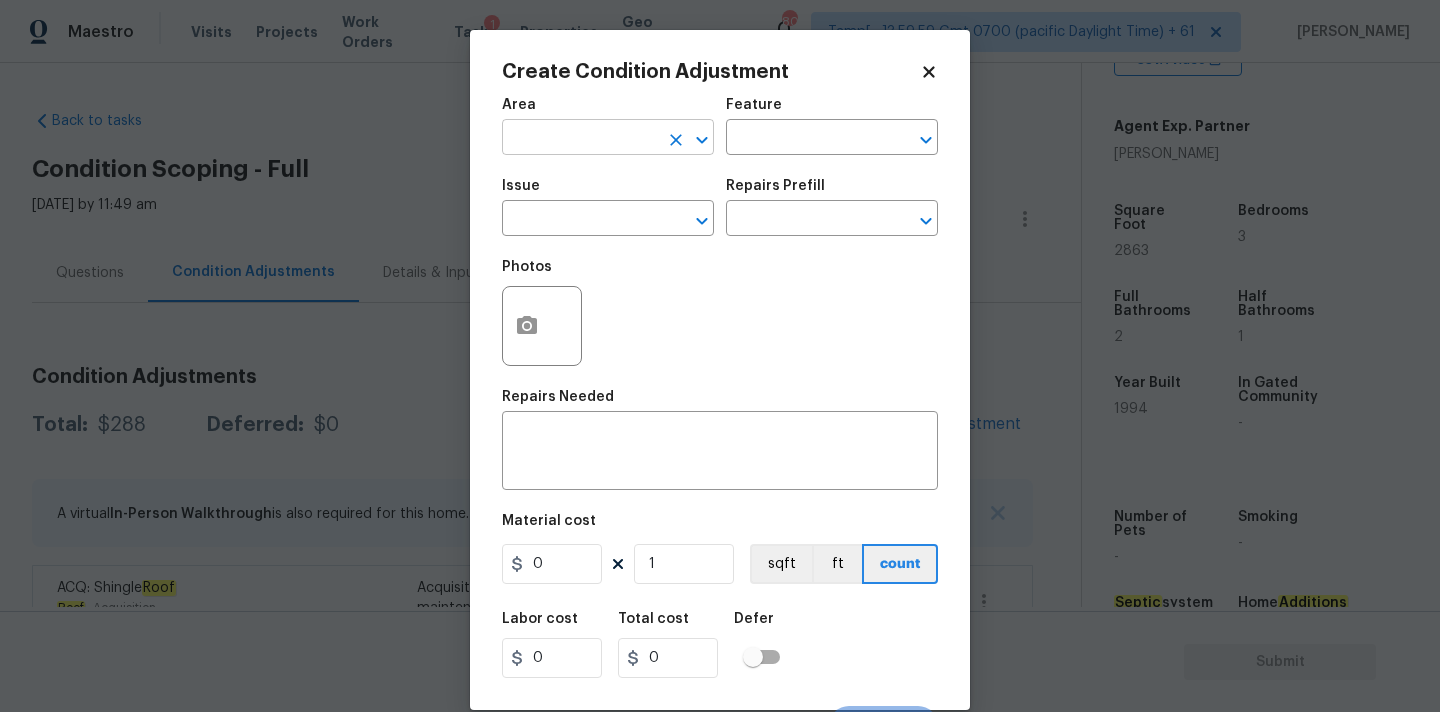click at bounding box center (580, 139) 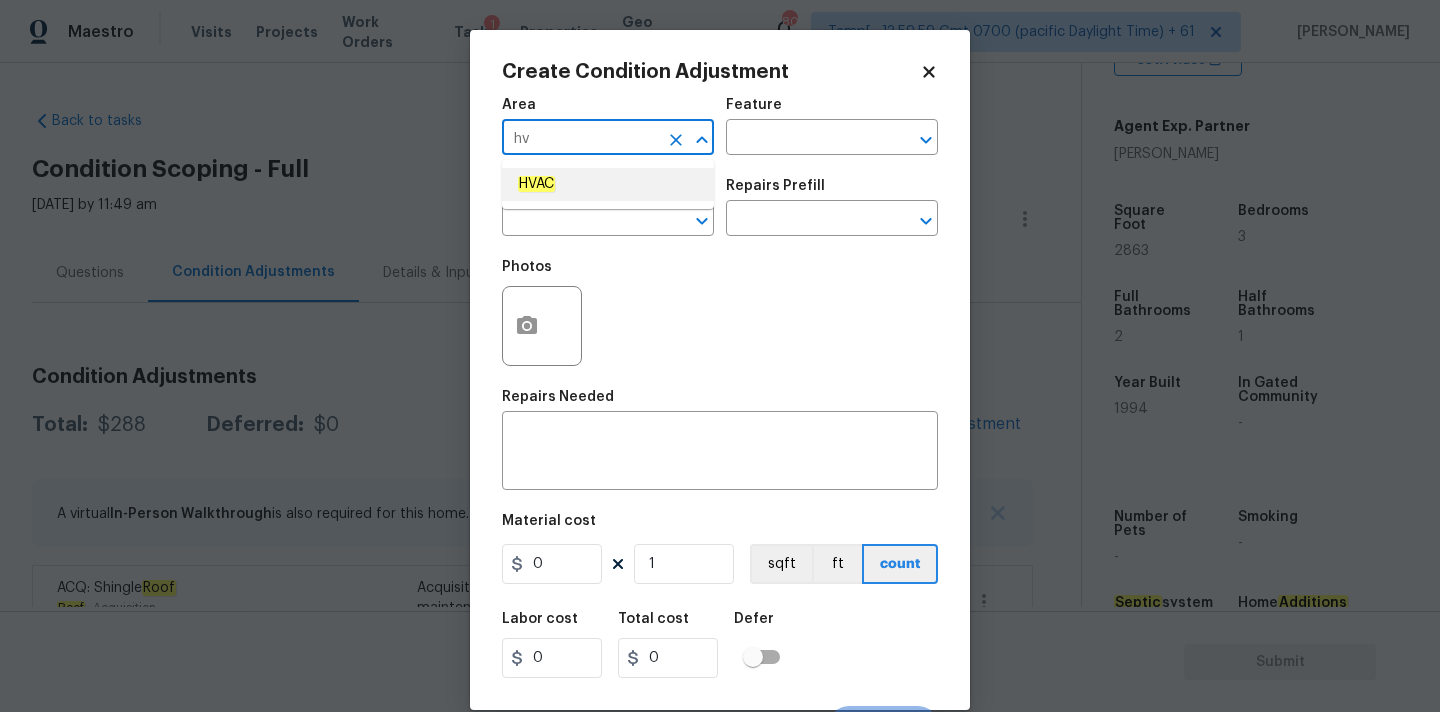 click on "HVAC" at bounding box center (608, 184) 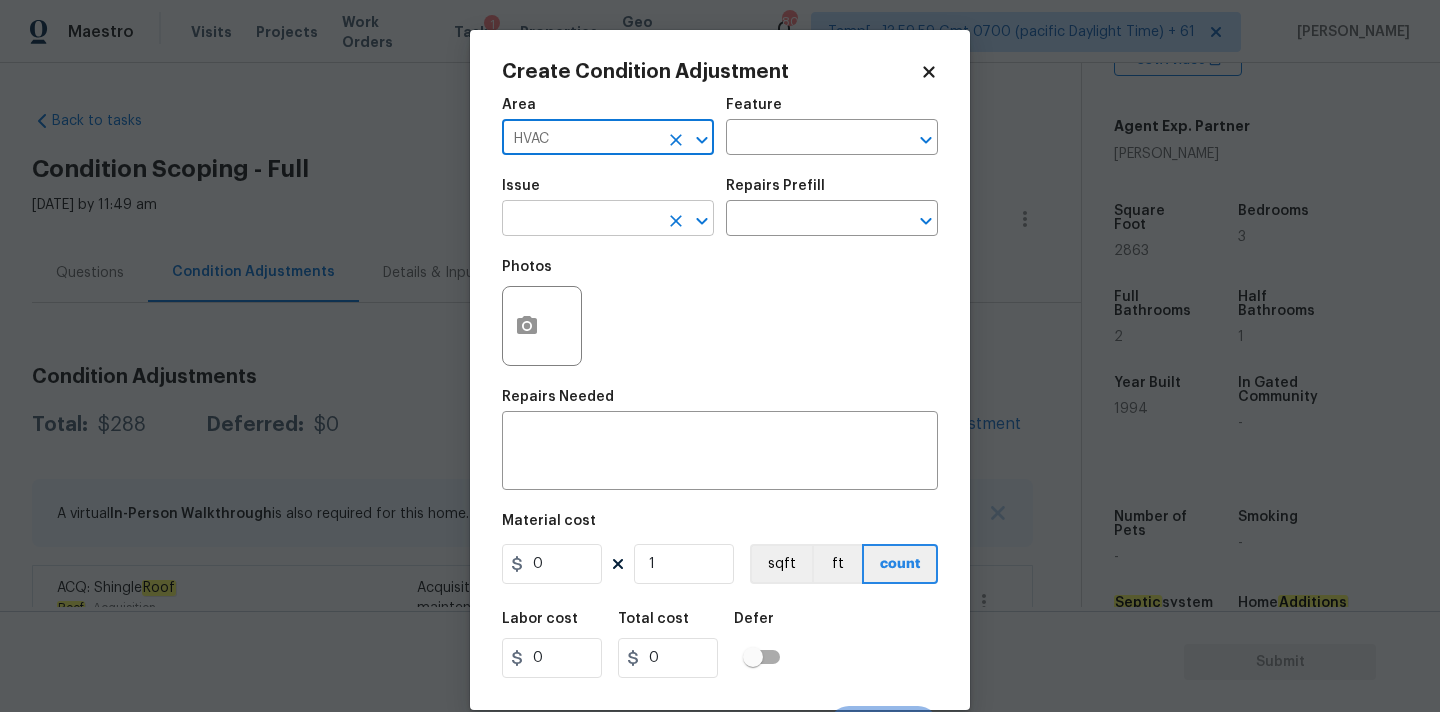 type on "HVAC" 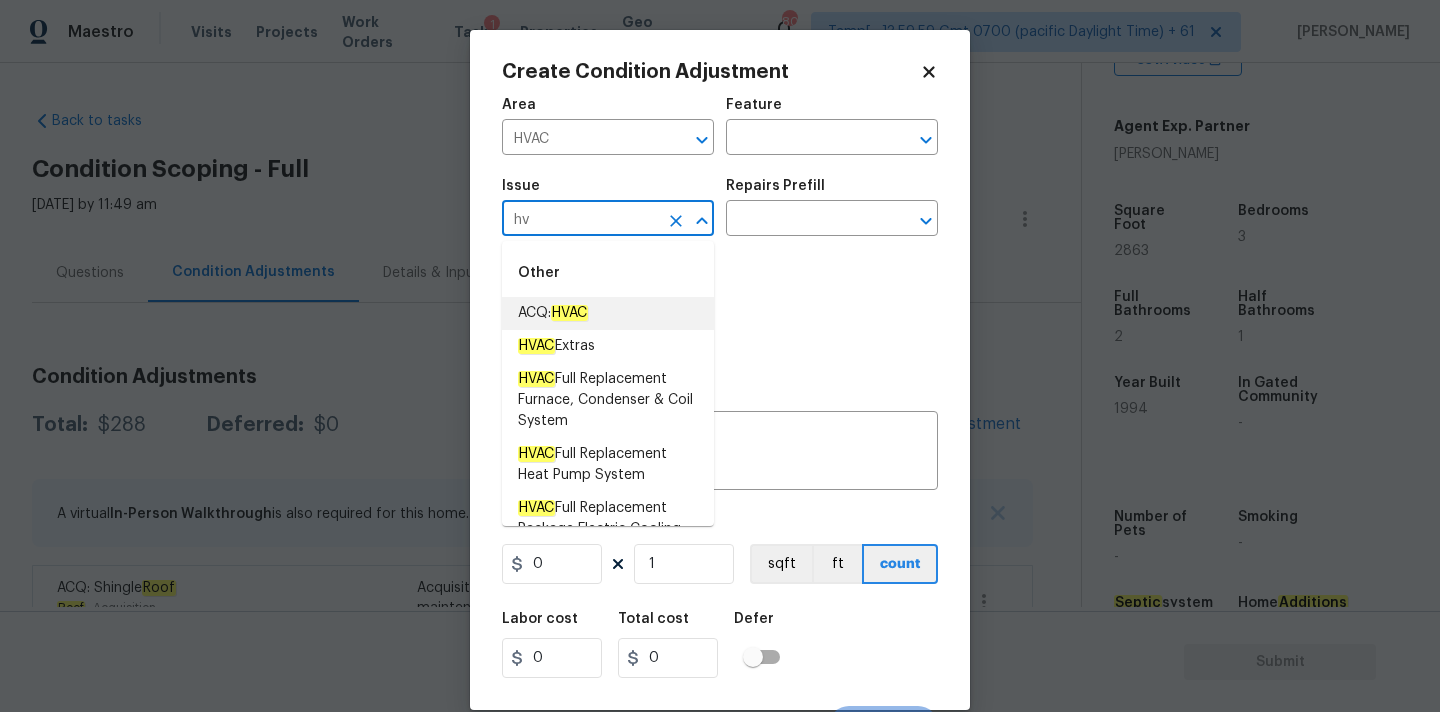 click on "HVAC" at bounding box center [569, 313] 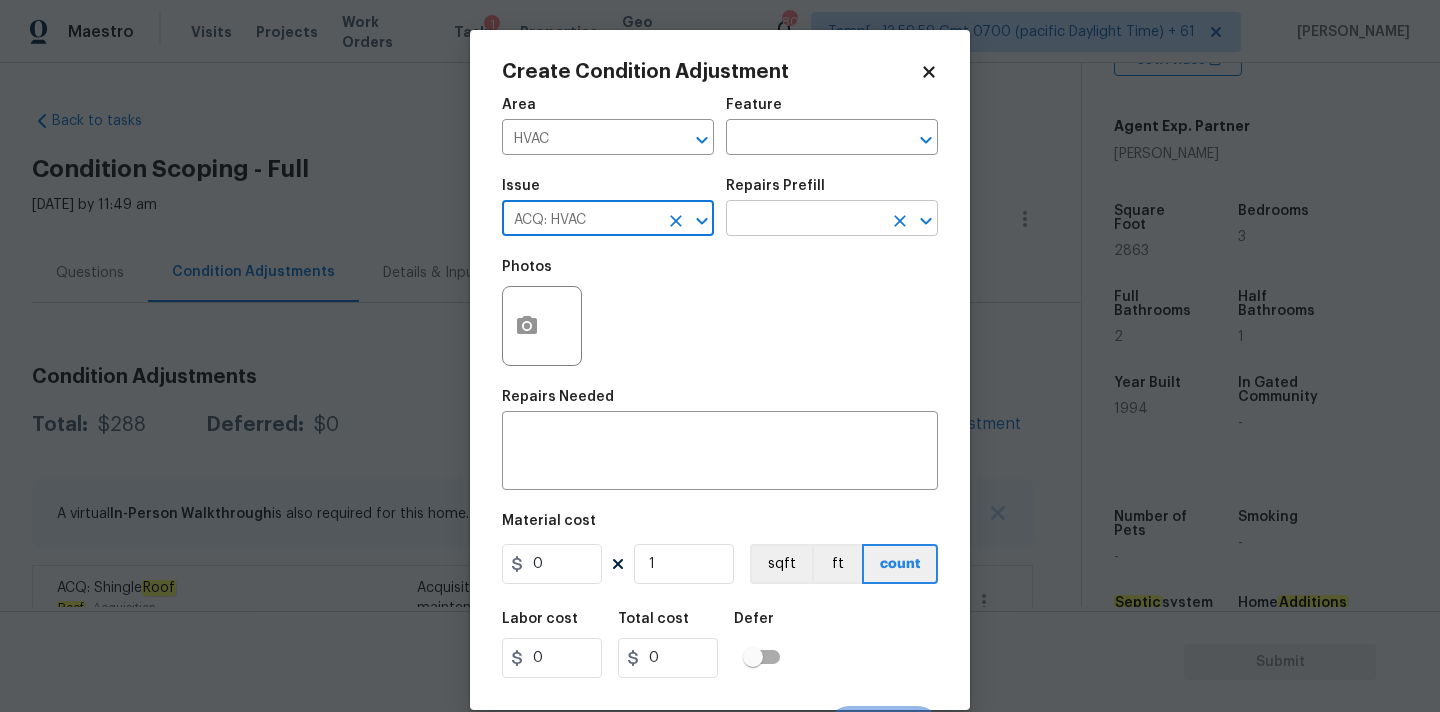 type on "ACQ: HVAC" 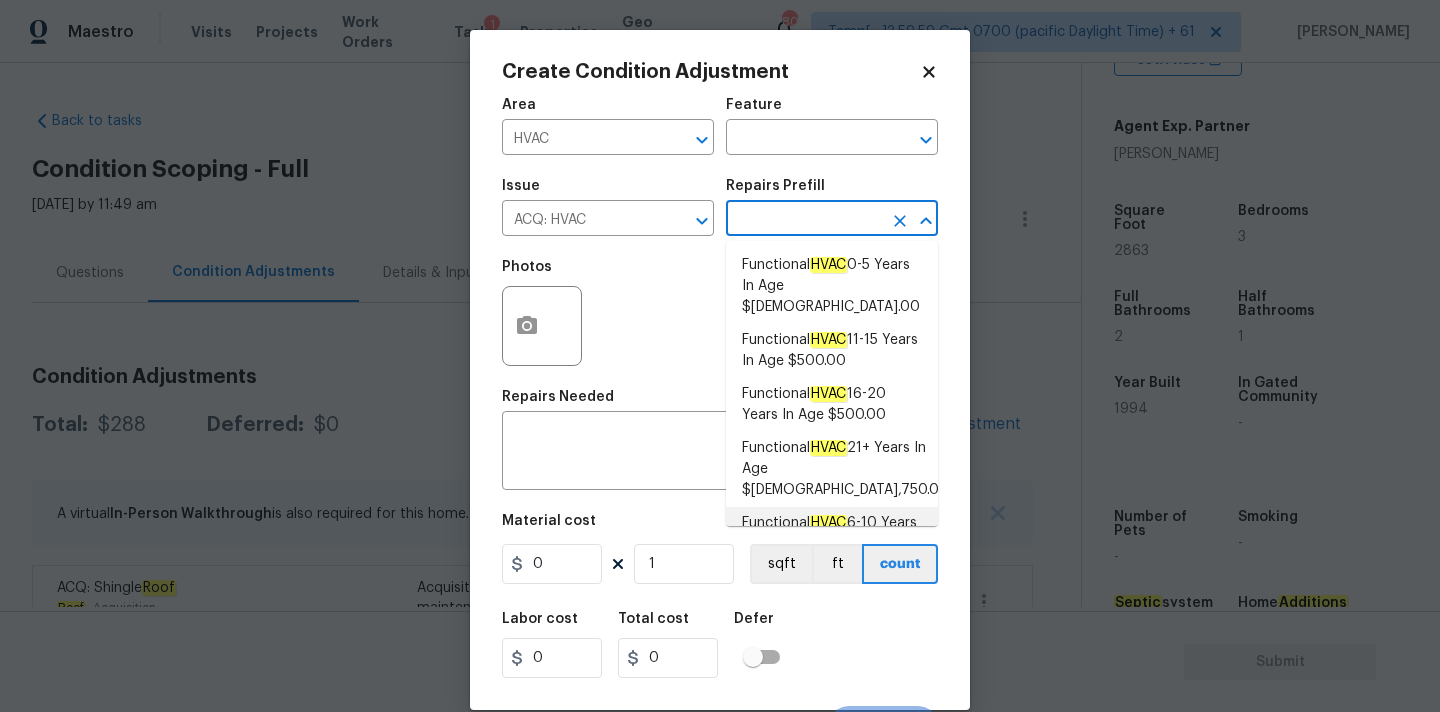click on "Functional  HVAC  6-10 Years In Age $402.00" at bounding box center [832, 534] 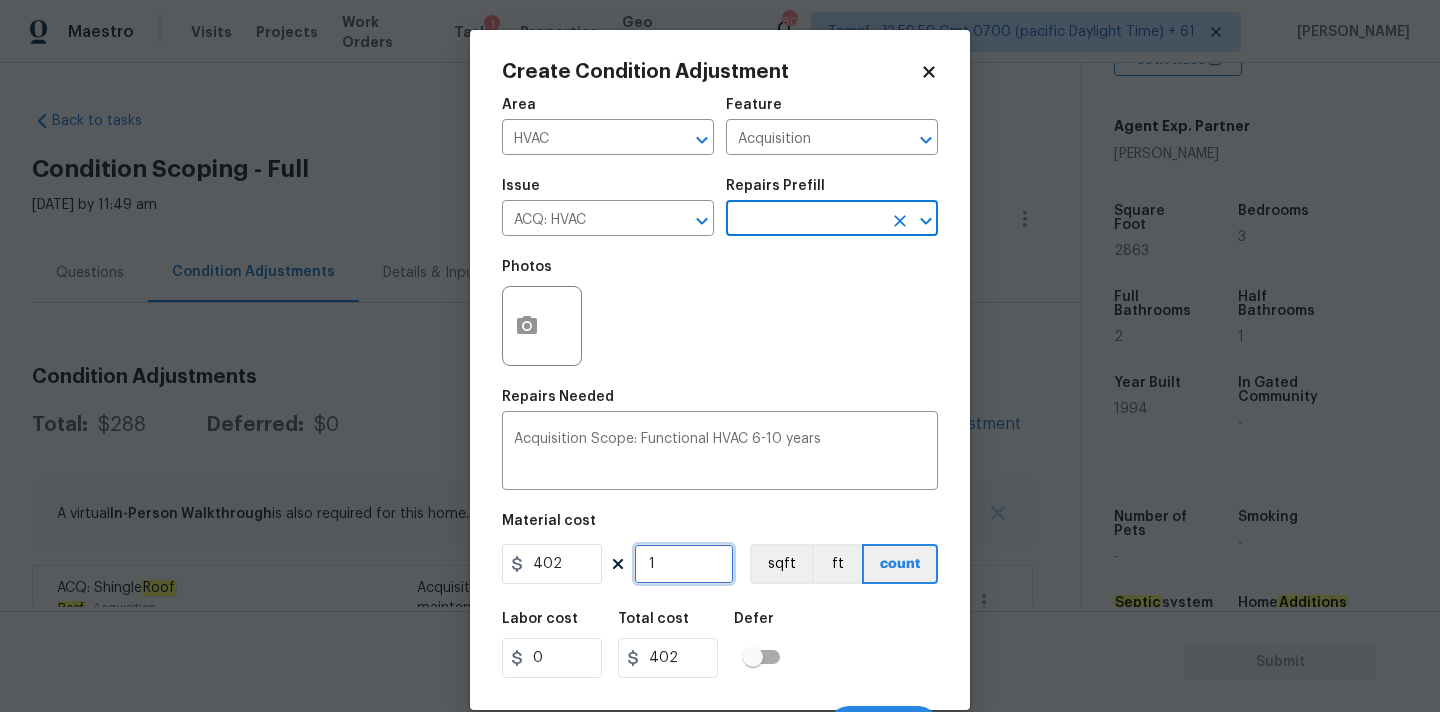 click on "1" at bounding box center [684, 564] 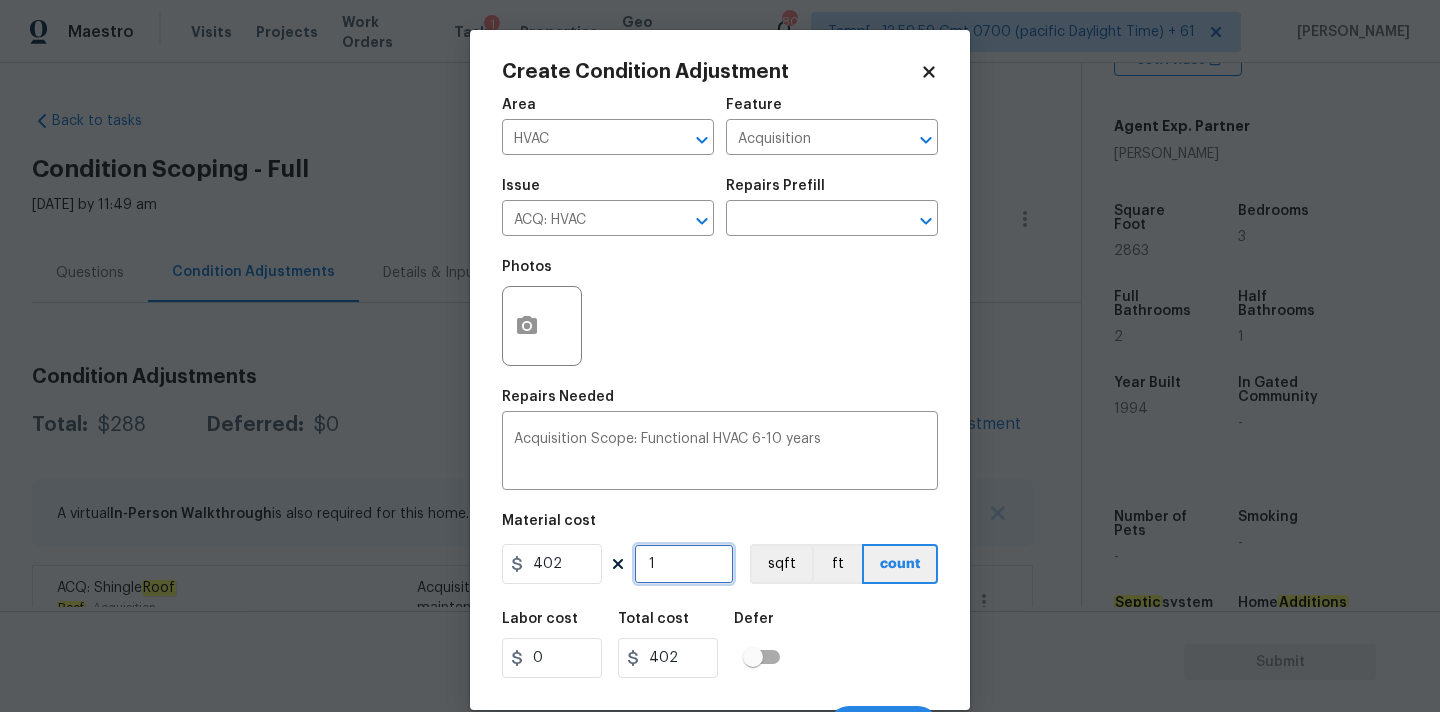 click on "1" at bounding box center (684, 564) 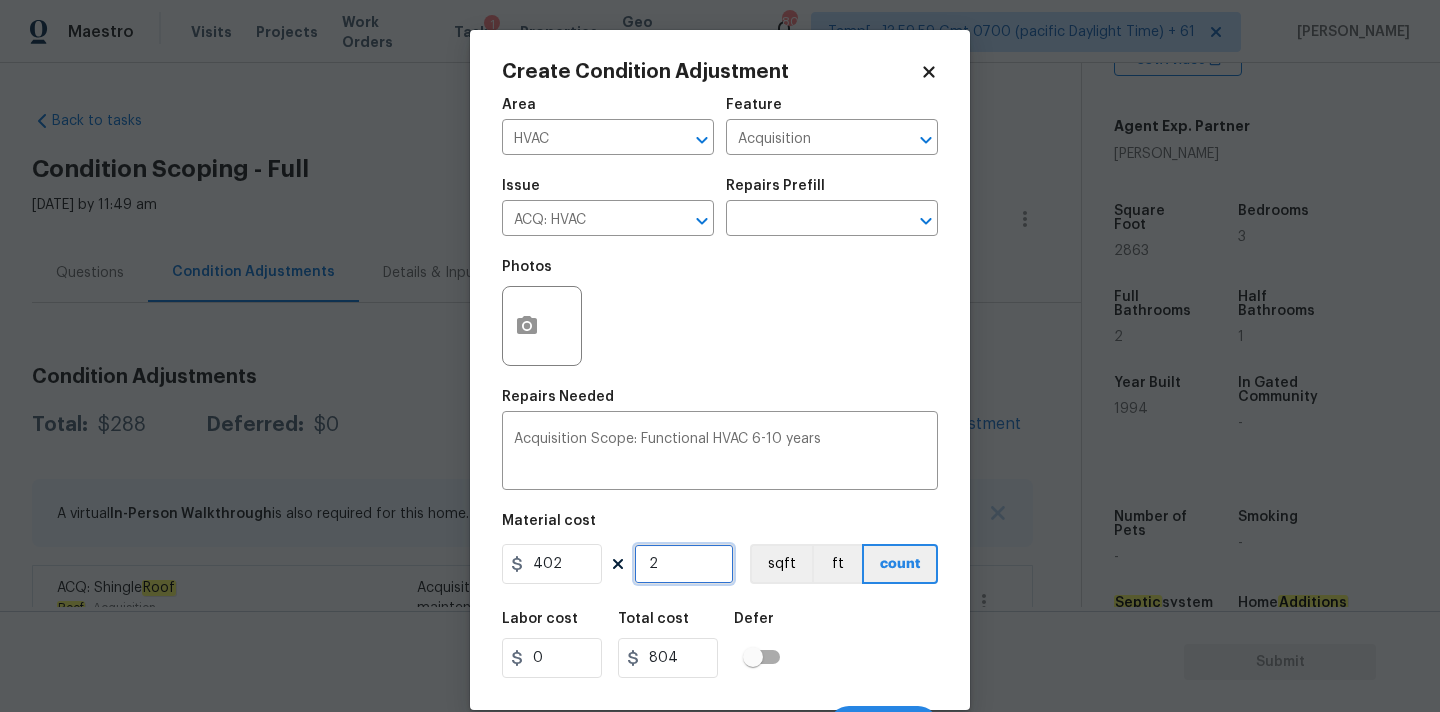type on "2" 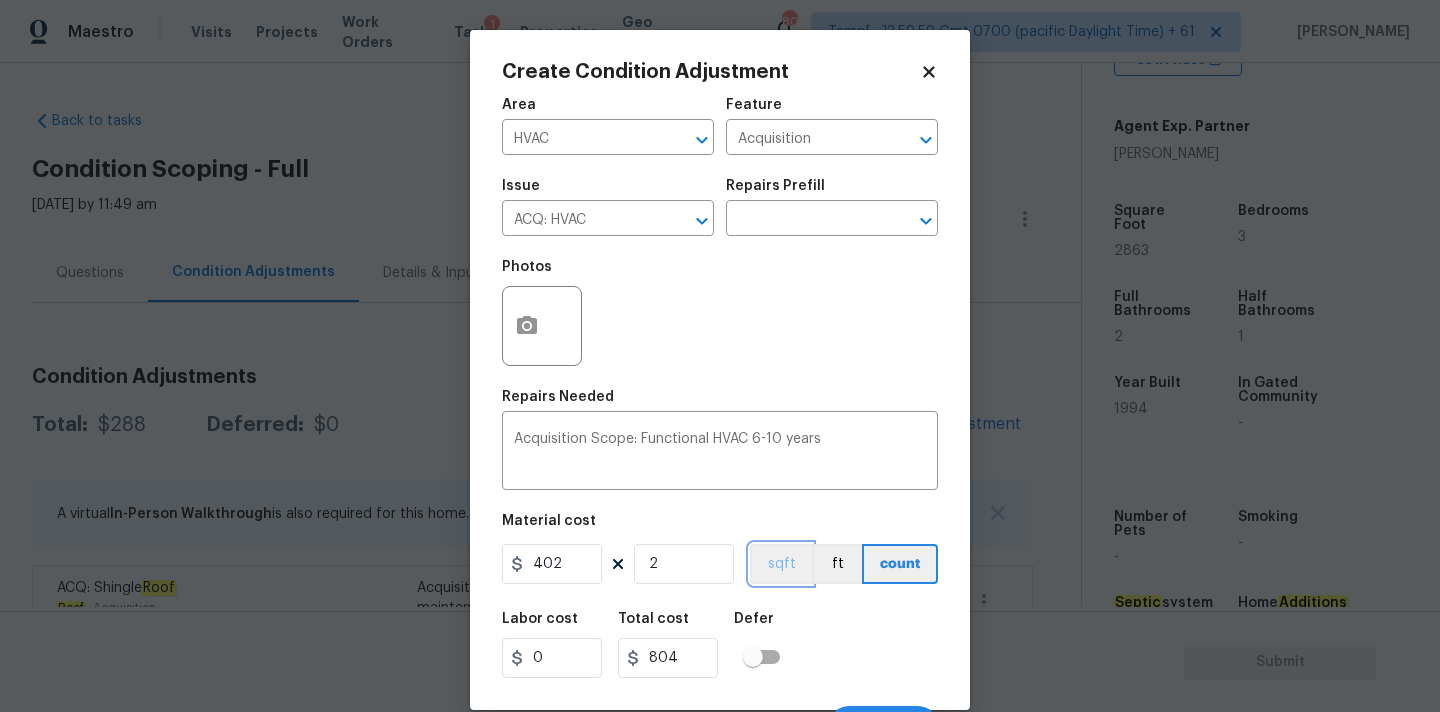 type 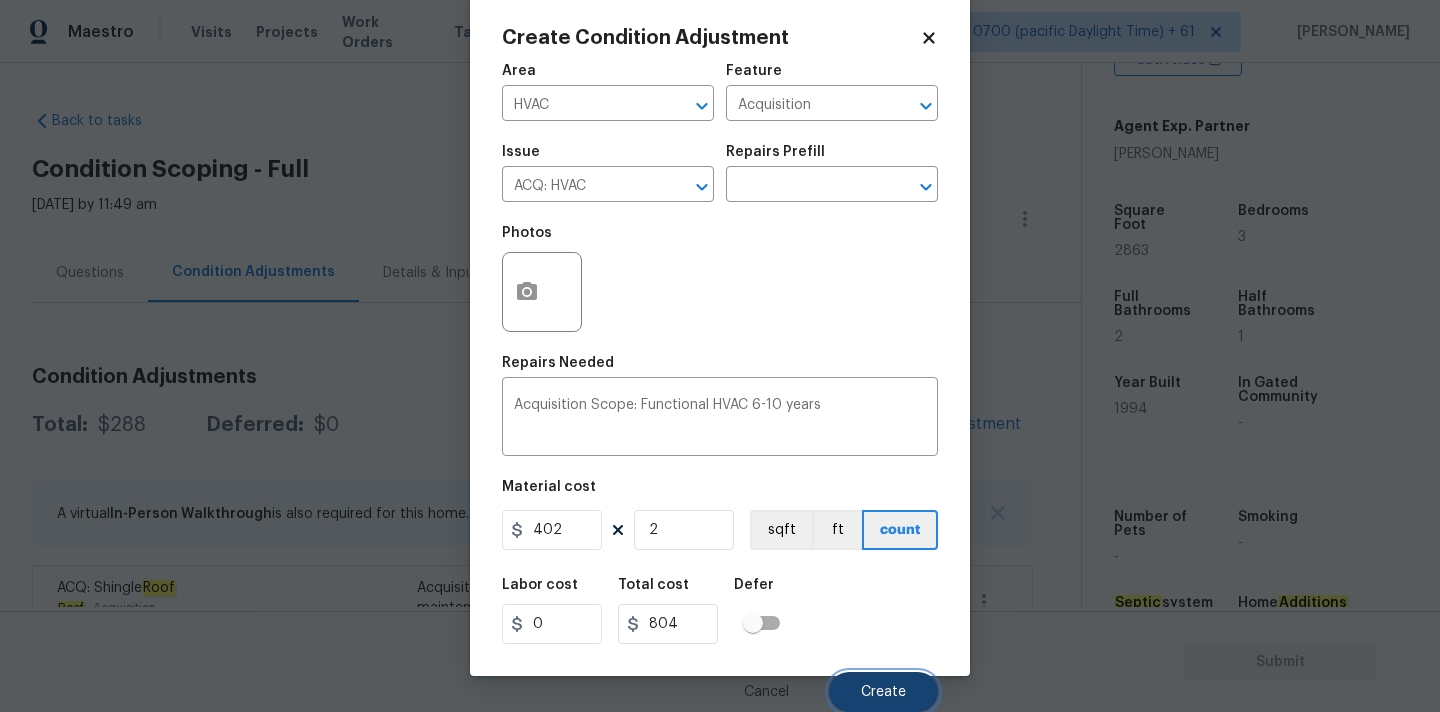click on "Create" at bounding box center (883, 692) 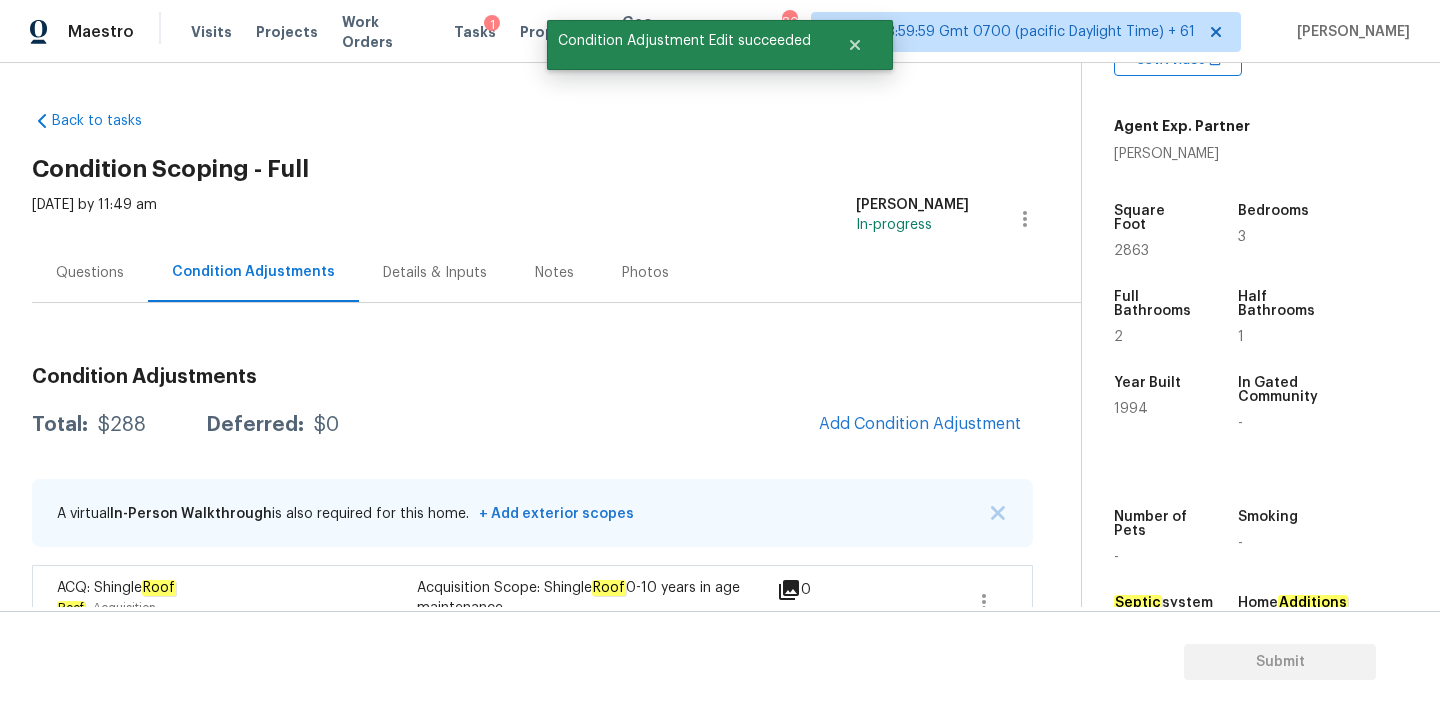 scroll, scrollTop: 28, scrollLeft: 0, axis: vertical 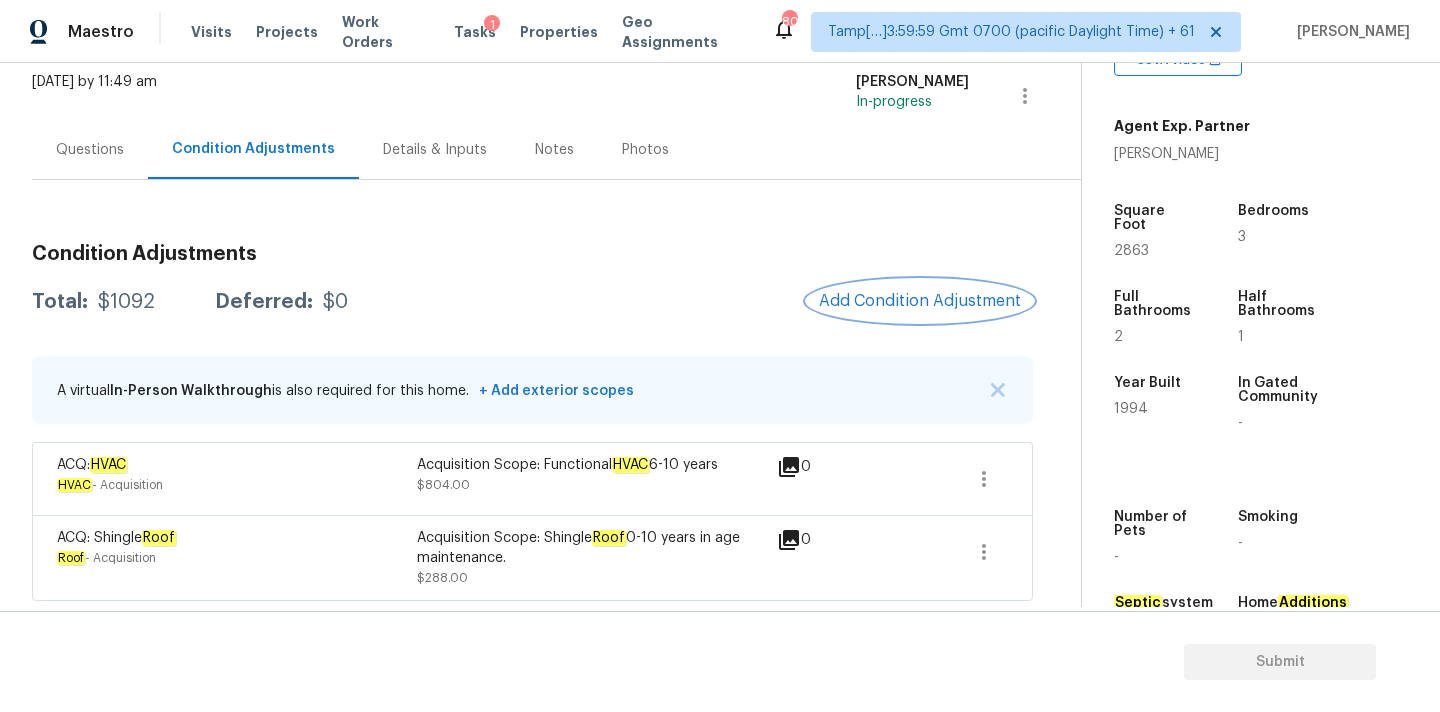 type 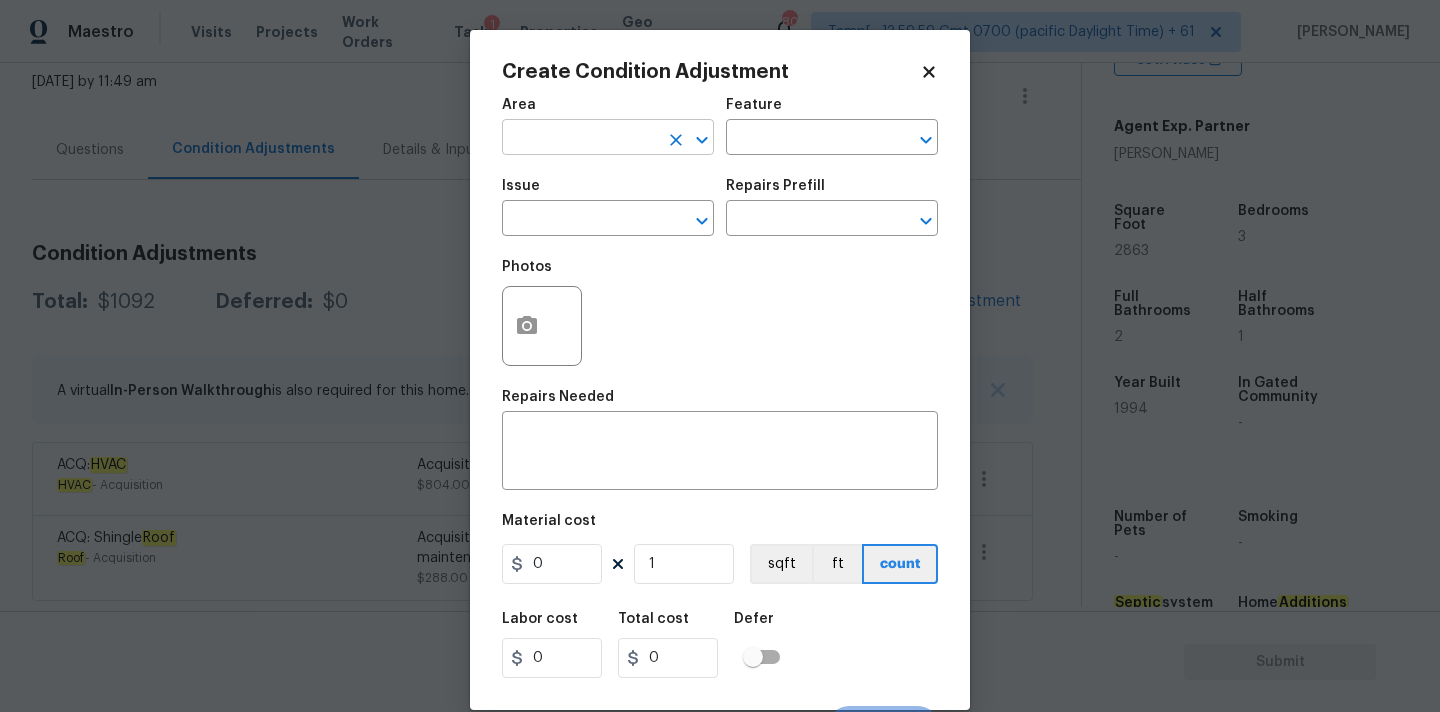 click at bounding box center (580, 139) 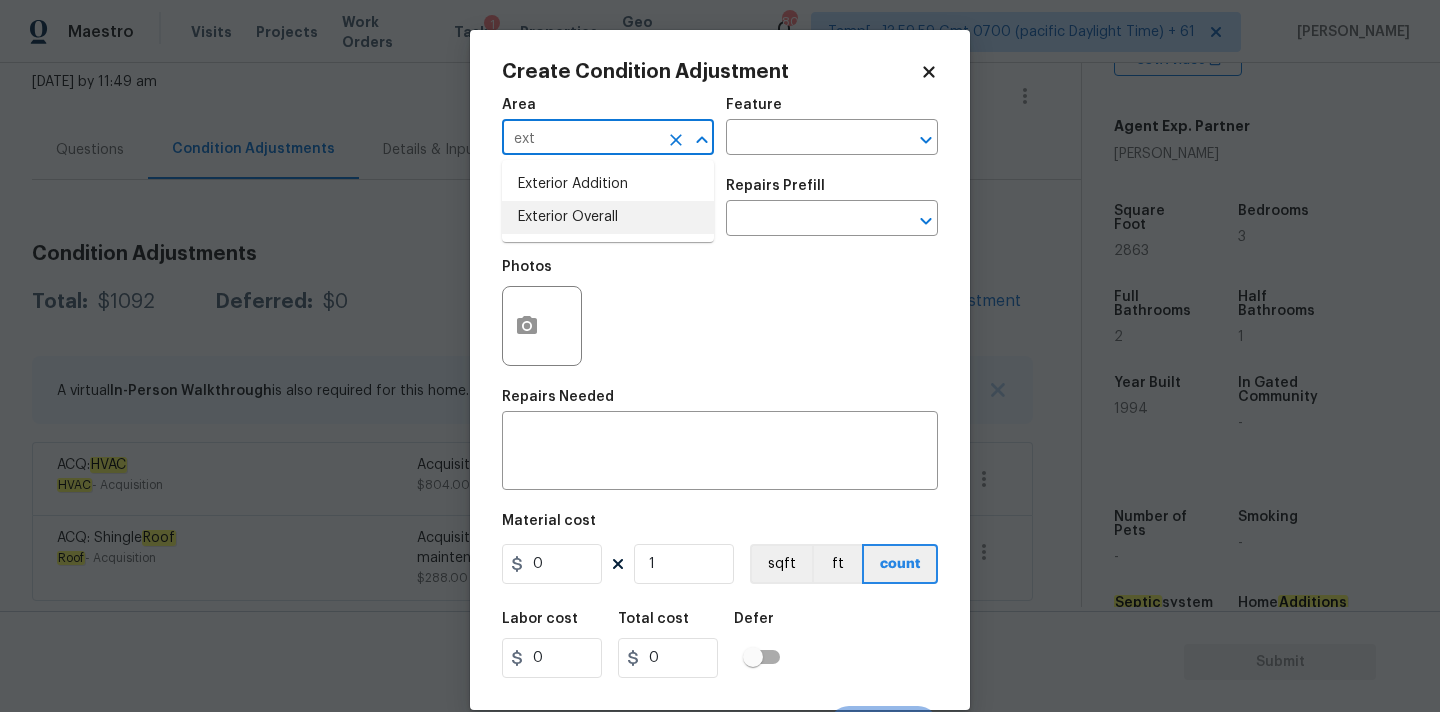 click on "Exterior Overall" at bounding box center (608, 217) 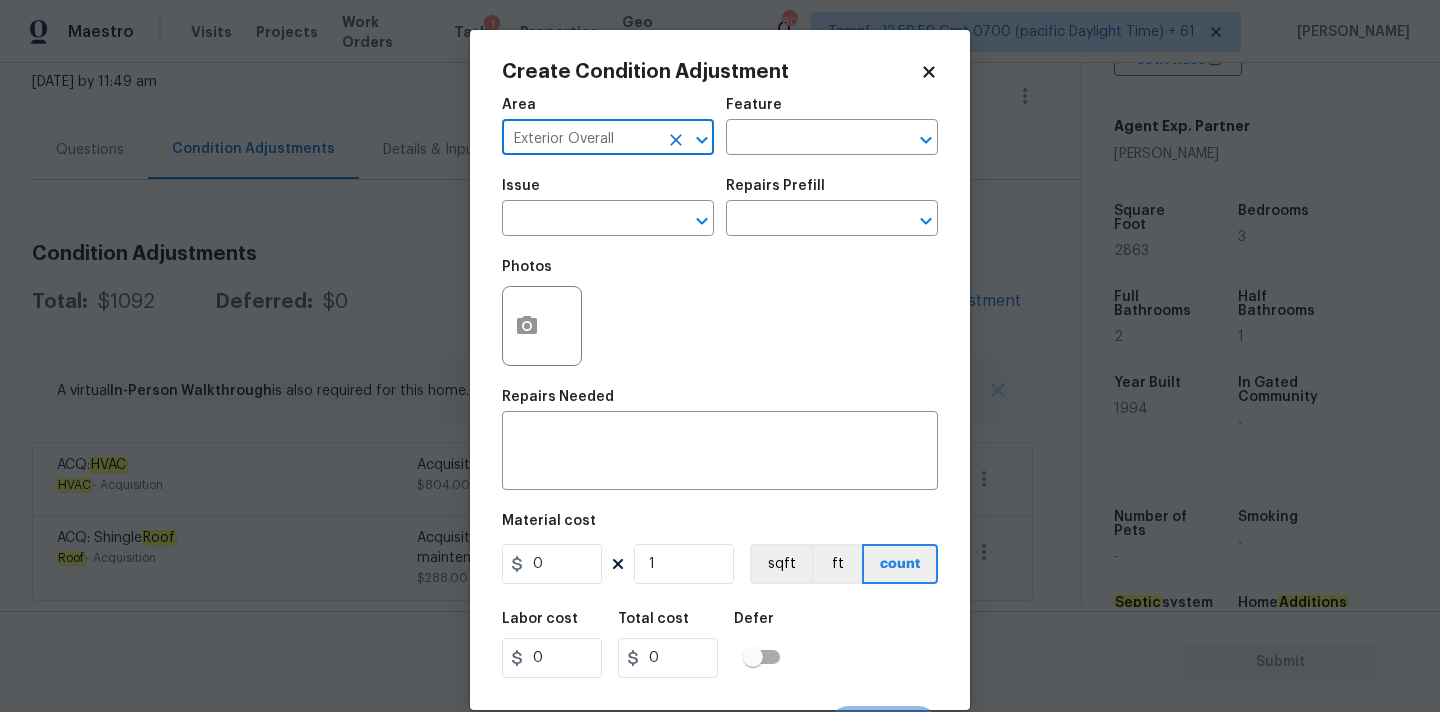 type on "Exterior Overall" 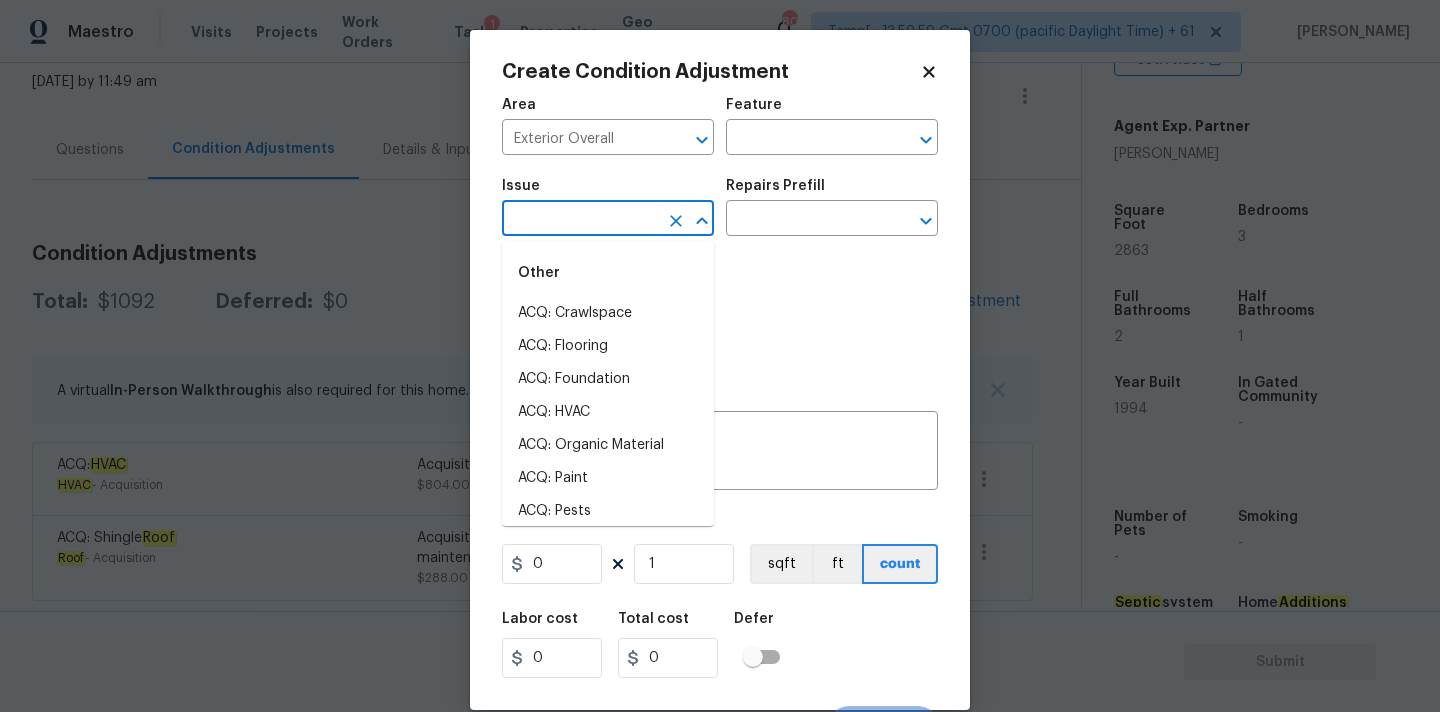 click at bounding box center [580, 220] 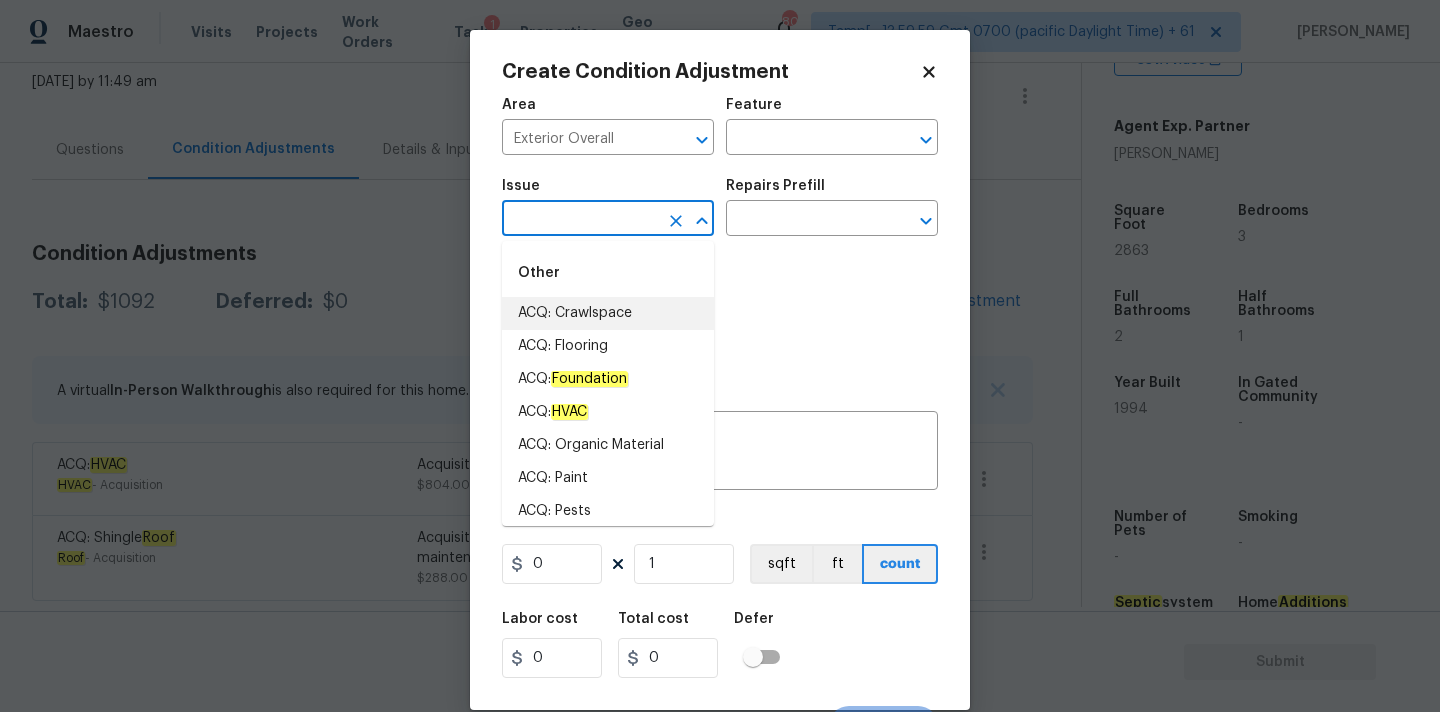 click on "ACQ: Crawlspace" at bounding box center [608, 313] 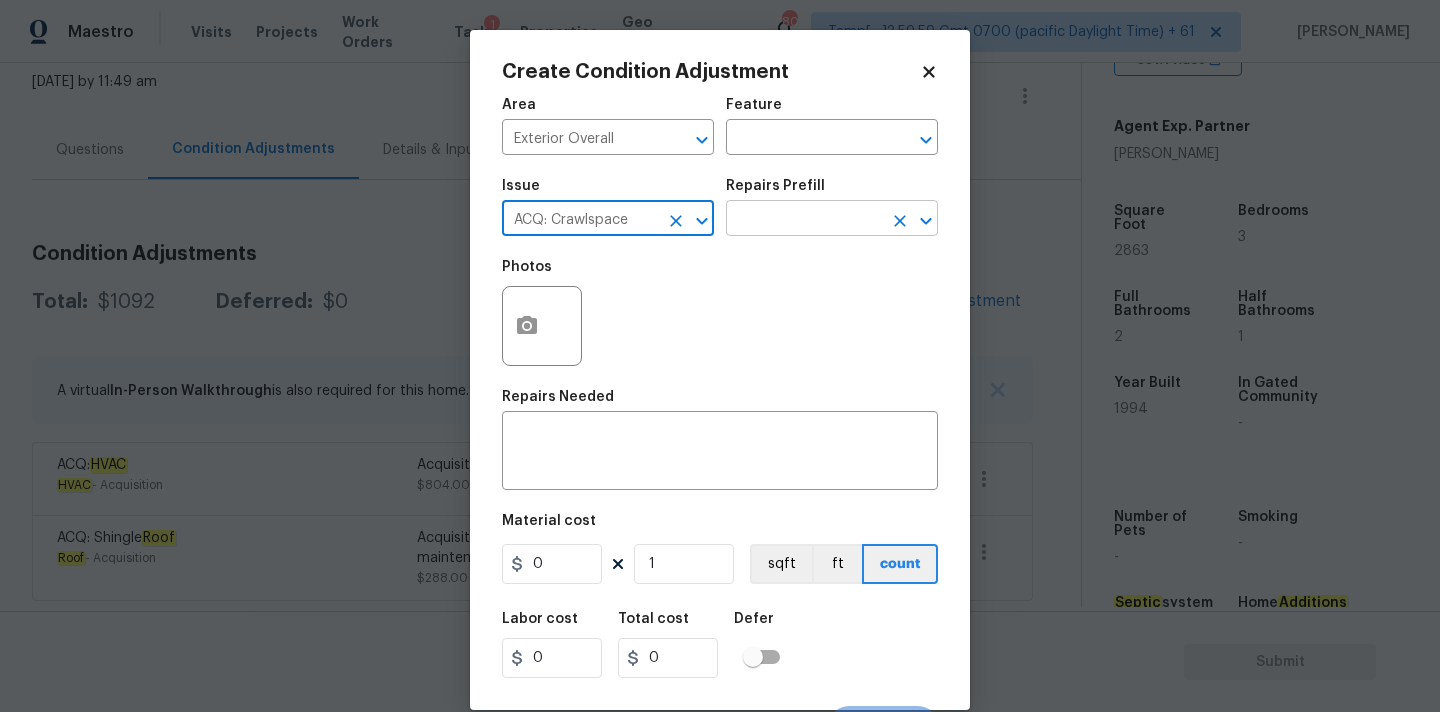 click at bounding box center [804, 220] 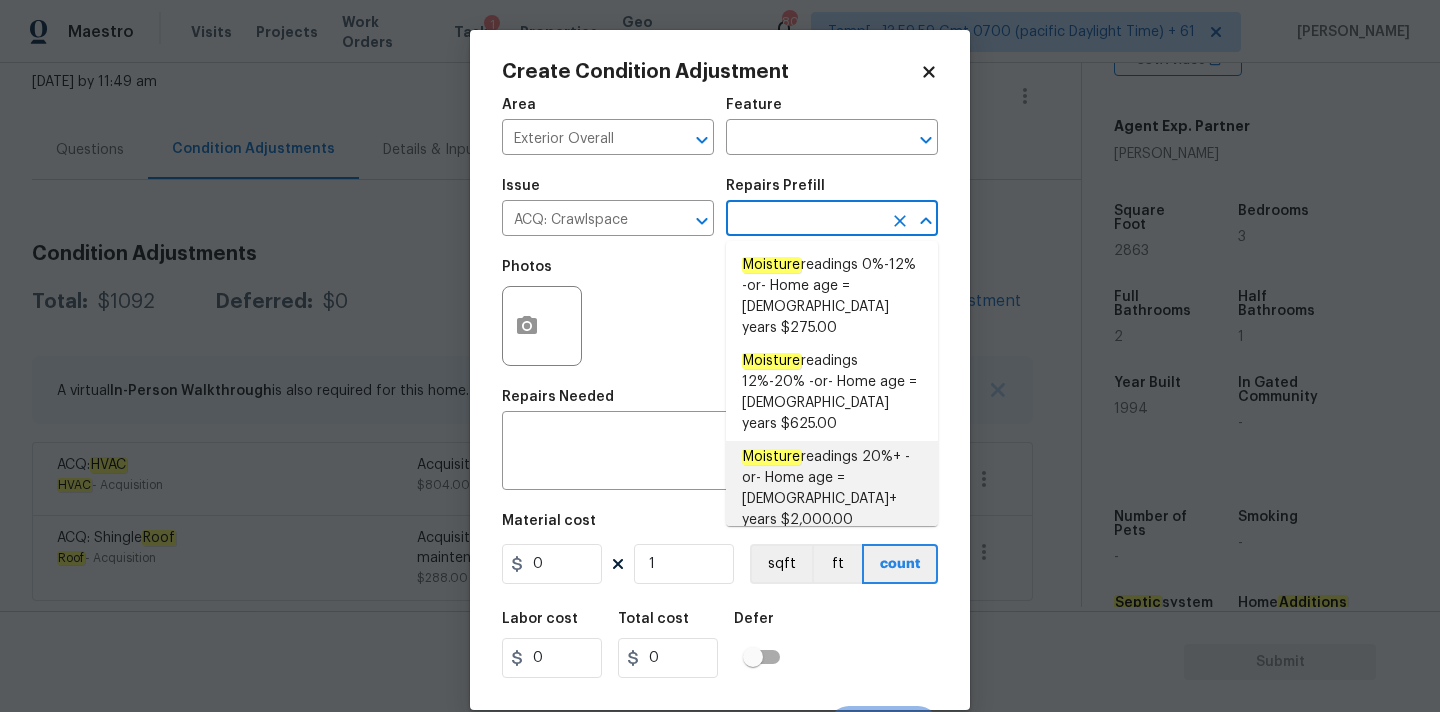 click on "Moisture  readings 20%+ -or- Home age = [DEMOGRAPHIC_DATA]+ years $2,000.00" at bounding box center [832, 489] 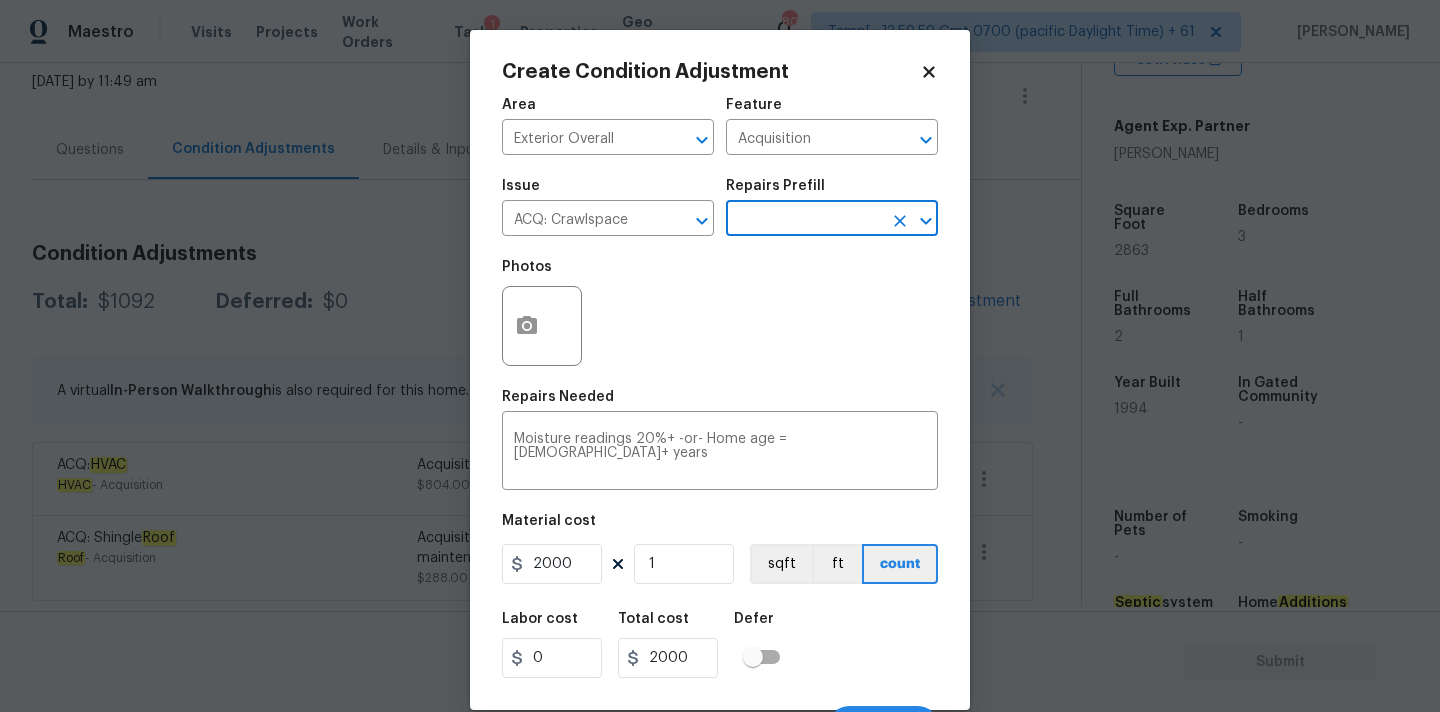 scroll, scrollTop: 35, scrollLeft: 0, axis: vertical 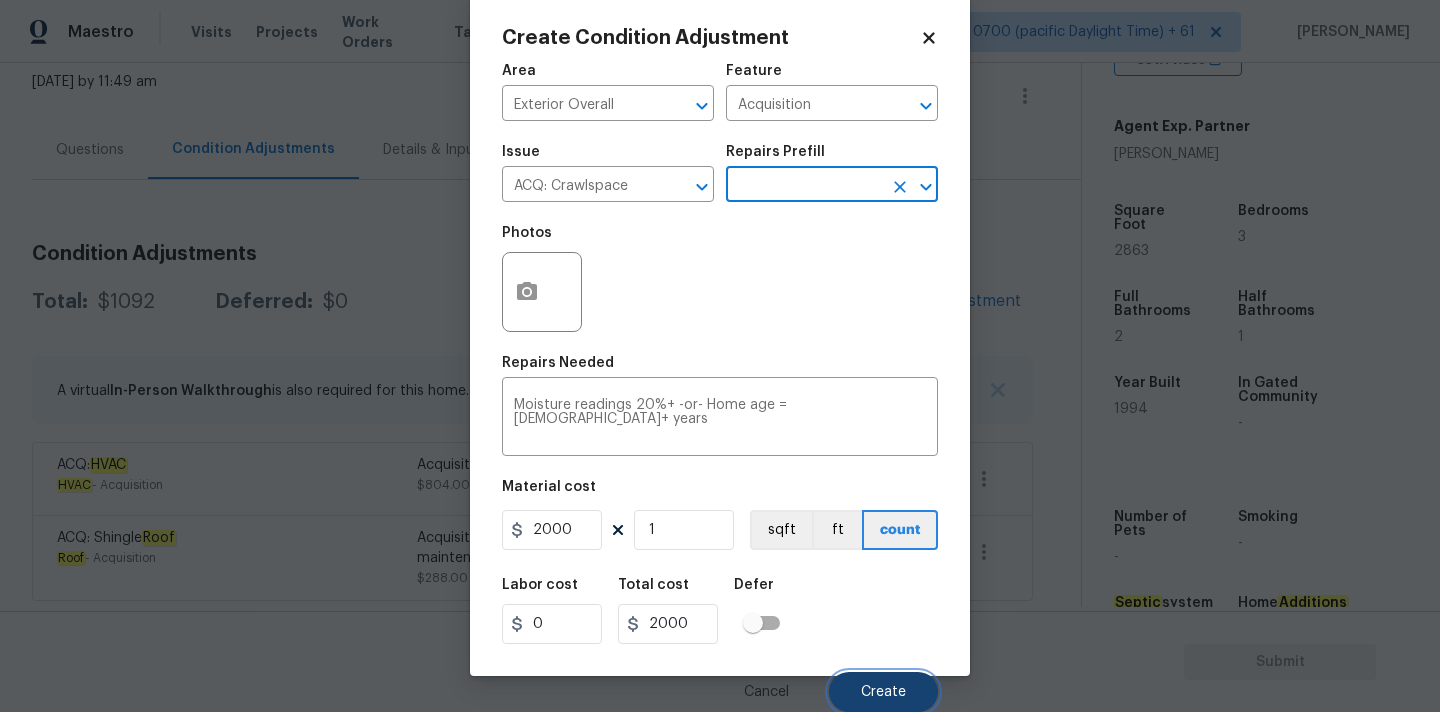 click on "Create" at bounding box center [883, 692] 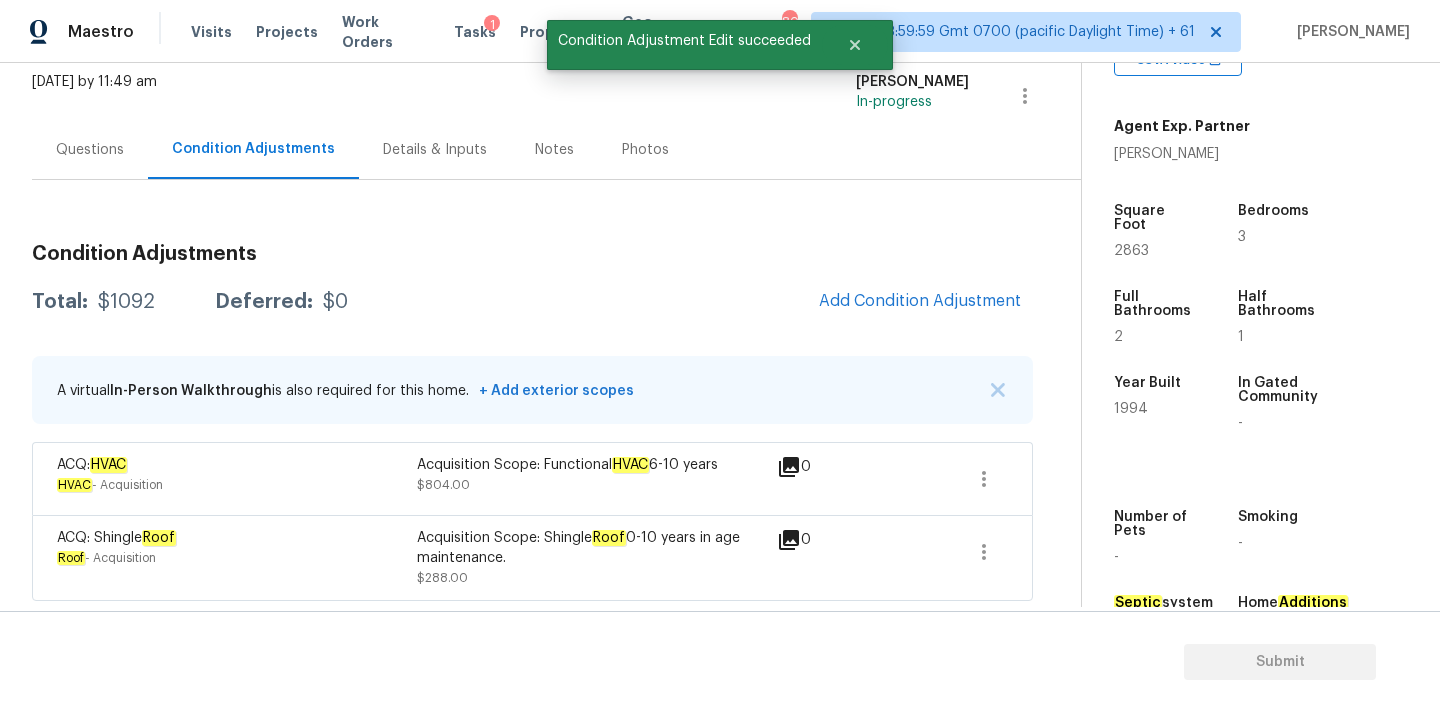 scroll, scrollTop: 28, scrollLeft: 0, axis: vertical 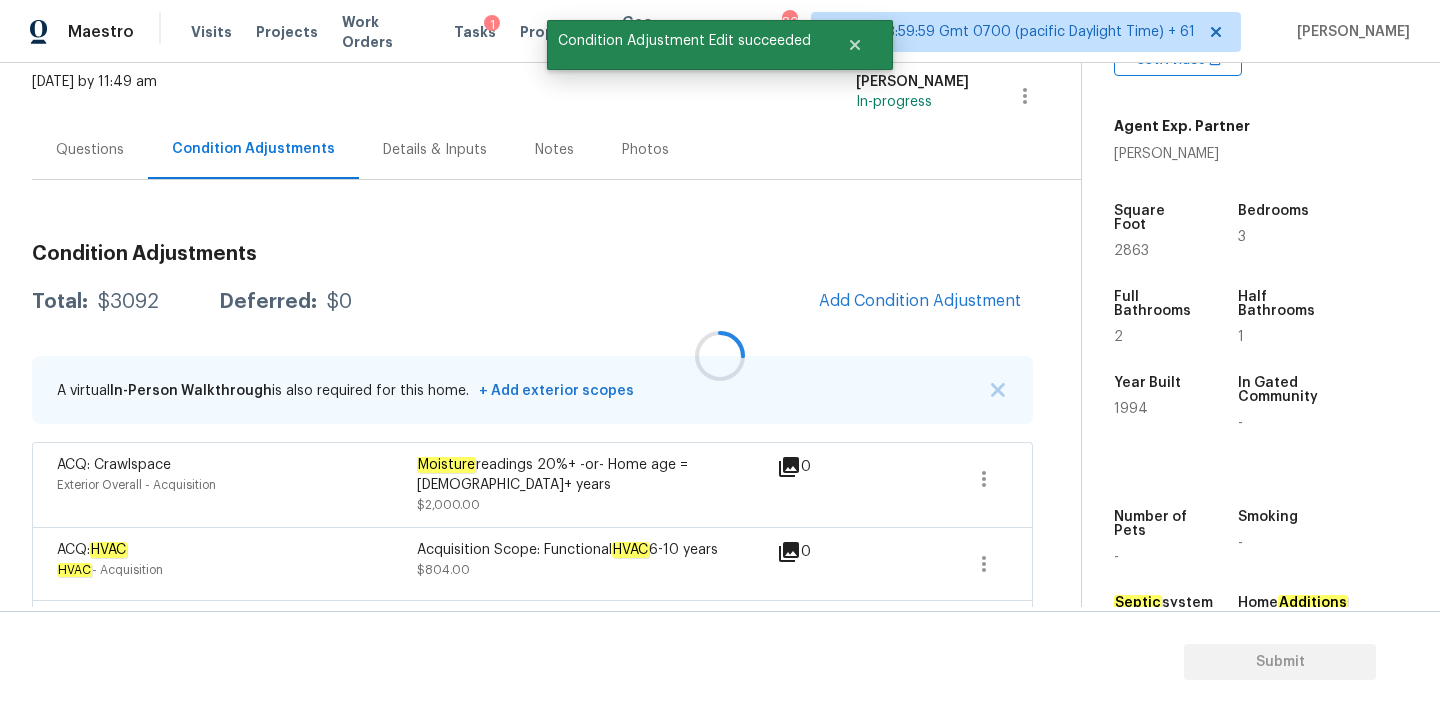 click at bounding box center (720, 356) 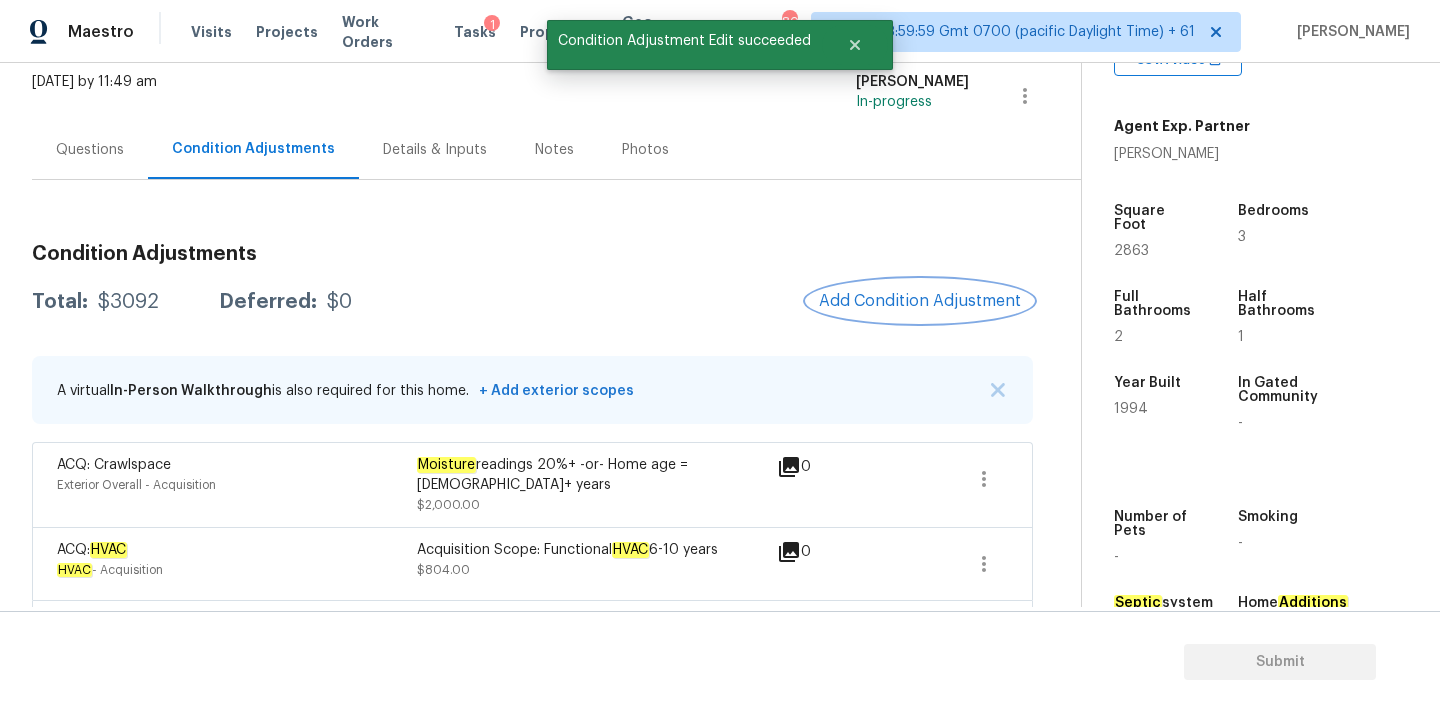 click on "Add Condition Adjustment" at bounding box center [920, 301] 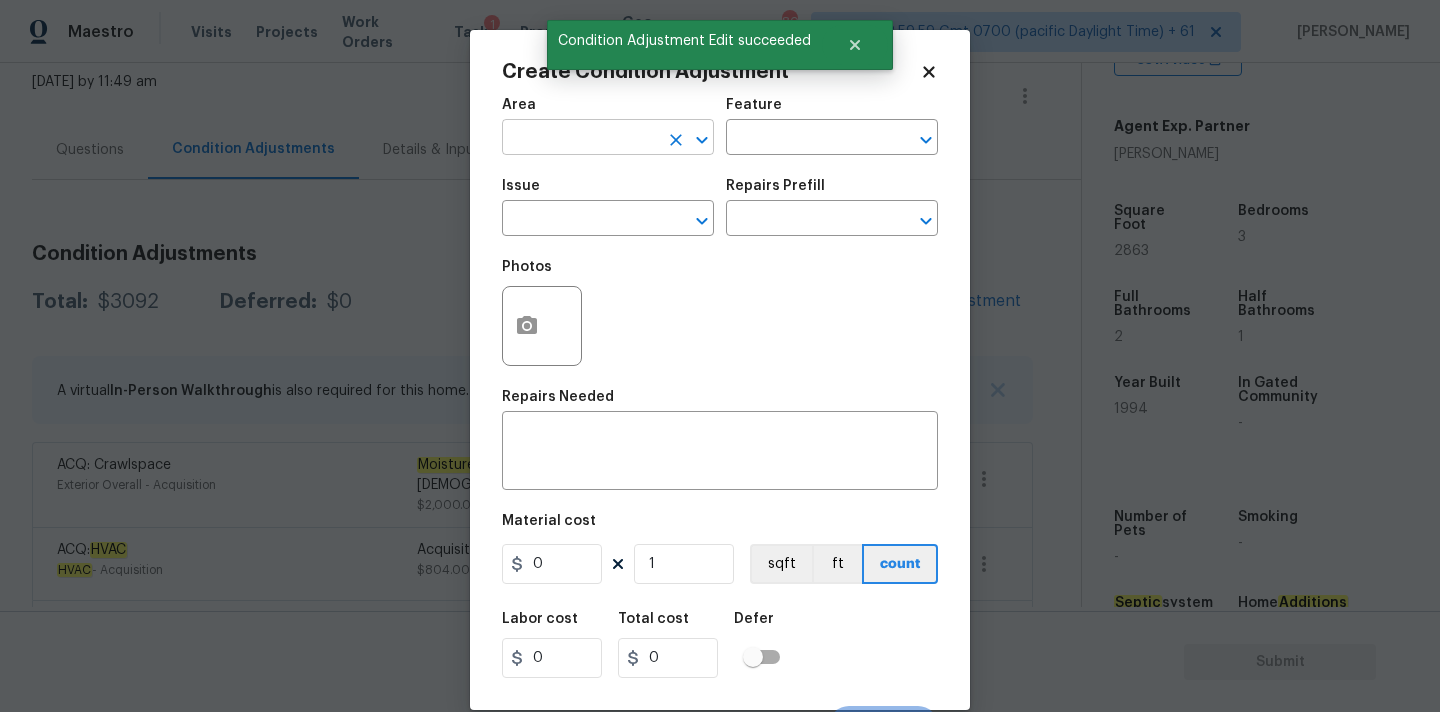 click at bounding box center [580, 139] 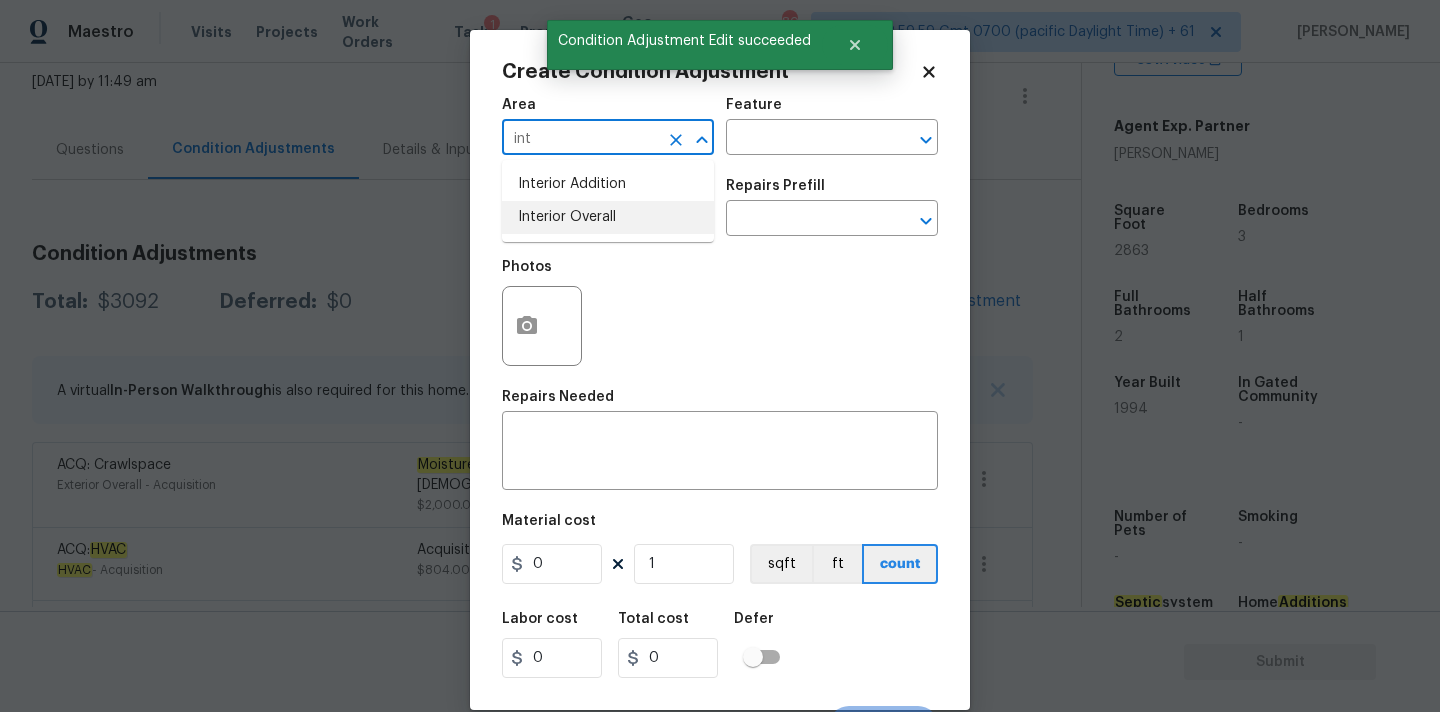 click on "Interior Overall" at bounding box center (608, 217) 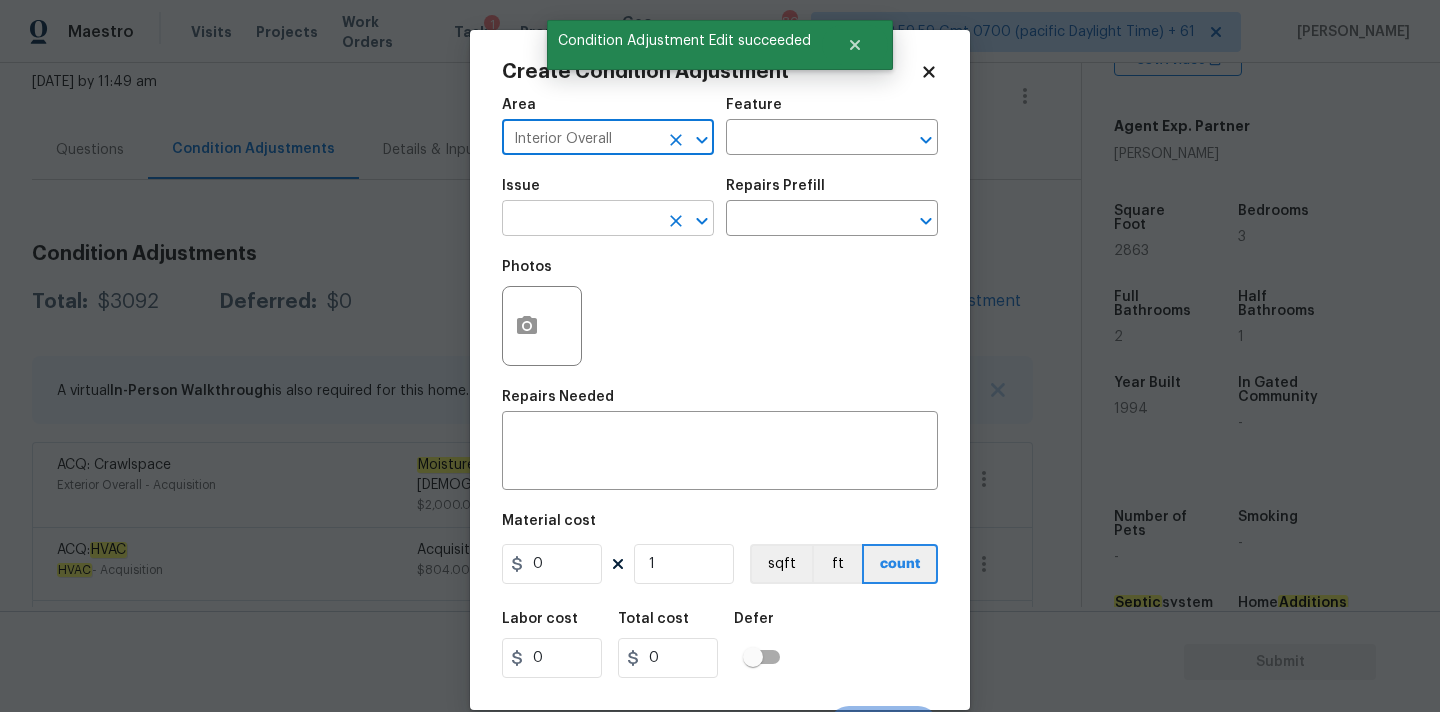 type on "Interior Overall" 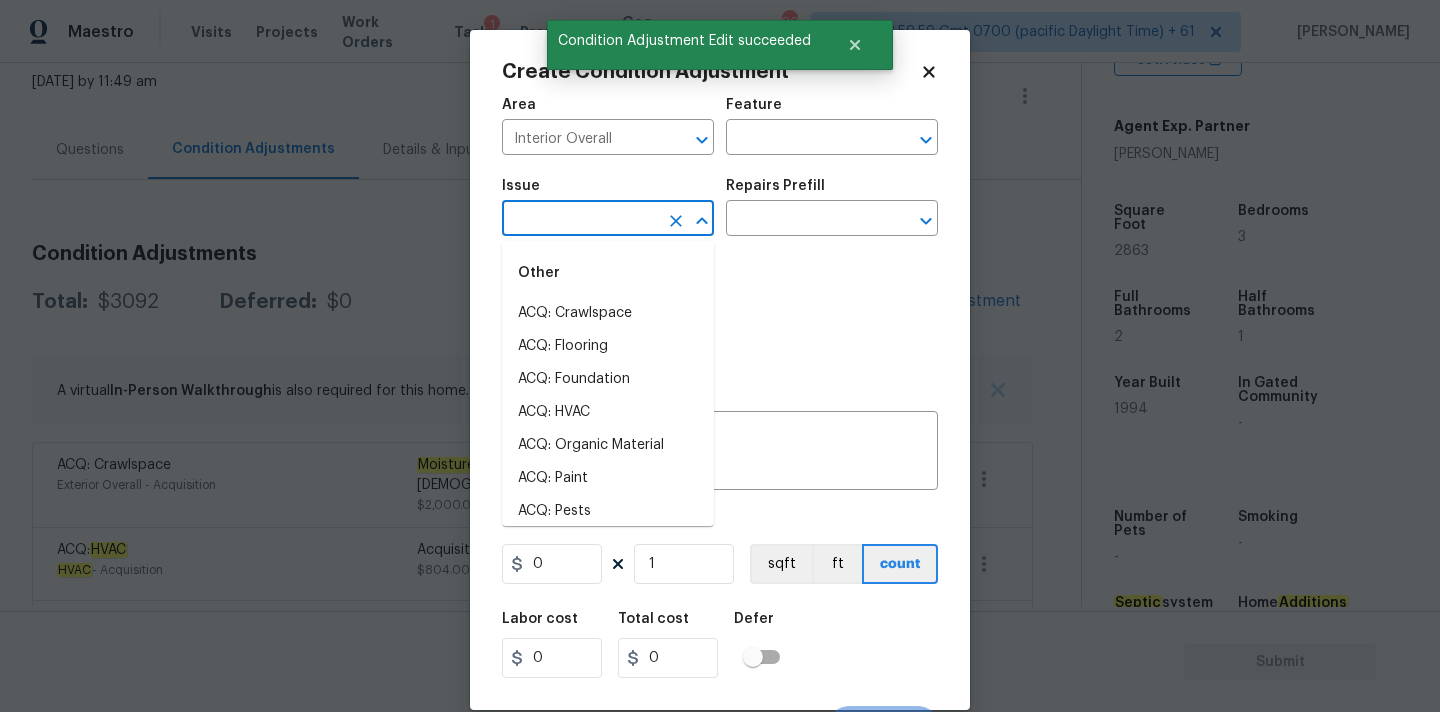 click at bounding box center [580, 220] 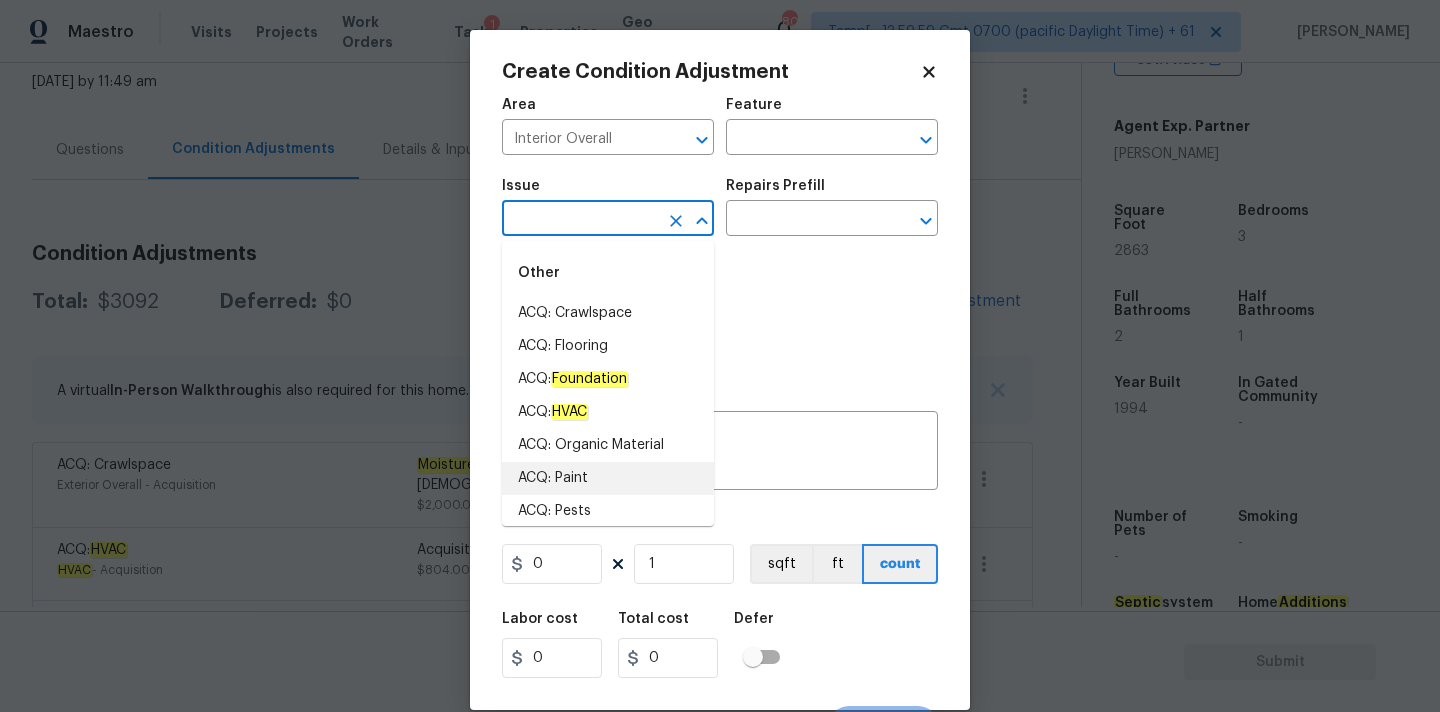 click on "ACQ: Paint" at bounding box center (608, 478) 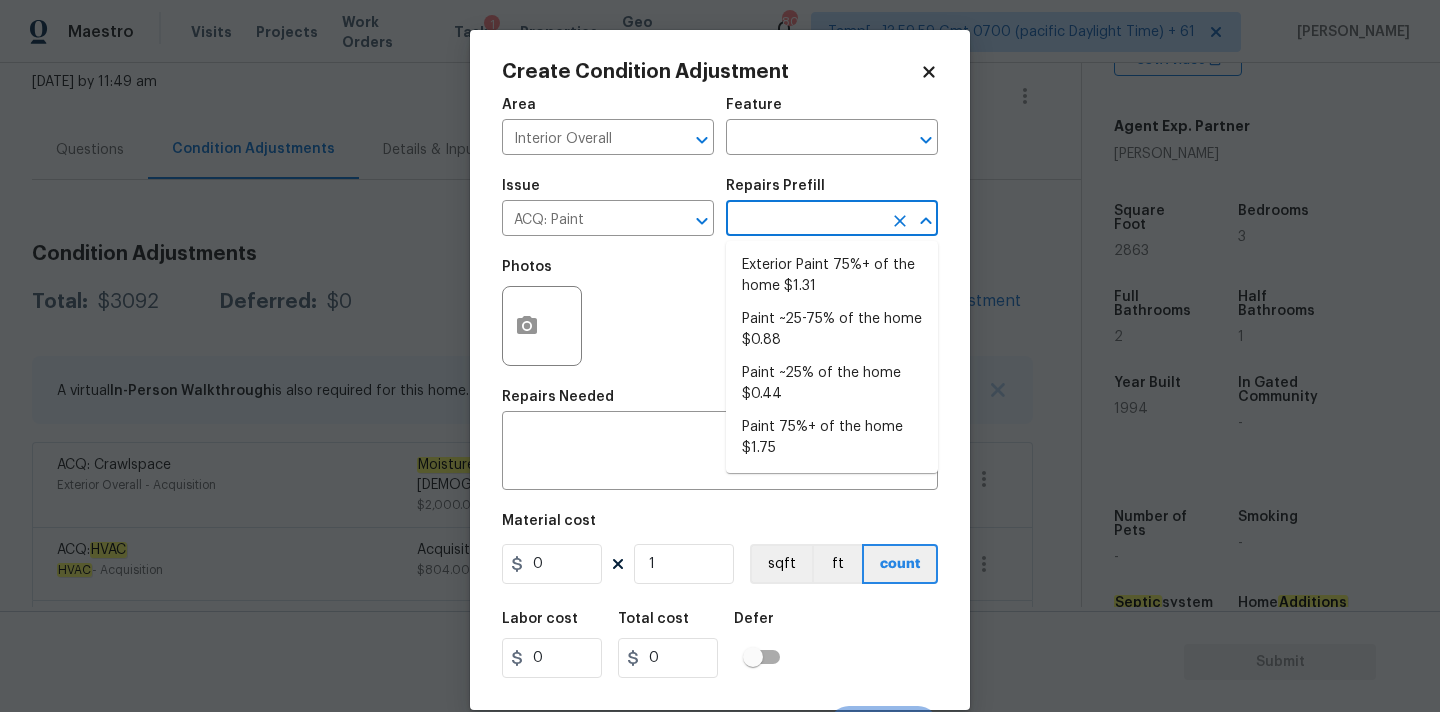 click at bounding box center (804, 220) 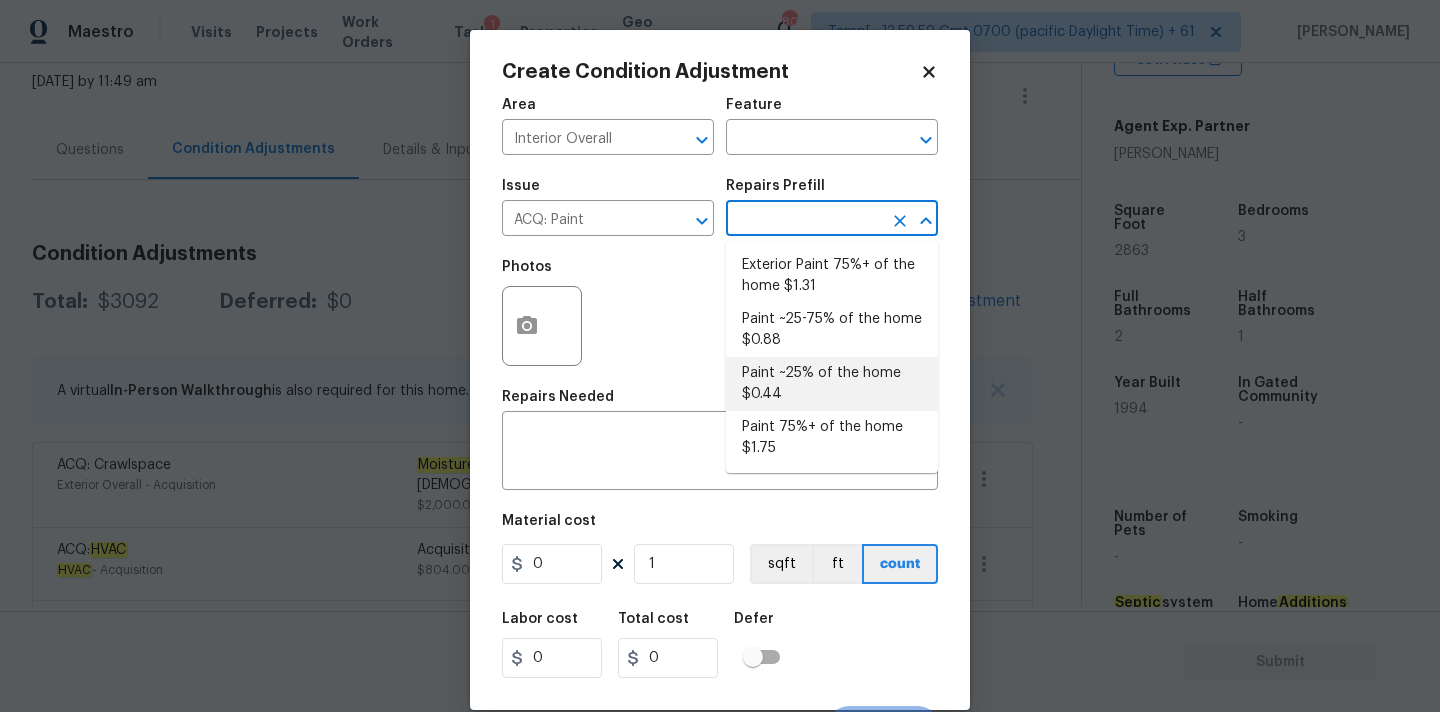 click on "Paint ~25% of the home $0.44" at bounding box center (832, 384) 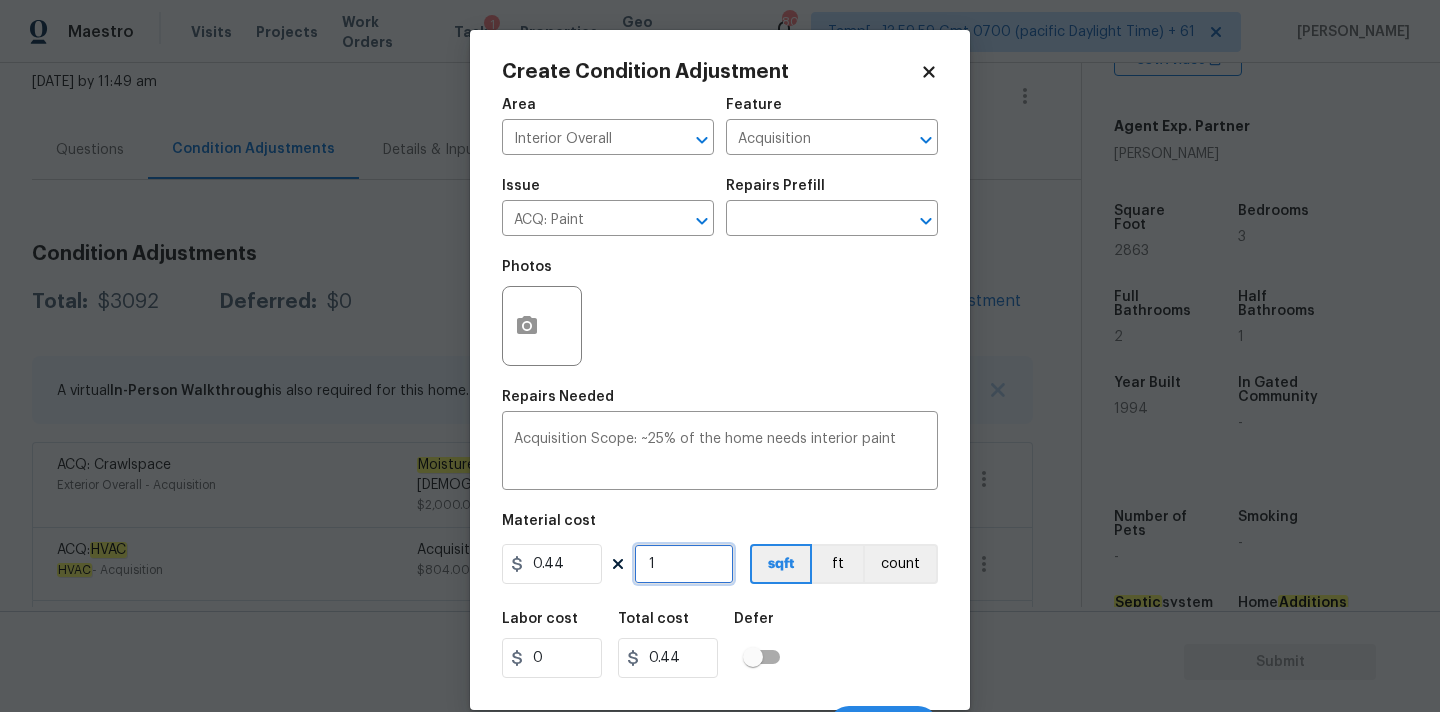 click on "1" at bounding box center [684, 564] 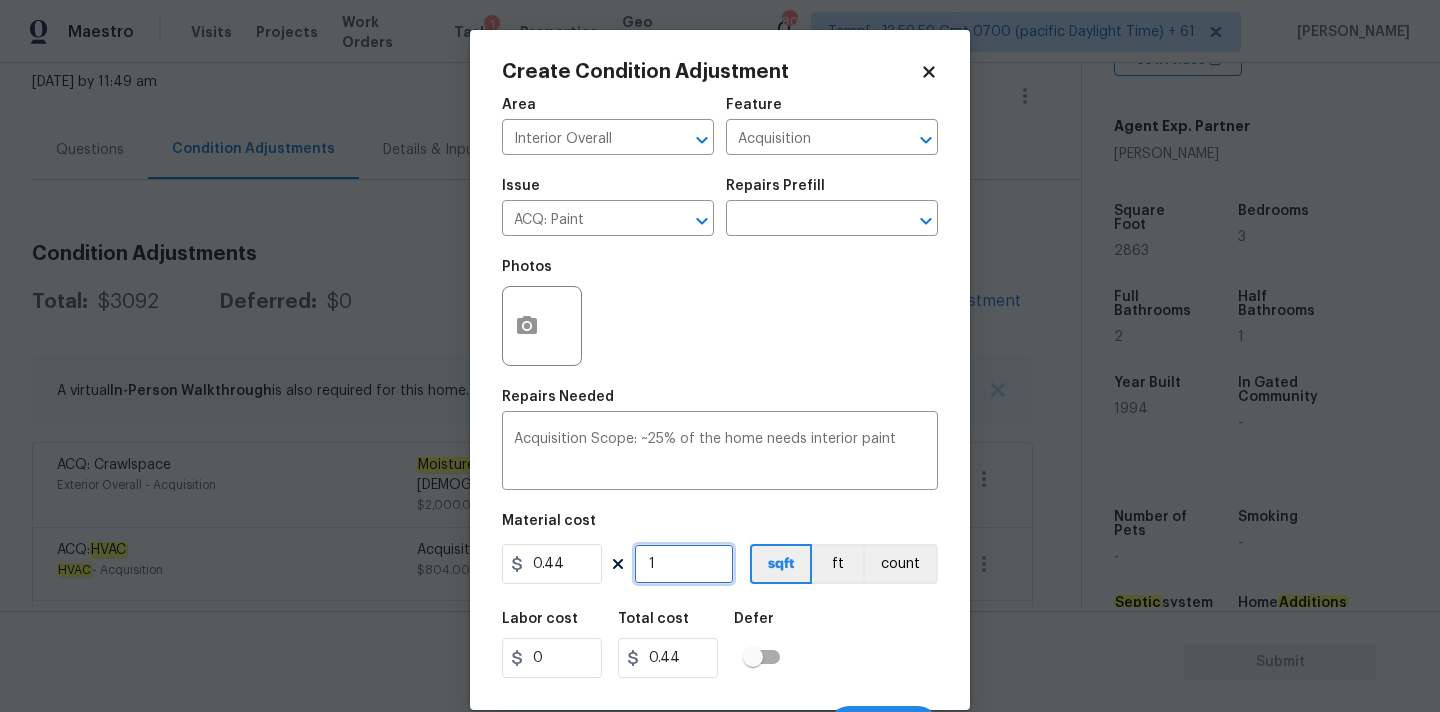 type on "2" 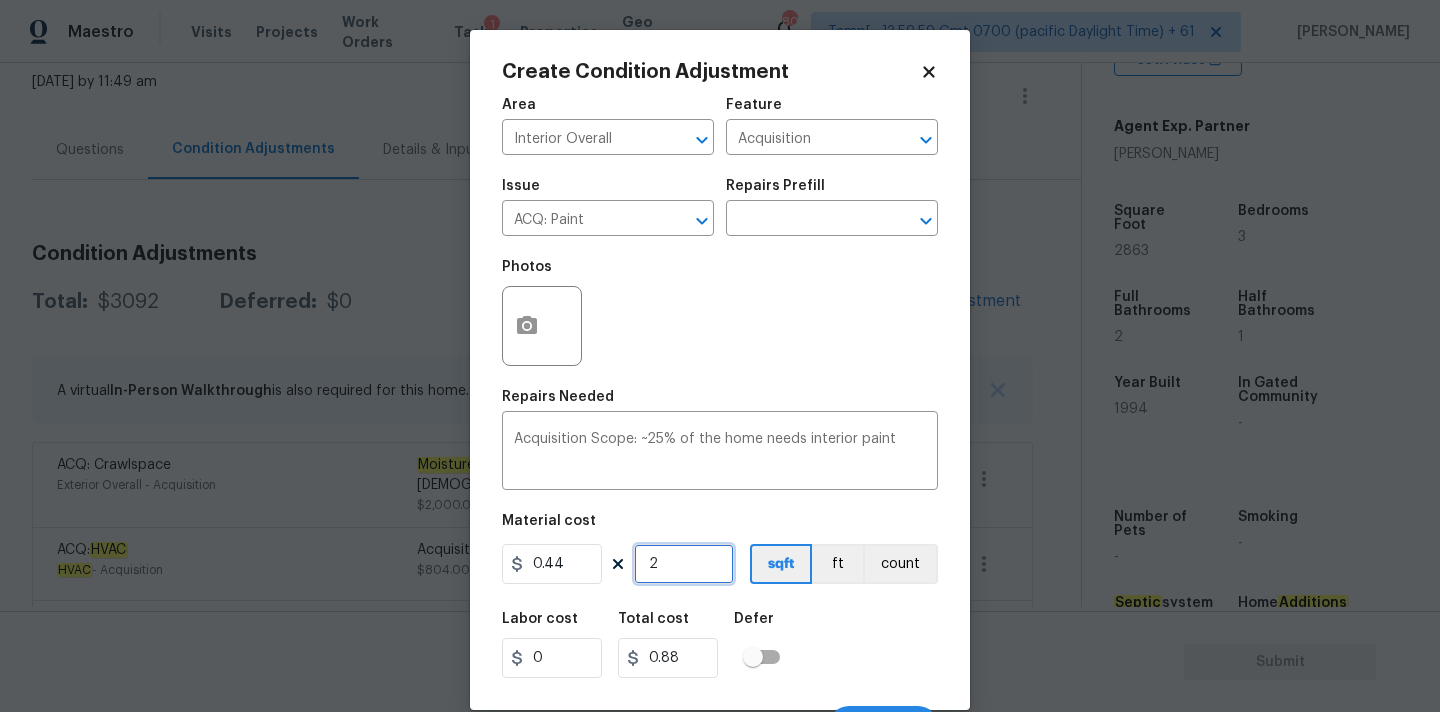 type on "28" 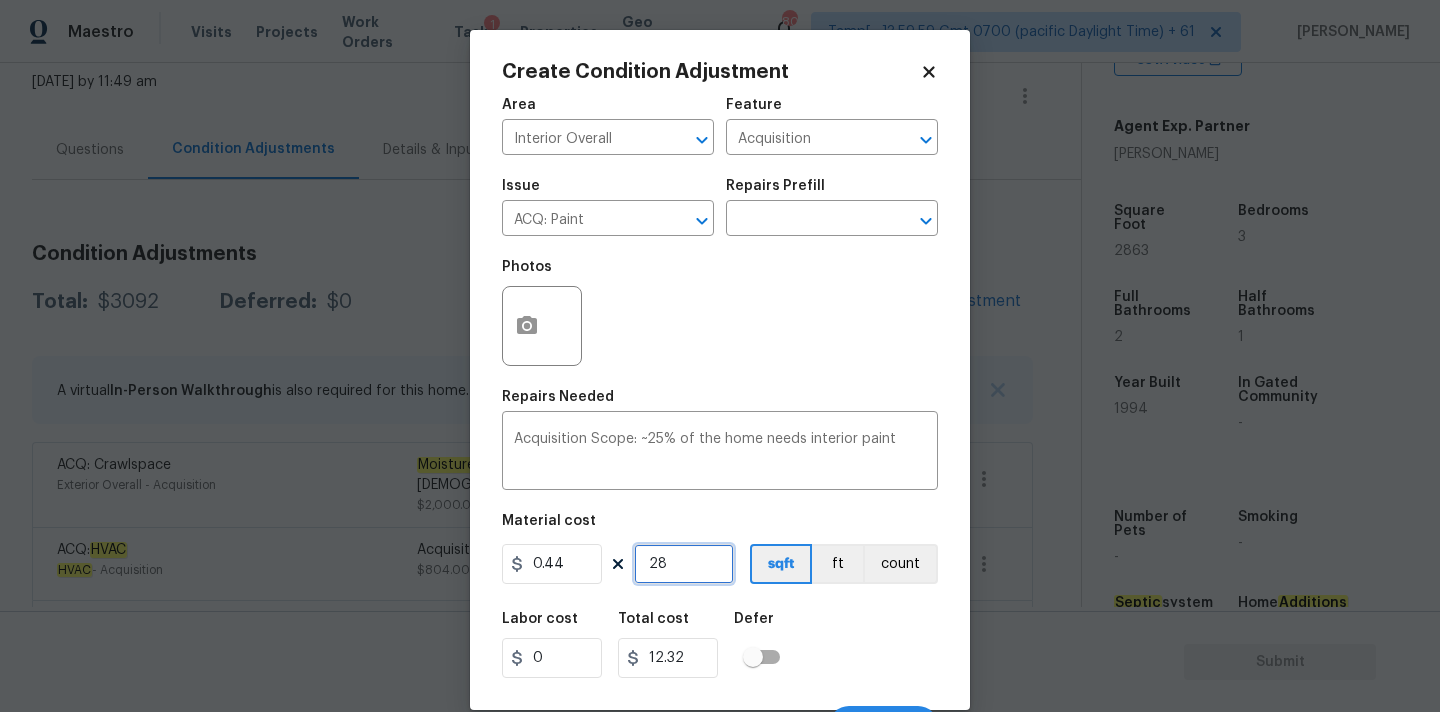 type on "286" 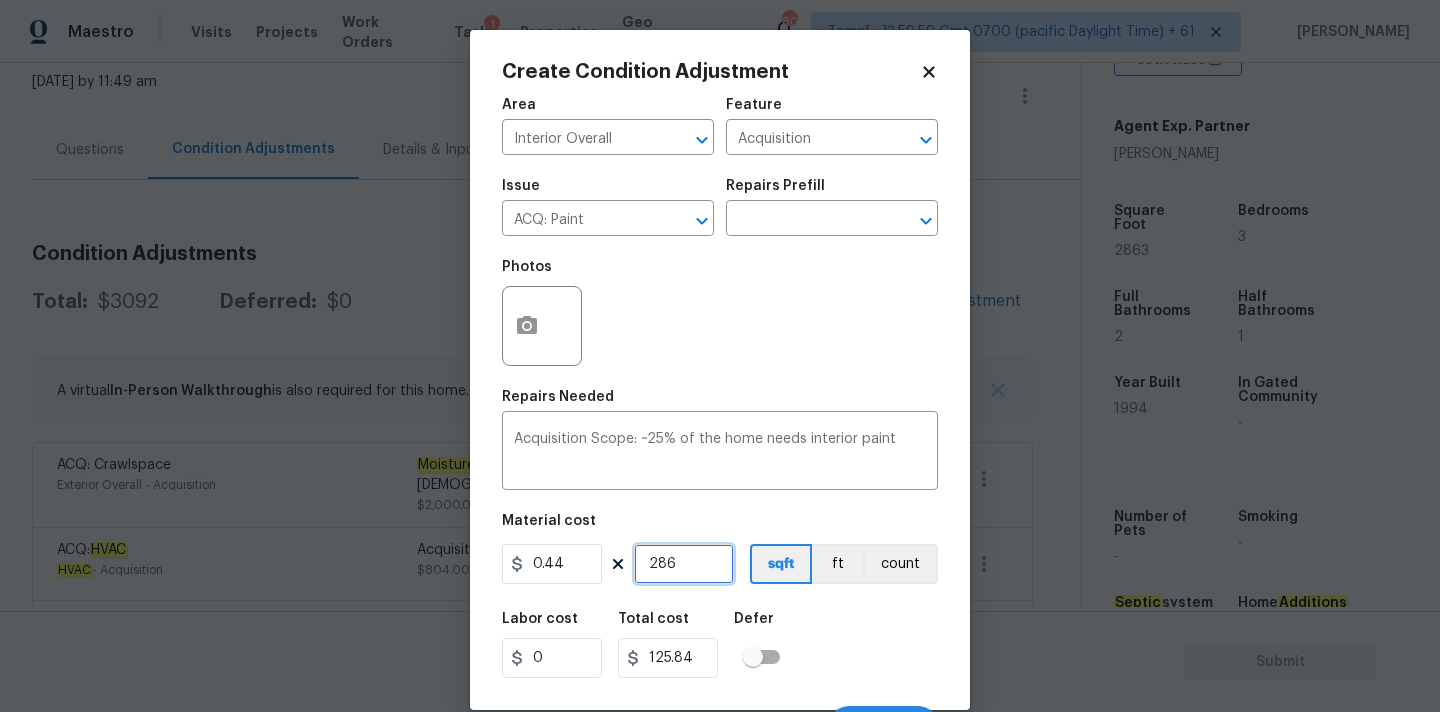 type on "2863" 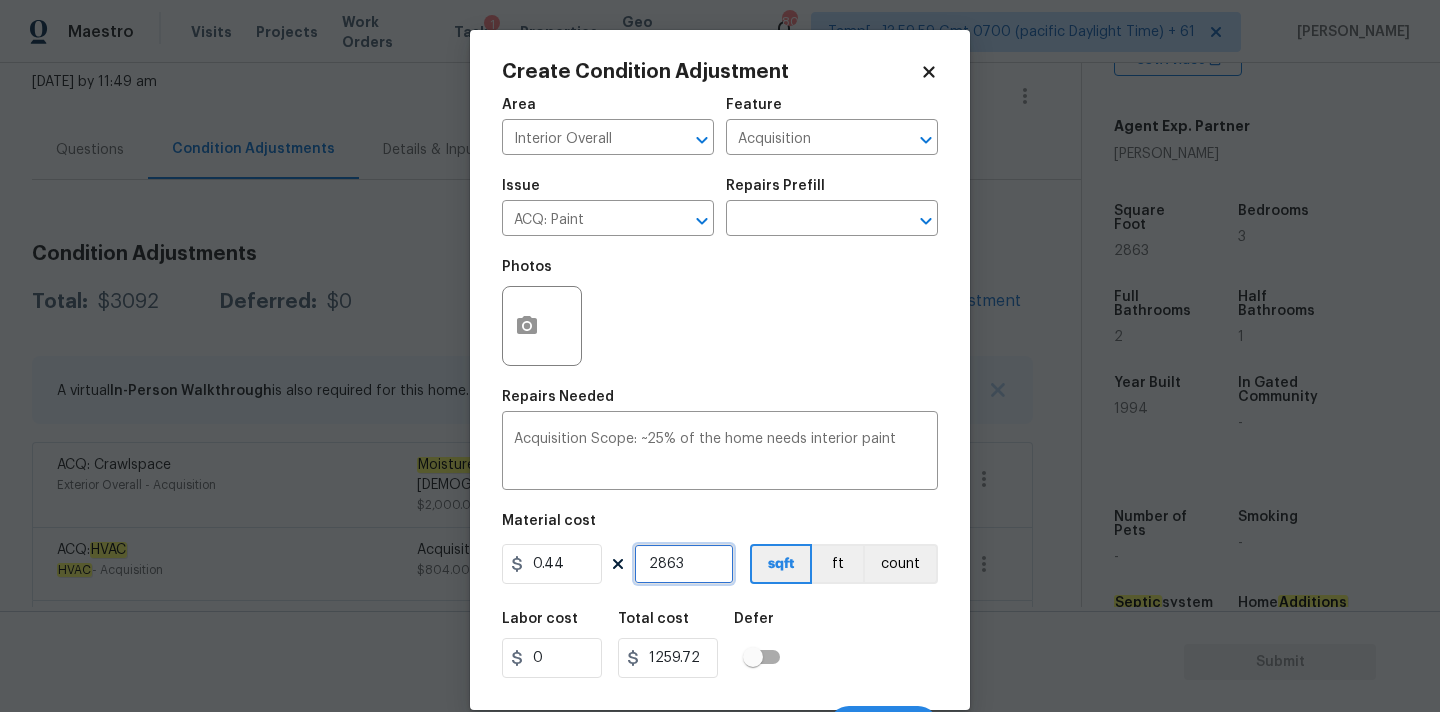 scroll, scrollTop: 35, scrollLeft: 0, axis: vertical 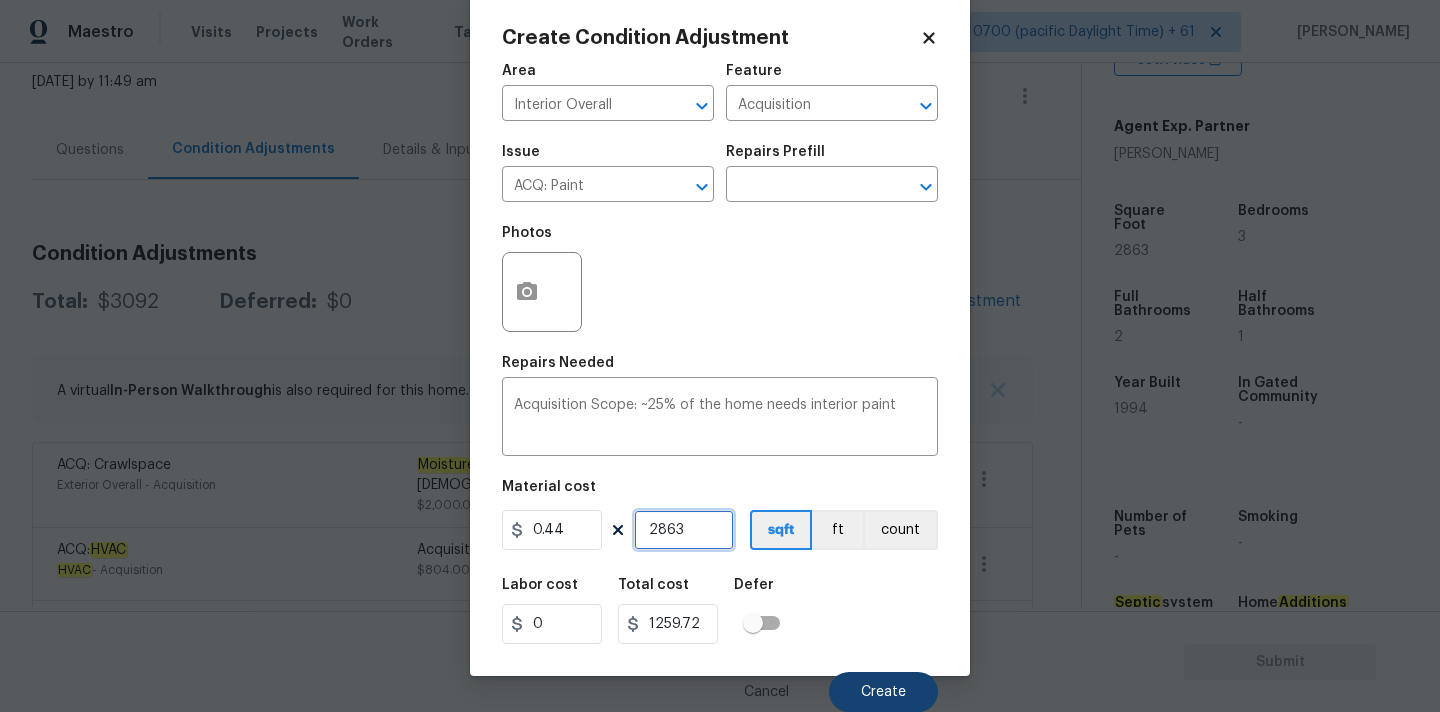 type on "2863" 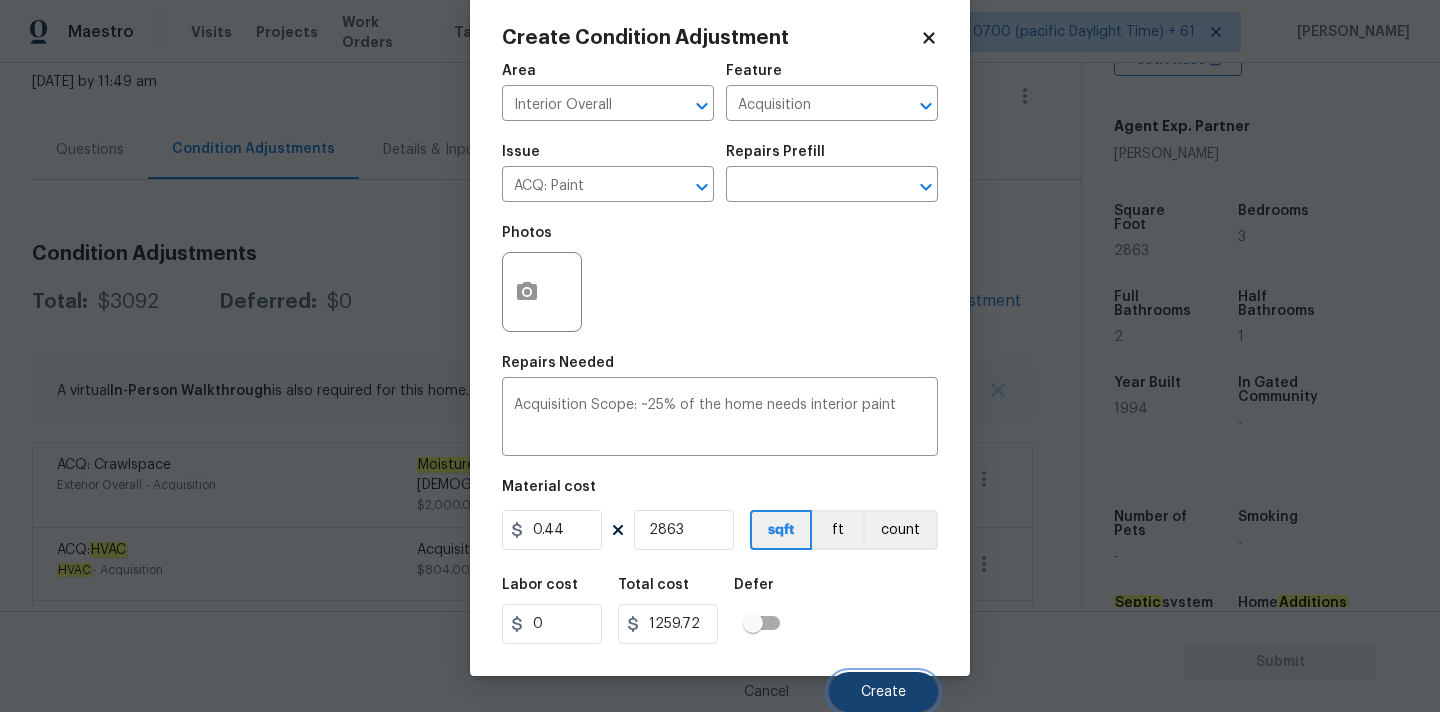 click on "Create" at bounding box center [883, 692] 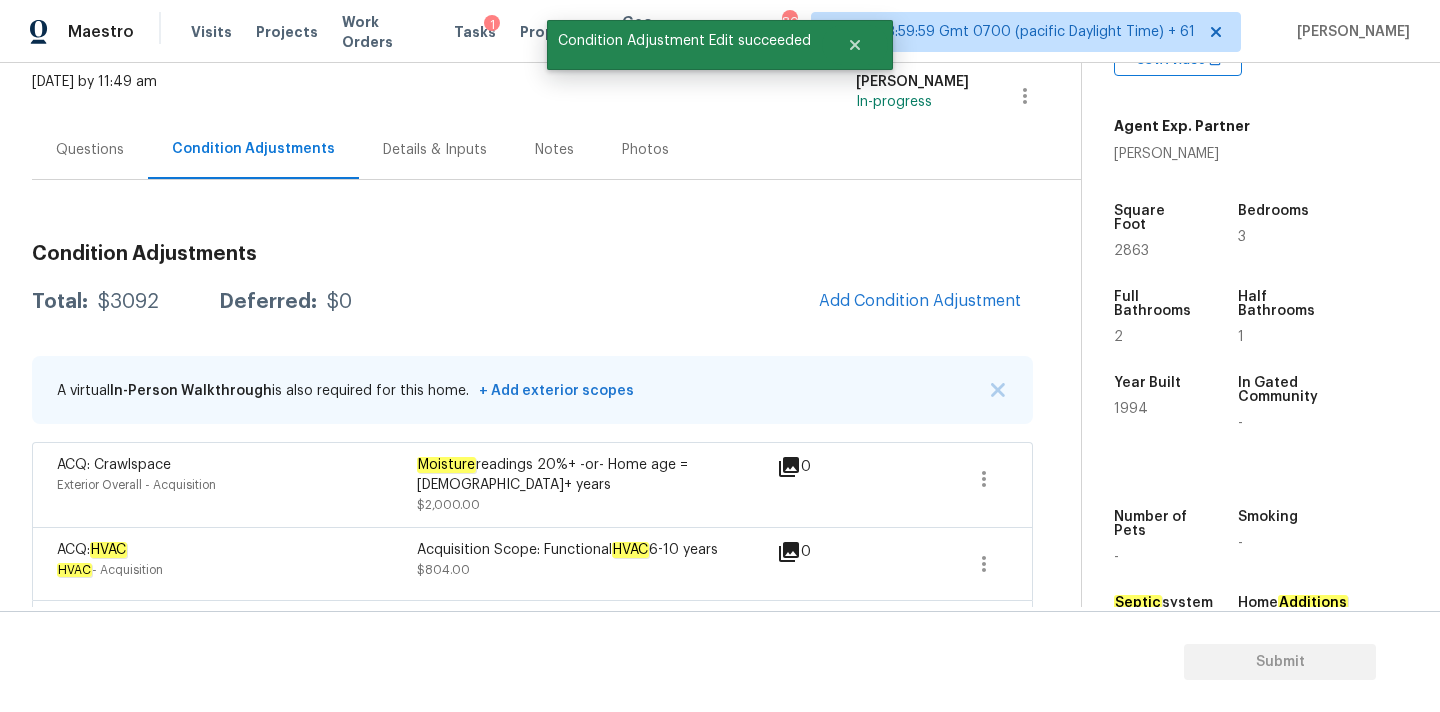 scroll, scrollTop: 28, scrollLeft: 0, axis: vertical 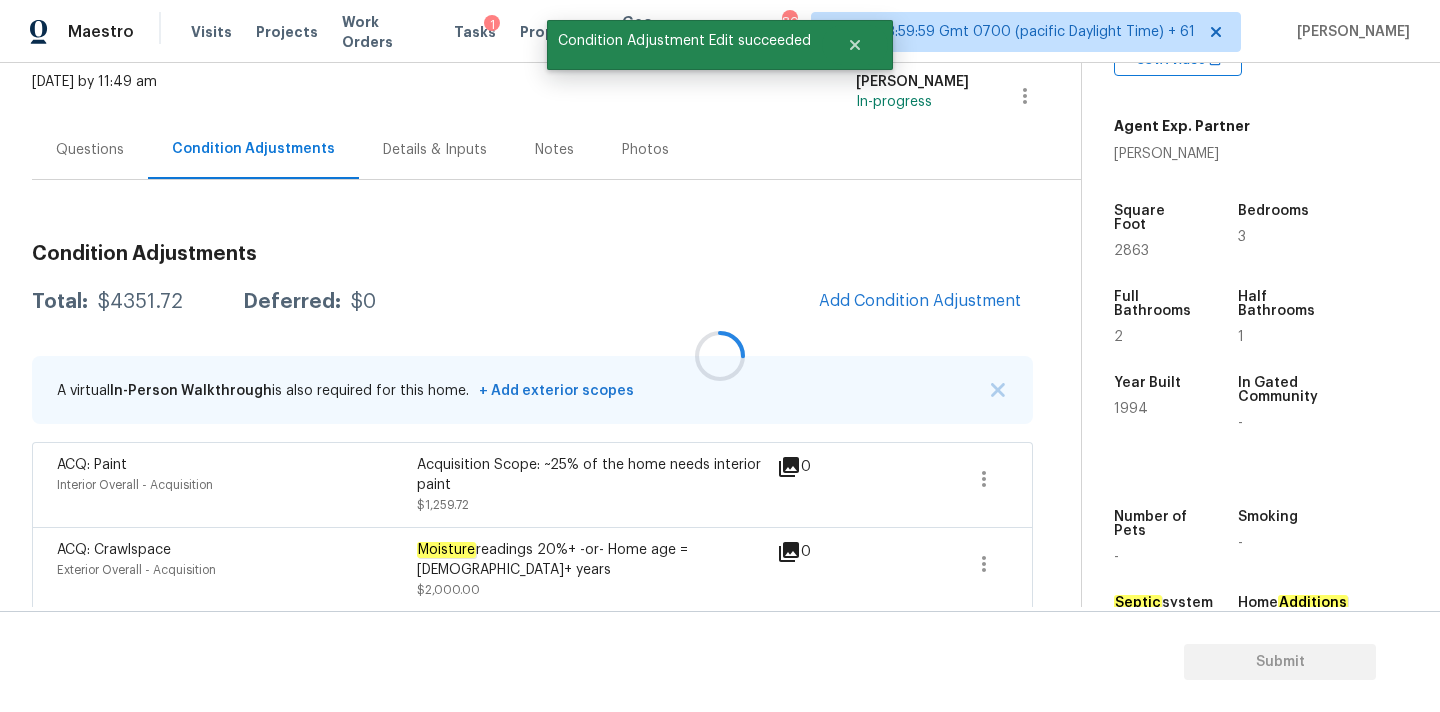 click at bounding box center (720, 356) 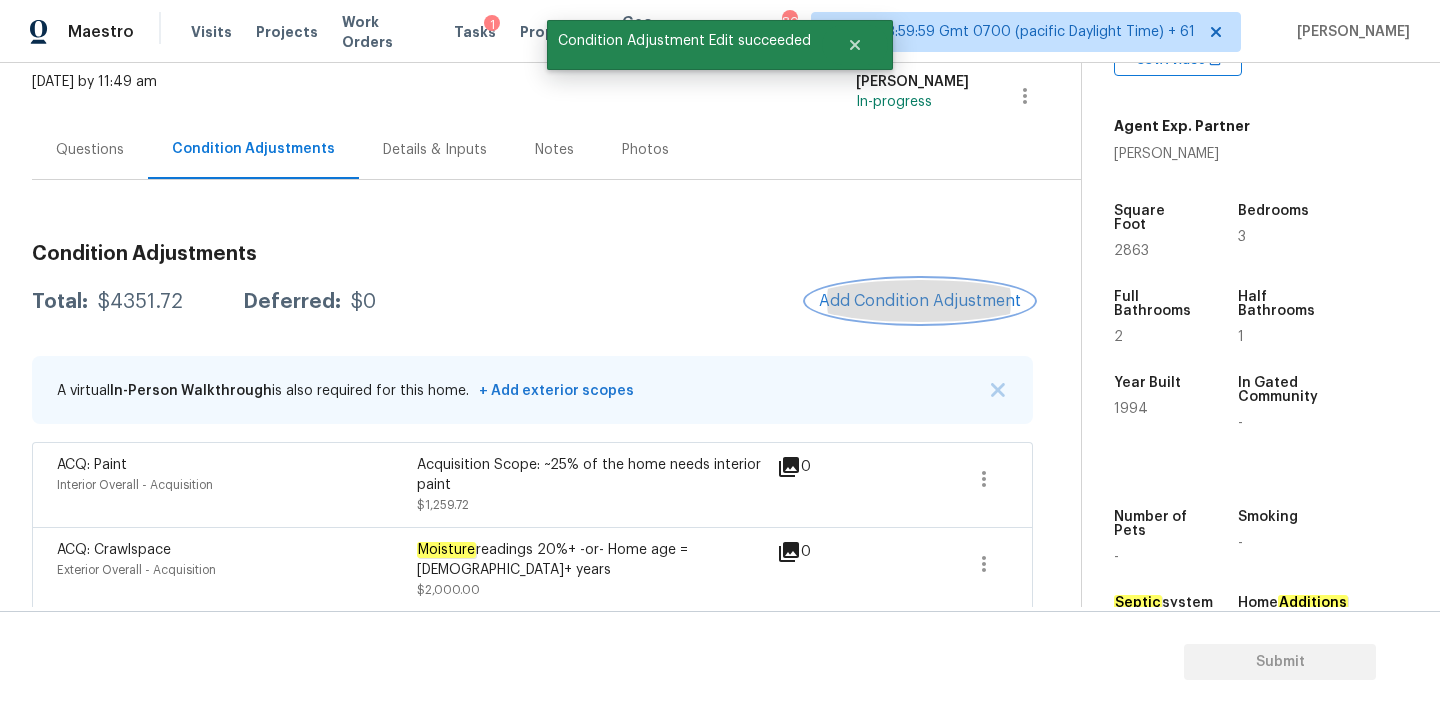 click on "Add Condition Adjustment" at bounding box center (920, 301) 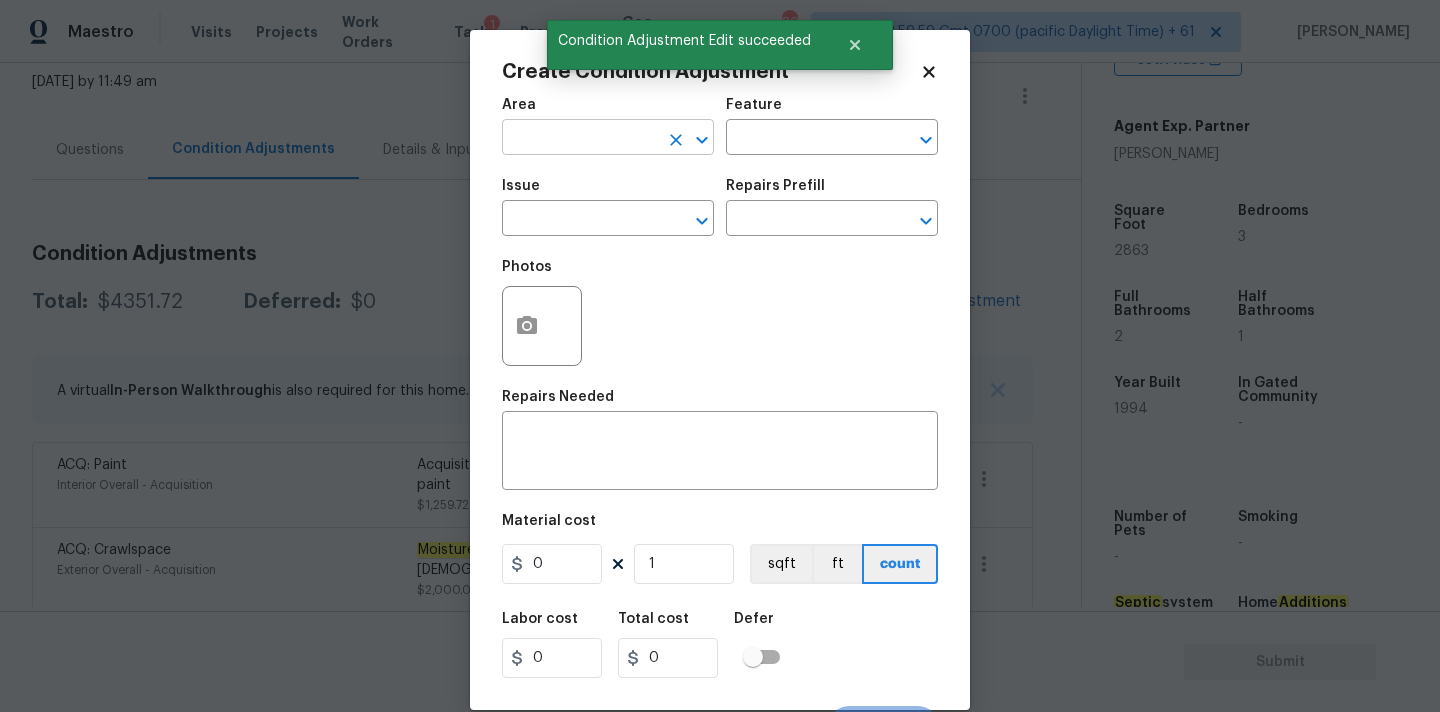click at bounding box center (580, 139) 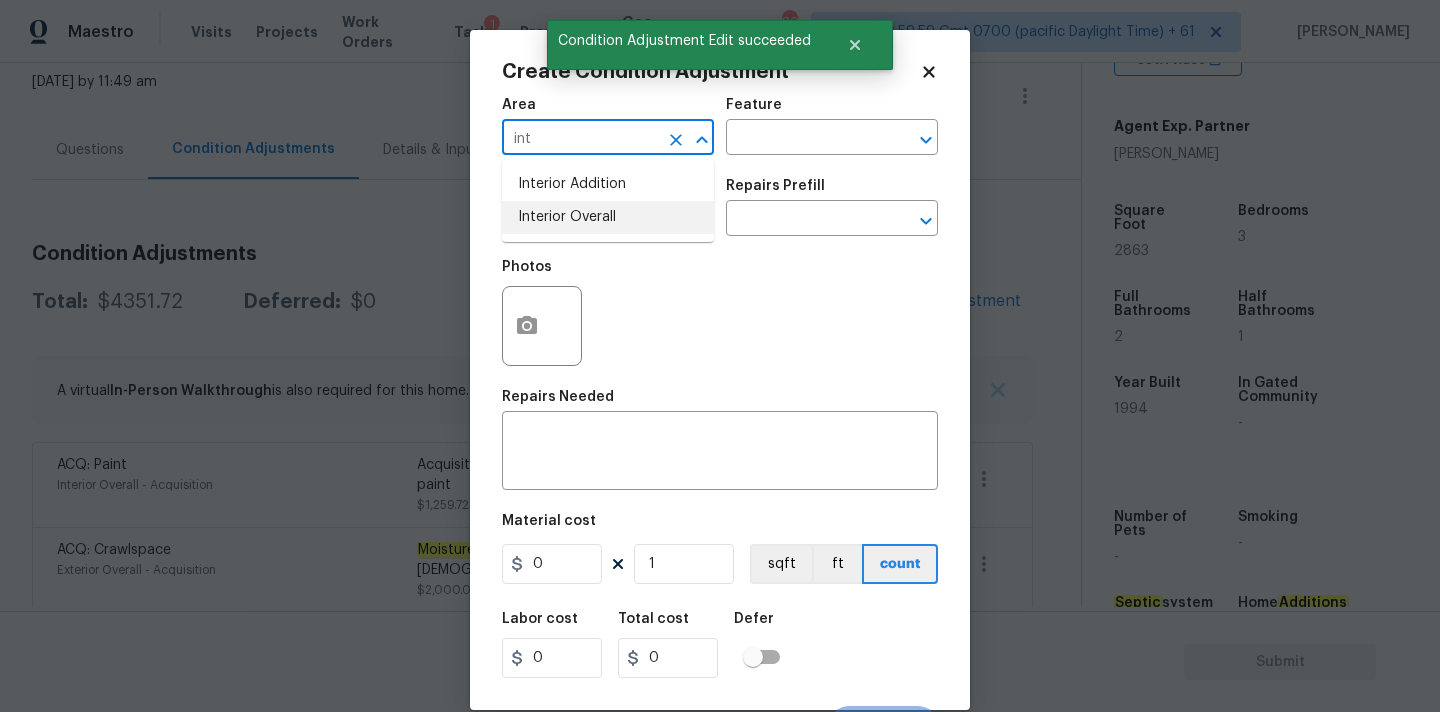 click on "Interior Overall" at bounding box center (608, 217) 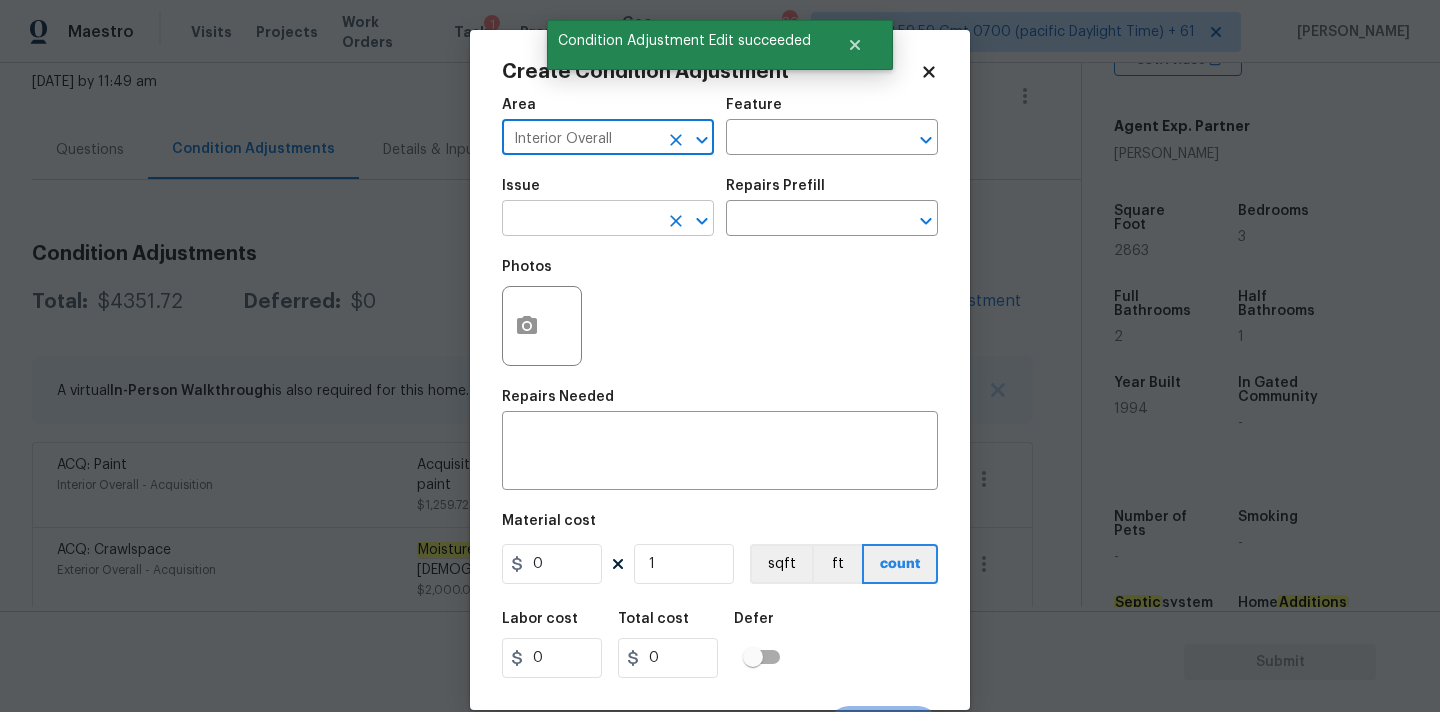 type on "Interior Overall" 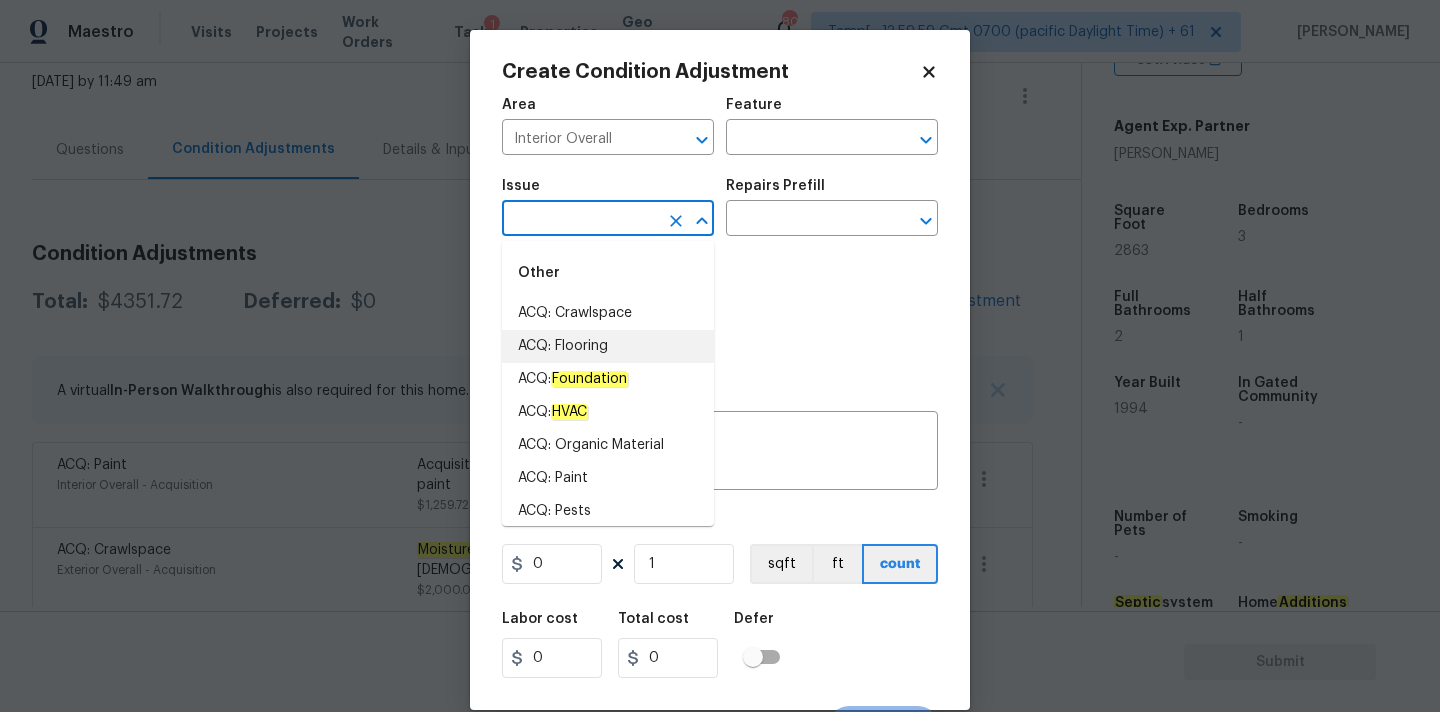 click on "ACQ: Flooring" at bounding box center [608, 346] 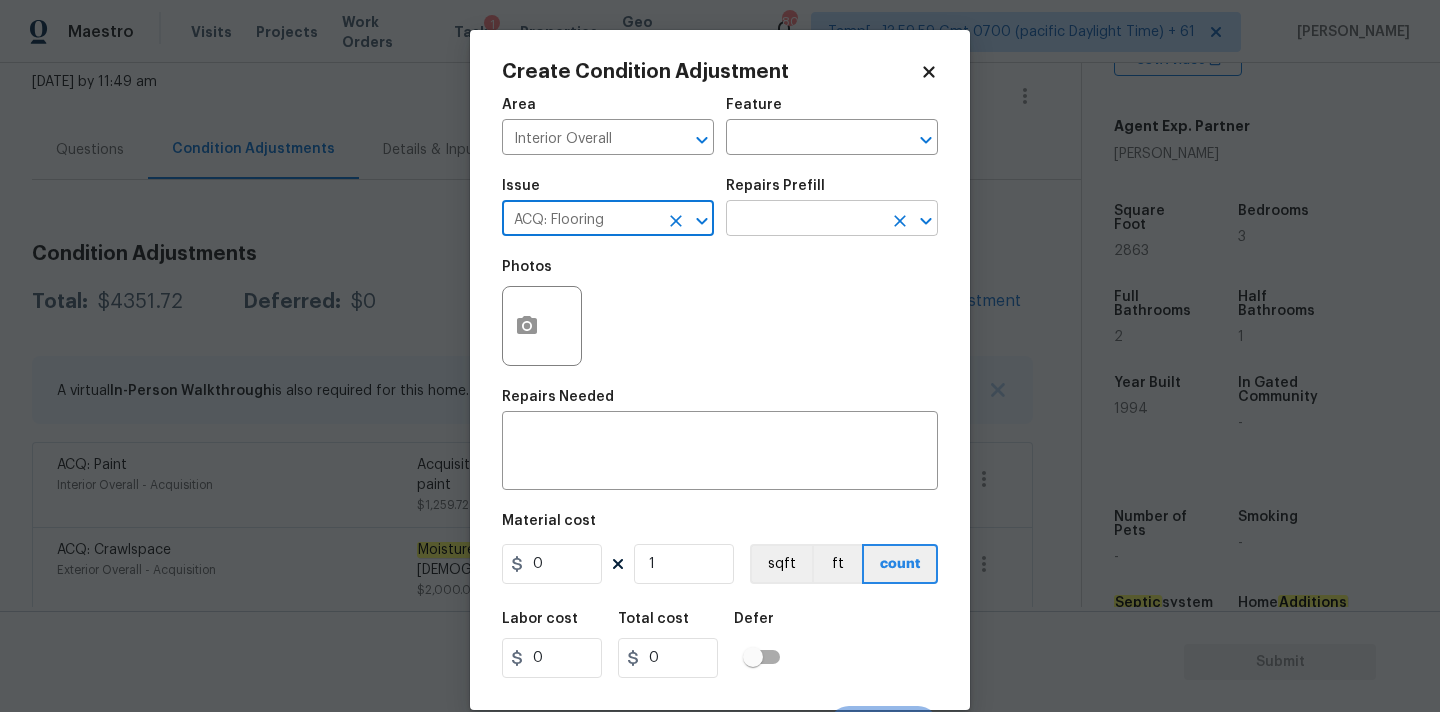 click at bounding box center (804, 220) 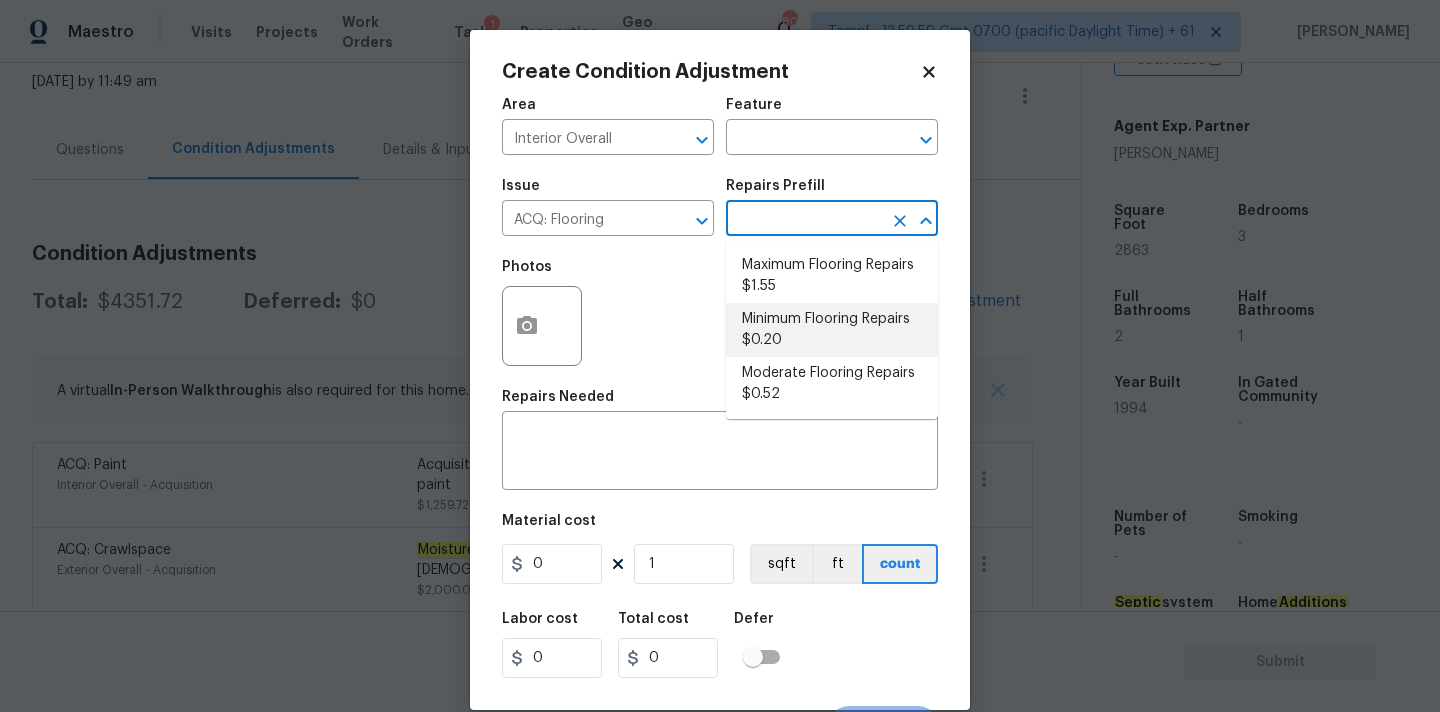 click on "Minimum Flooring Repairs $0.20" at bounding box center [832, 330] 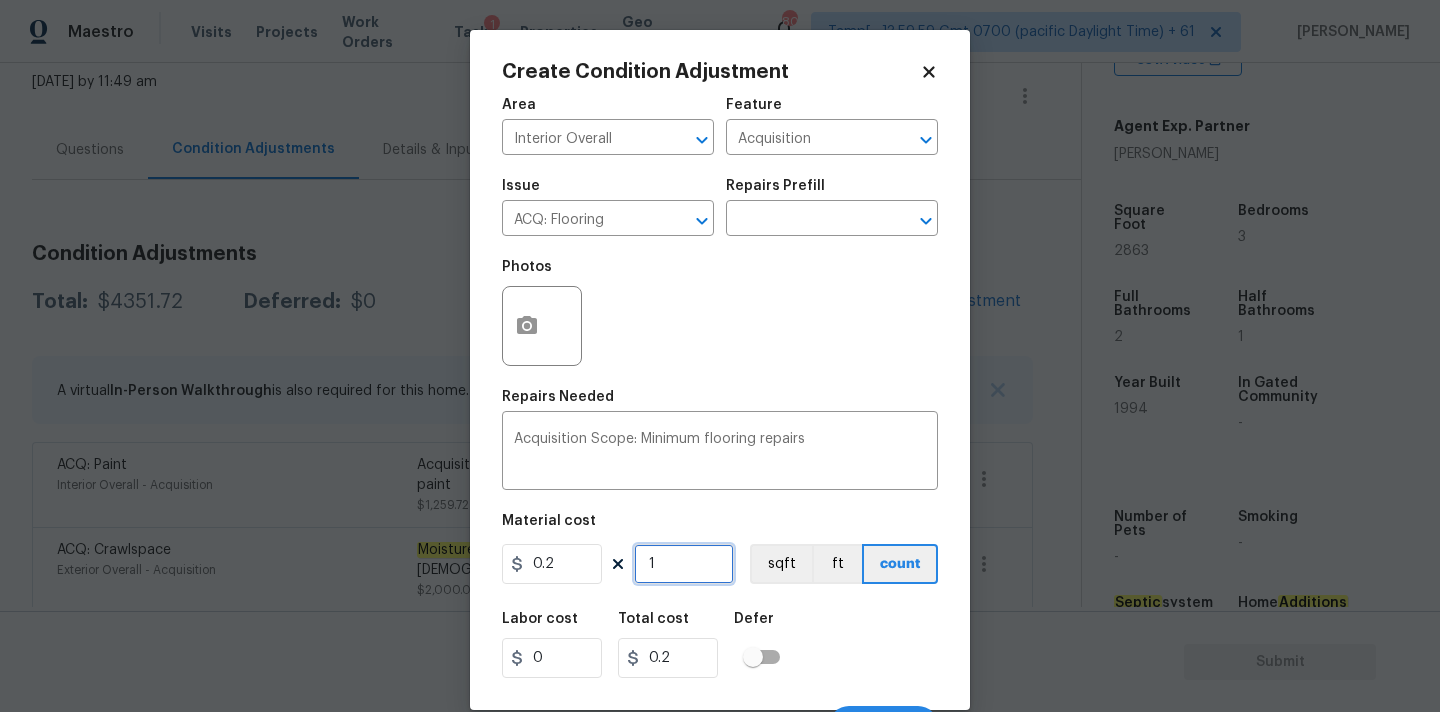 click on "1" at bounding box center [684, 564] 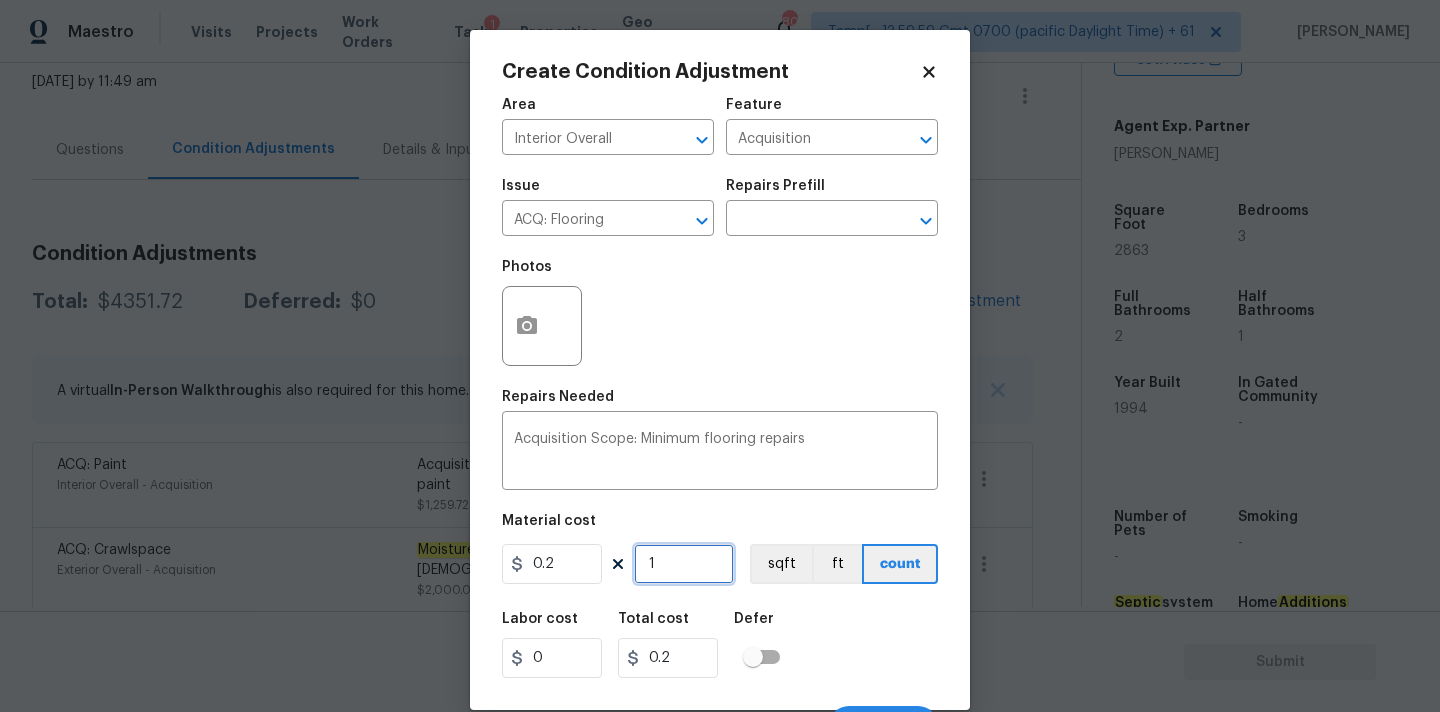 type on "2" 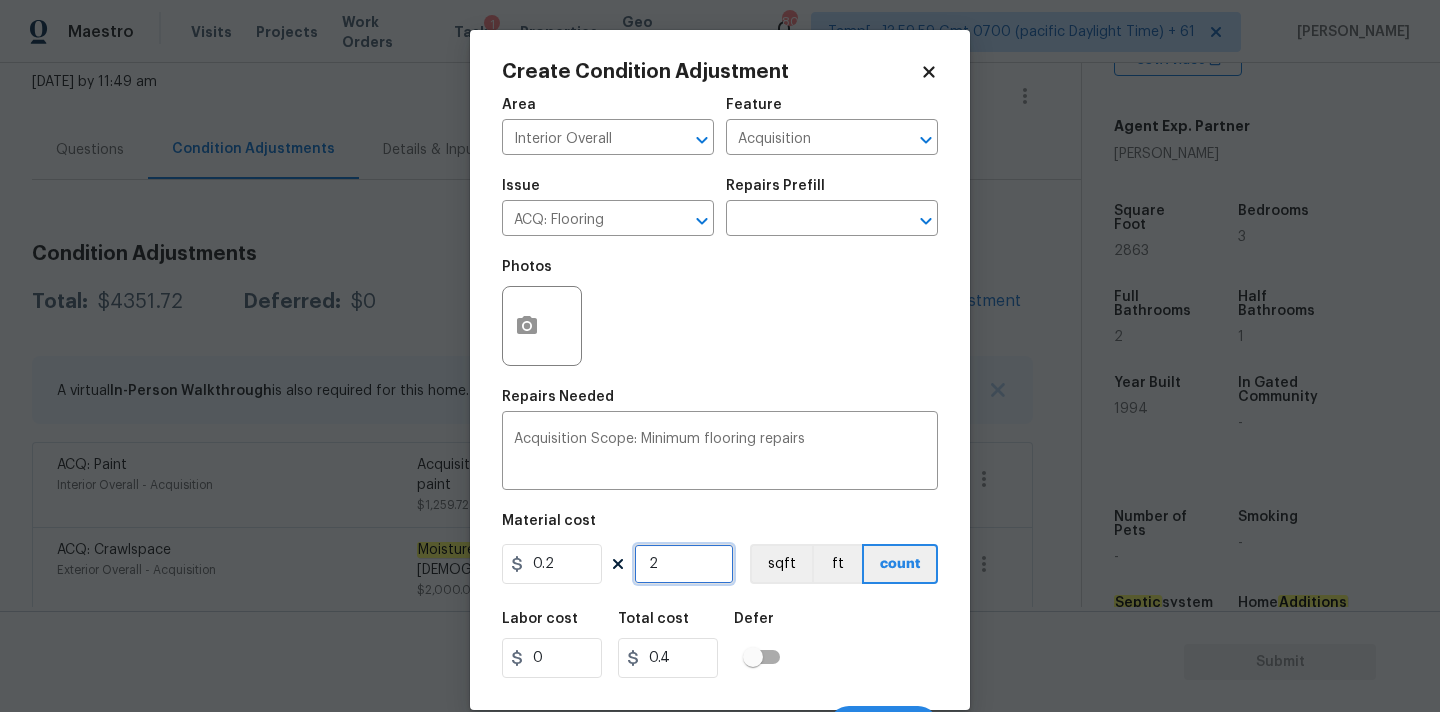 type on "28" 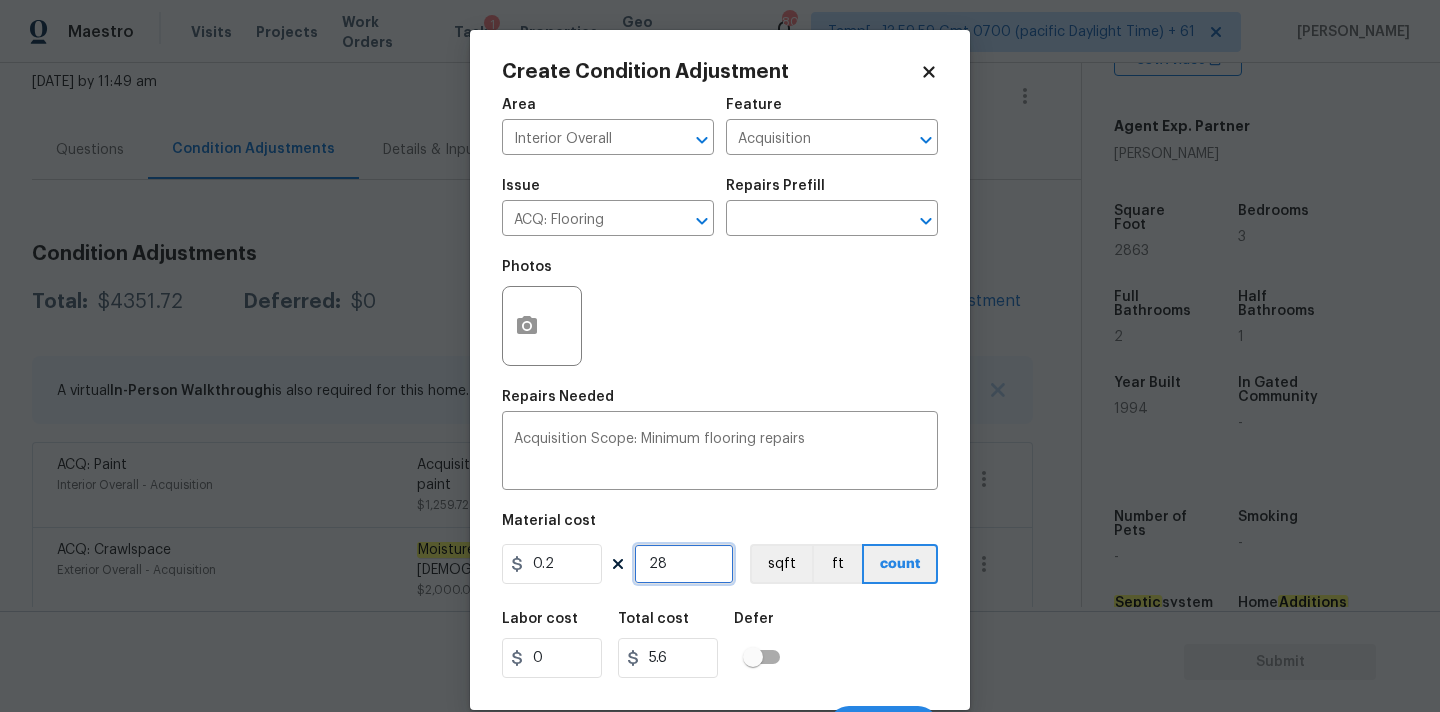 type on "286" 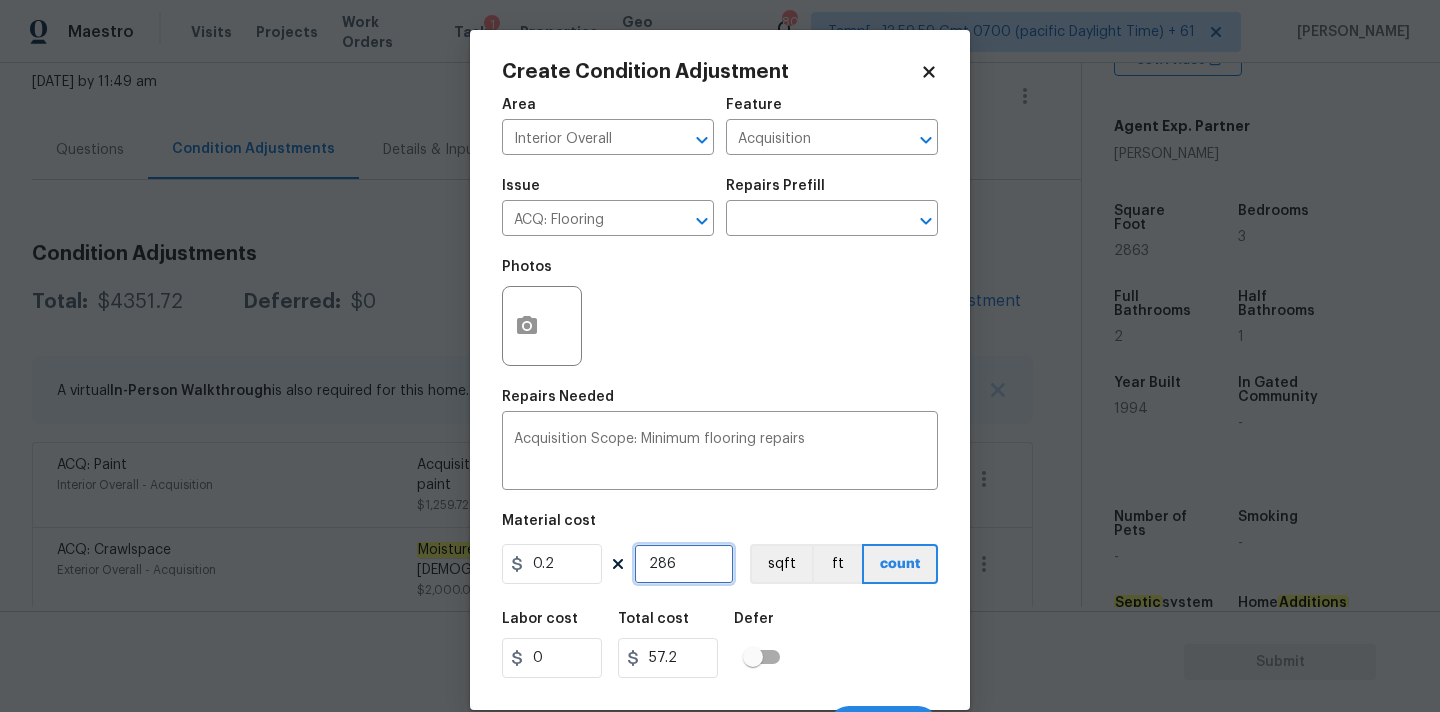 type on "2863" 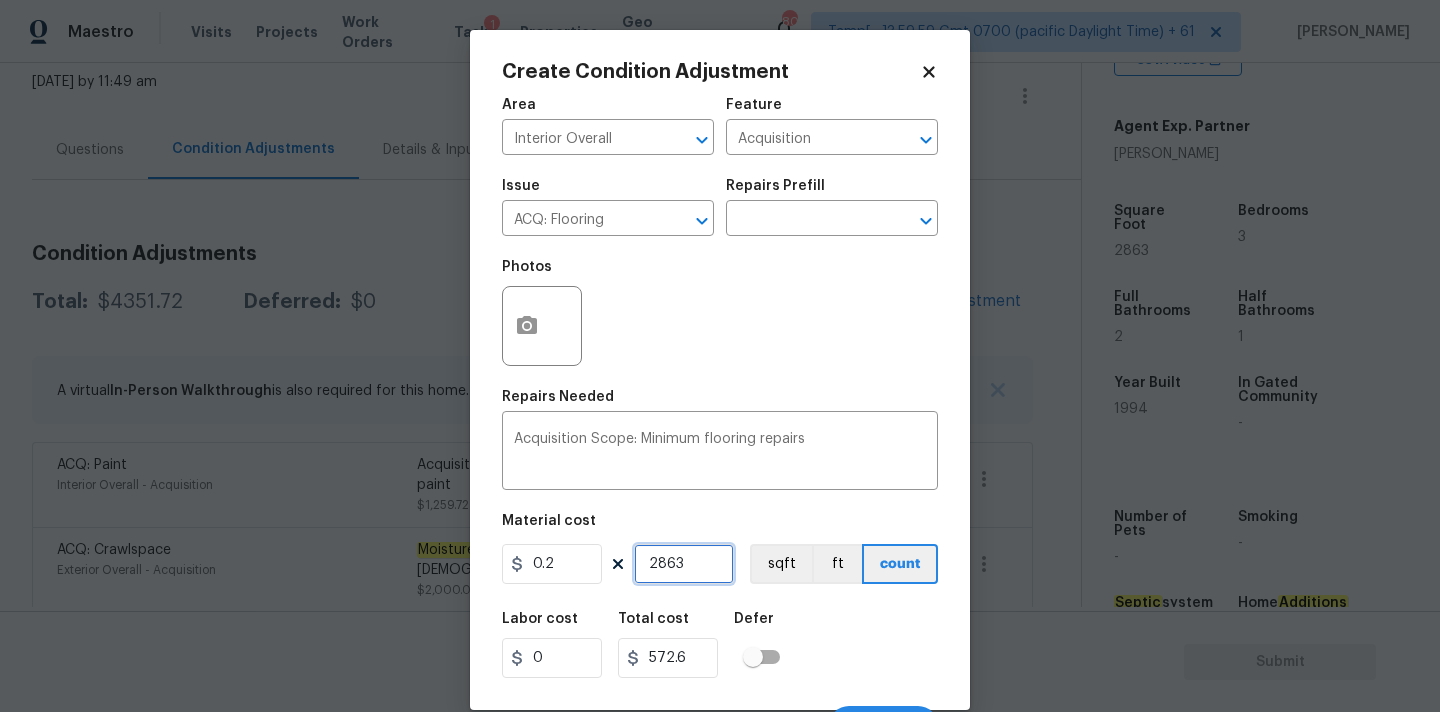 scroll, scrollTop: 35, scrollLeft: 0, axis: vertical 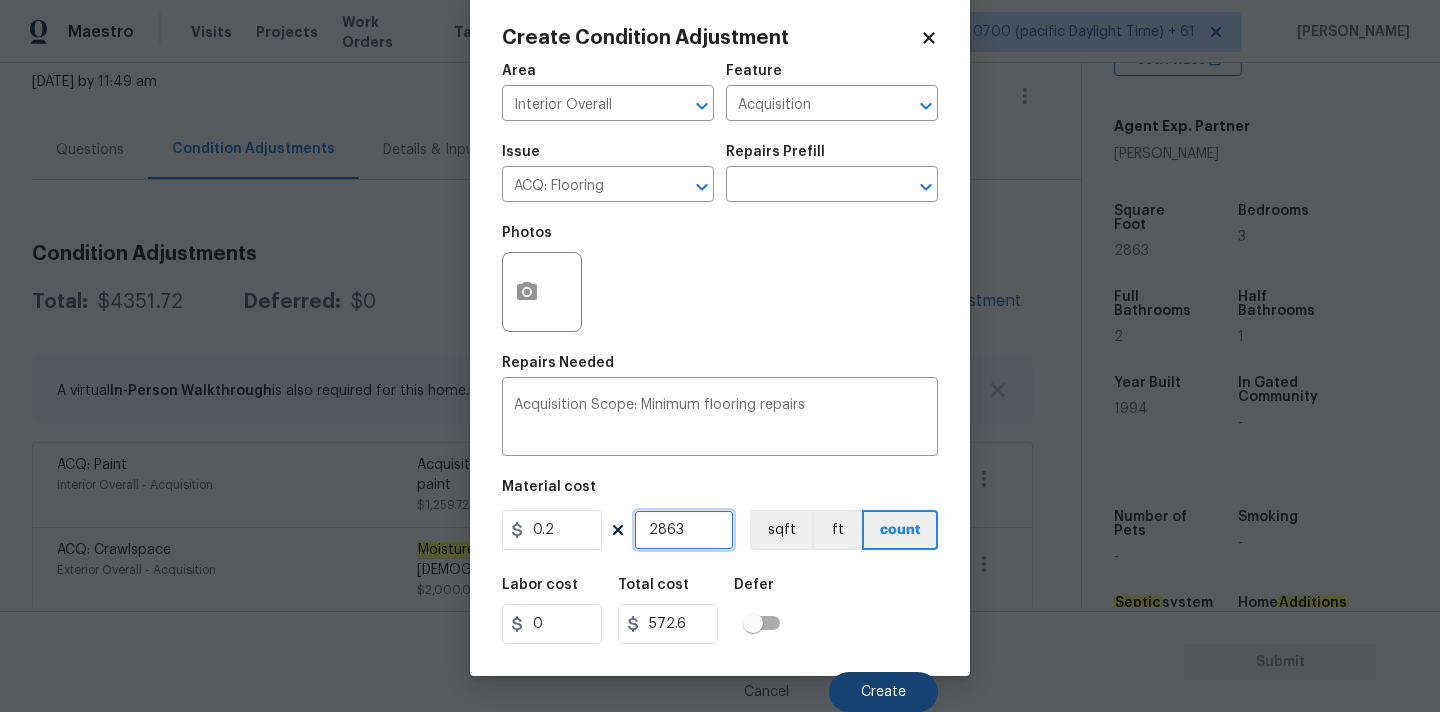 type on "2863" 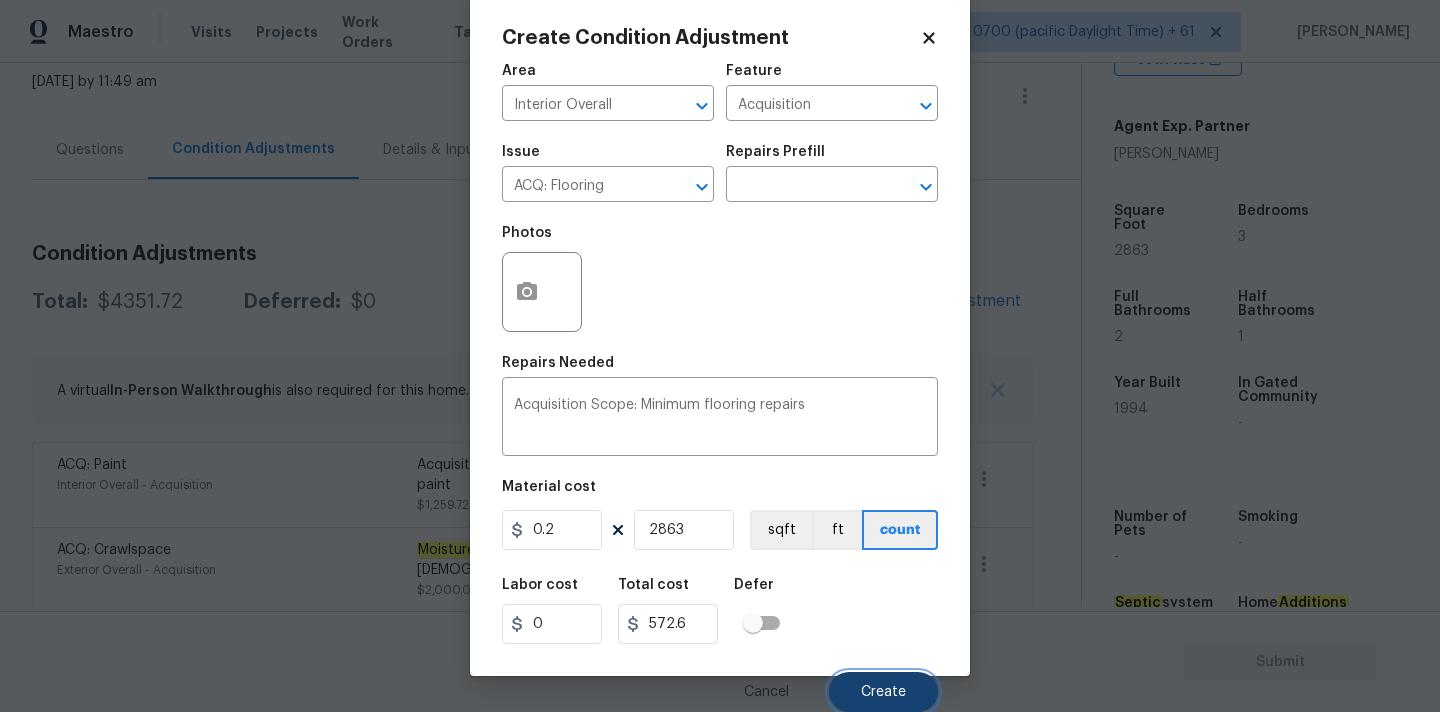 click on "Create" at bounding box center (883, 692) 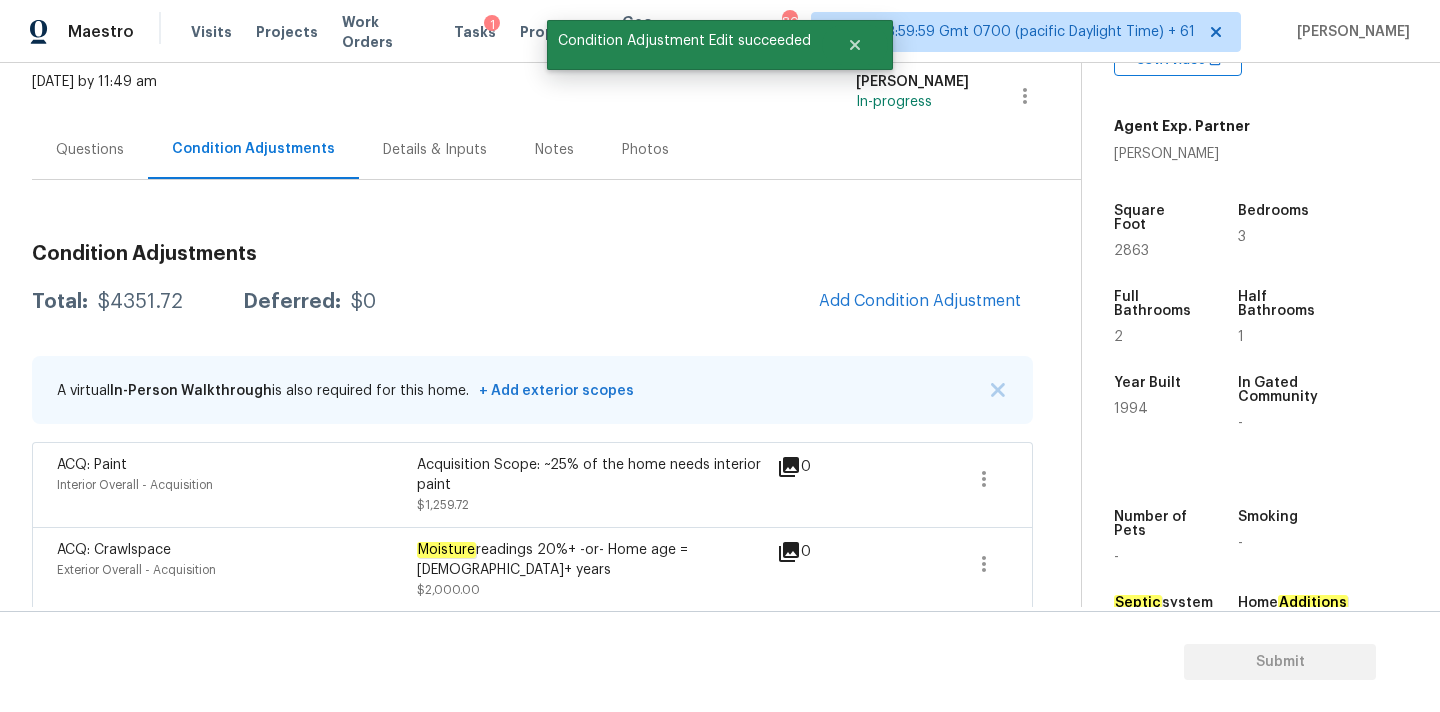 scroll, scrollTop: 28, scrollLeft: 0, axis: vertical 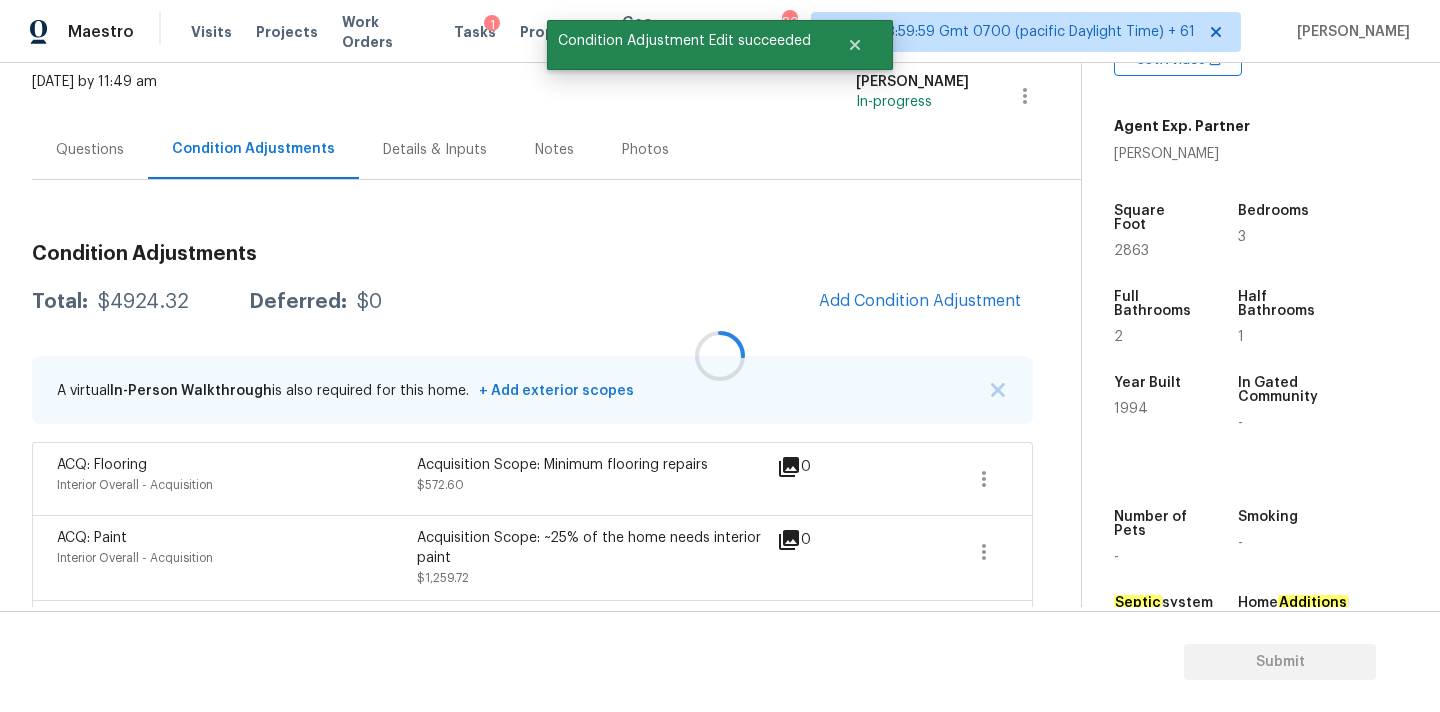 click at bounding box center [720, 356] 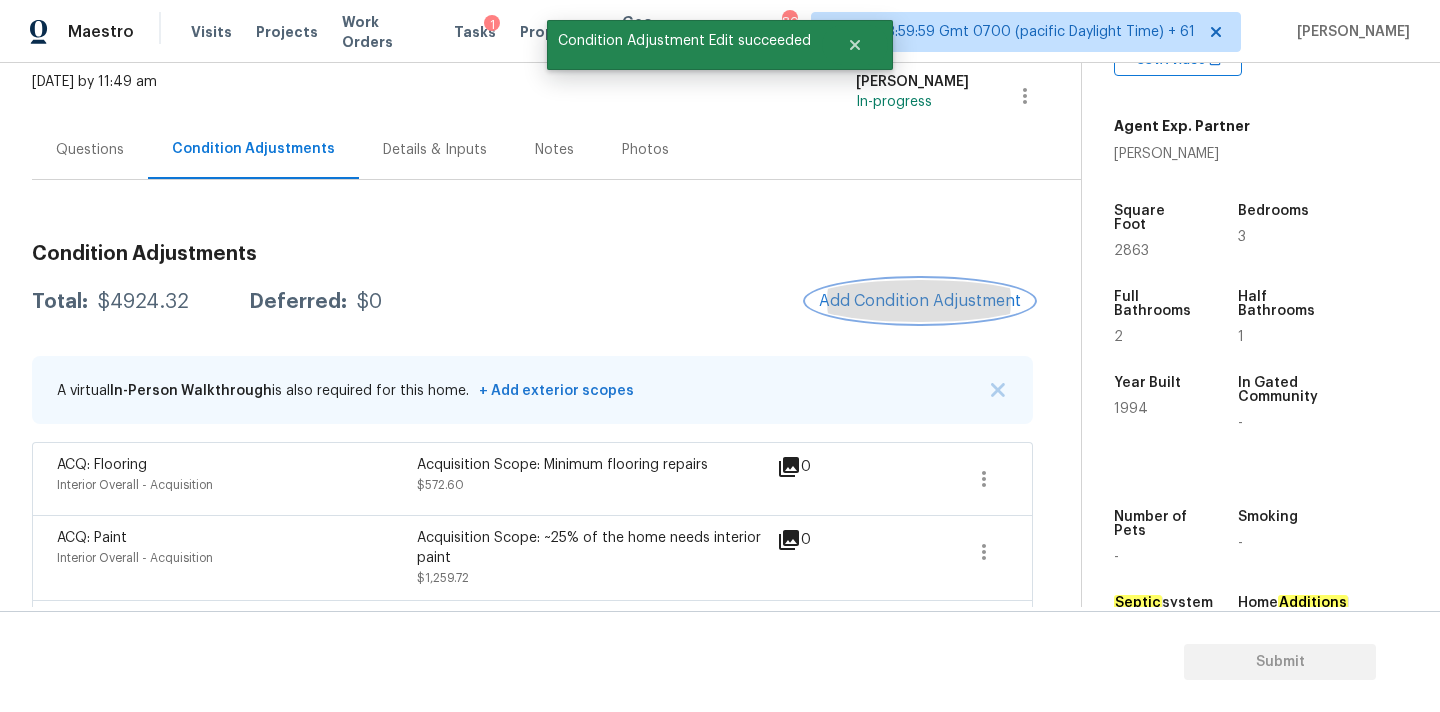 click on "Add Condition Adjustment" at bounding box center (920, 301) 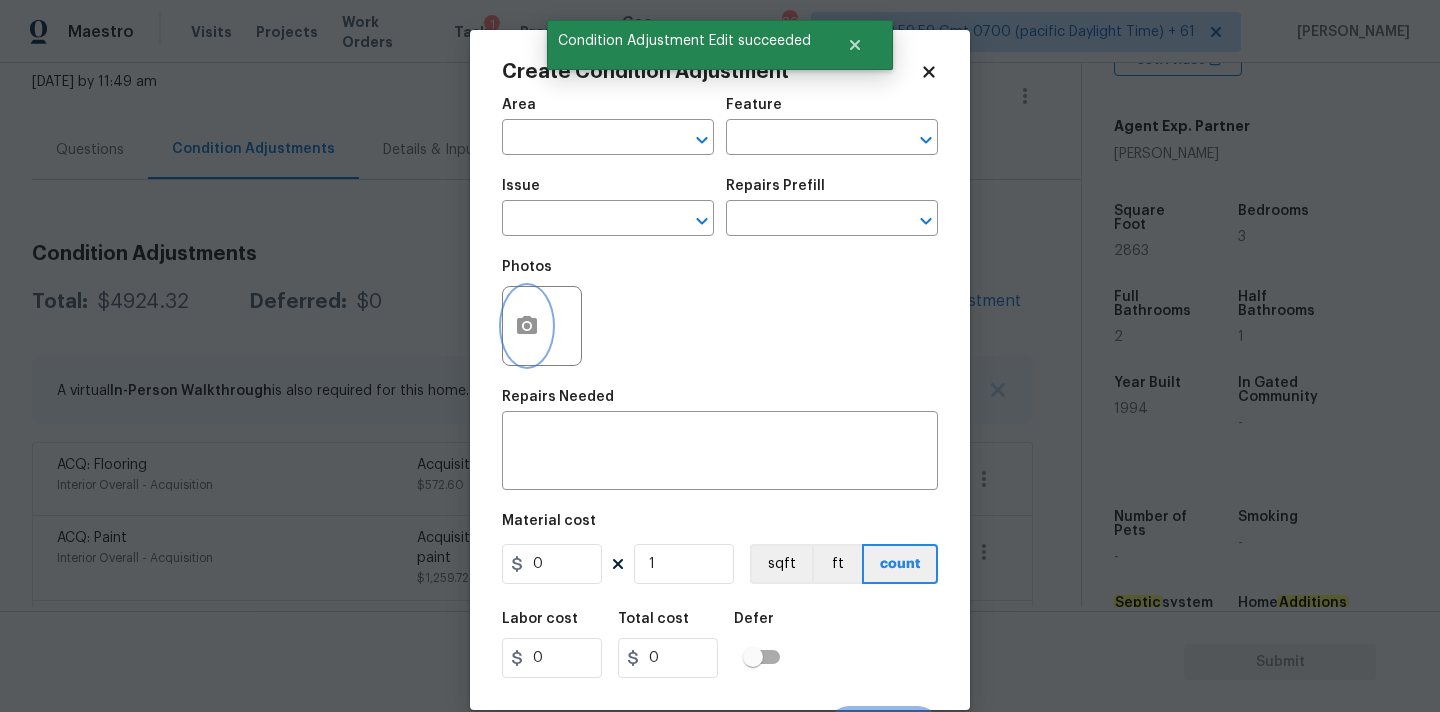 click at bounding box center [527, 326] 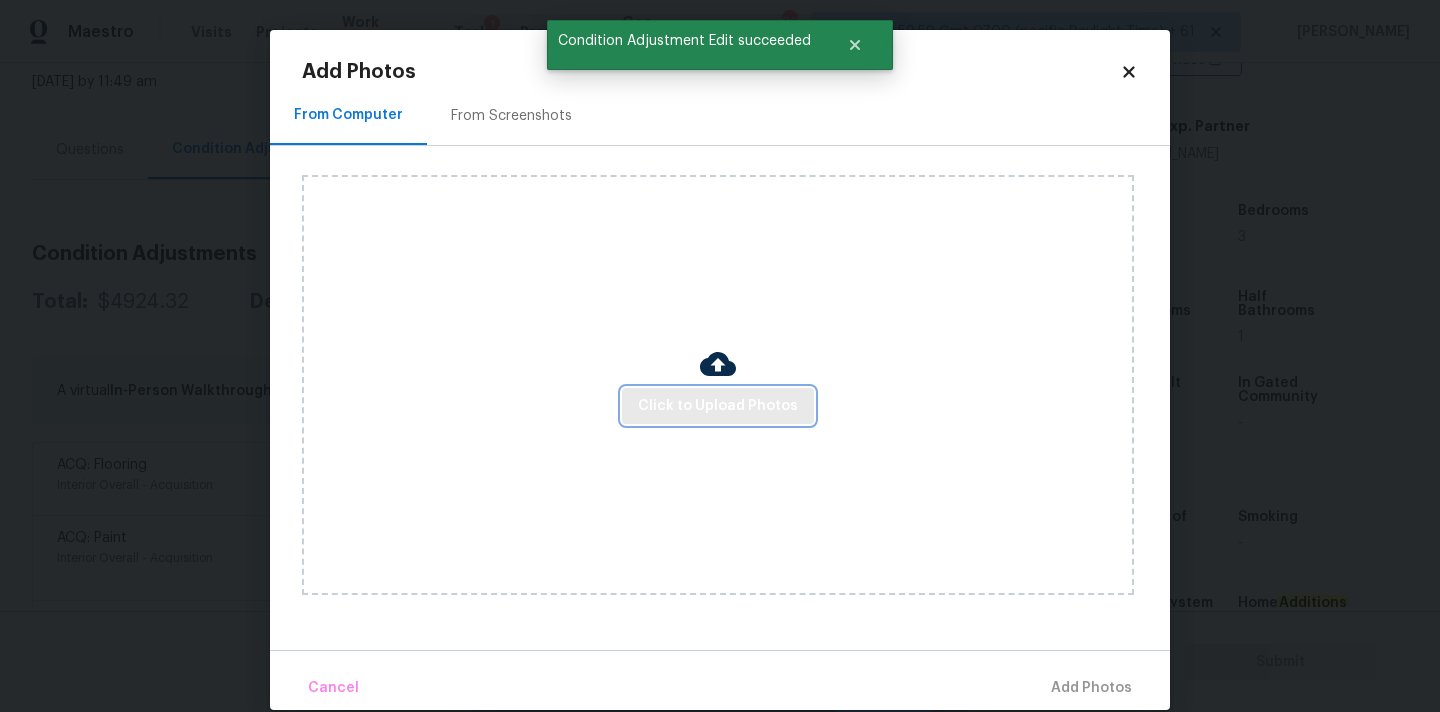 click on "Click to Upload Photos" at bounding box center (718, 406) 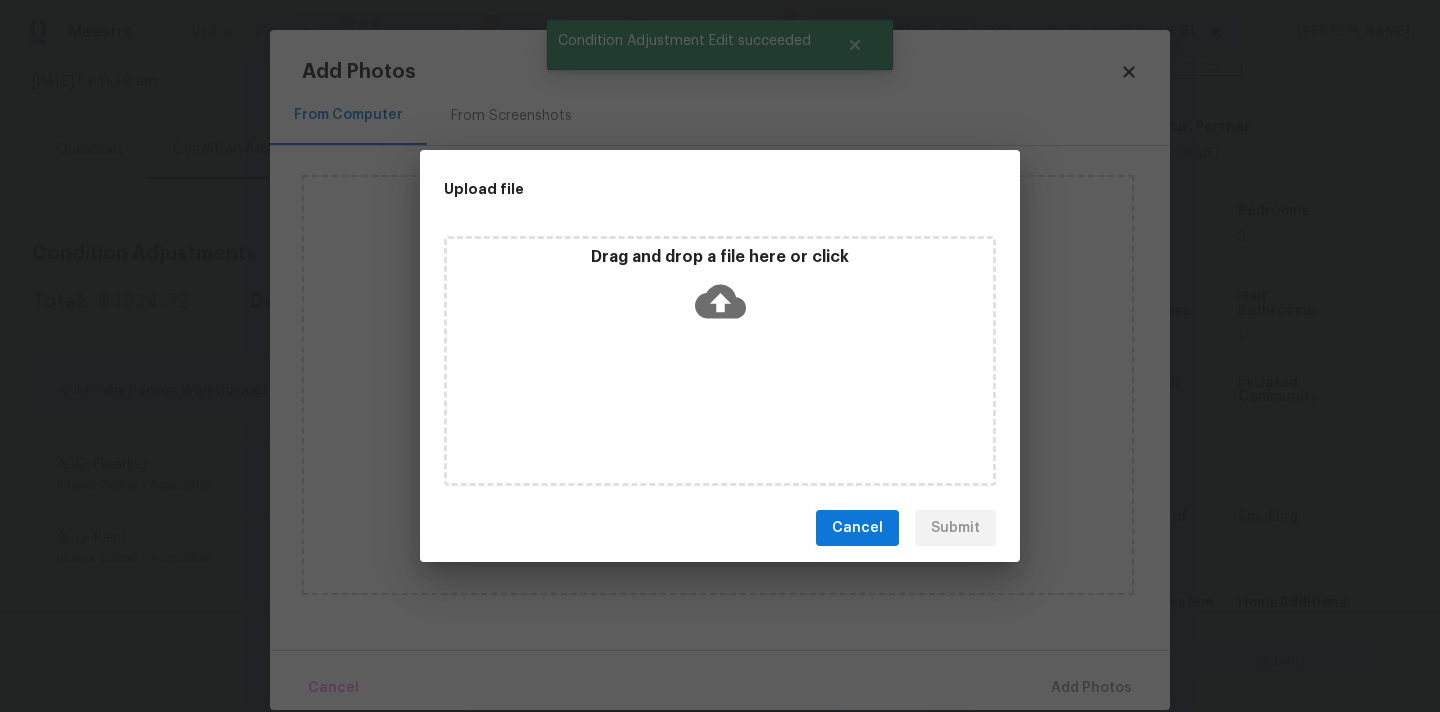 click 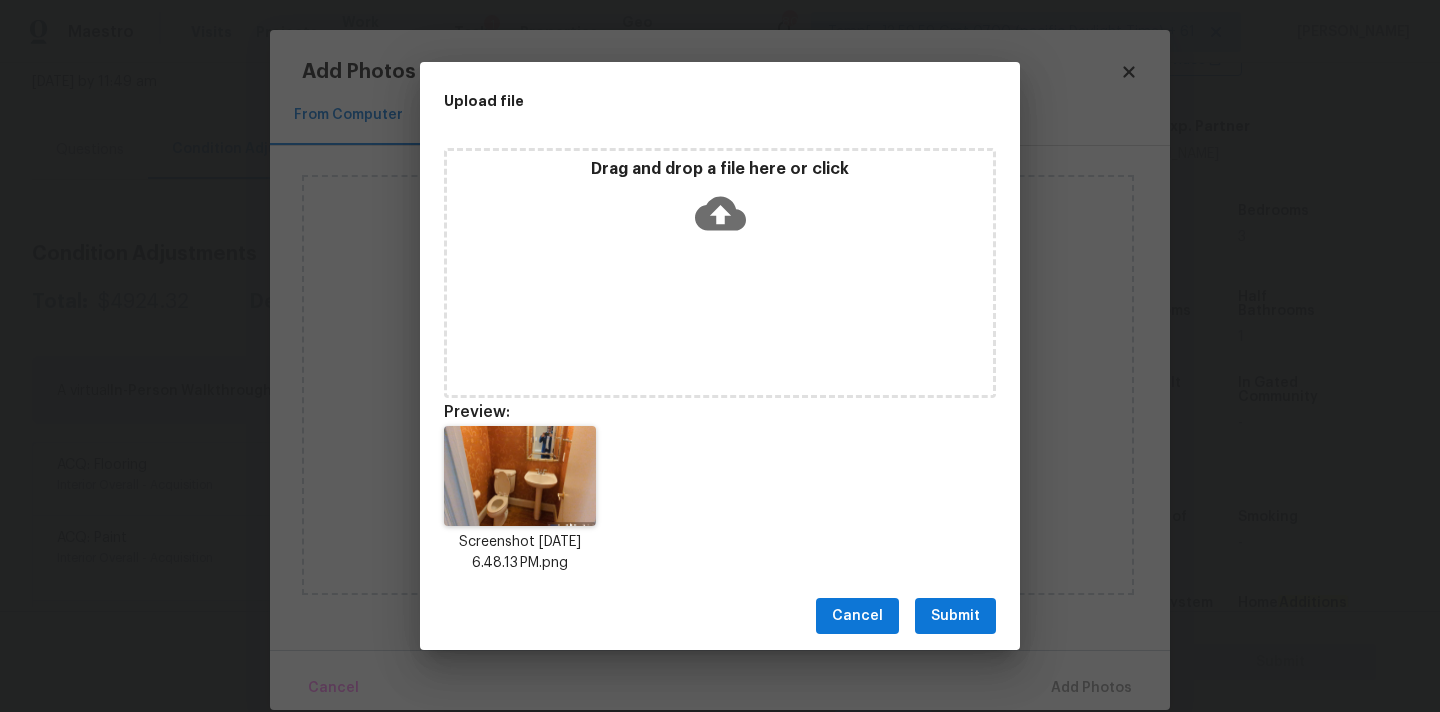 click on "Submit" at bounding box center (955, 616) 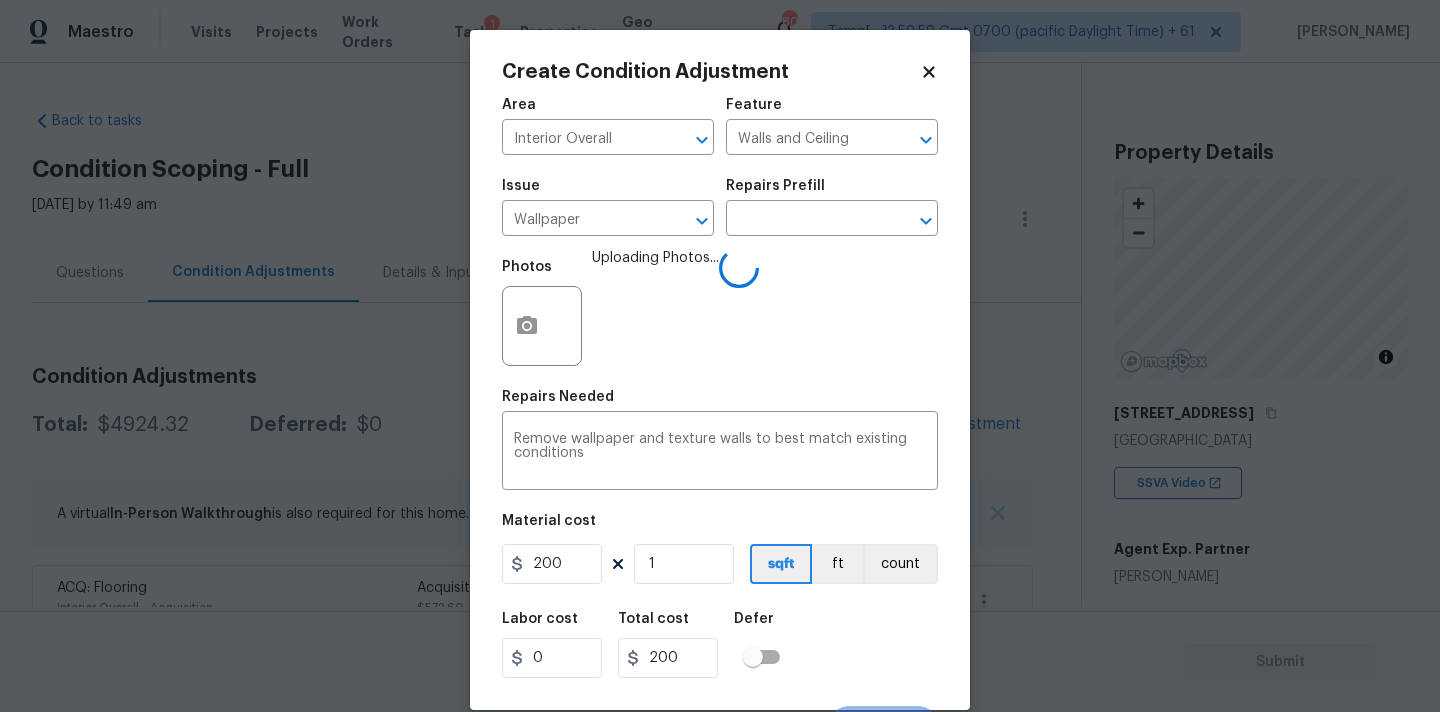 scroll, scrollTop: 0, scrollLeft: 0, axis: both 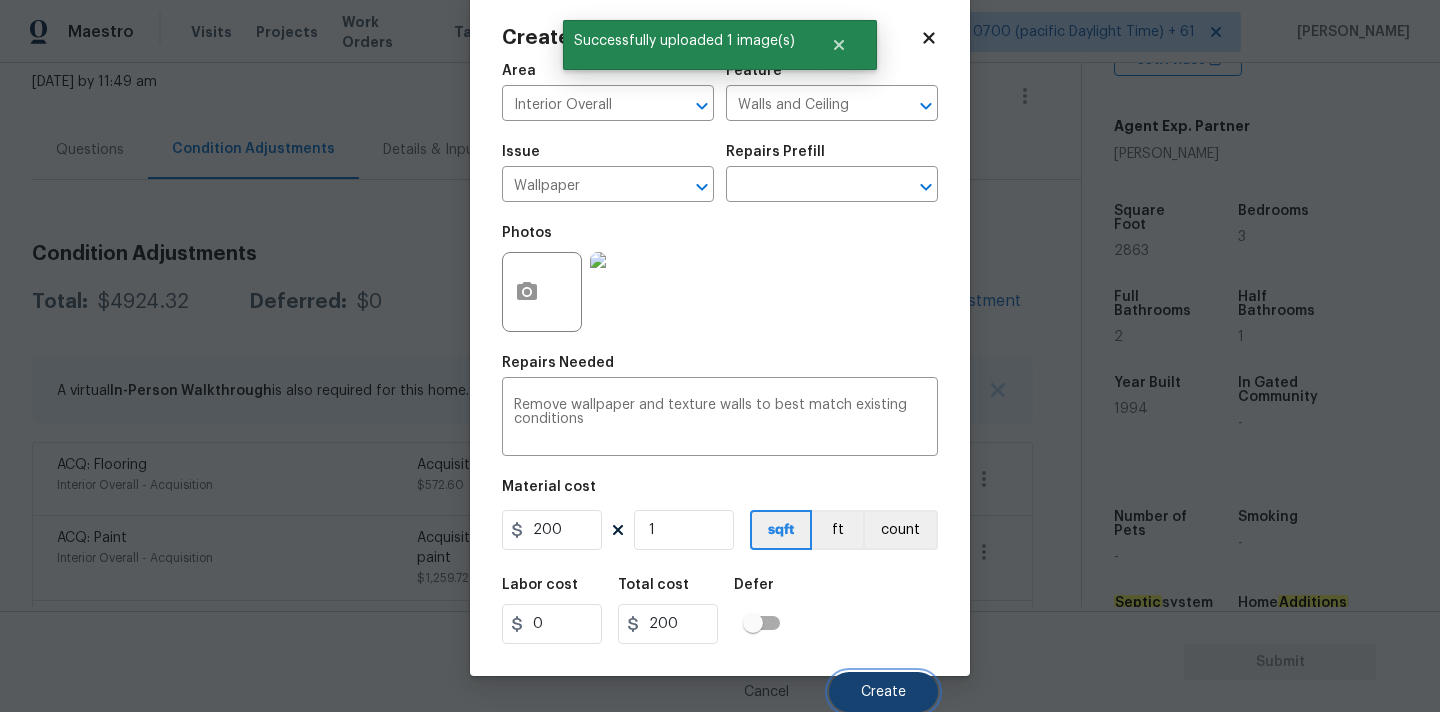 click on "Create" at bounding box center (883, 692) 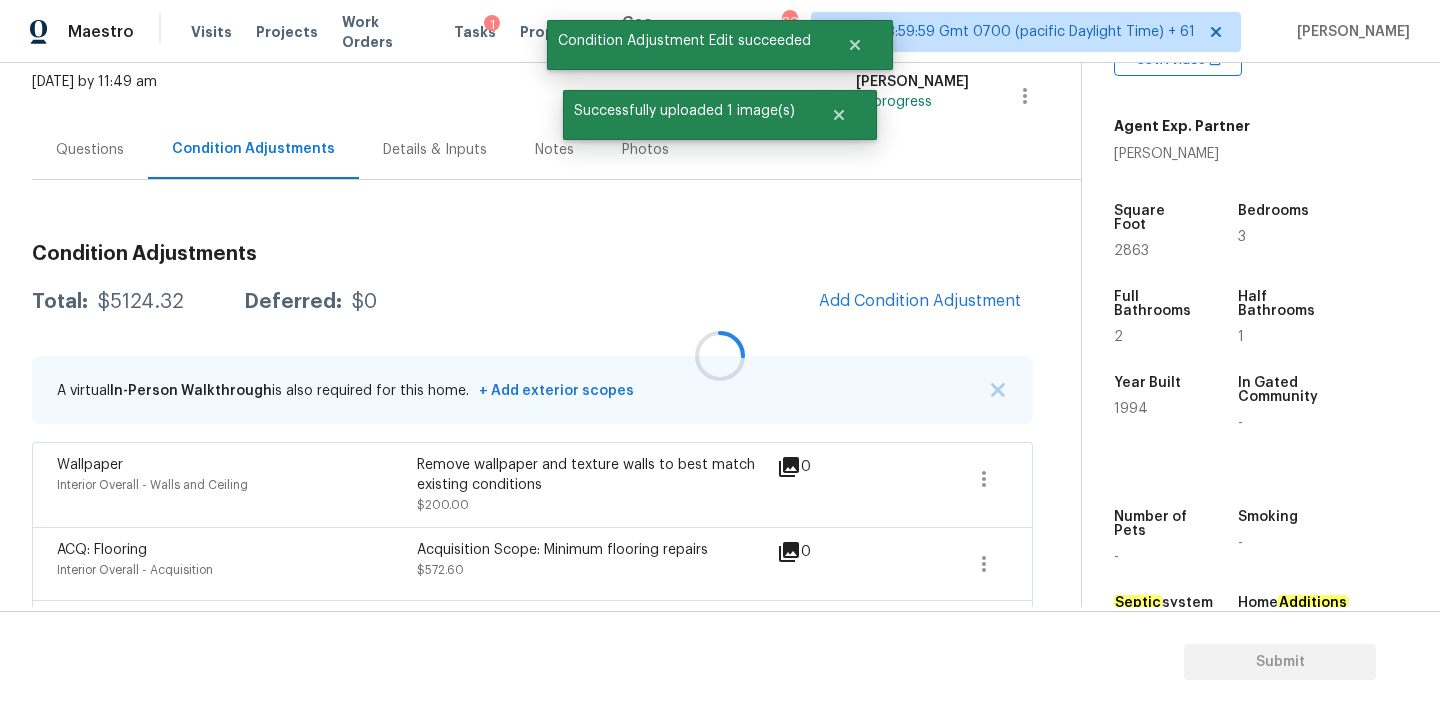 scroll, scrollTop: 28, scrollLeft: 0, axis: vertical 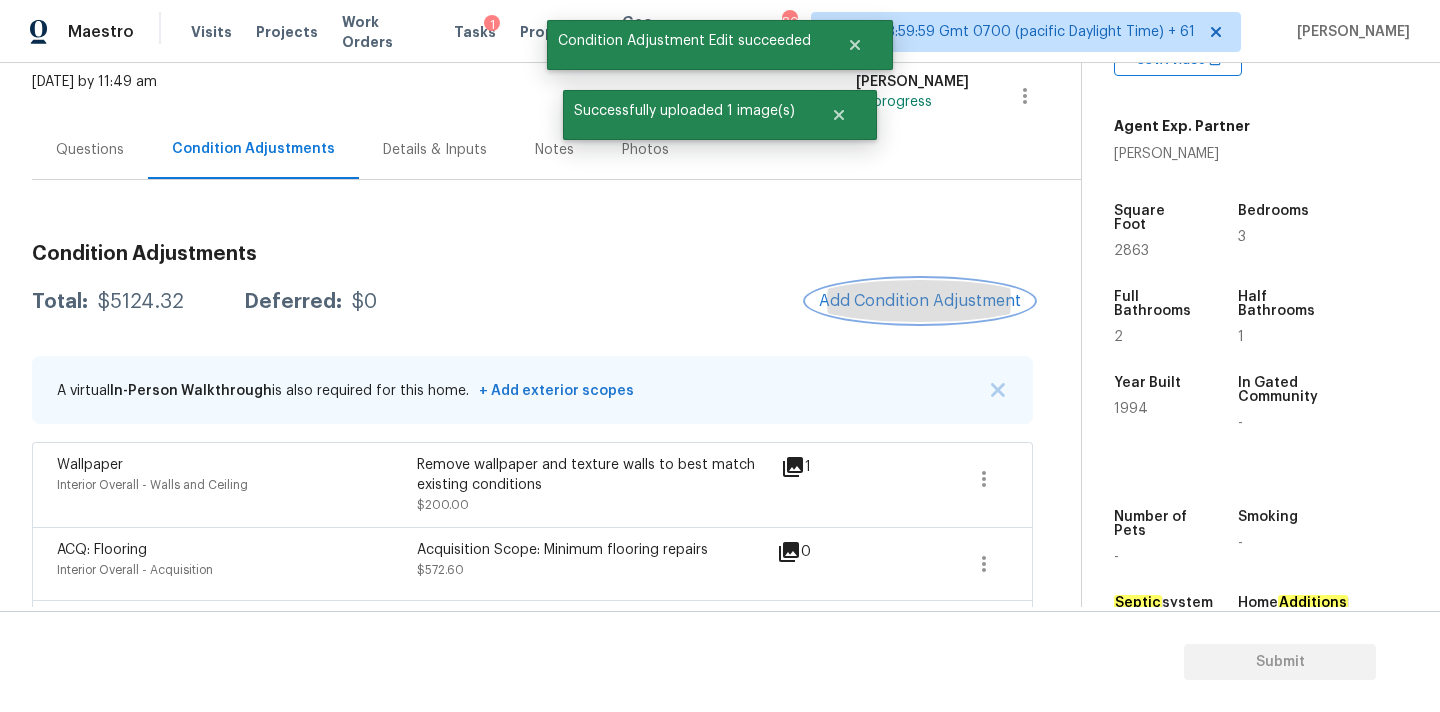 click on "Add Condition Adjustment" at bounding box center [920, 301] 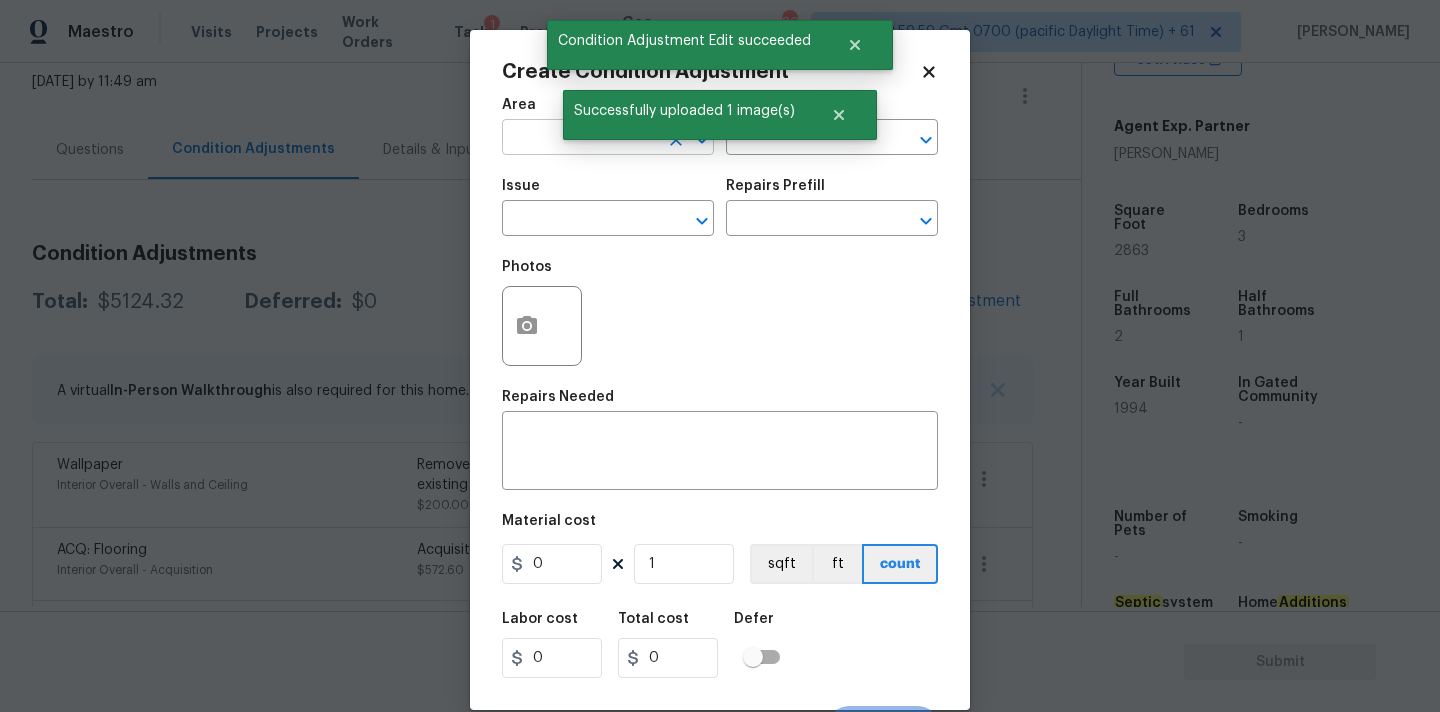 click at bounding box center [580, 139] 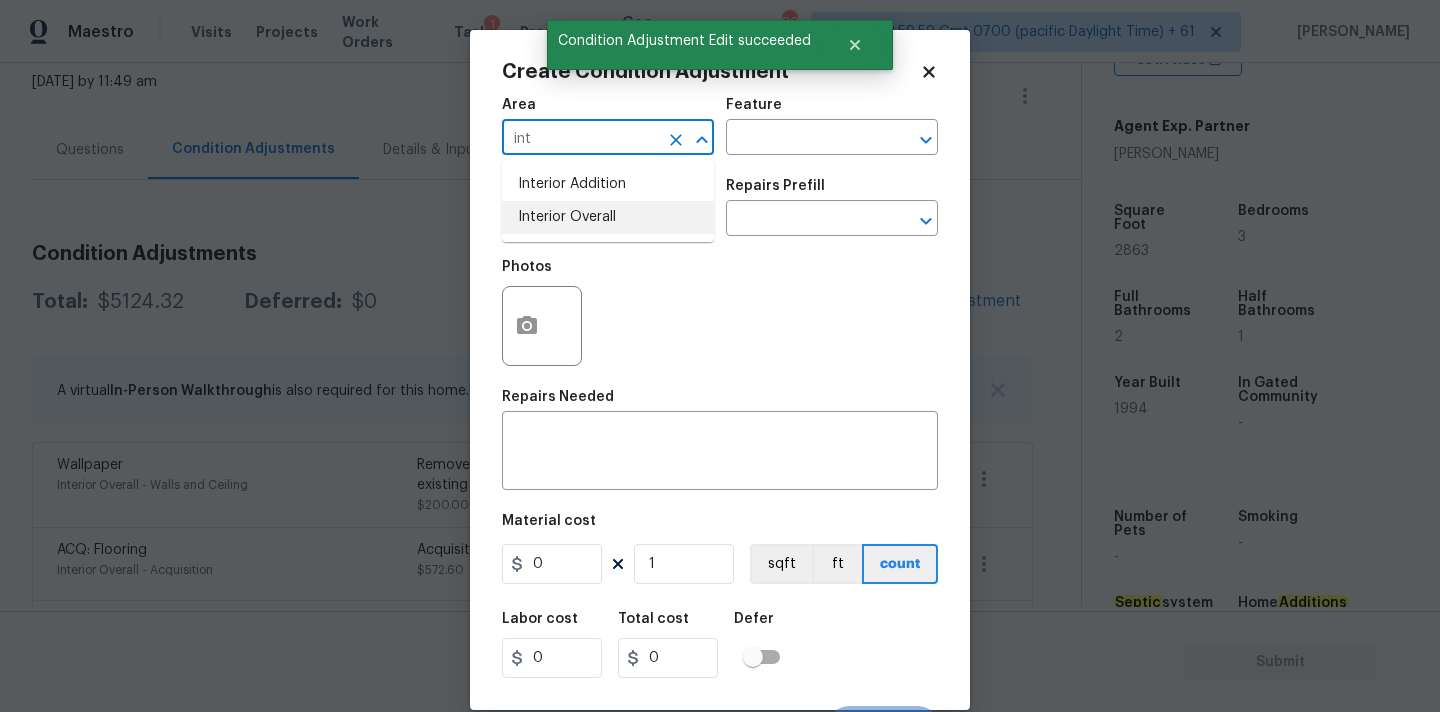 click on "Interior Overall" at bounding box center [608, 217] 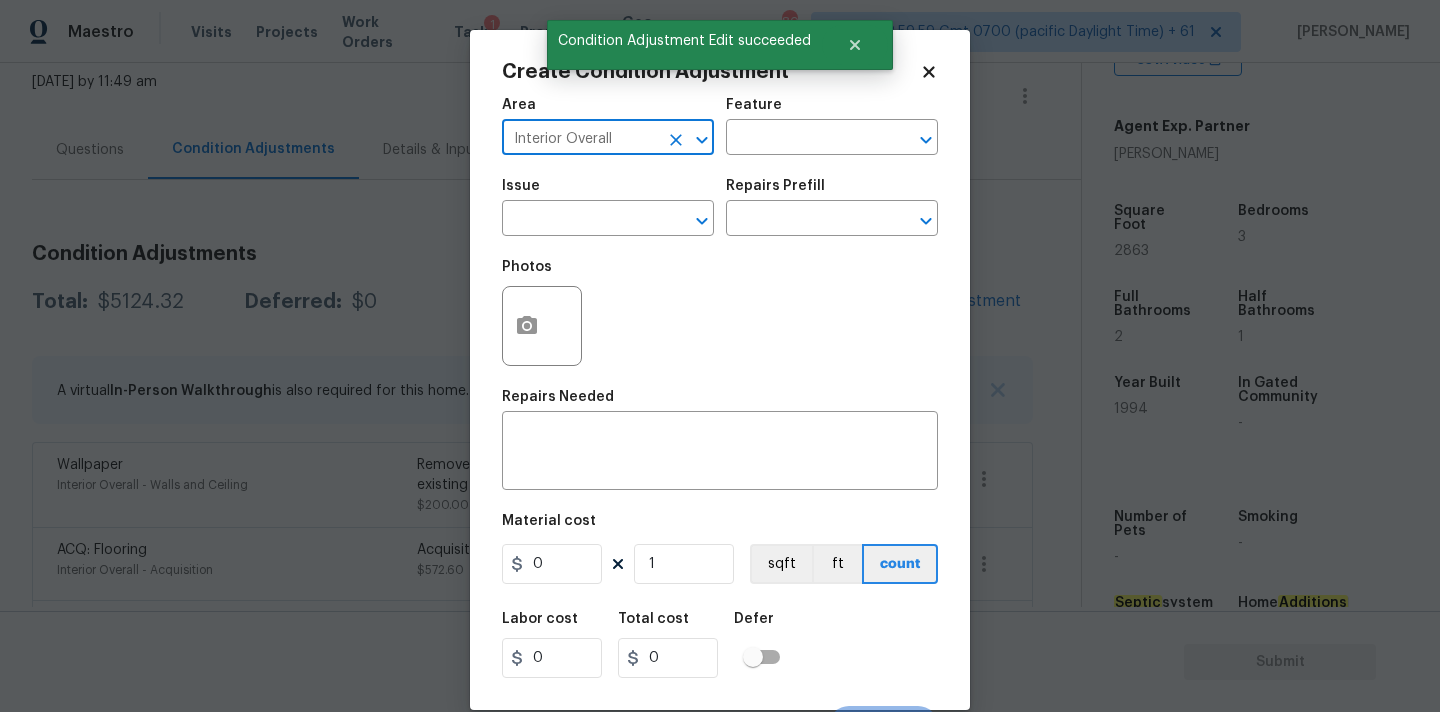 type on "Interior Overall" 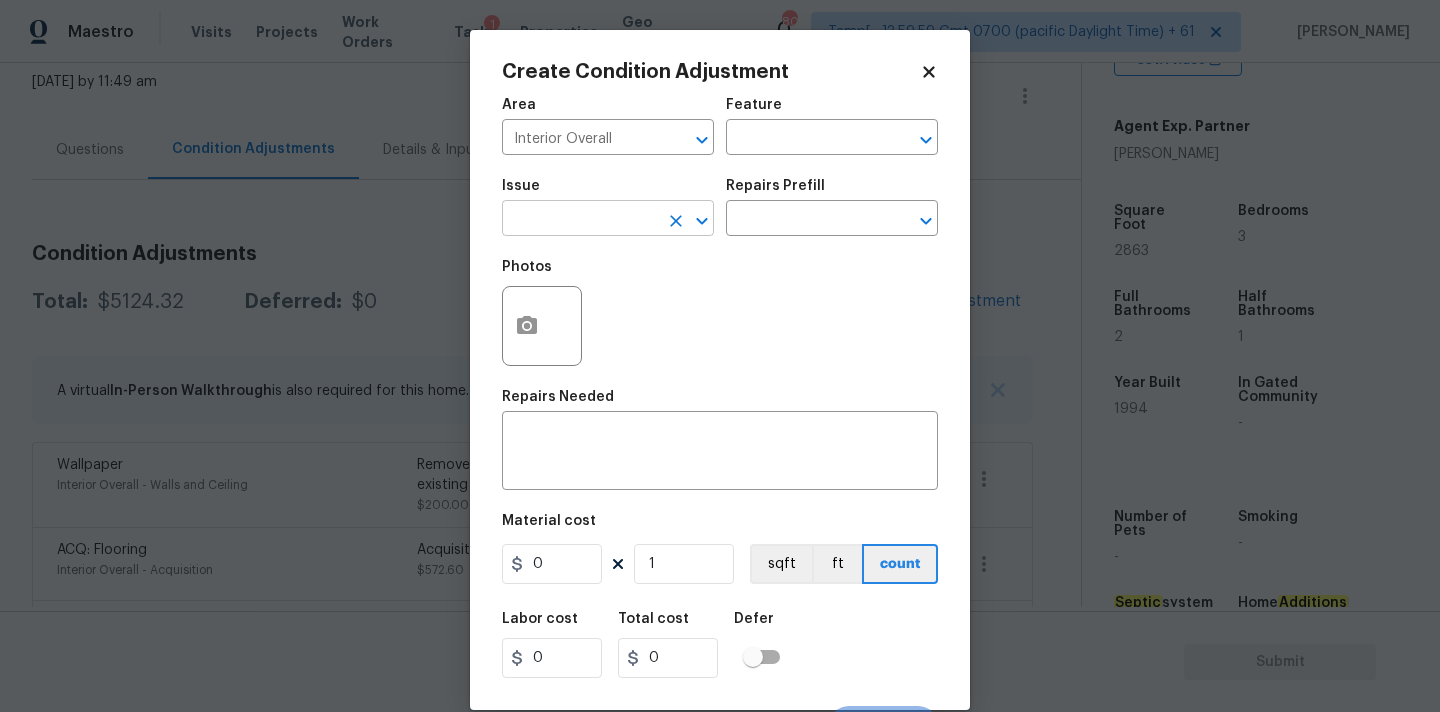 click at bounding box center (580, 220) 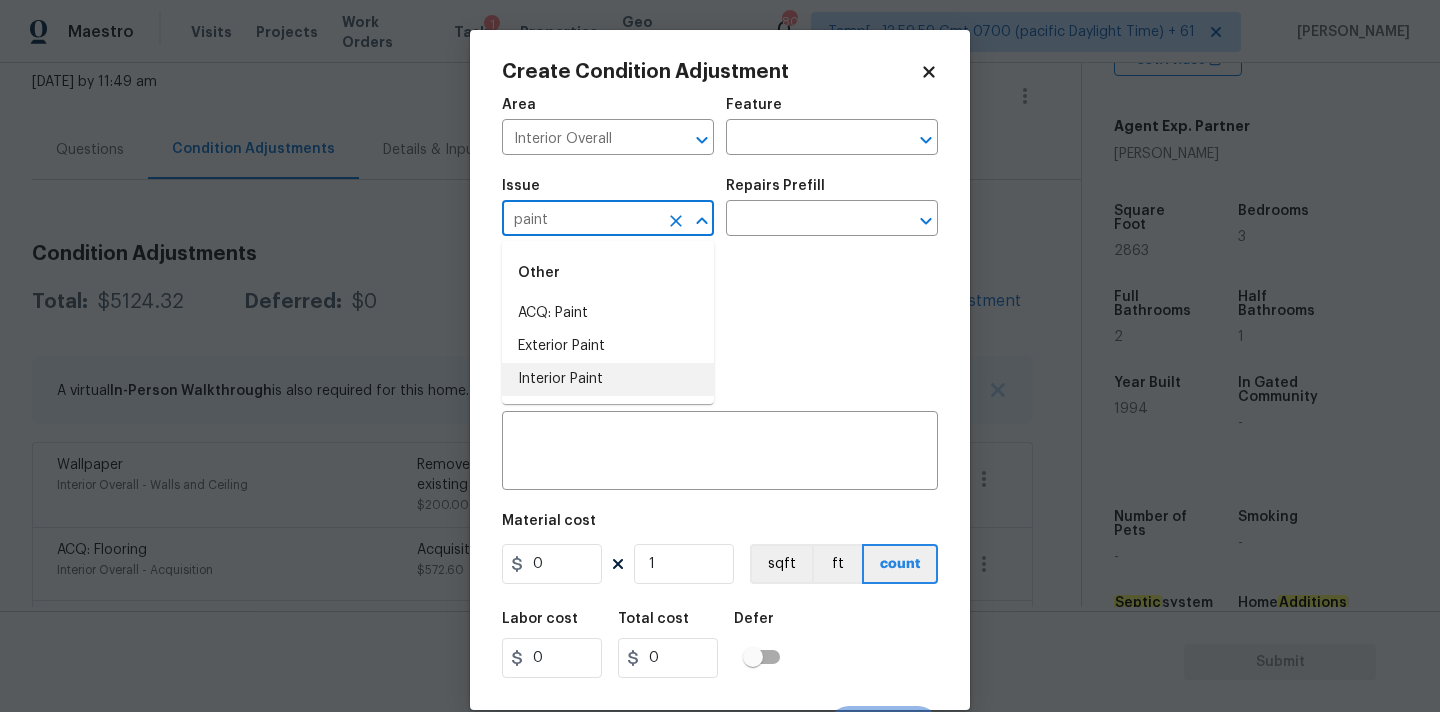 click on "Interior Paint" at bounding box center [608, 379] 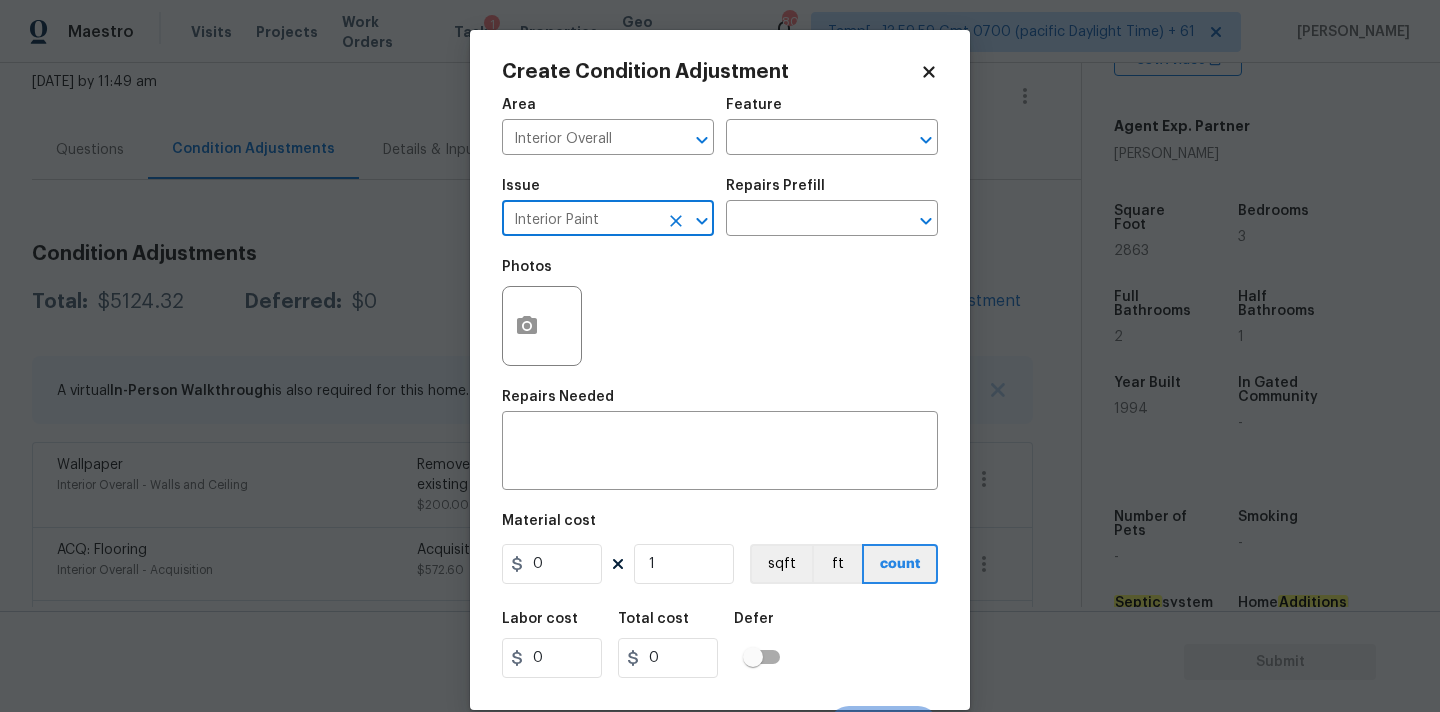 type on "Interior Paint" 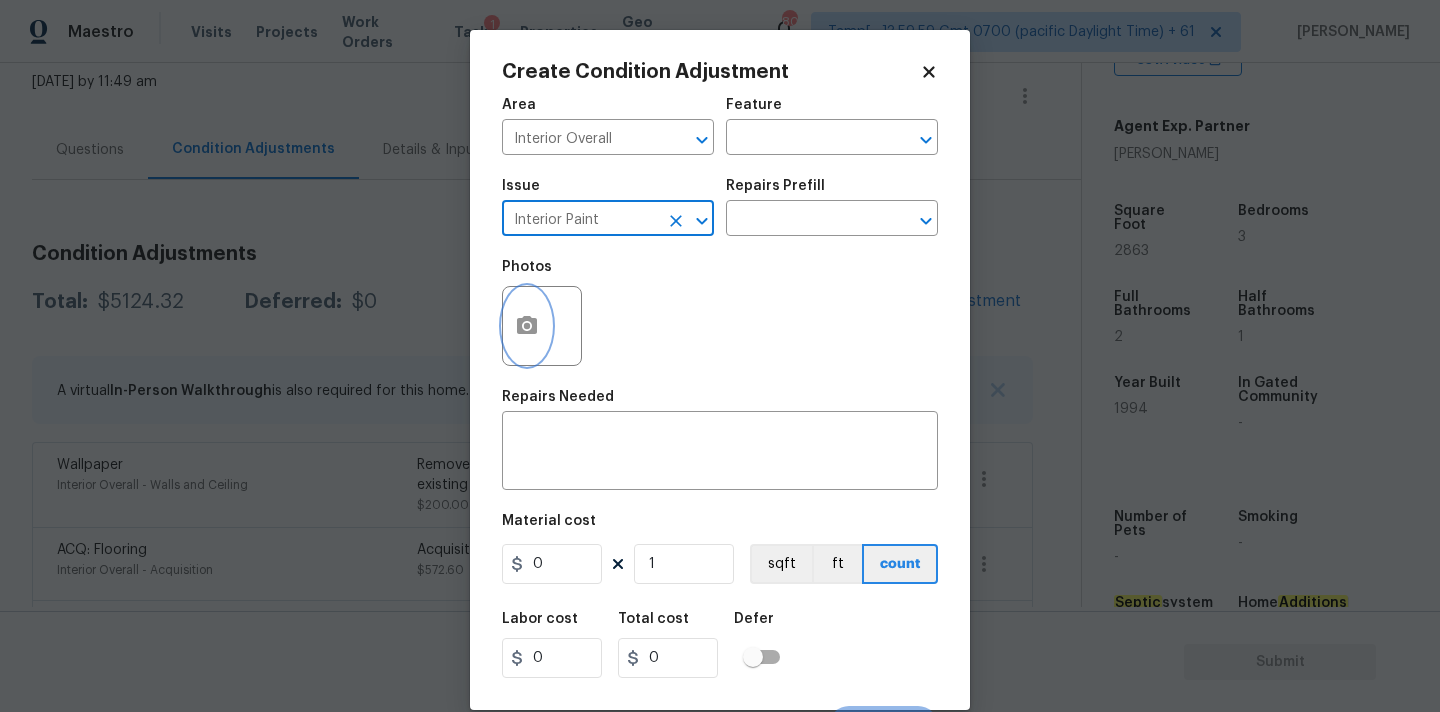 click at bounding box center [527, 326] 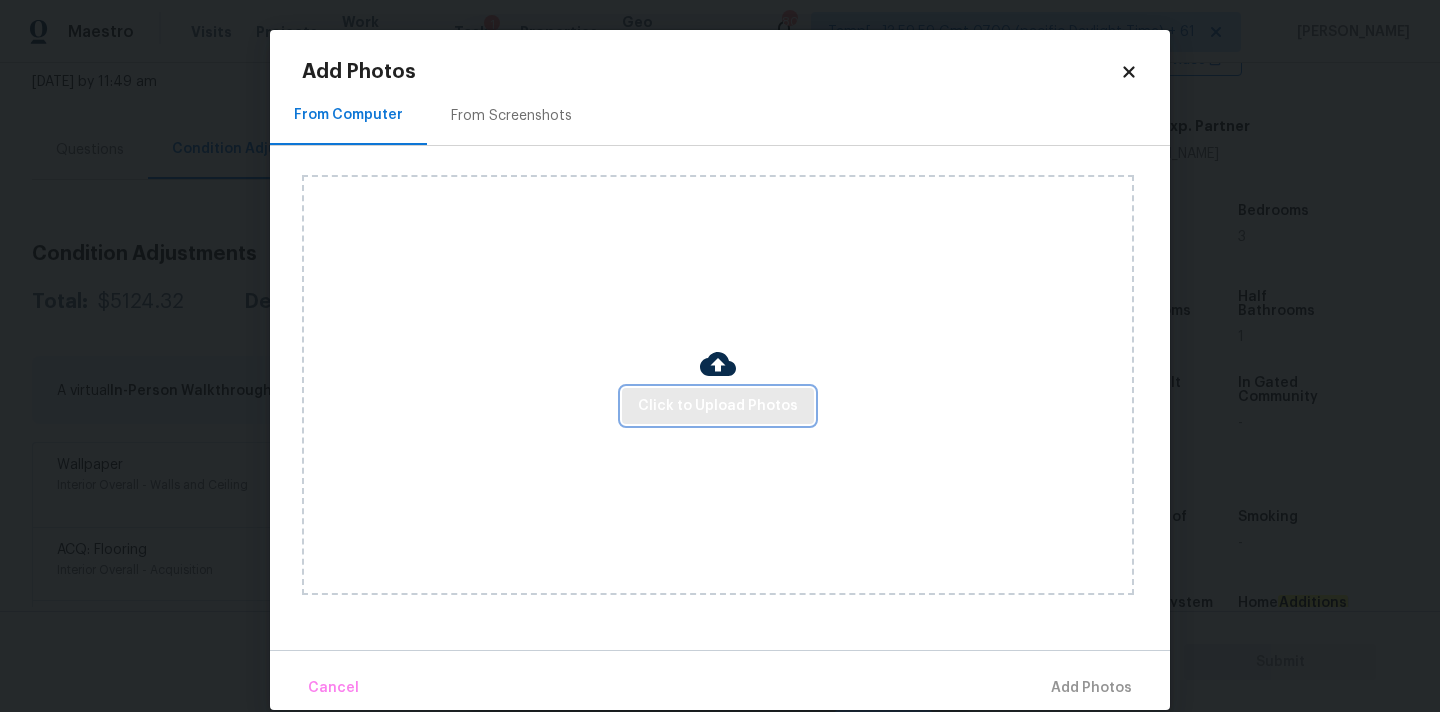 click on "Click to Upload Photos" at bounding box center (718, 406) 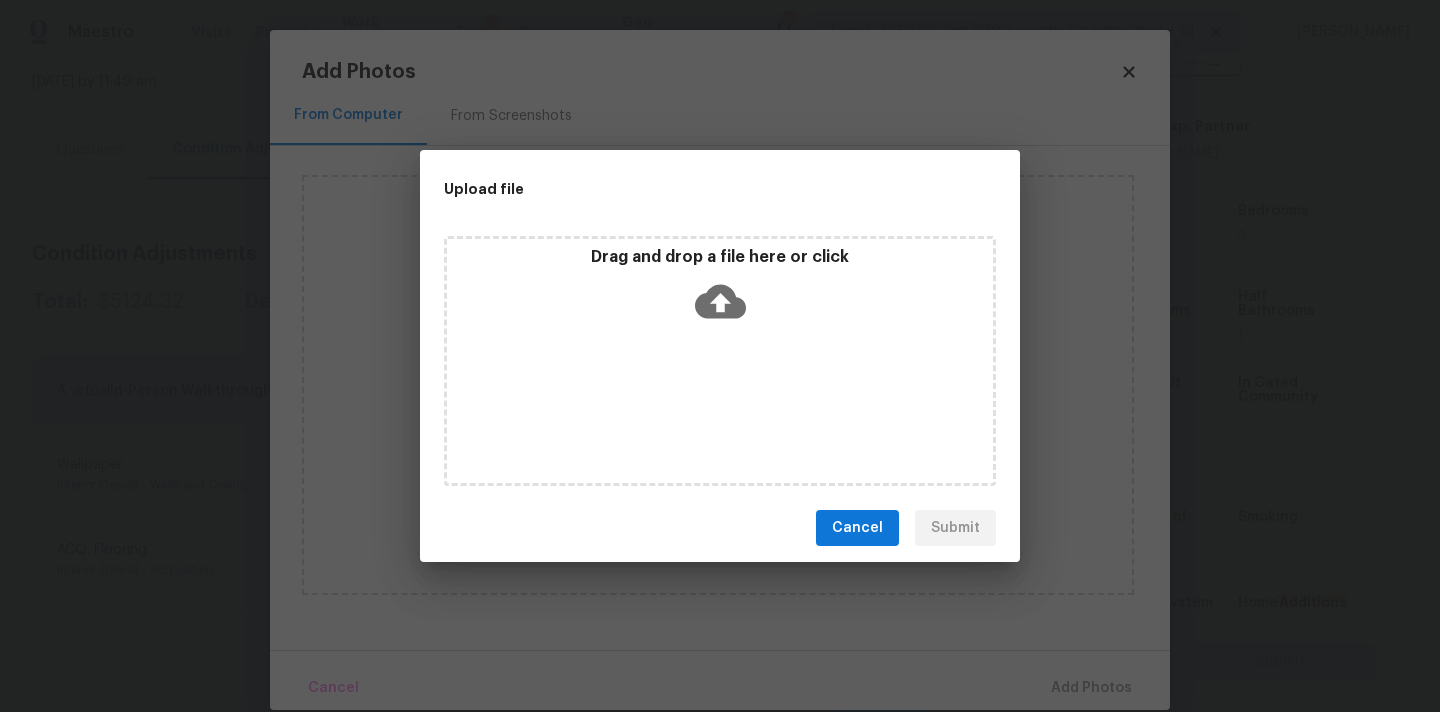 click 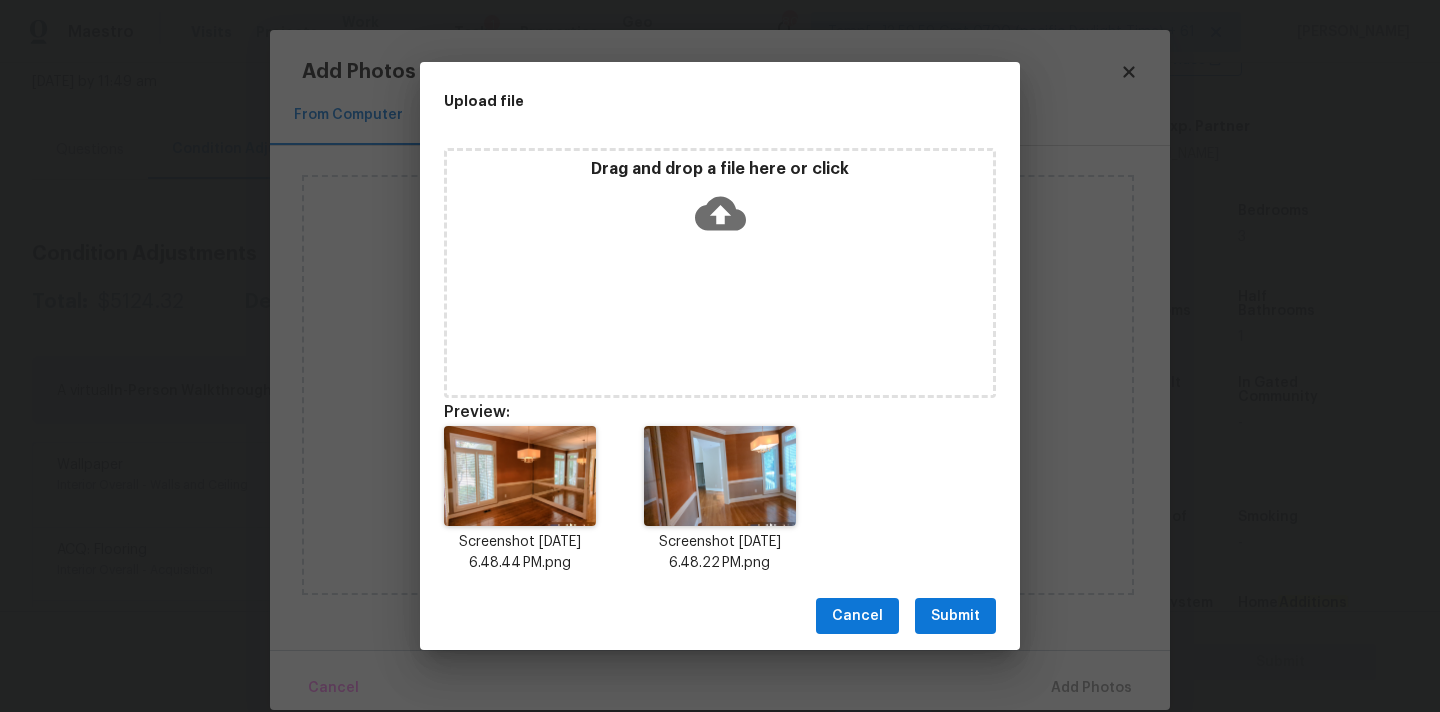 click on "Submit" at bounding box center [955, 616] 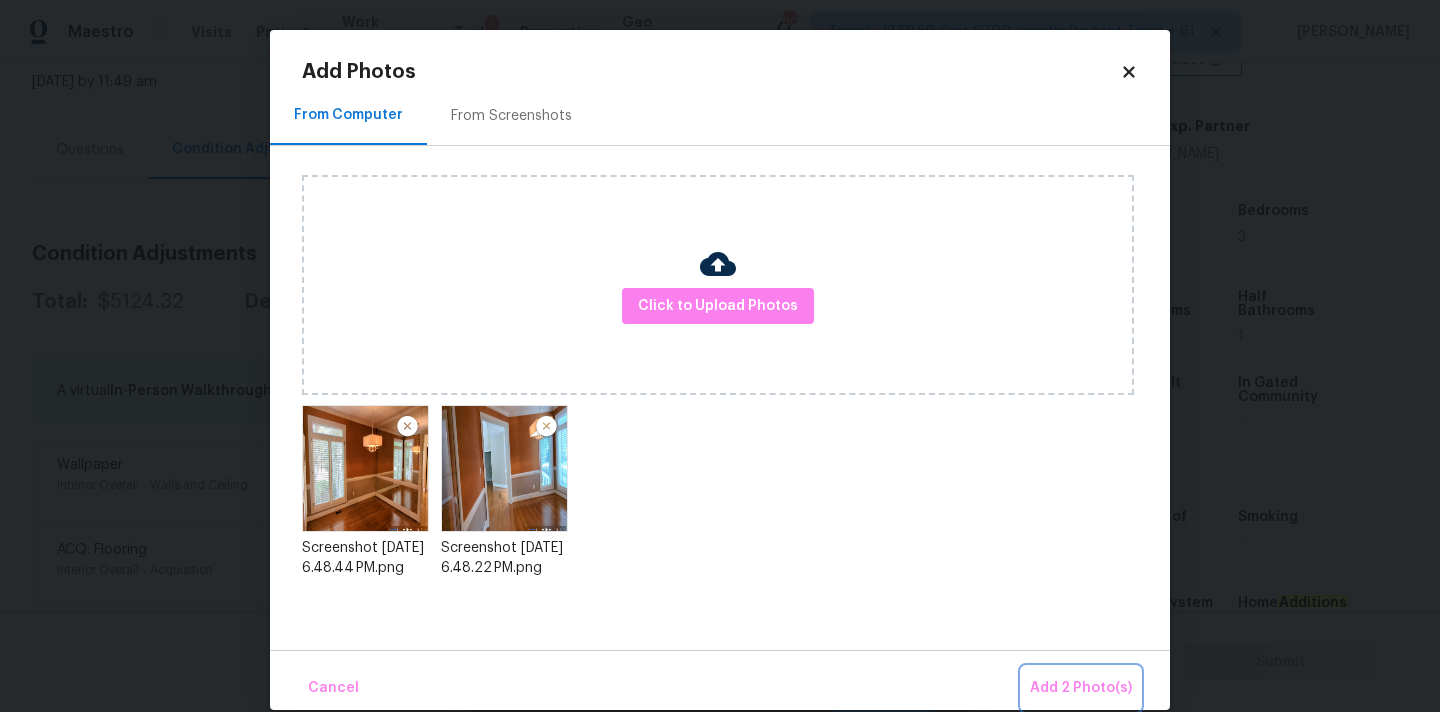 click on "Add 2 Photo(s)" at bounding box center [1081, 688] 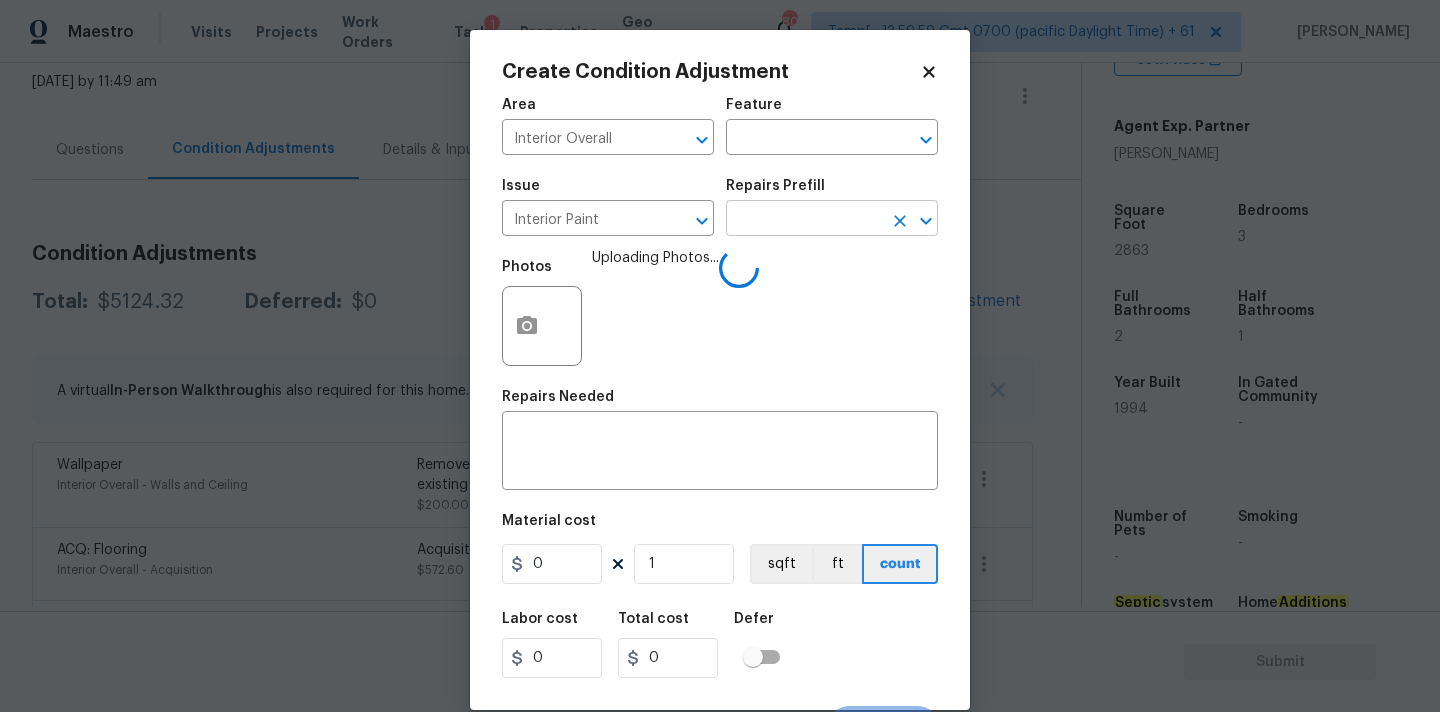 click at bounding box center (804, 220) 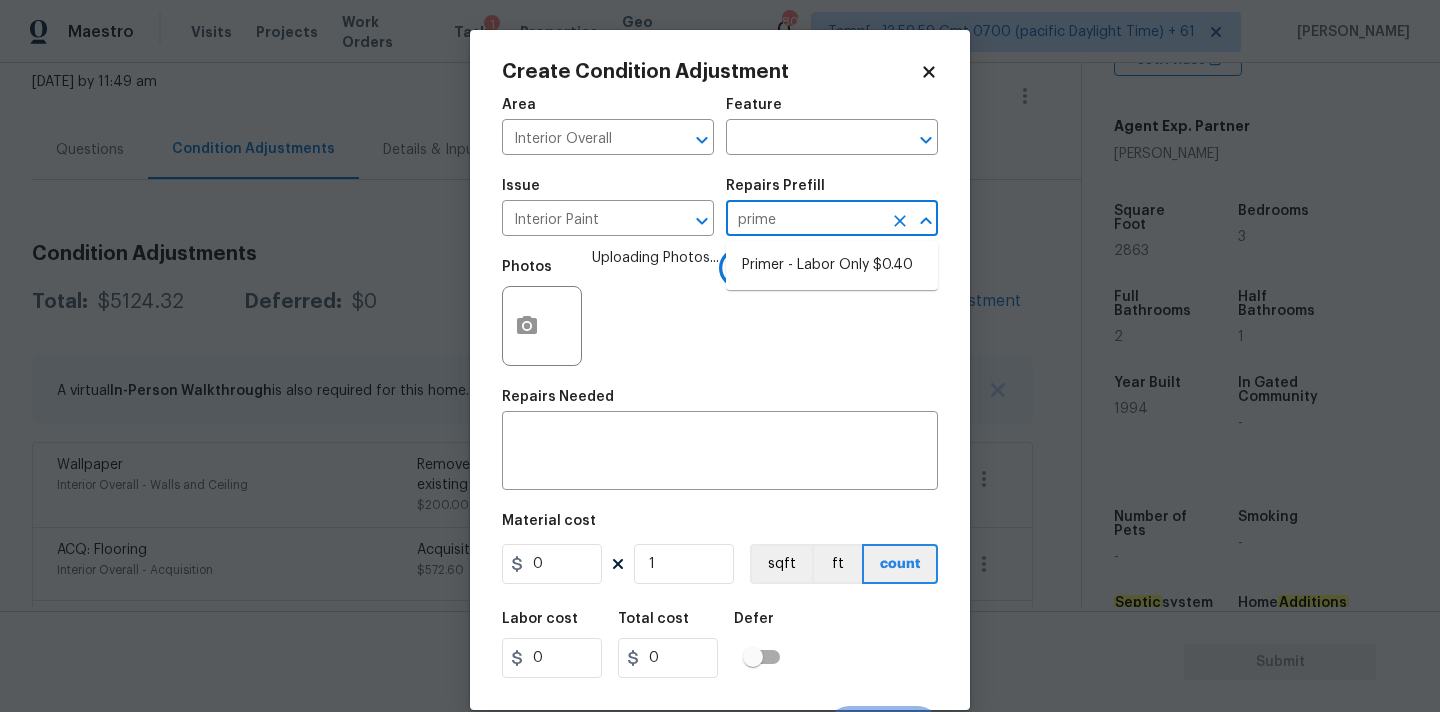 type on "primer" 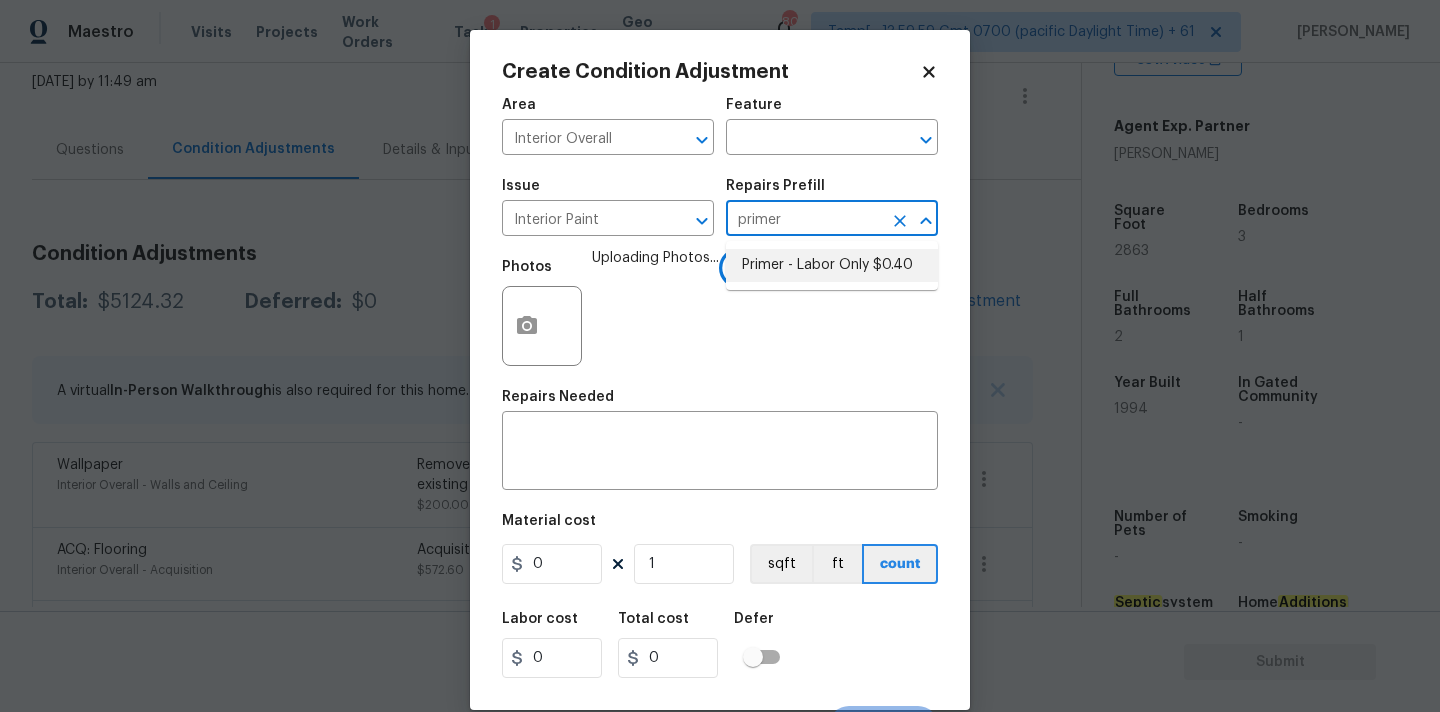 click on "Primer - Labor Only $0.40" at bounding box center [832, 265] 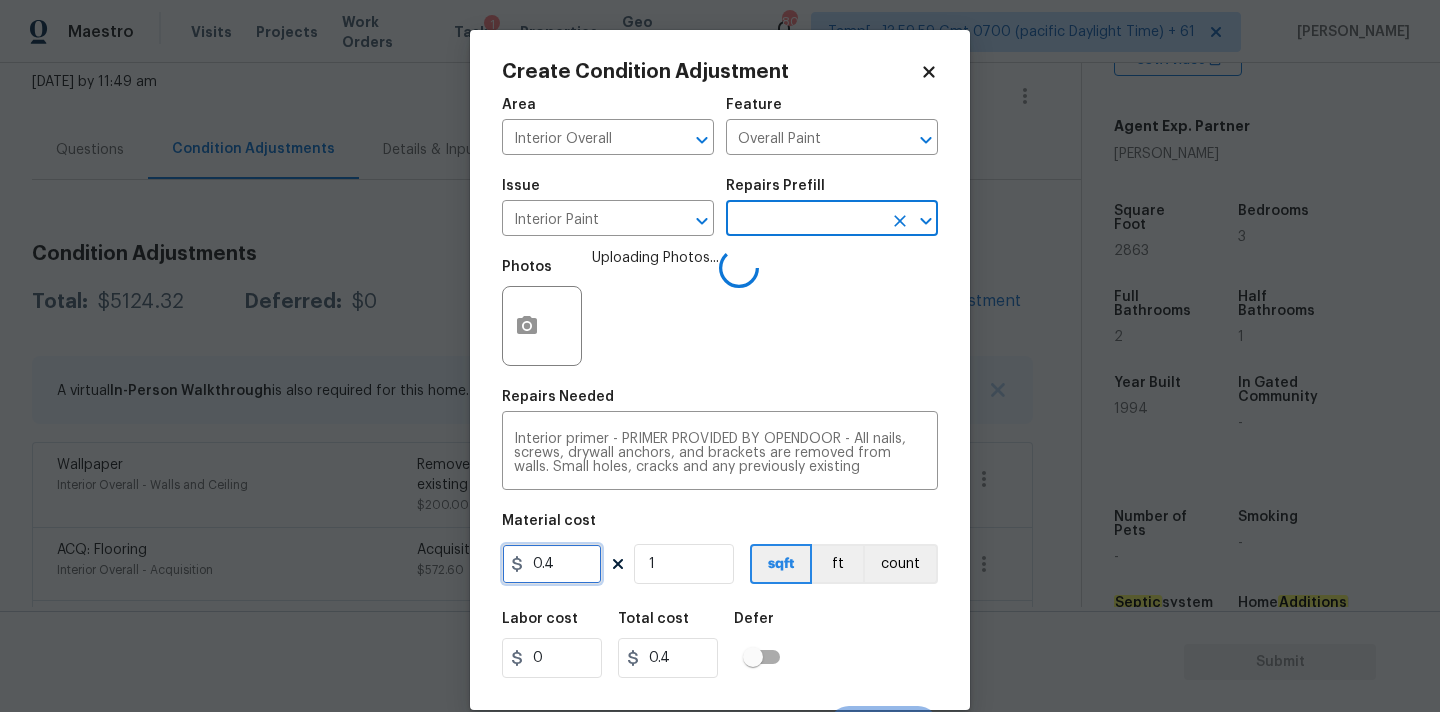 click on "0.4" at bounding box center (552, 564) 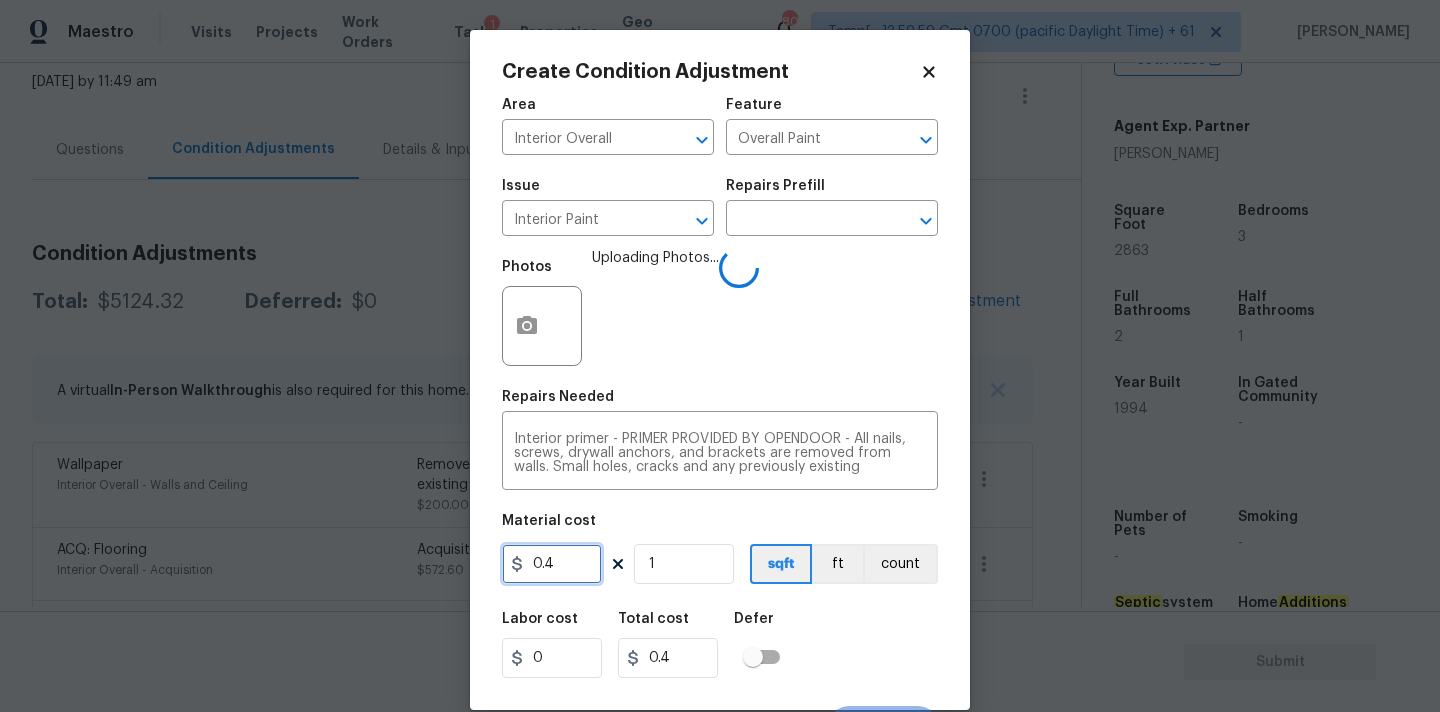 click on "0.4" at bounding box center [552, 564] 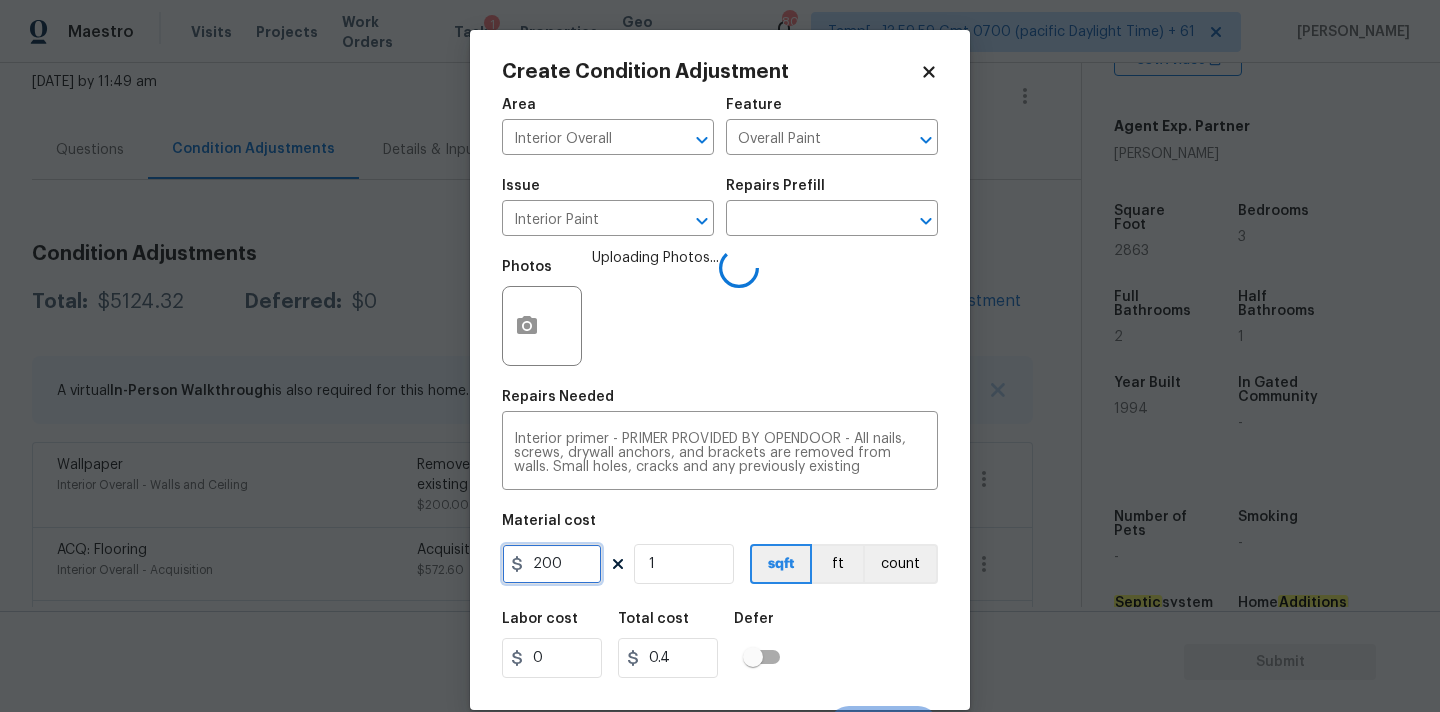 type on "200" 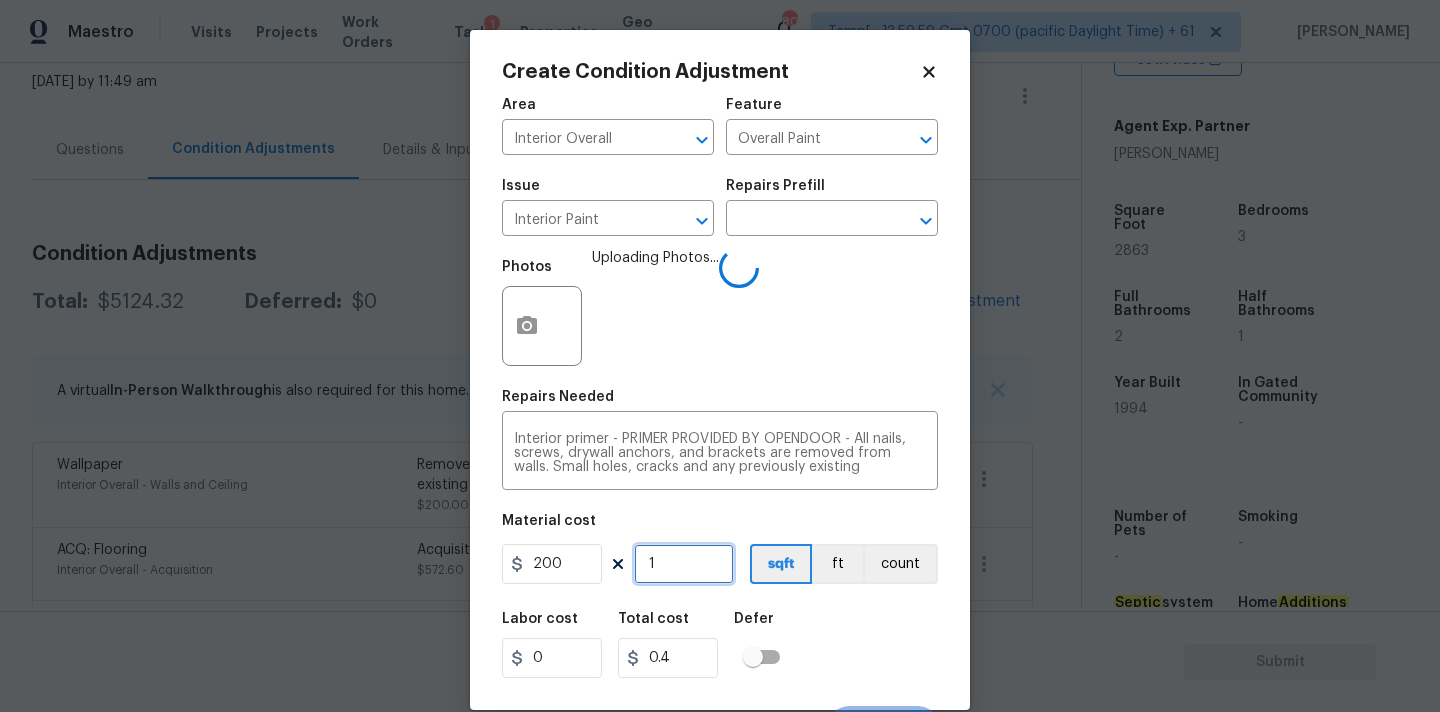 type on "200" 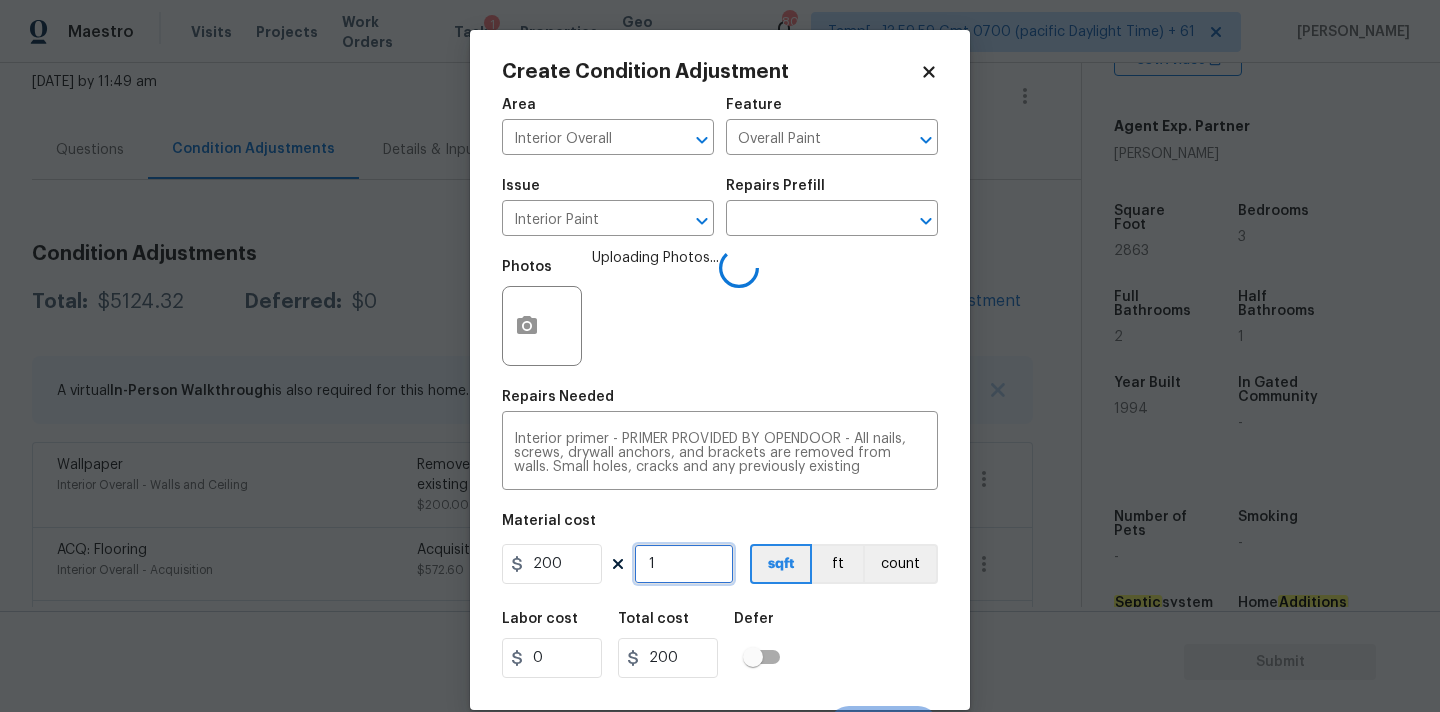 scroll, scrollTop: 35, scrollLeft: 0, axis: vertical 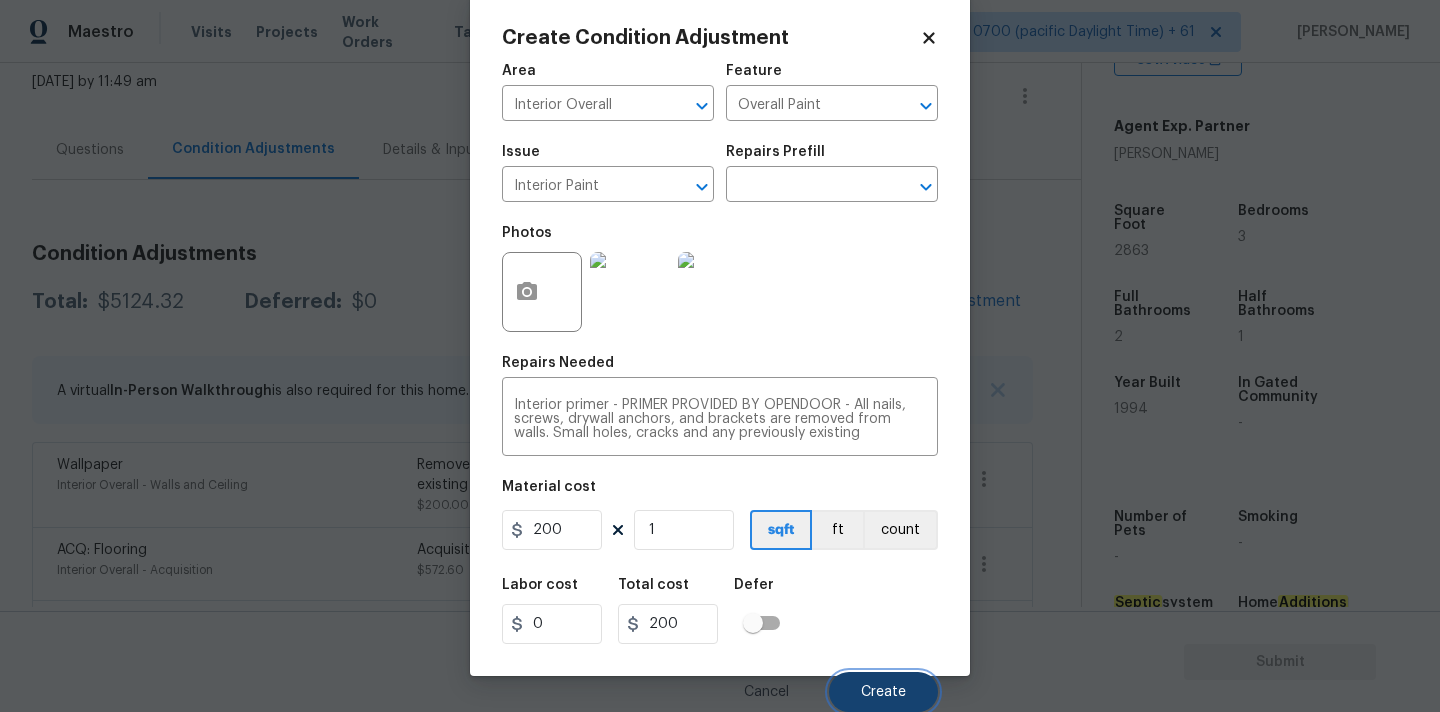 click on "Create" at bounding box center (883, 692) 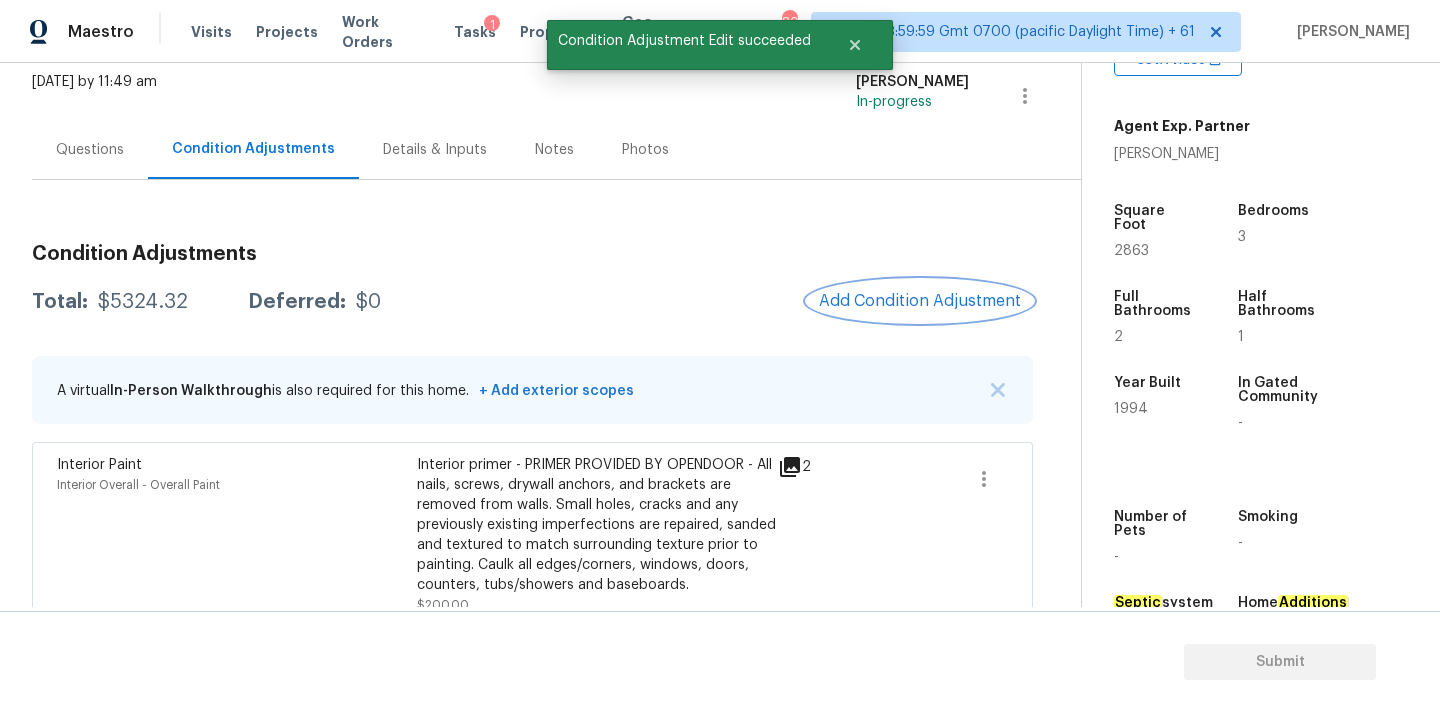 scroll, scrollTop: 0, scrollLeft: 0, axis: both 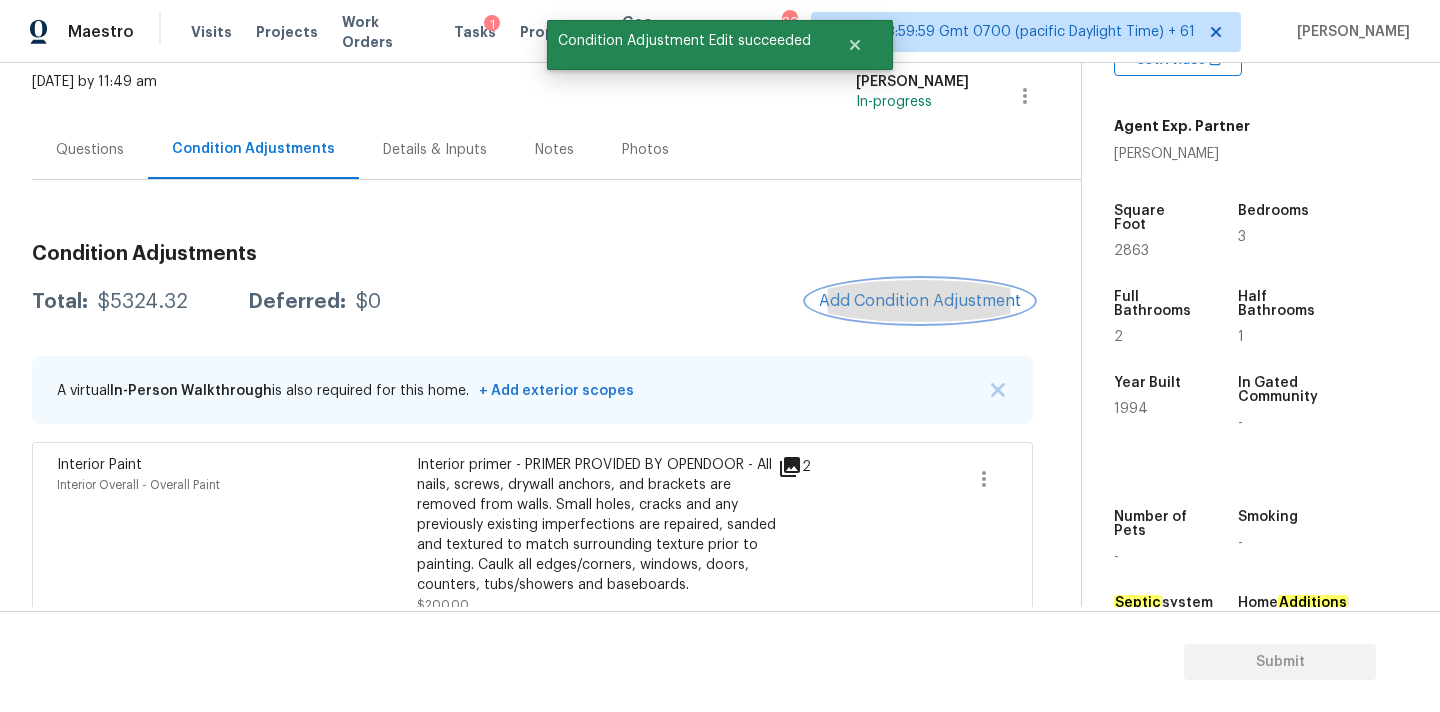 click on "Add Condition Adjustment" at bounding box center [920, 301] 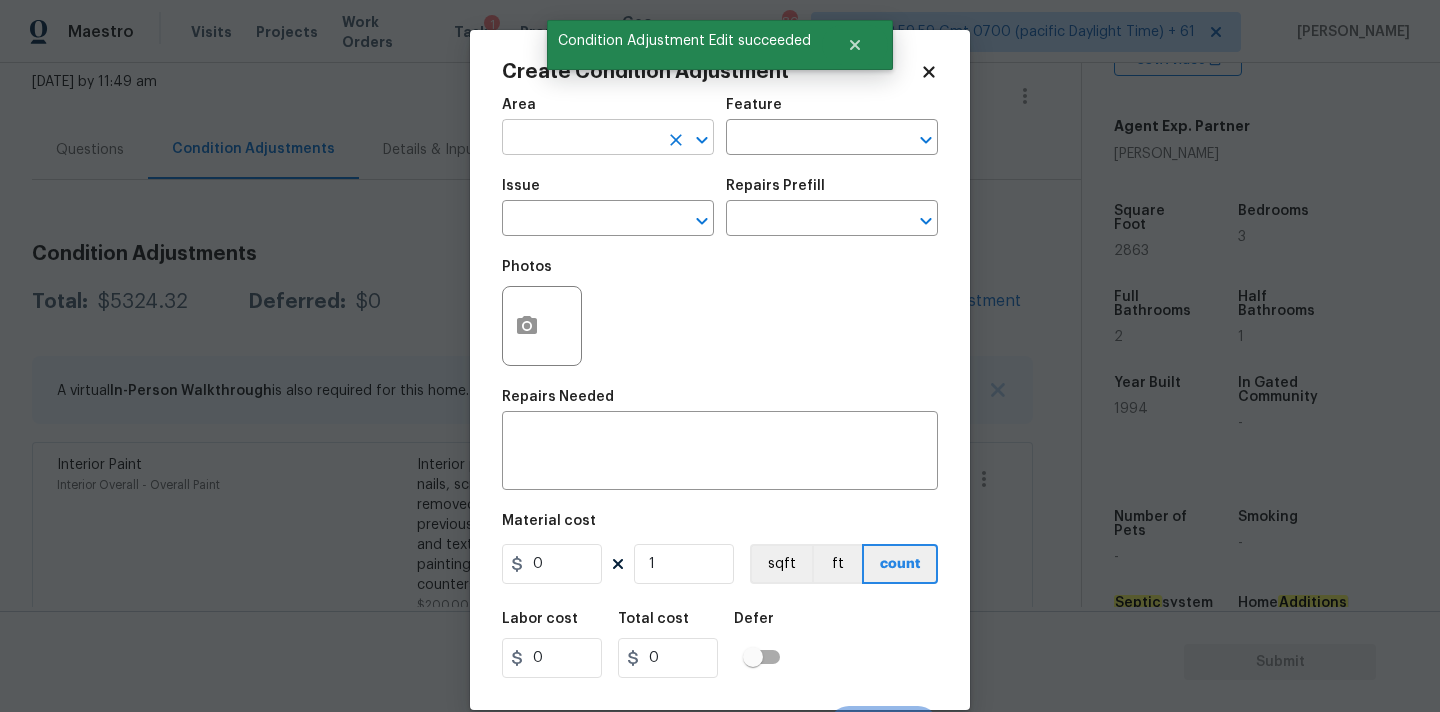 click at bounding box center [580, 139] 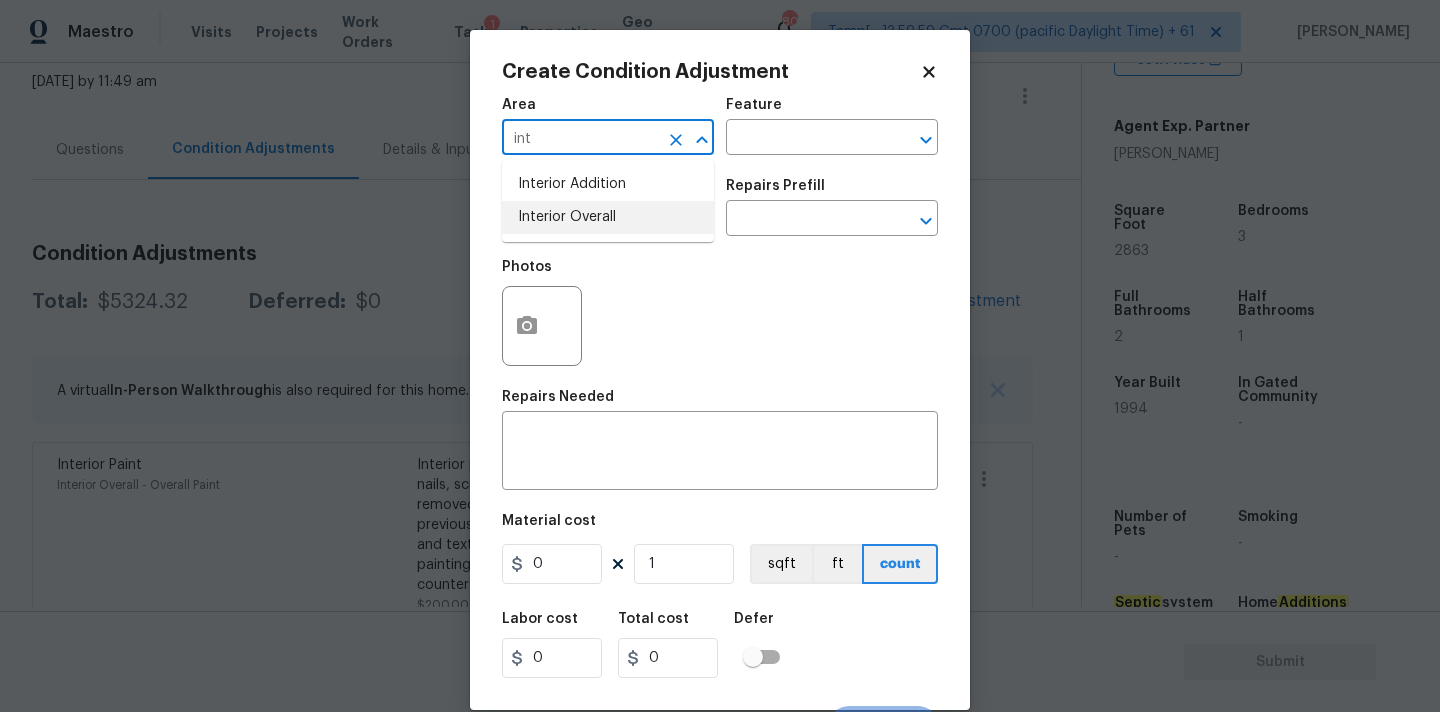 click on "Interior Overall" at bounding box center [608, 217] 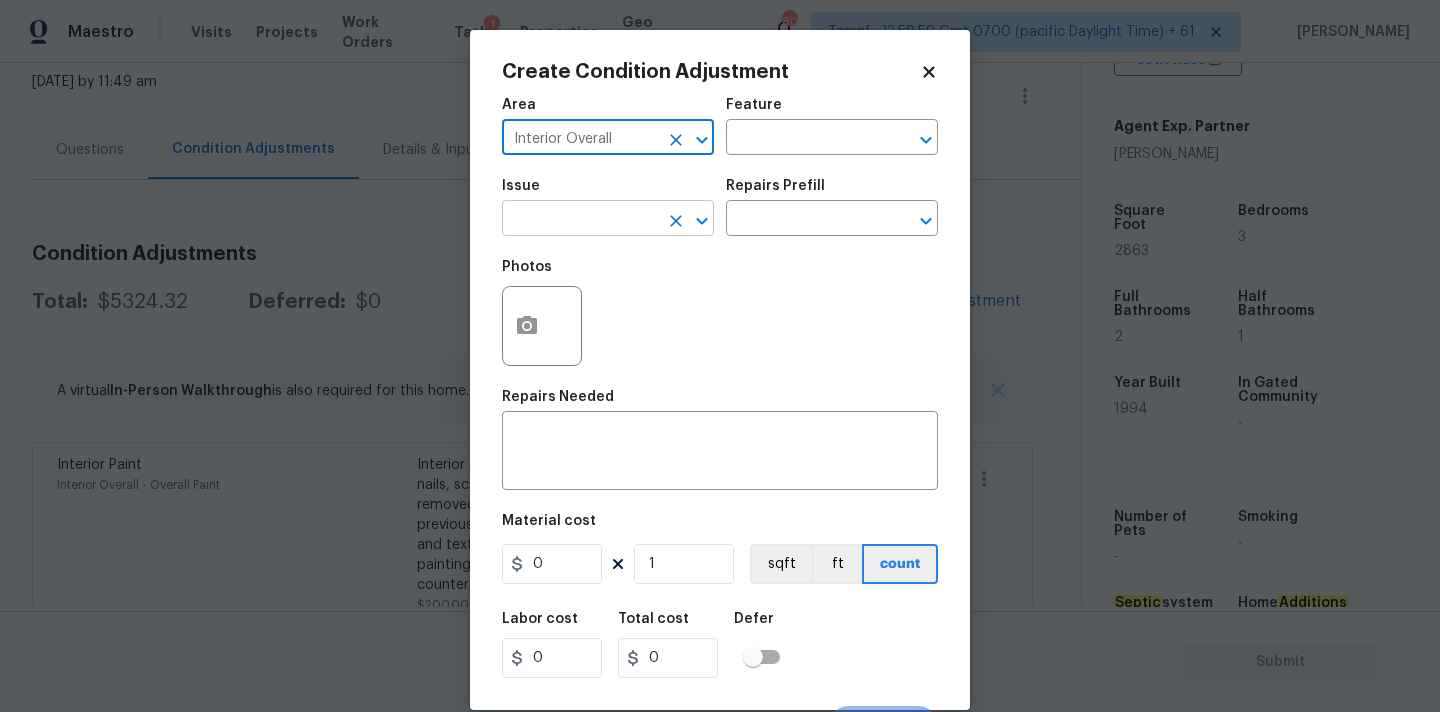 type on "Interior Overall" 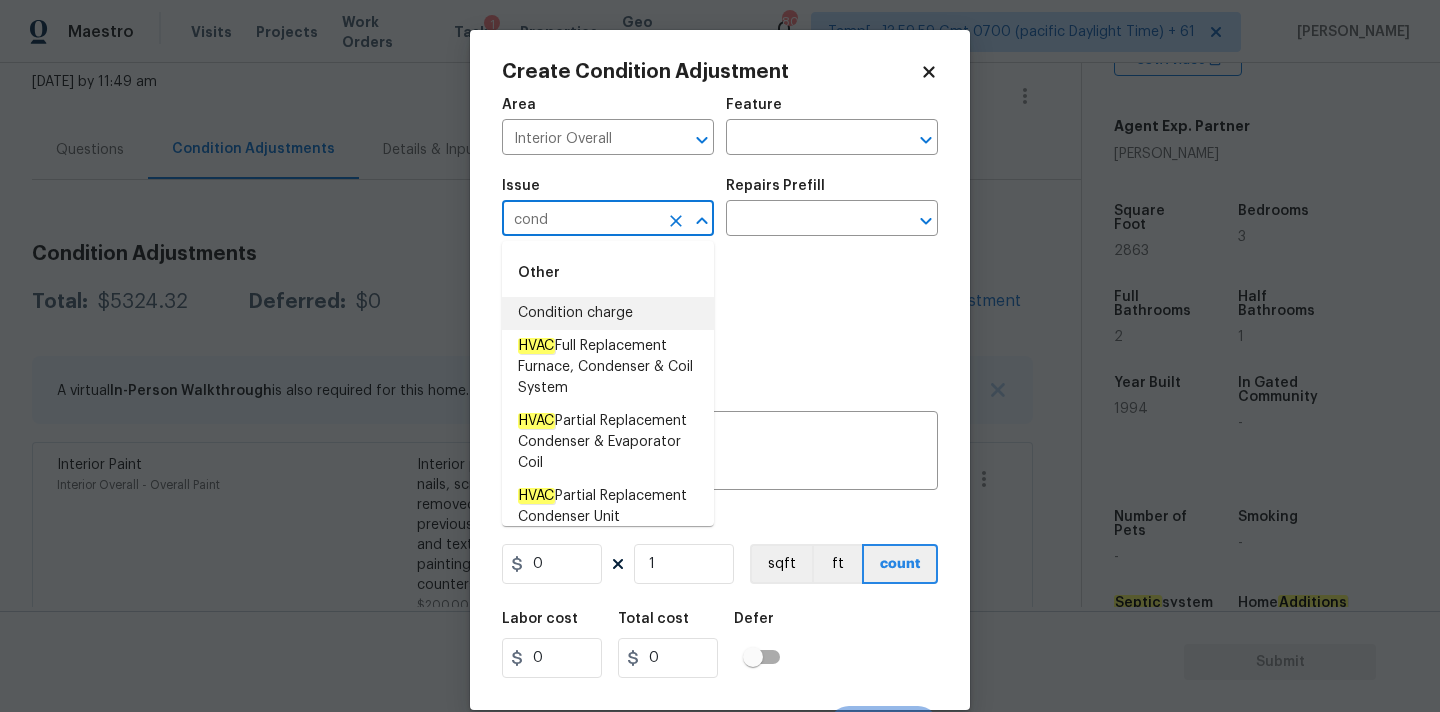 click on "Condition charge" at bounding box center [608, 313] 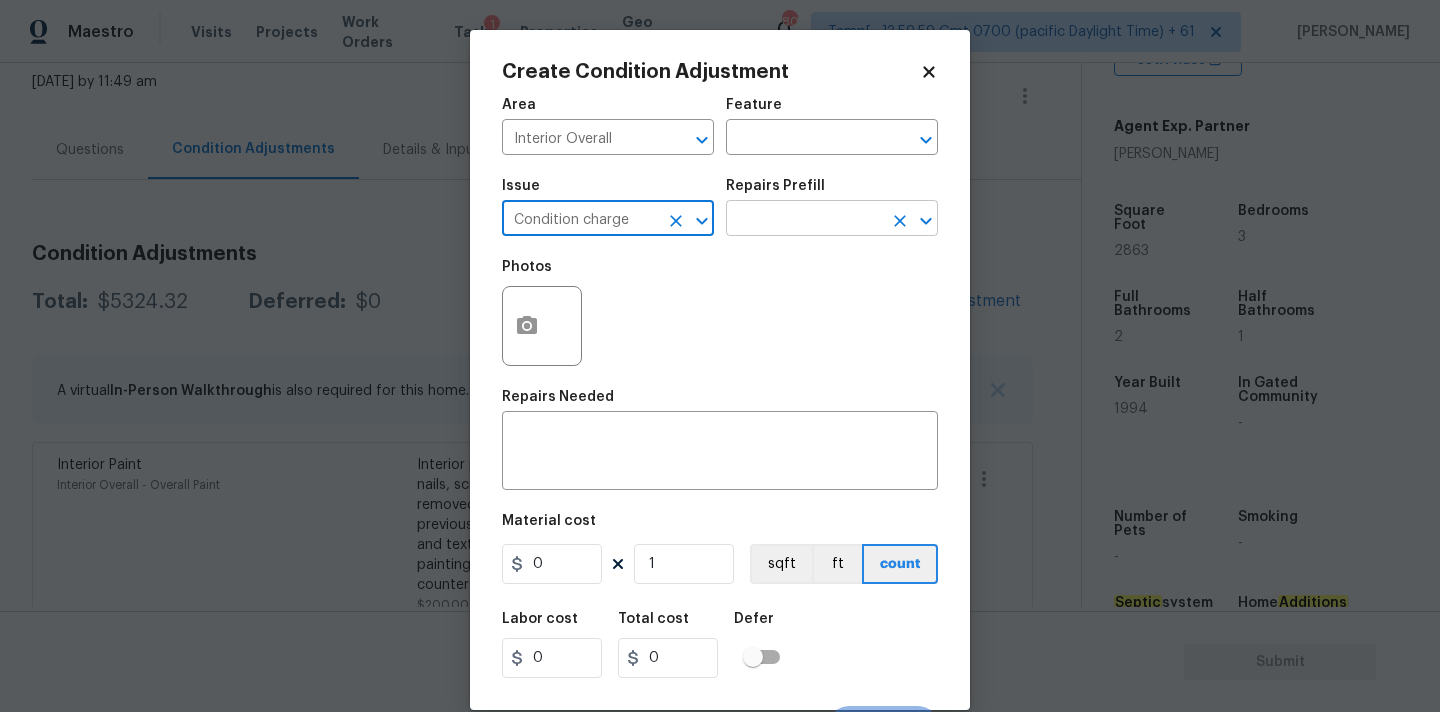 type on "Condition charge" 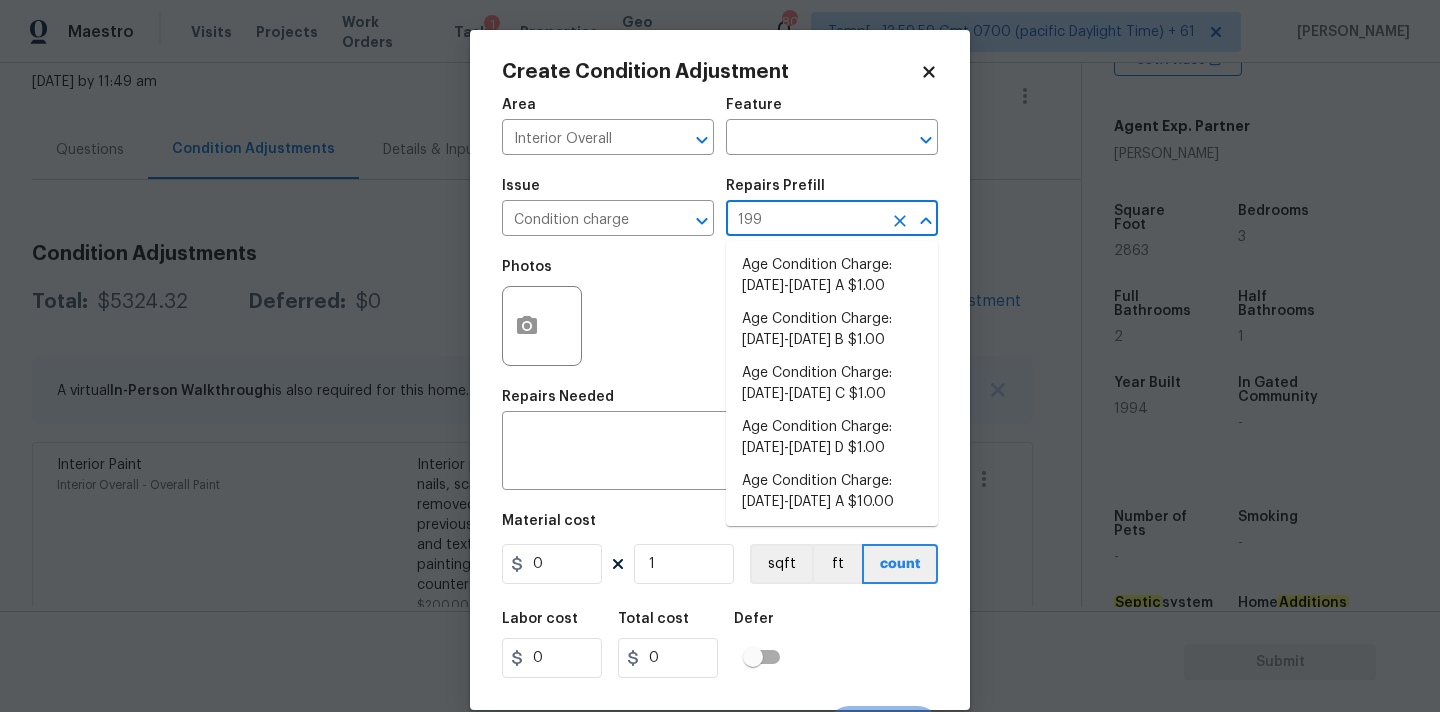 type on "1993" 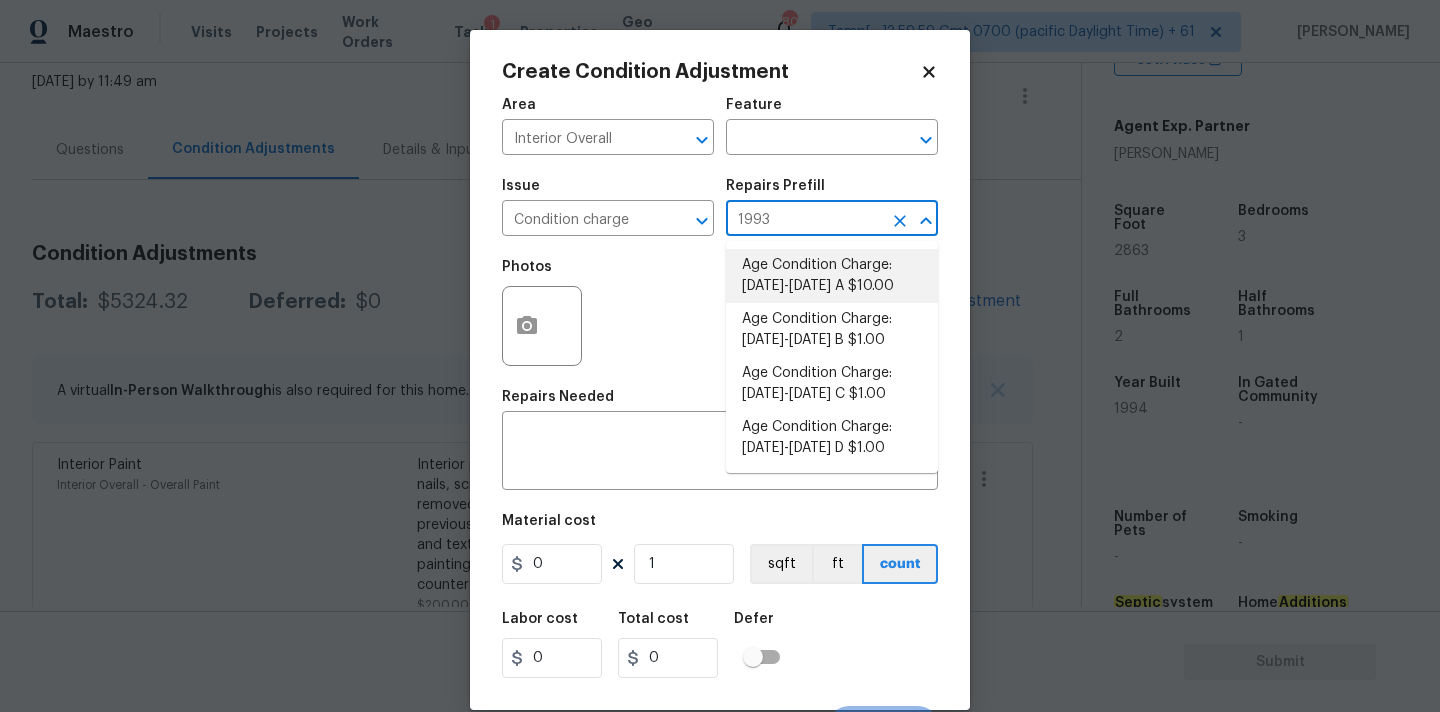 click on "Age Condition Charge: 1993-2008 A	 $10.00" at bounding box center (832, 276) 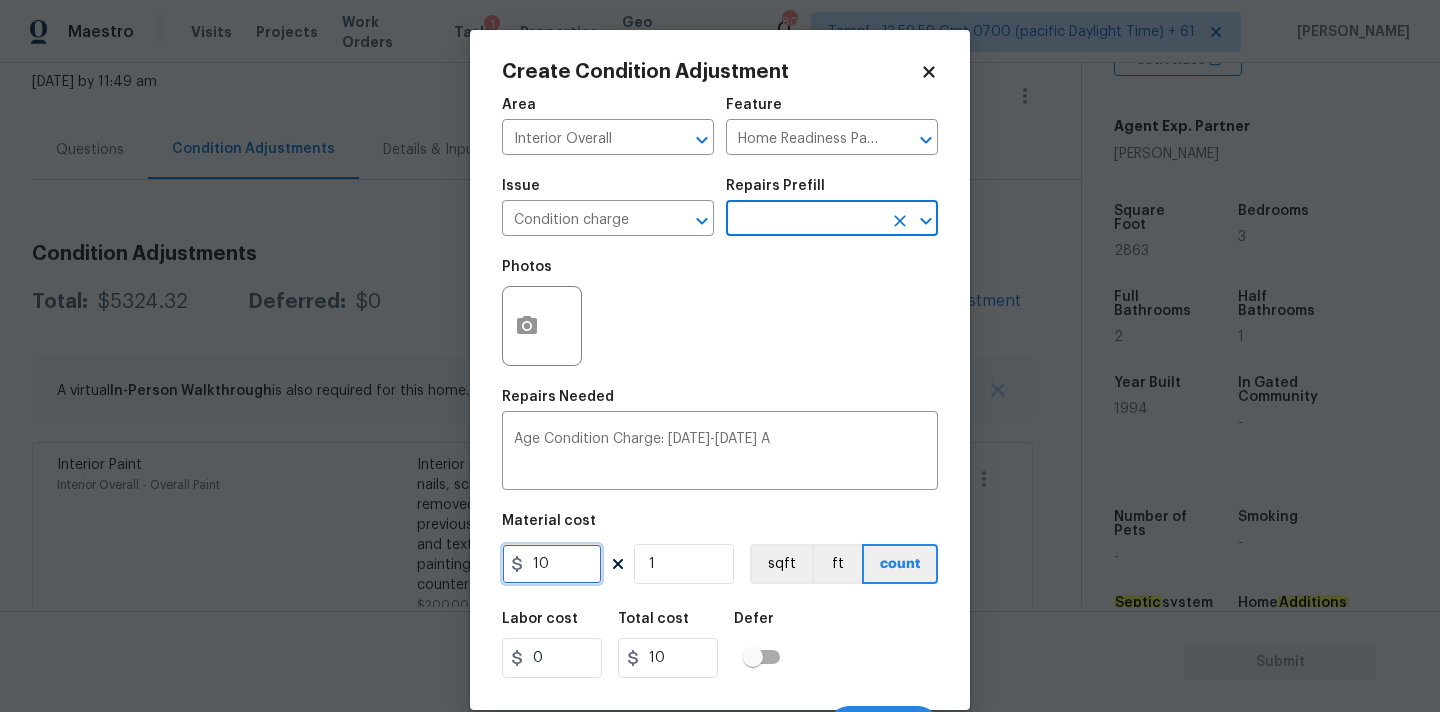 click on "10" at bounding box center [552, 564] 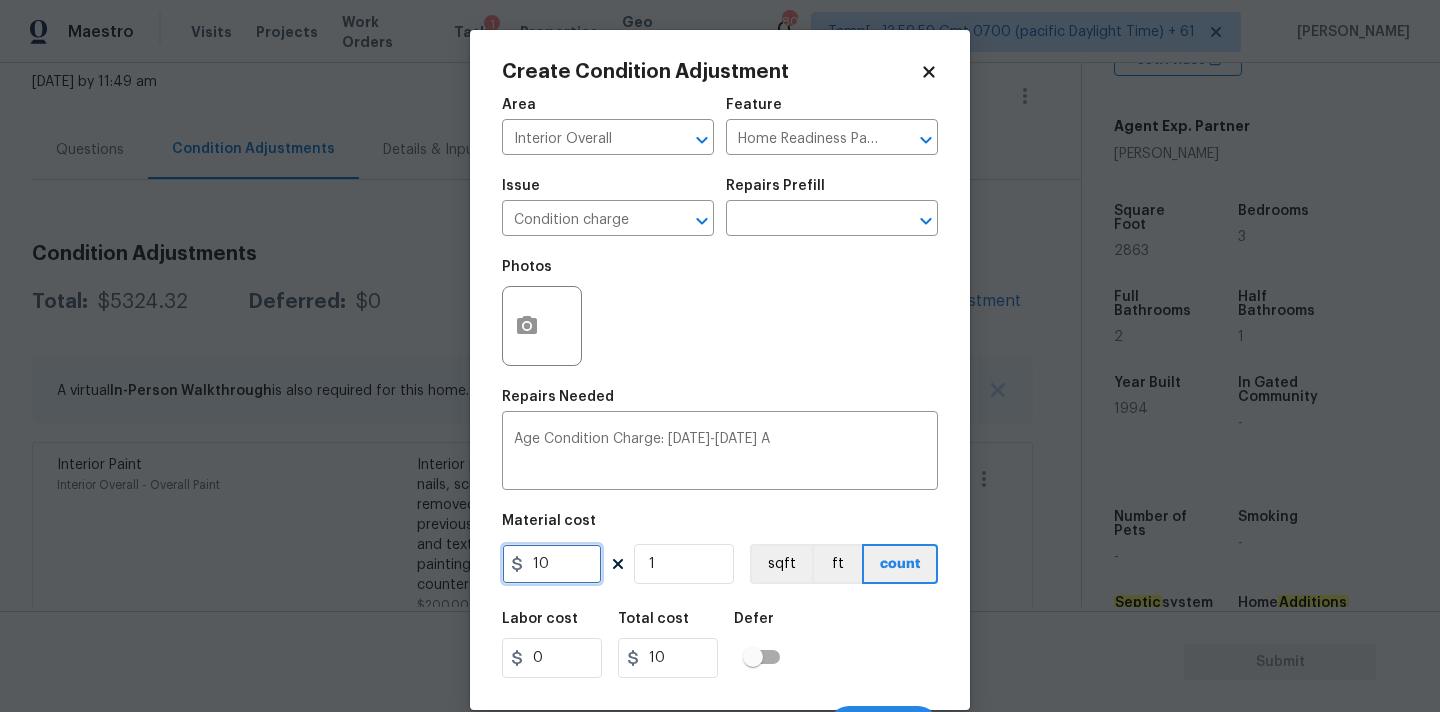 click on "10" at bounding box center (552, 564) 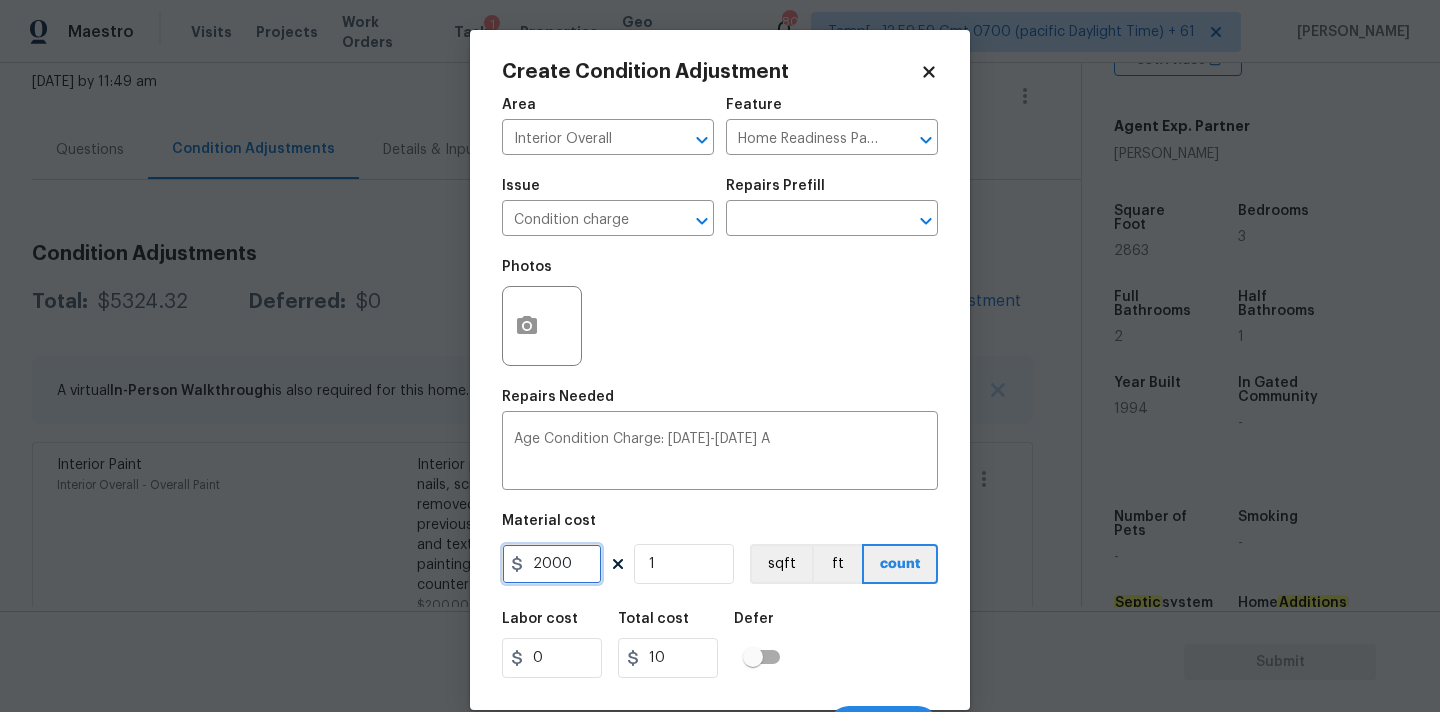 type on "2000" 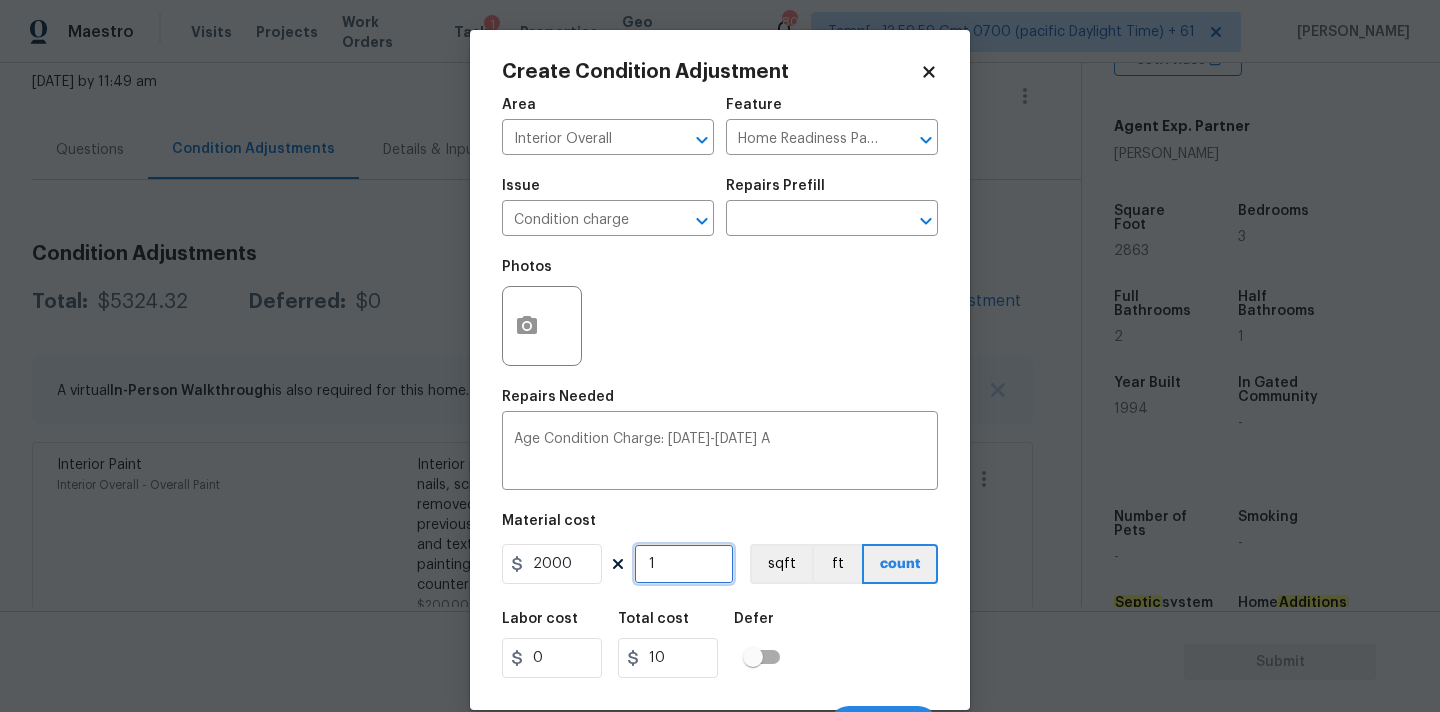 type on "2000" 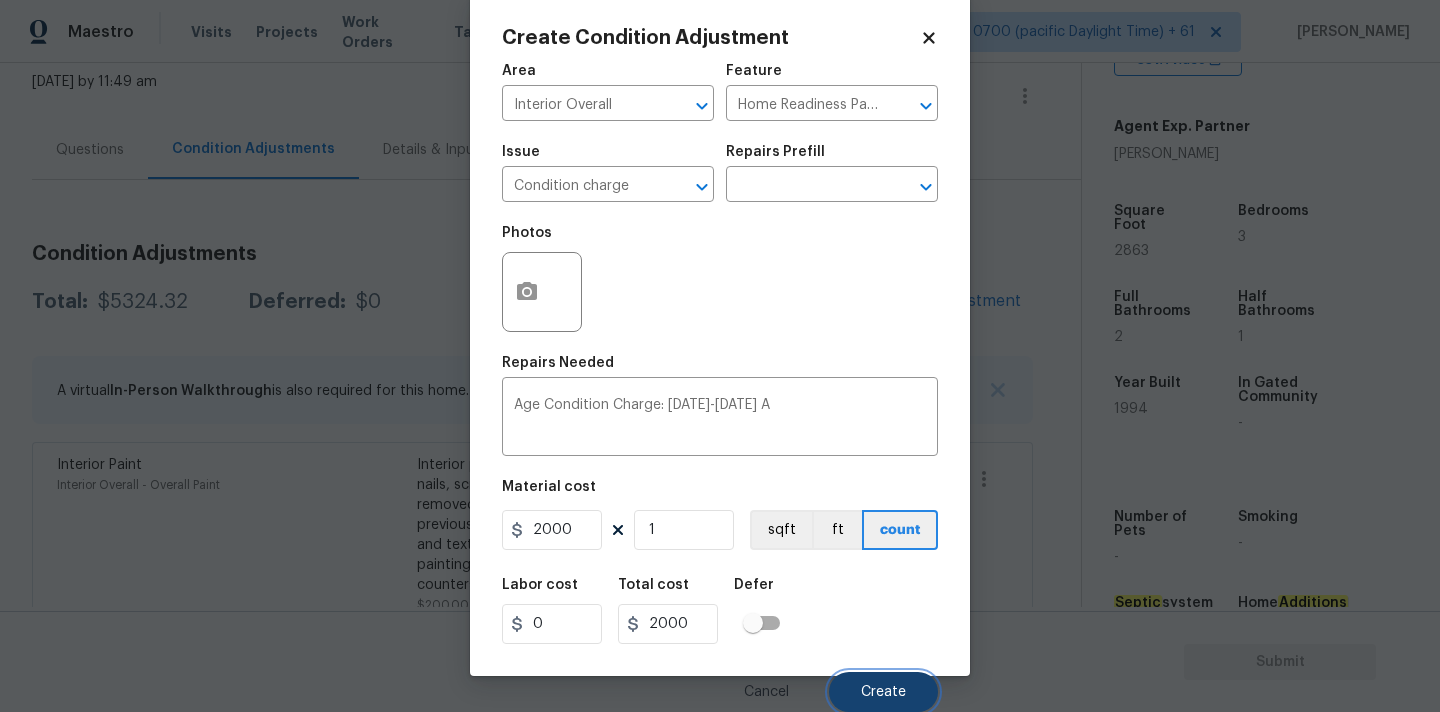 click on "Create" at bounding box center (883, 692) 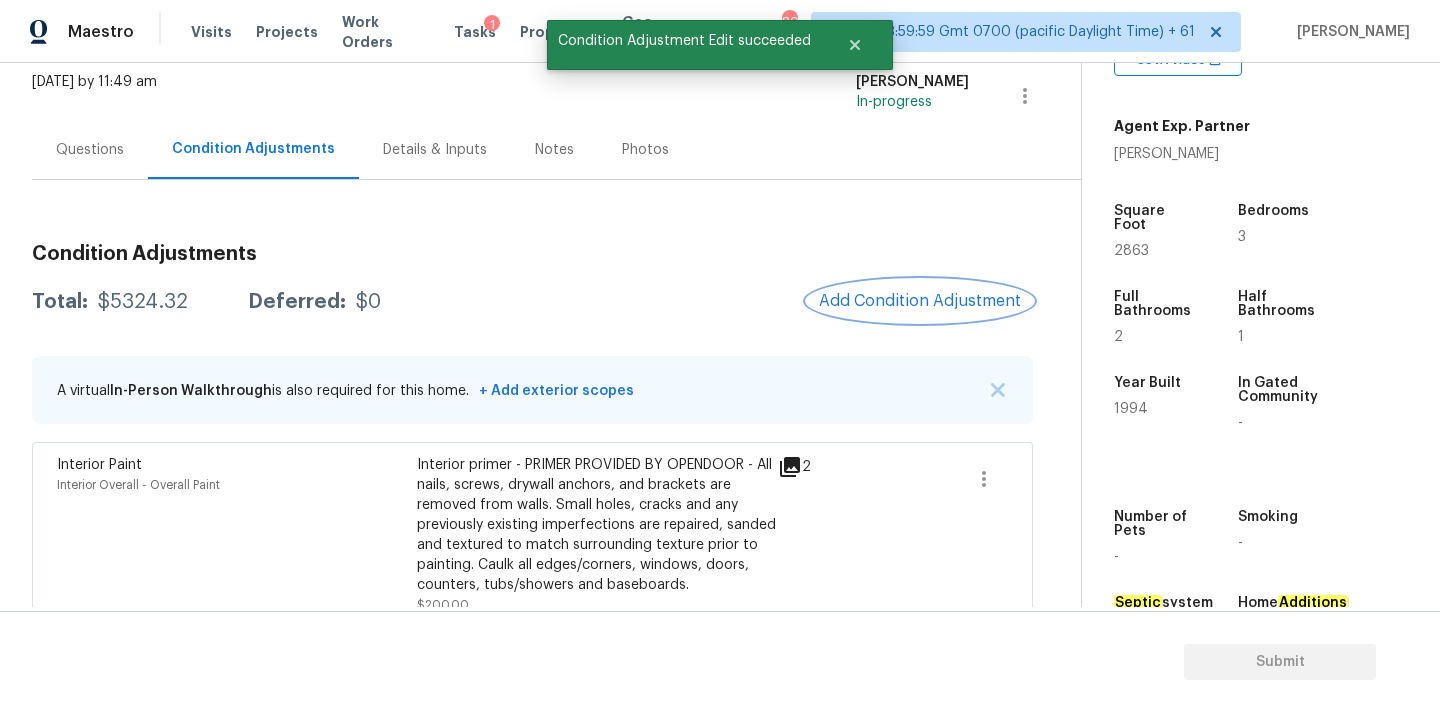 scroll, scrollTop: 0, scrollLeft: 0, axis: both 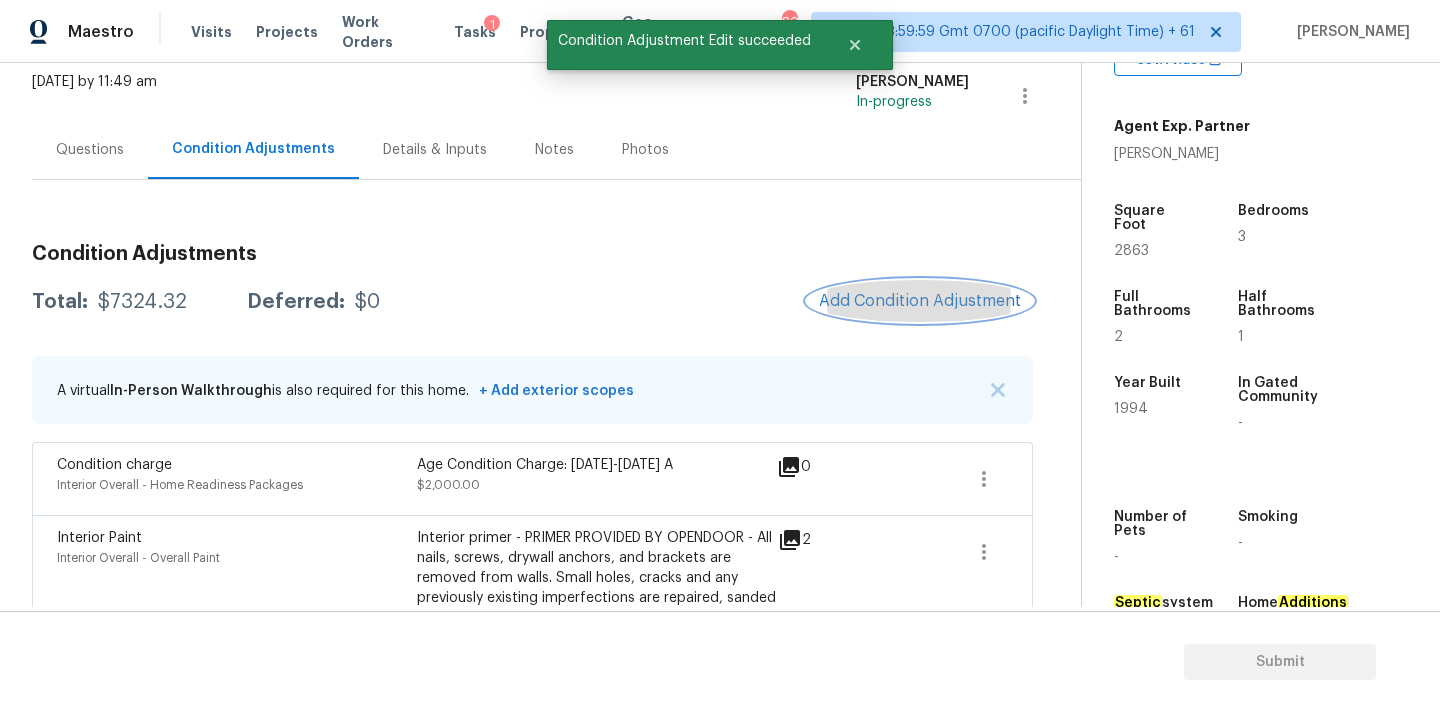 click on "Add Condition Adjustment" at bounding box center (920, 301) 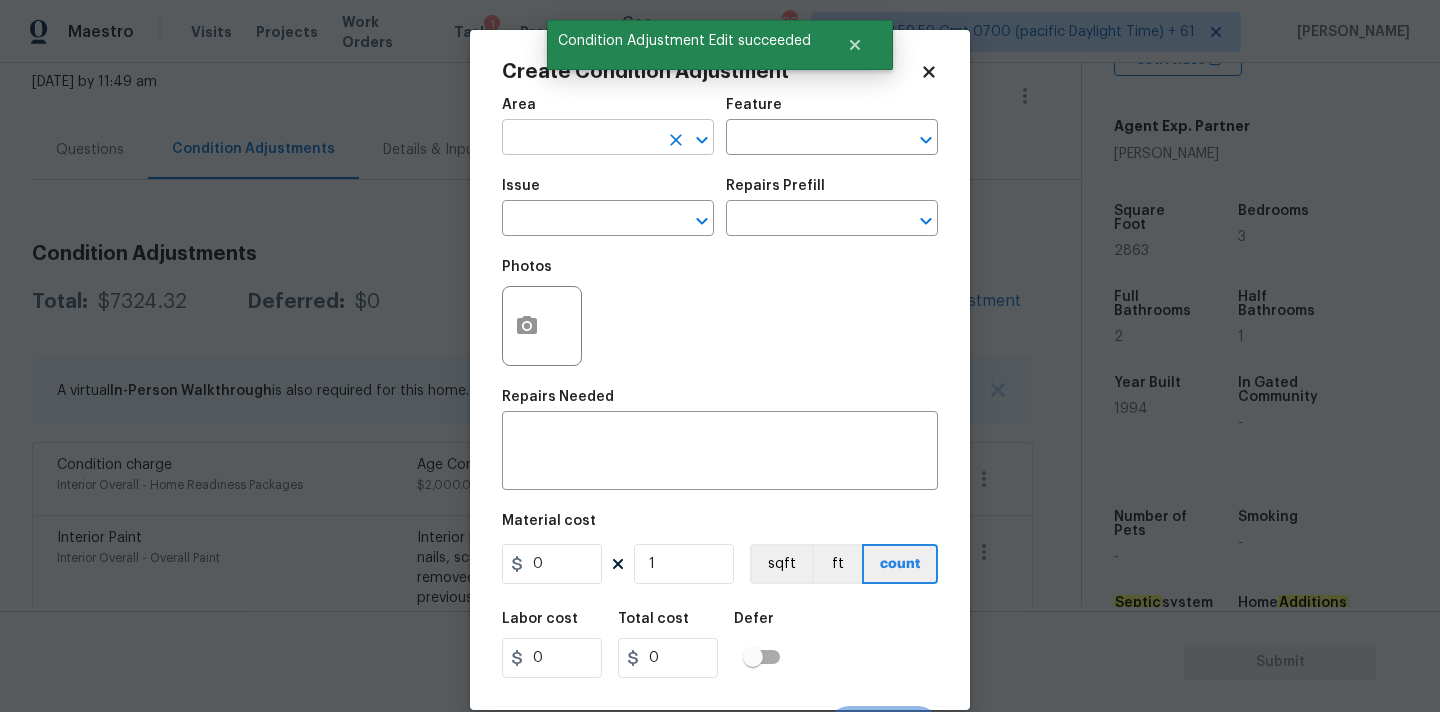 click at bounding box center [580, 139] 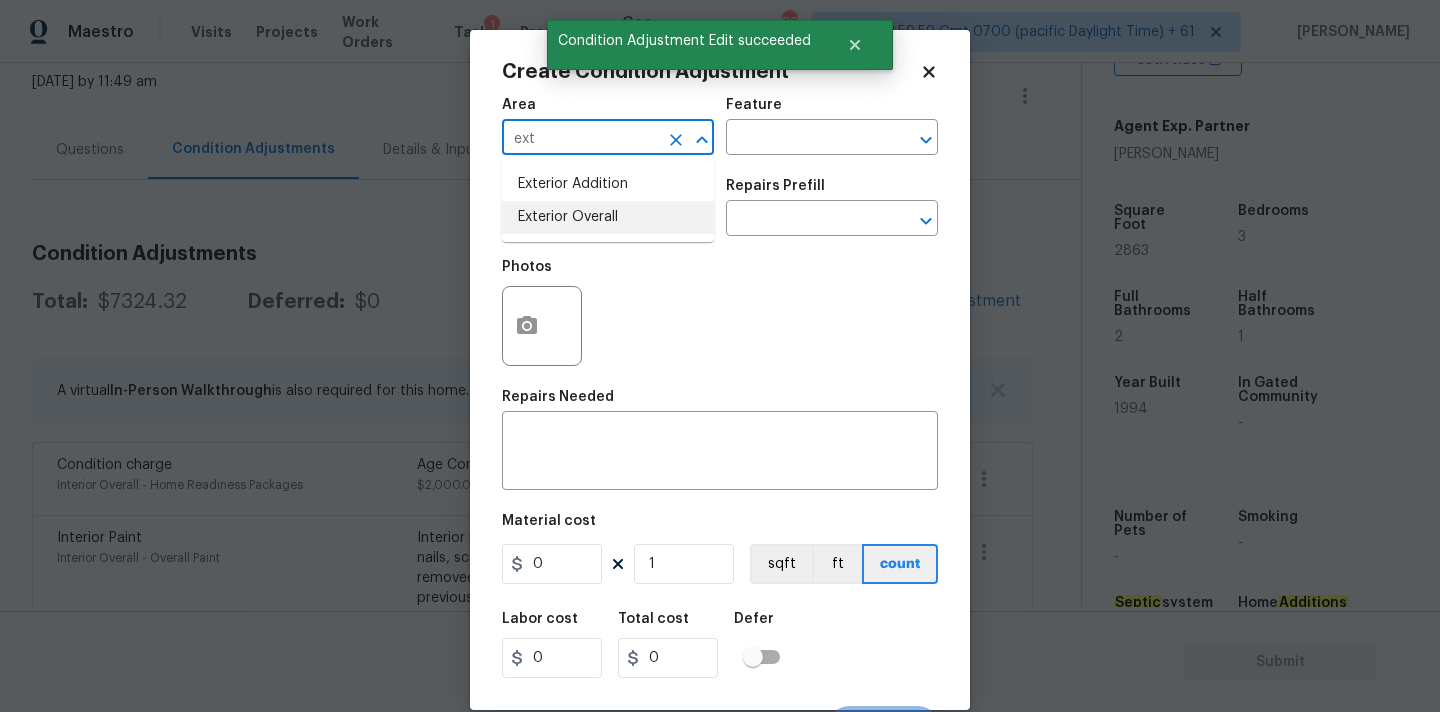 click on "Exterior Overall" at bounding box center [608, 217] 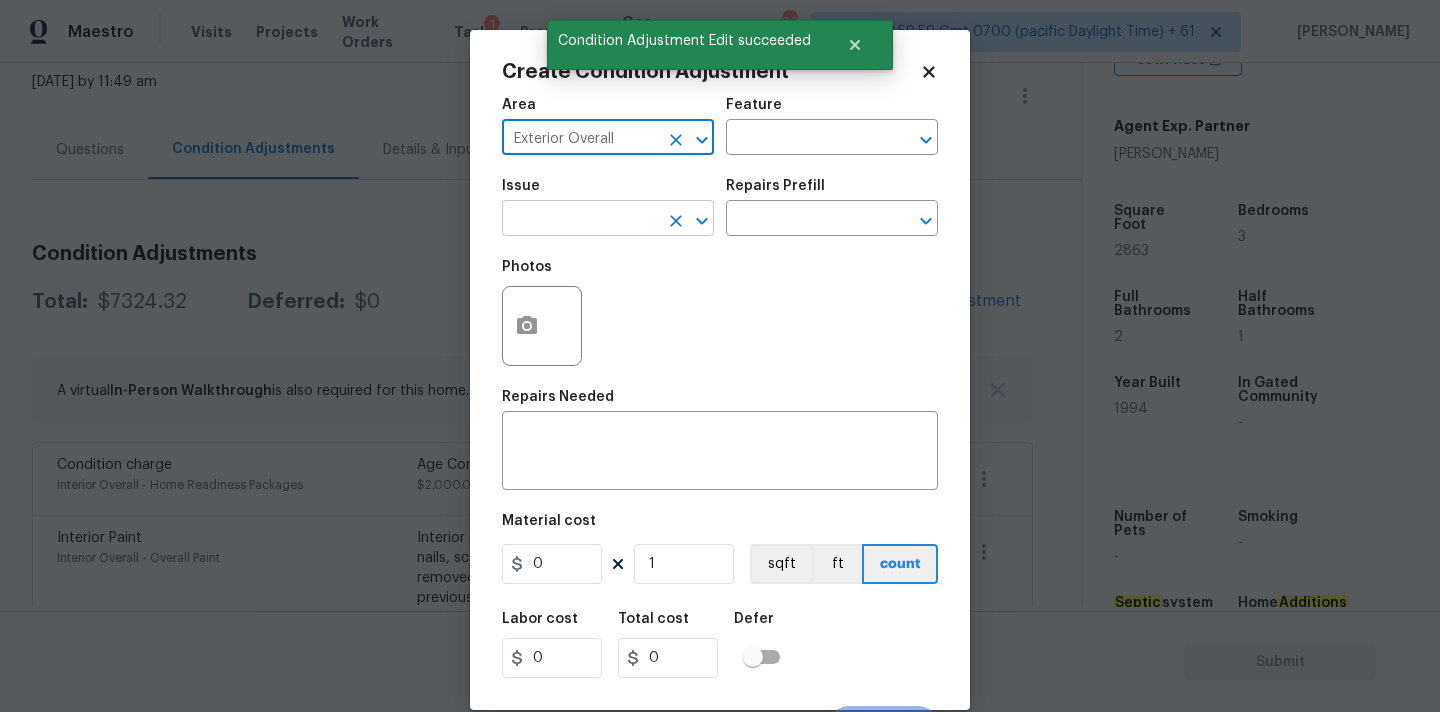 type on "Exterior Overall" 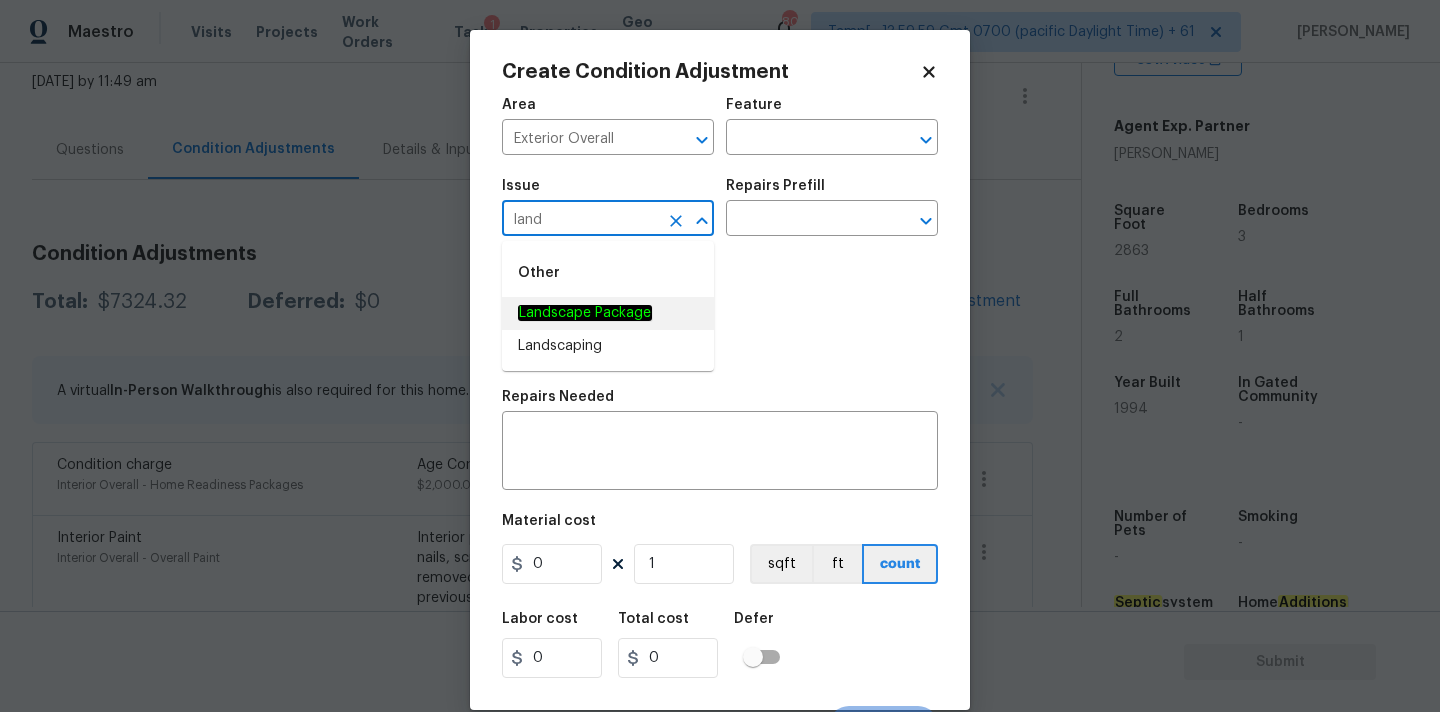 click on "Landscape Package" at bounding box center (608, 313) 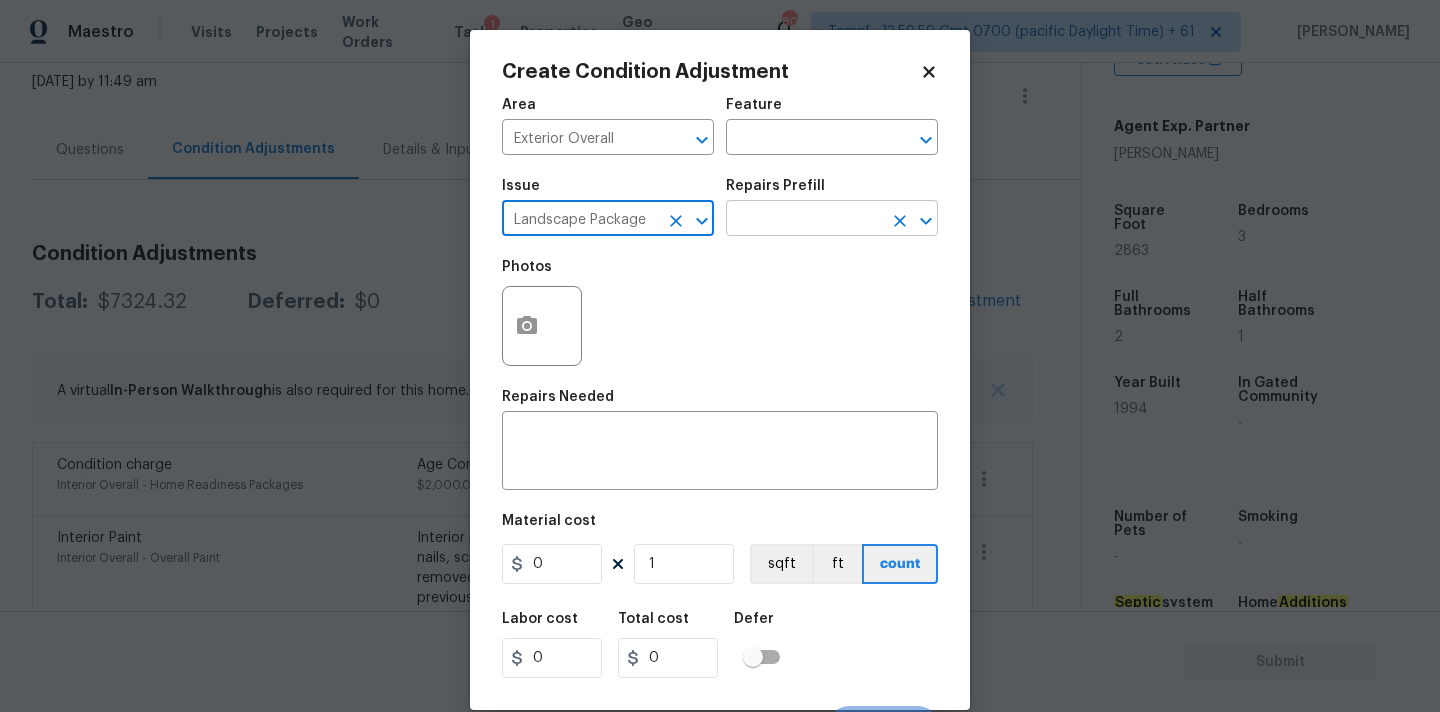 type on "Landscape Package" 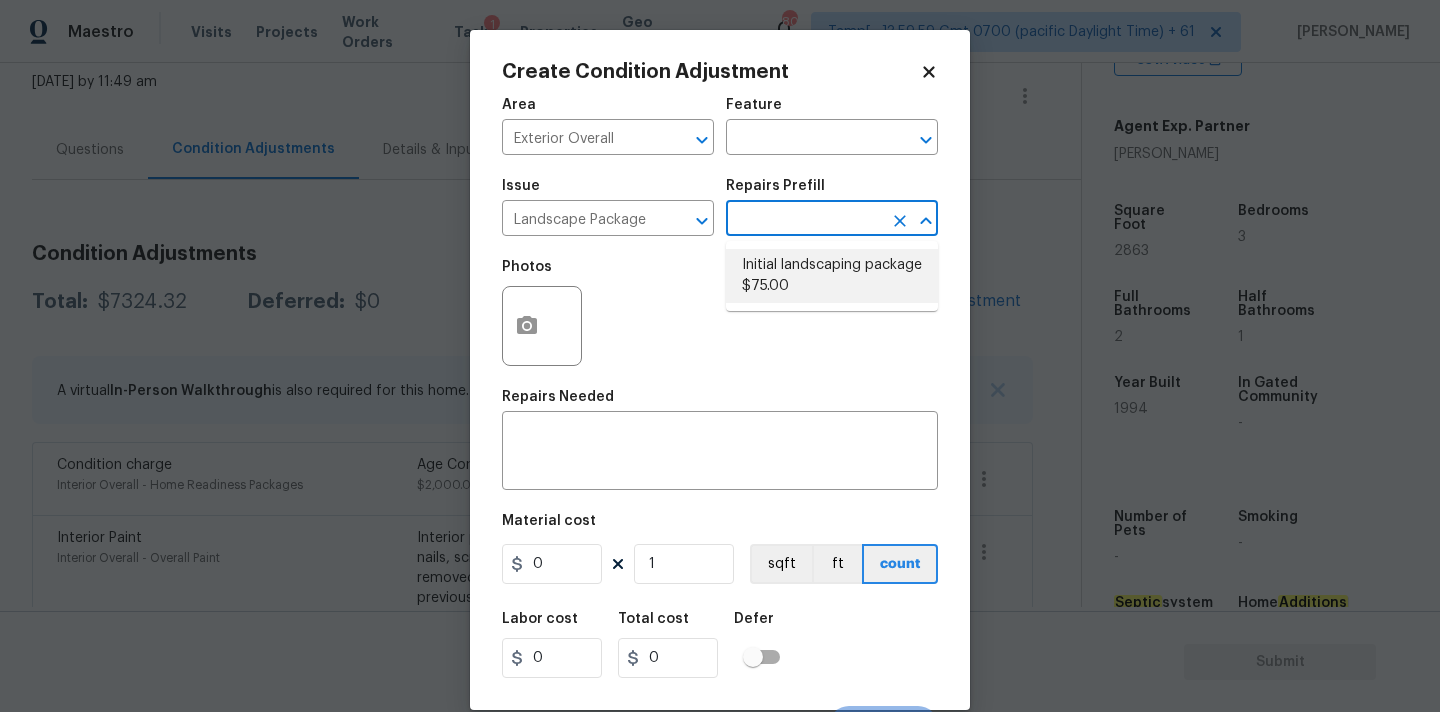 click on "Initial landscaping package $75.00" at bounding box center [832, 276] 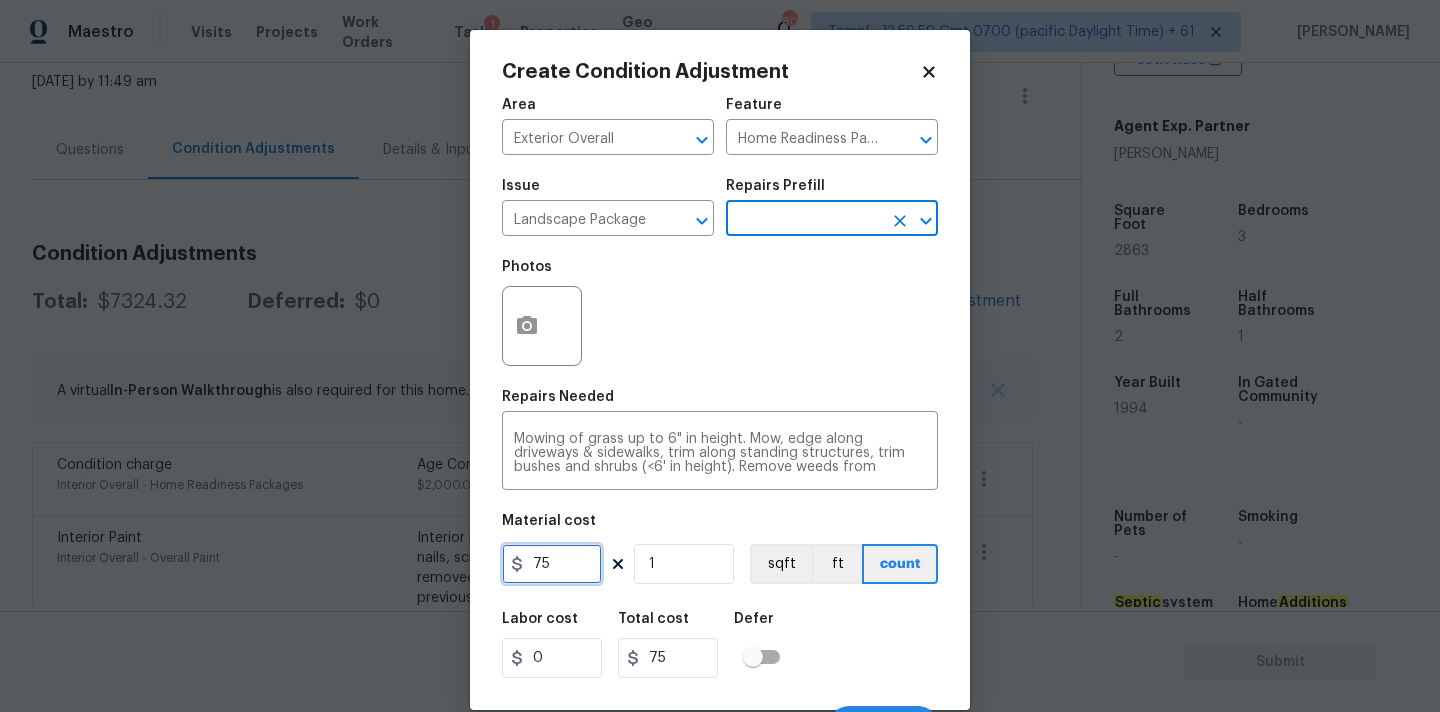 click on "75" at bounding box center (552, 564) 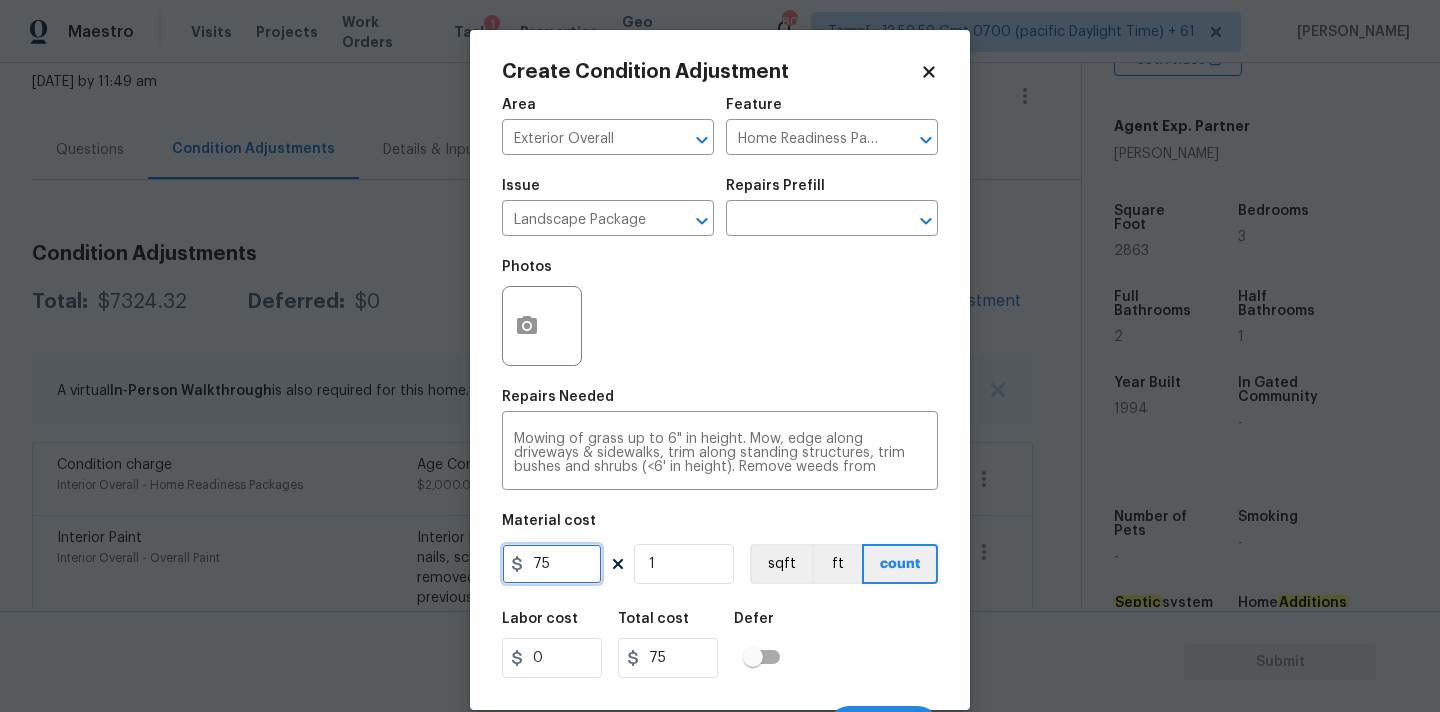 click on "75" at bounding box center [552, 564] 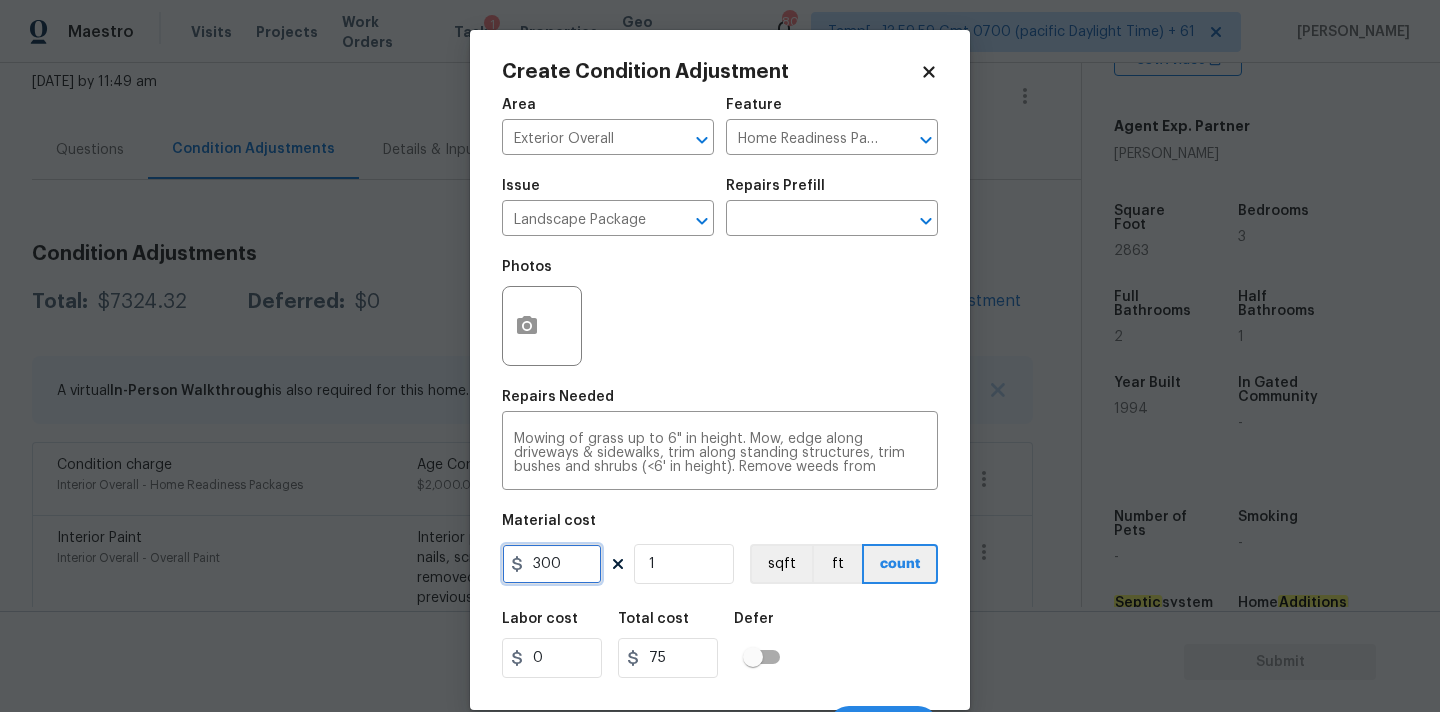 type on "300" 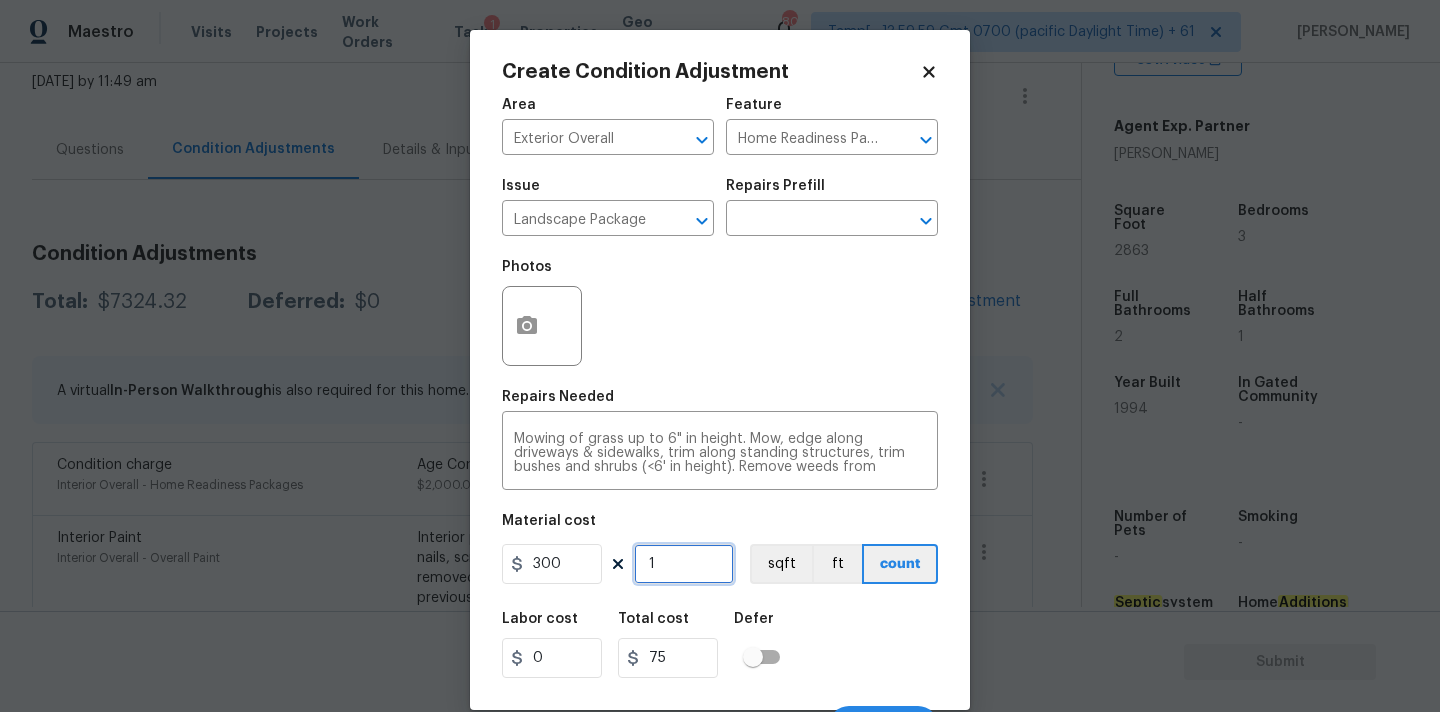 type on "300" 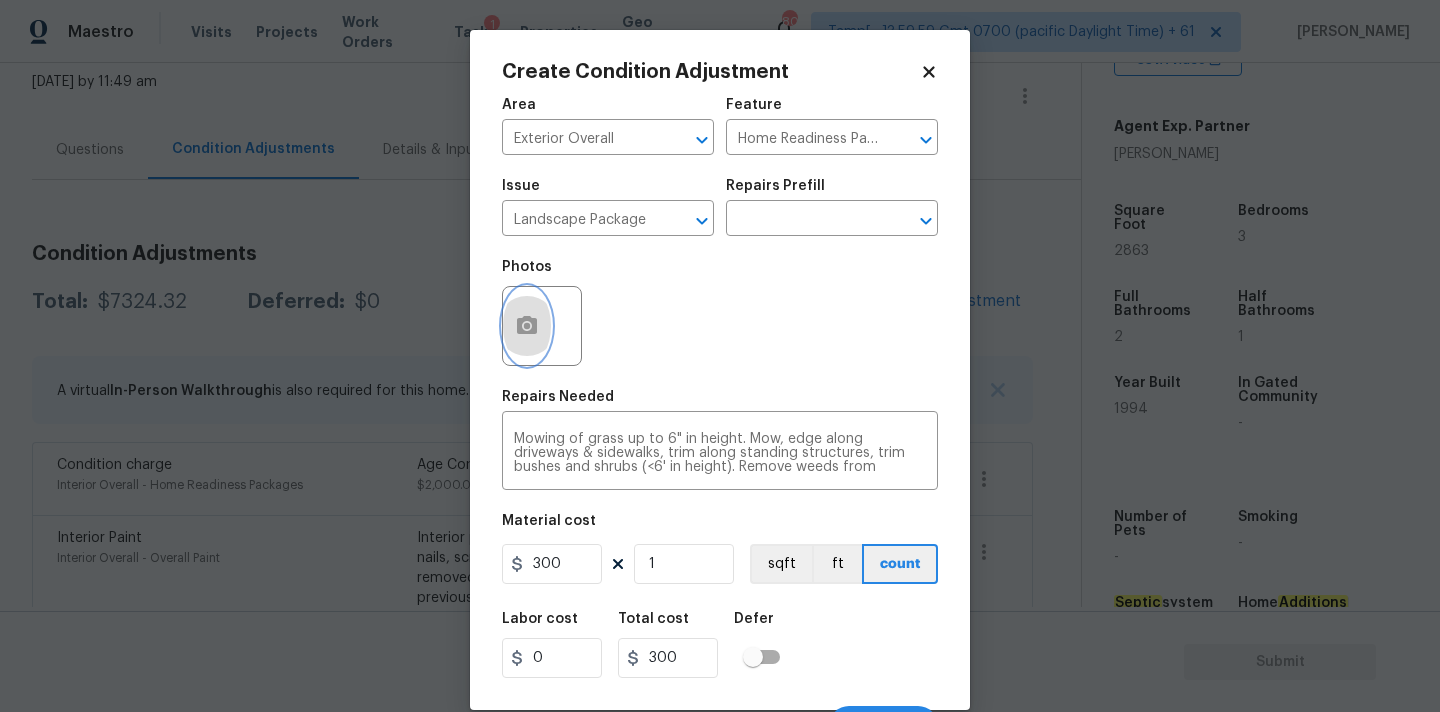 click 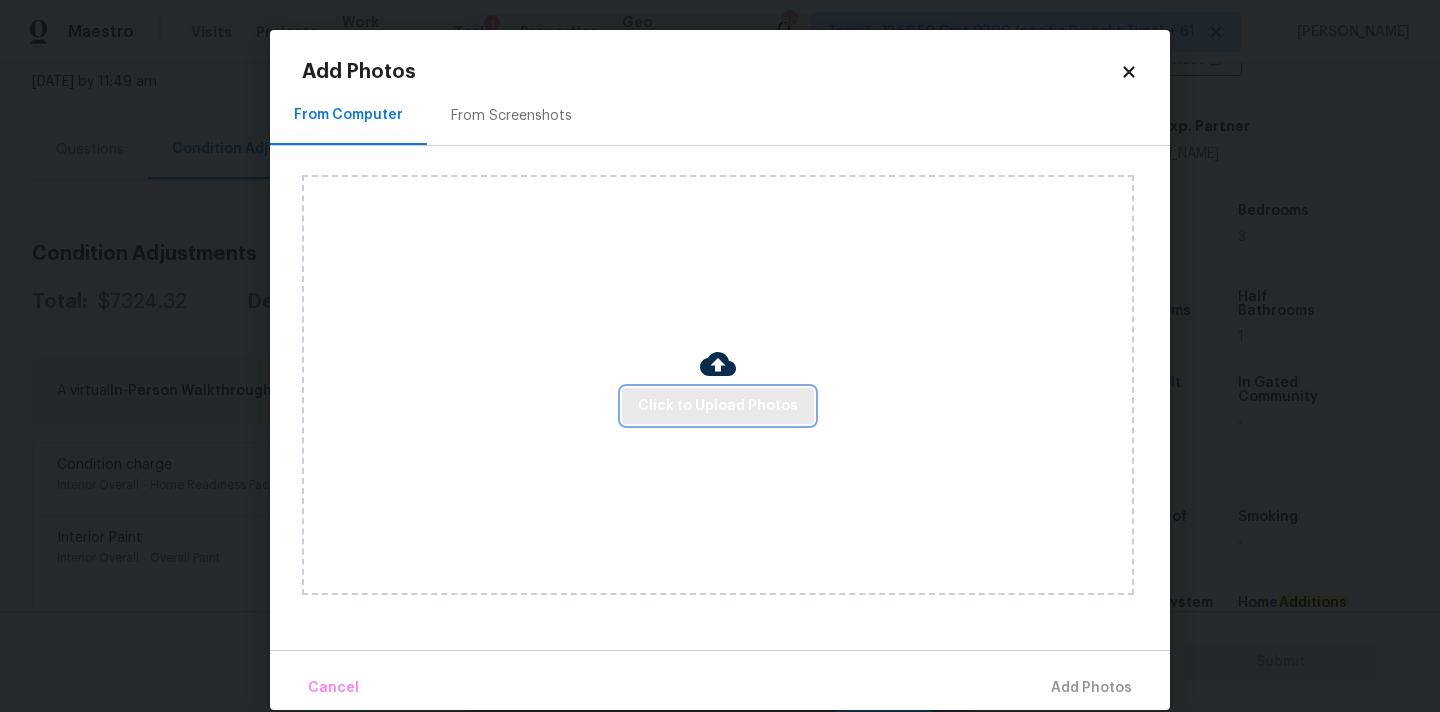 click on "Click to Upload Photos" at bounding box center (718, 406) 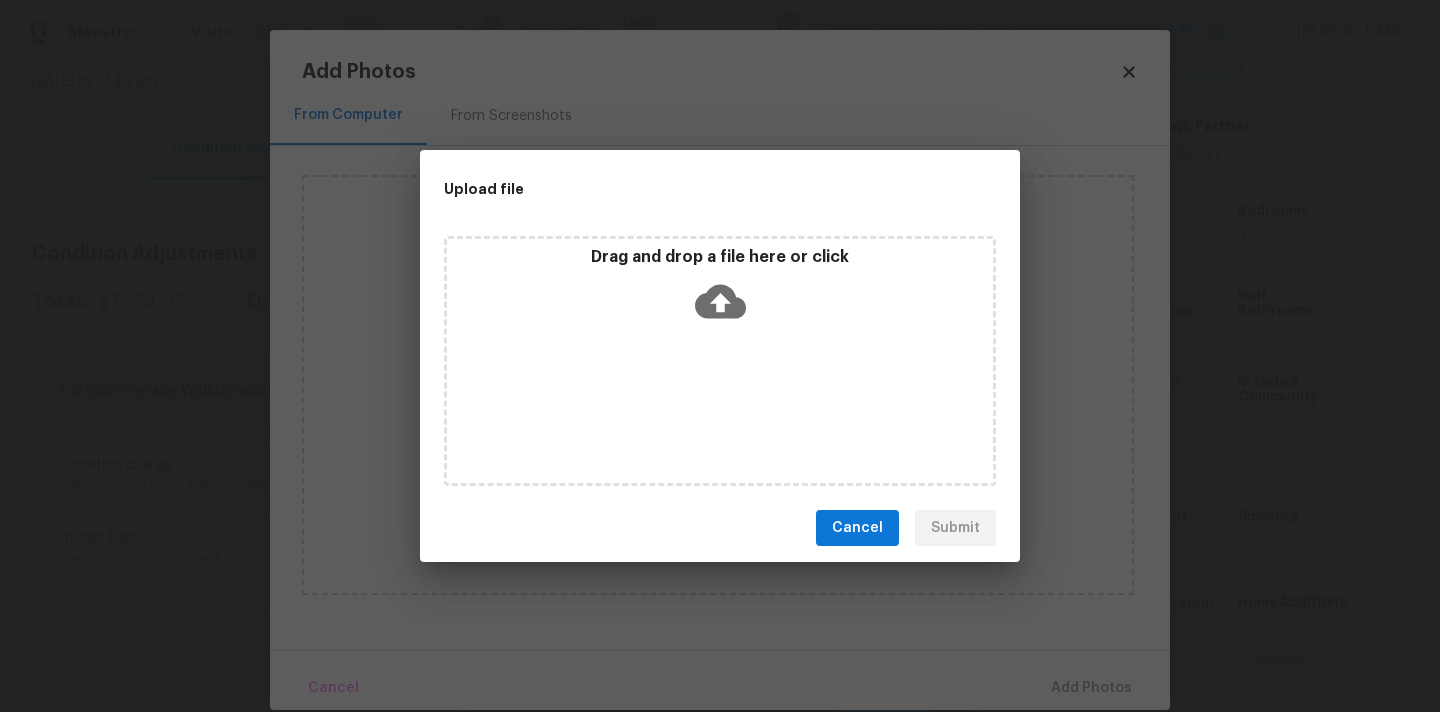 click 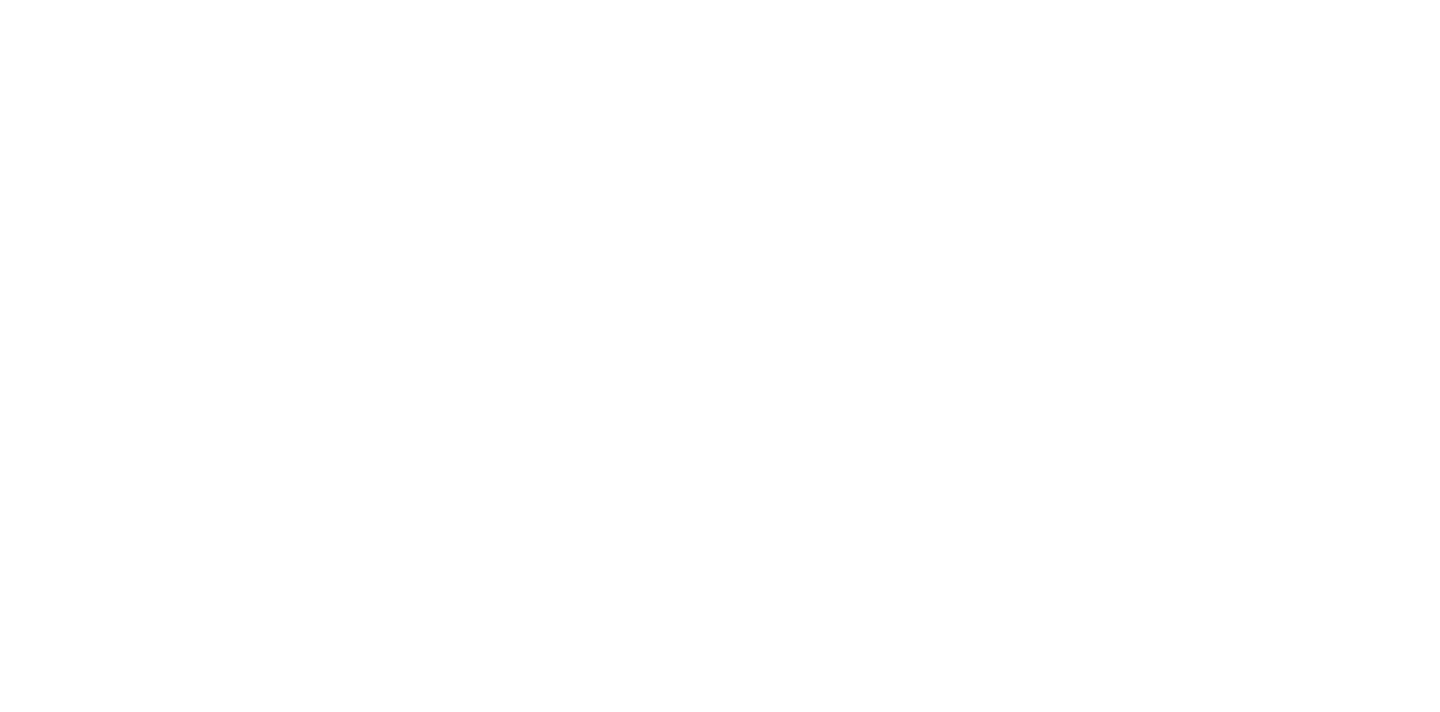 scroll, scrollTop: 0, scrollLeft: 0, axis: both 